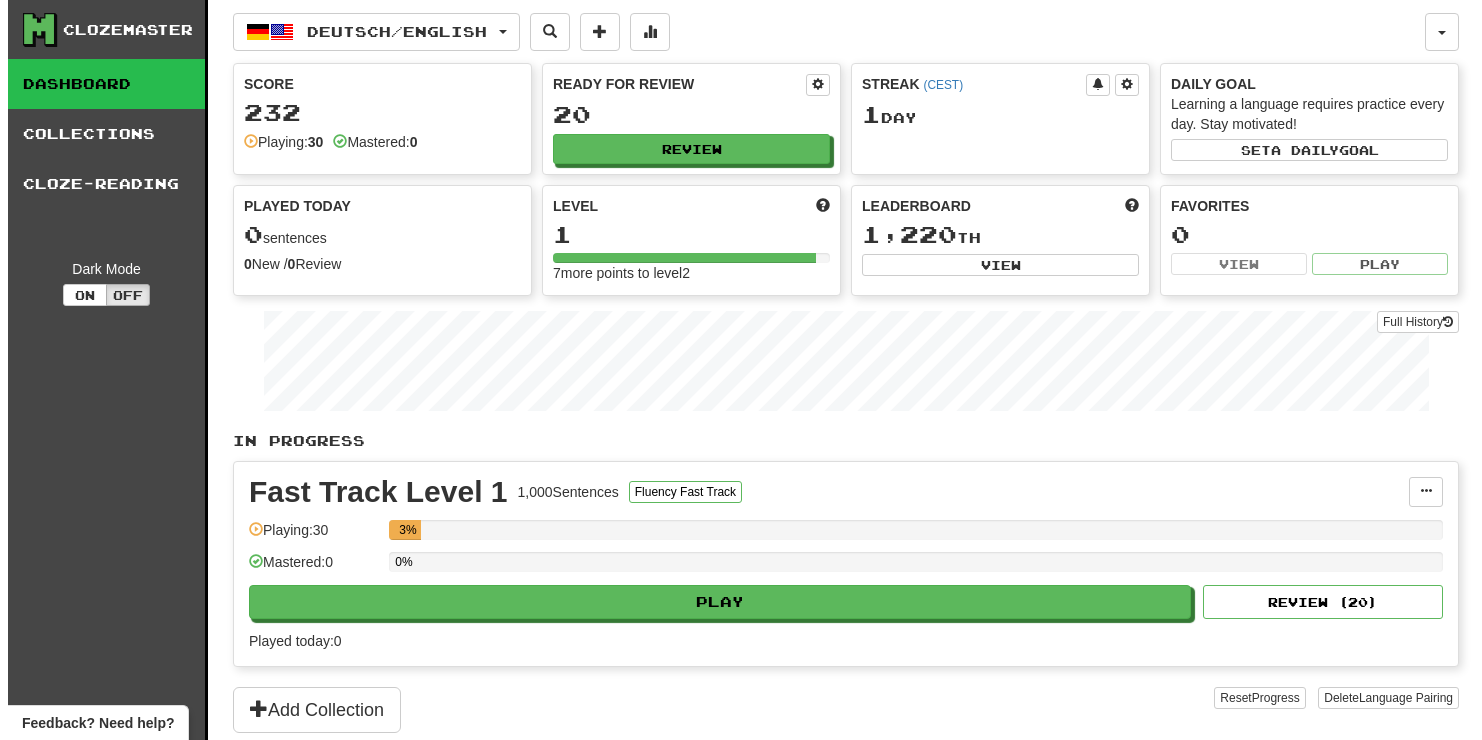 scroll, scrollTop: 0, scrollLeft: 0, axis: both 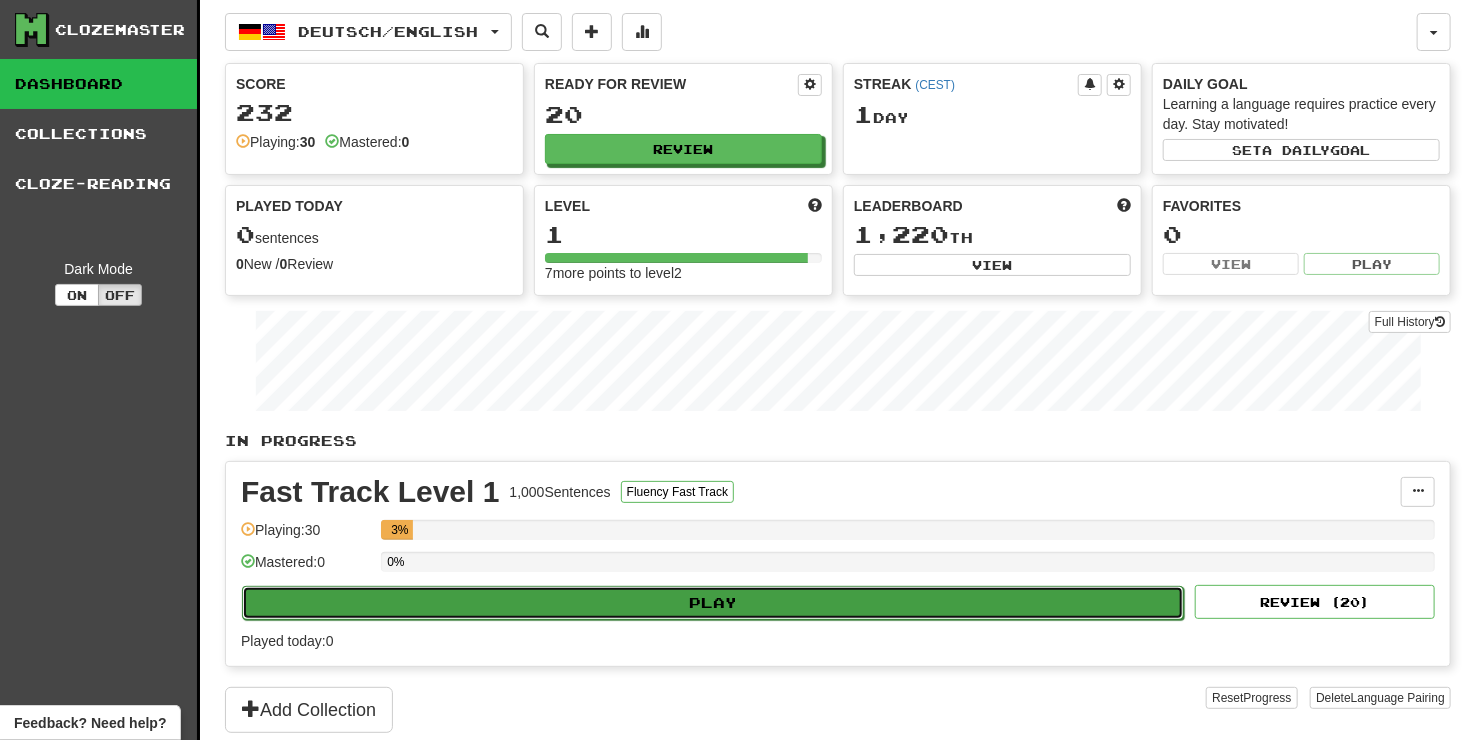 click on "Play" at bounding box center [713, 603] 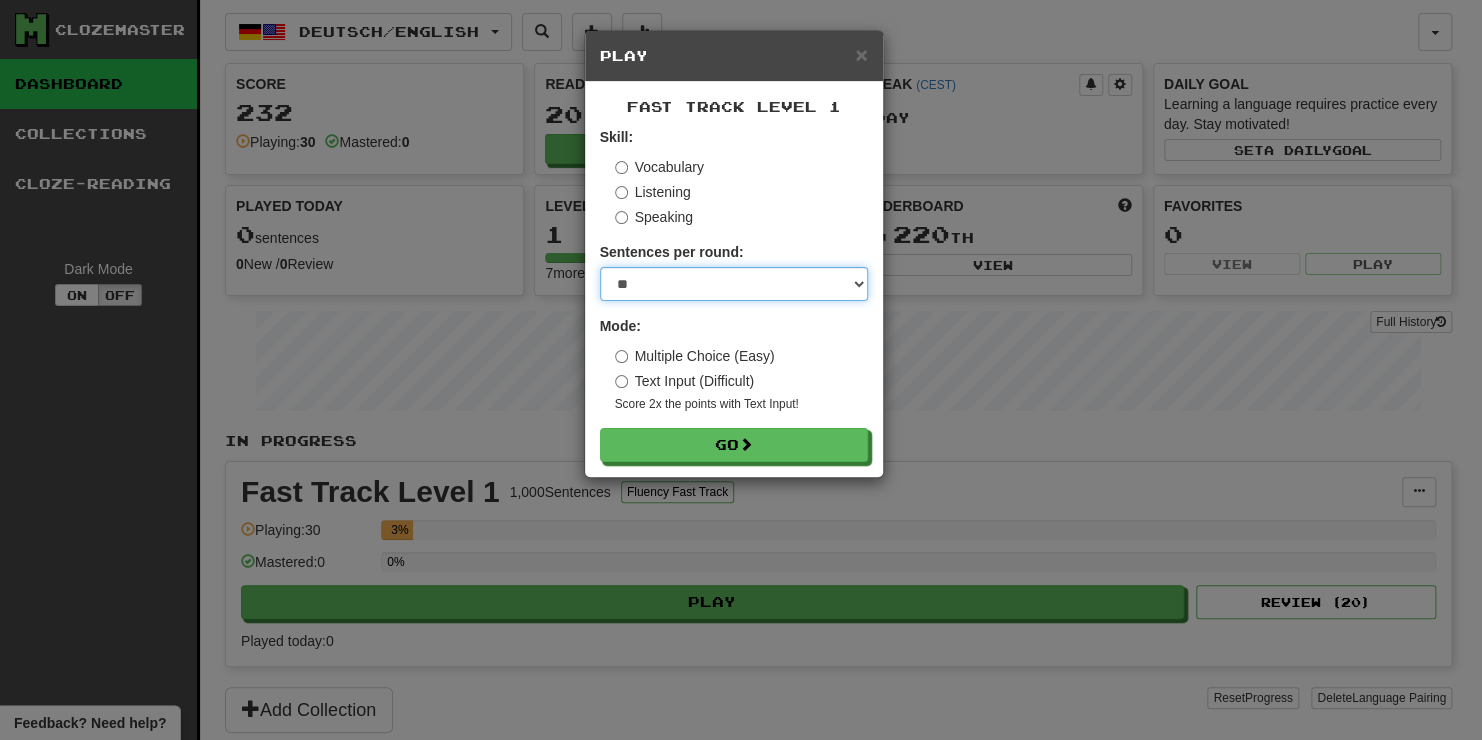 click on "* ** ** ** ** ** *** ********" at bounding box center [734, 284] 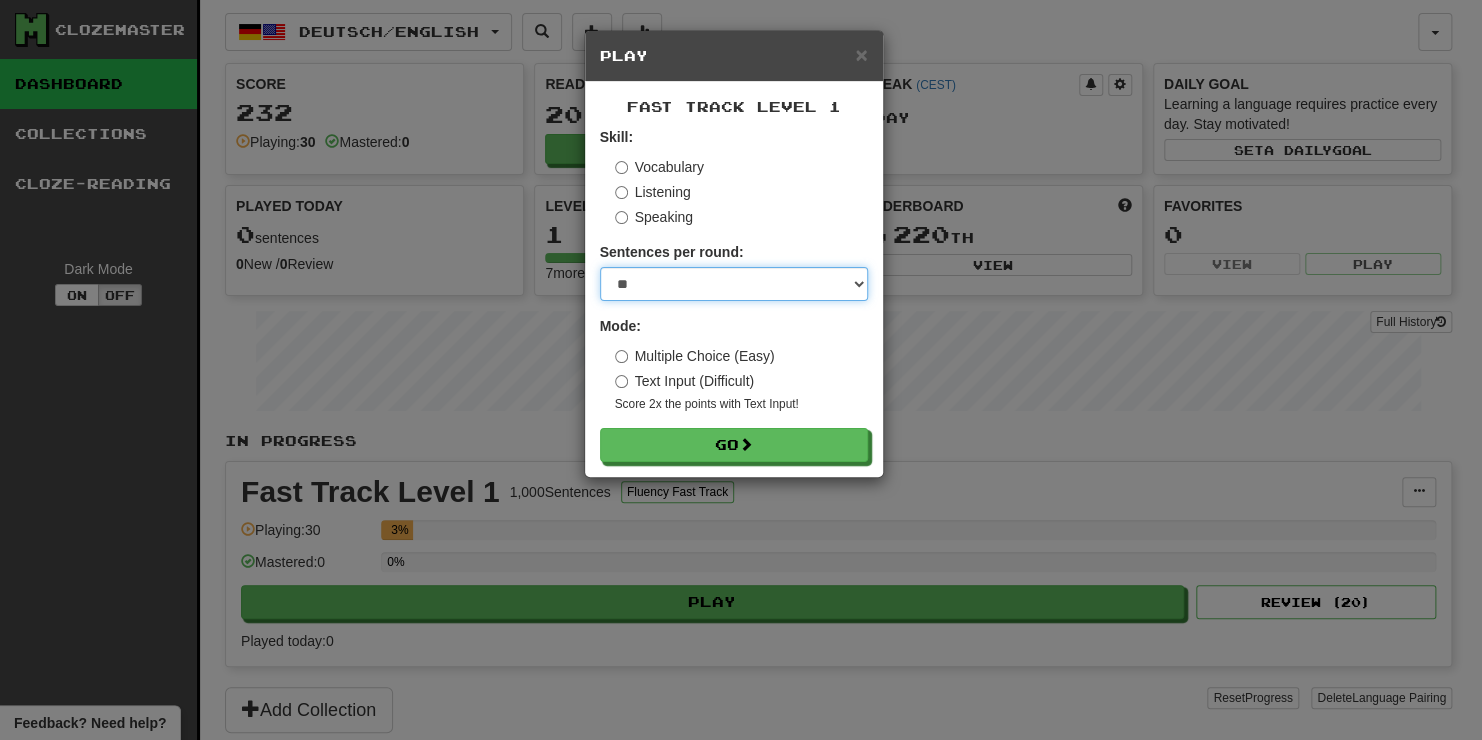 select on "**" 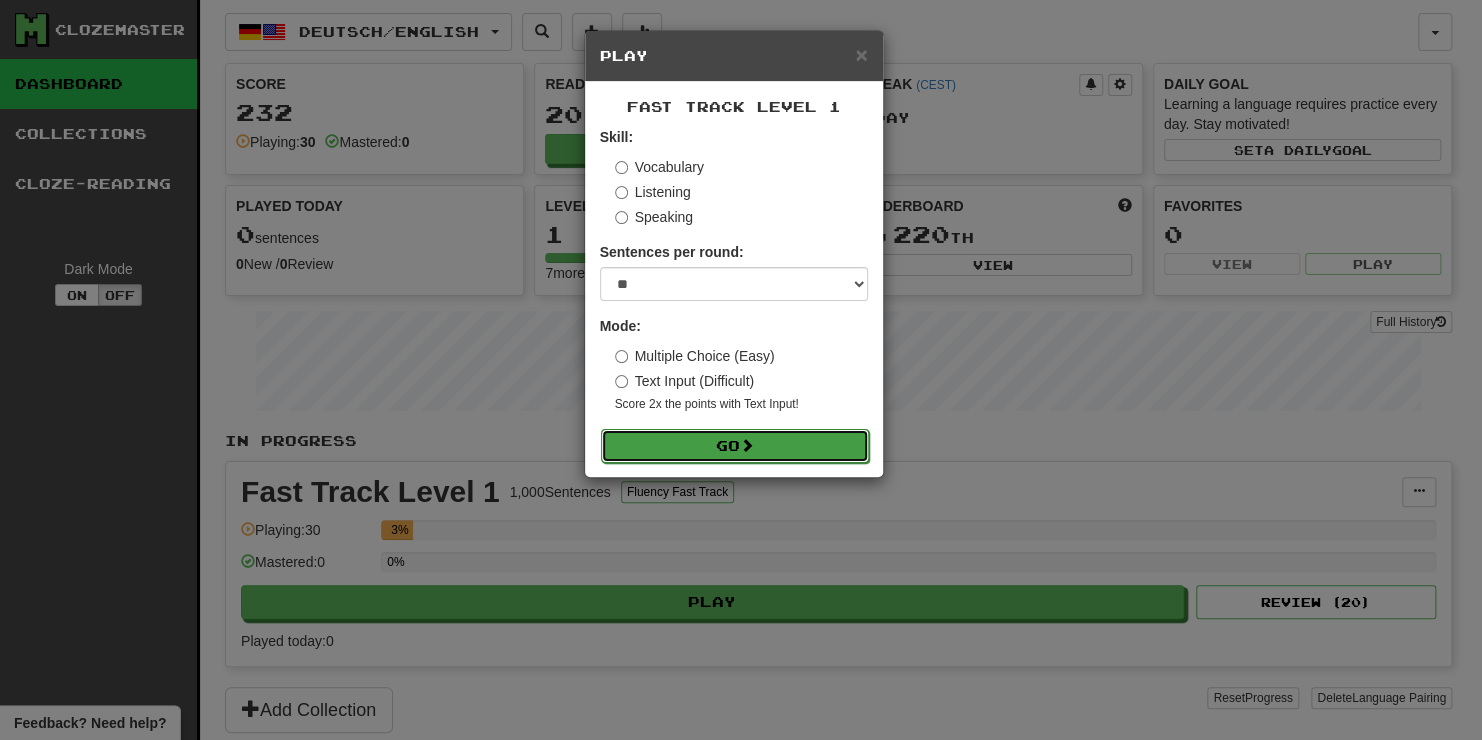 click on "Go" at bounding box center (735, 446) 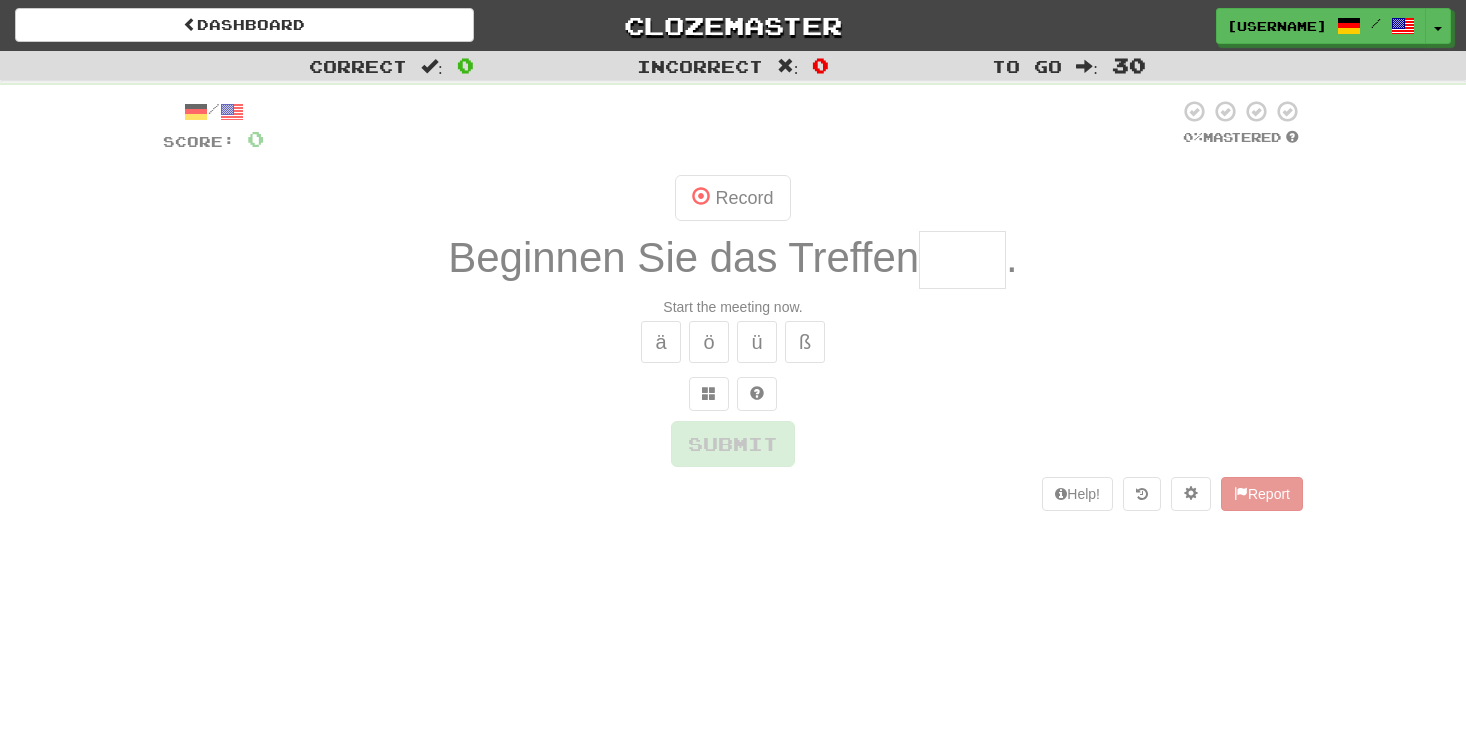 scroll, scrollTop: 0, scrollLeft: 0, axis: both 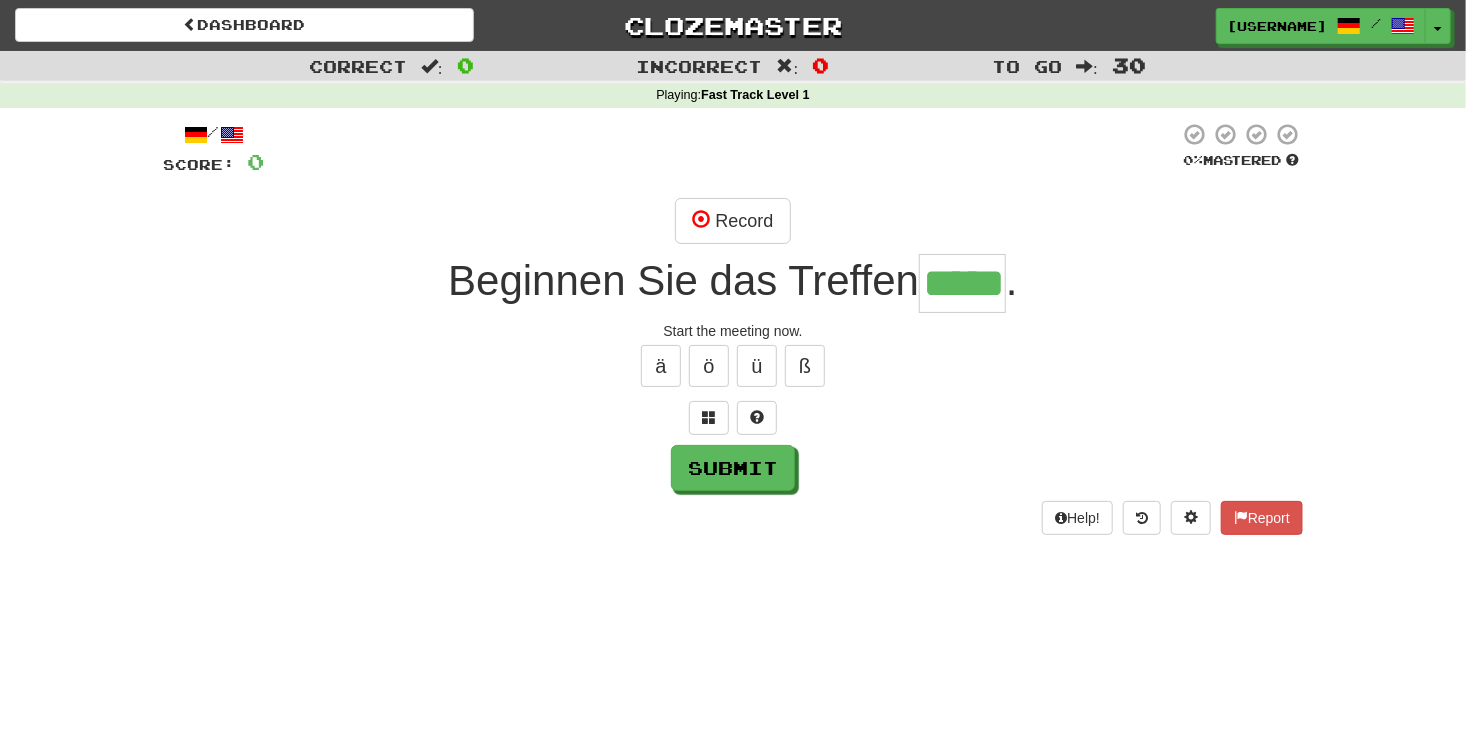 type on "*****" 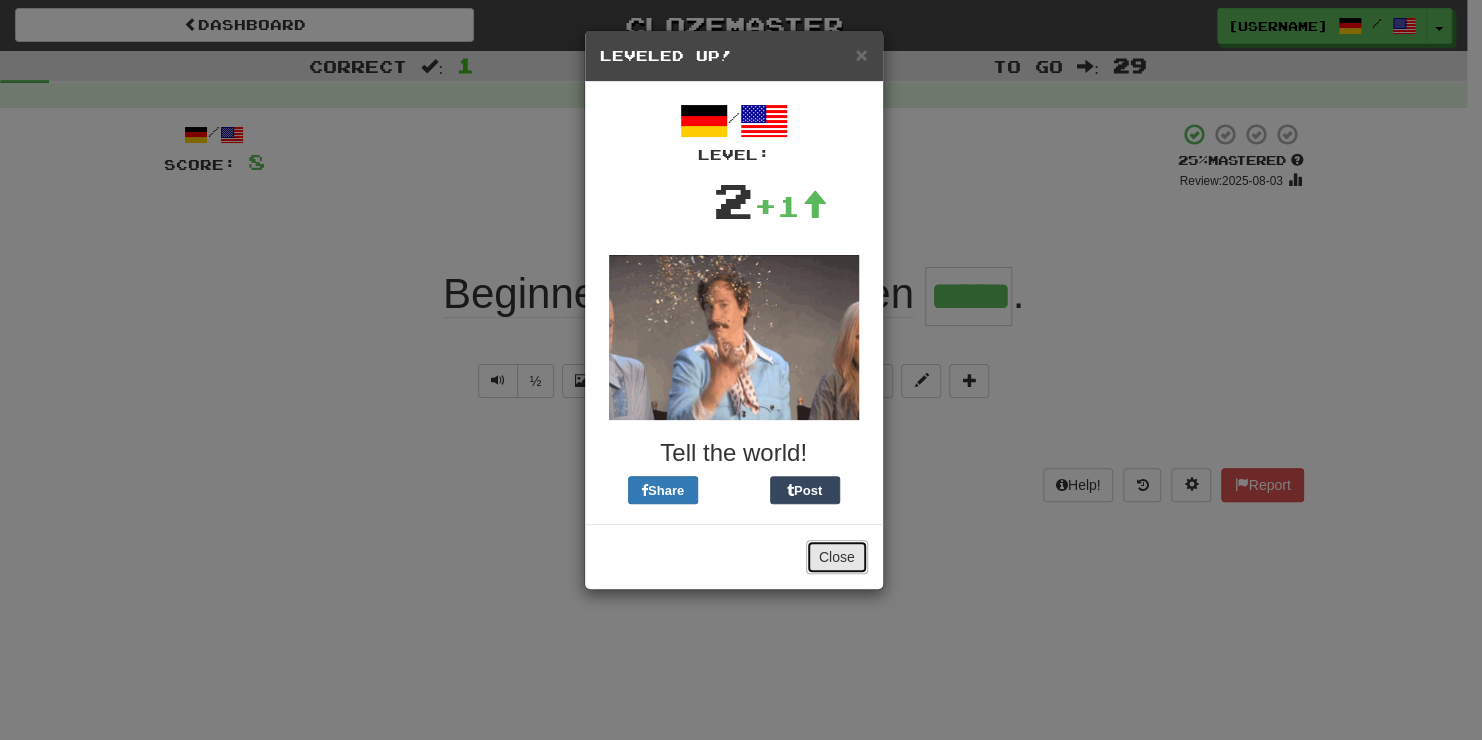 click on "Close" at bounding box center [837, 557] 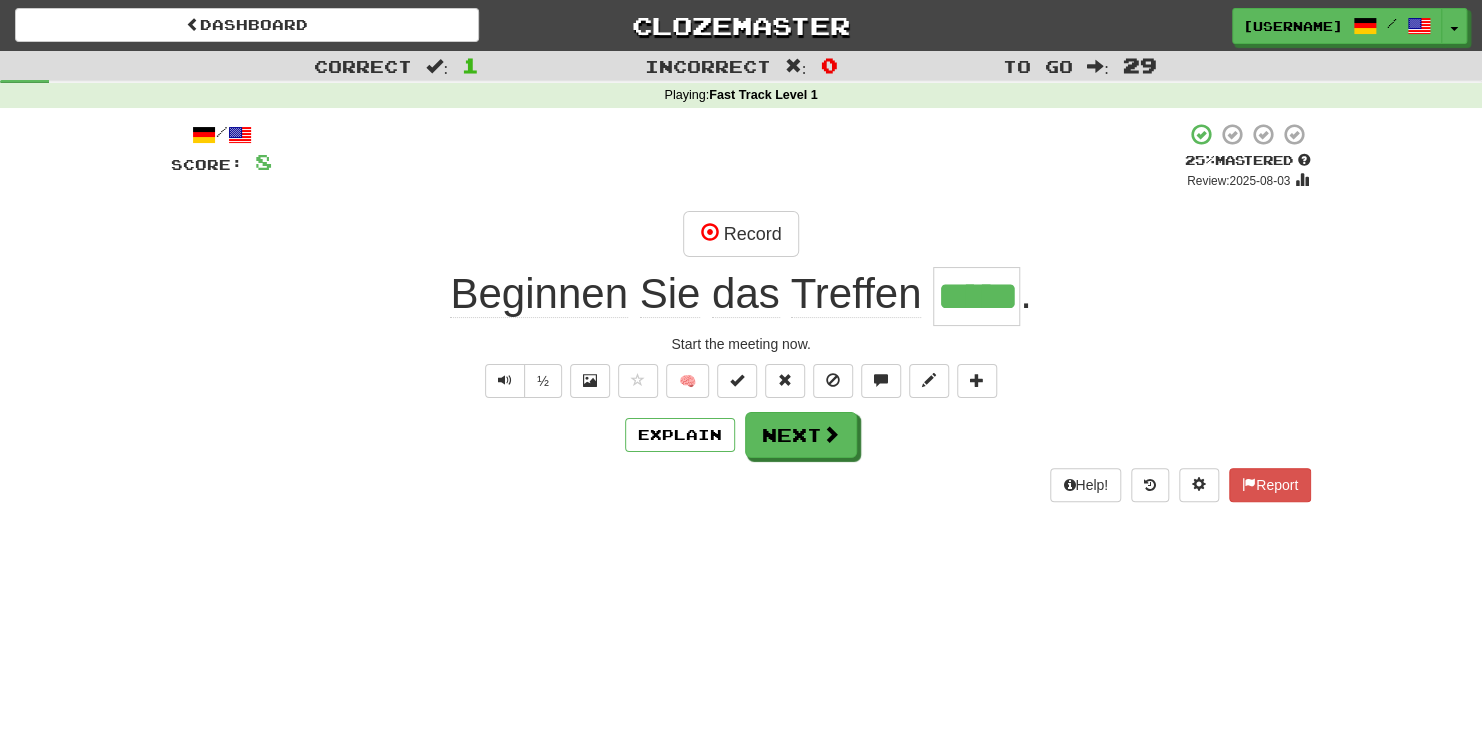 click on "Dashboard
Clozemaster
[USERNAME]
/
Toggle Dropdown
Dashboard
Leaderboard
Activity Feed
Notifications
Profile
Discussions
Deutsch
/
English
Streak:
1
Review:
20
Points Today: 0
Languages
Account
Logout
[USERNAME]
/
Toggle Dropdown
Dashboard
Leaderboard
Activity Feed
Notifications
Profile
Discussions
Deutsch
/
English
Streak:
1
Review:
20
Points Today: 0
Languages
Account
Logout
clozemaster
Correct   :   1 Incorrect   :   0 To go   :   29 Playing :  Fast Track Level 1  /  Score:   8 + 8 25 %  Mastered Review:  2025-08-03   Record Beginnen   Sie   das   Treffen   ***** . Start the meeting now. ½ 🧠 Explain Next  Help!" at bounding box center [741, 370] 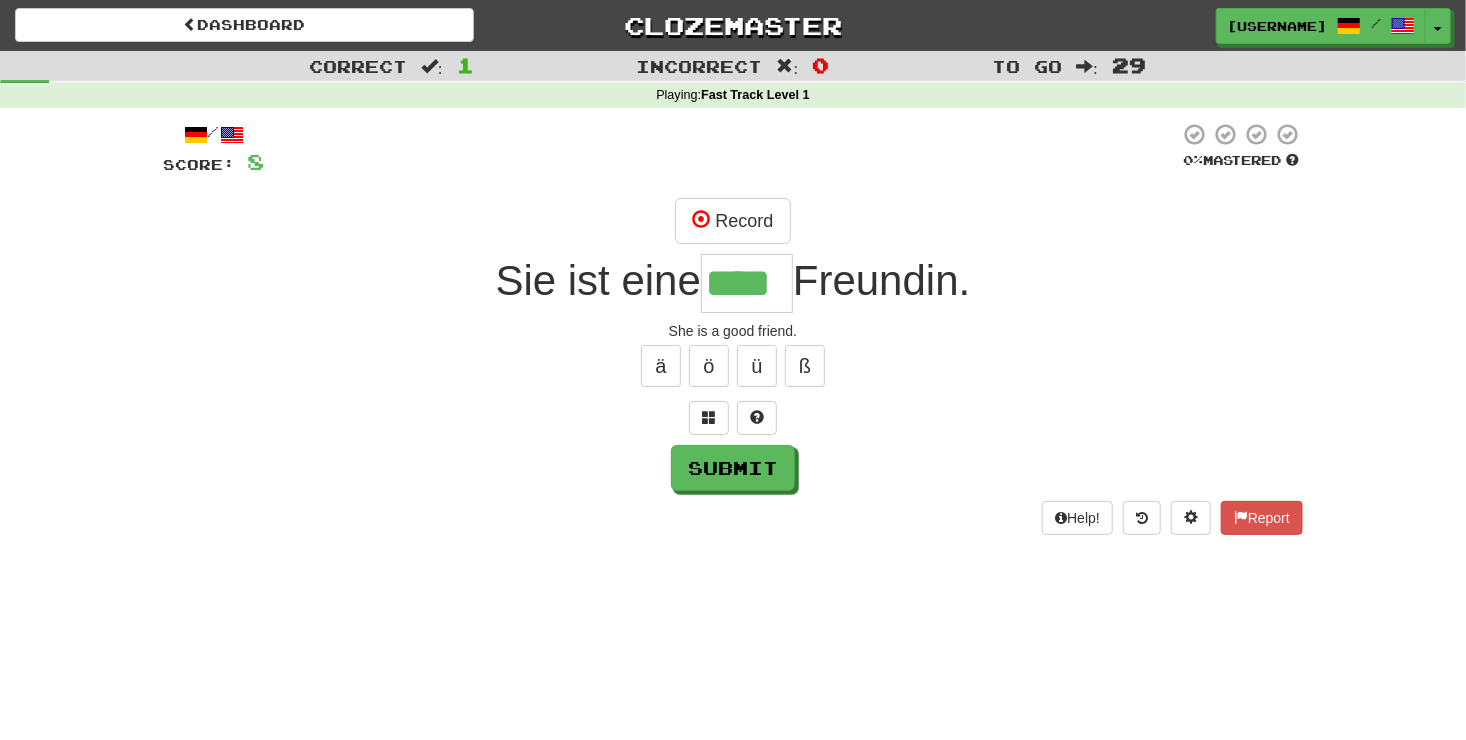 type on "****" 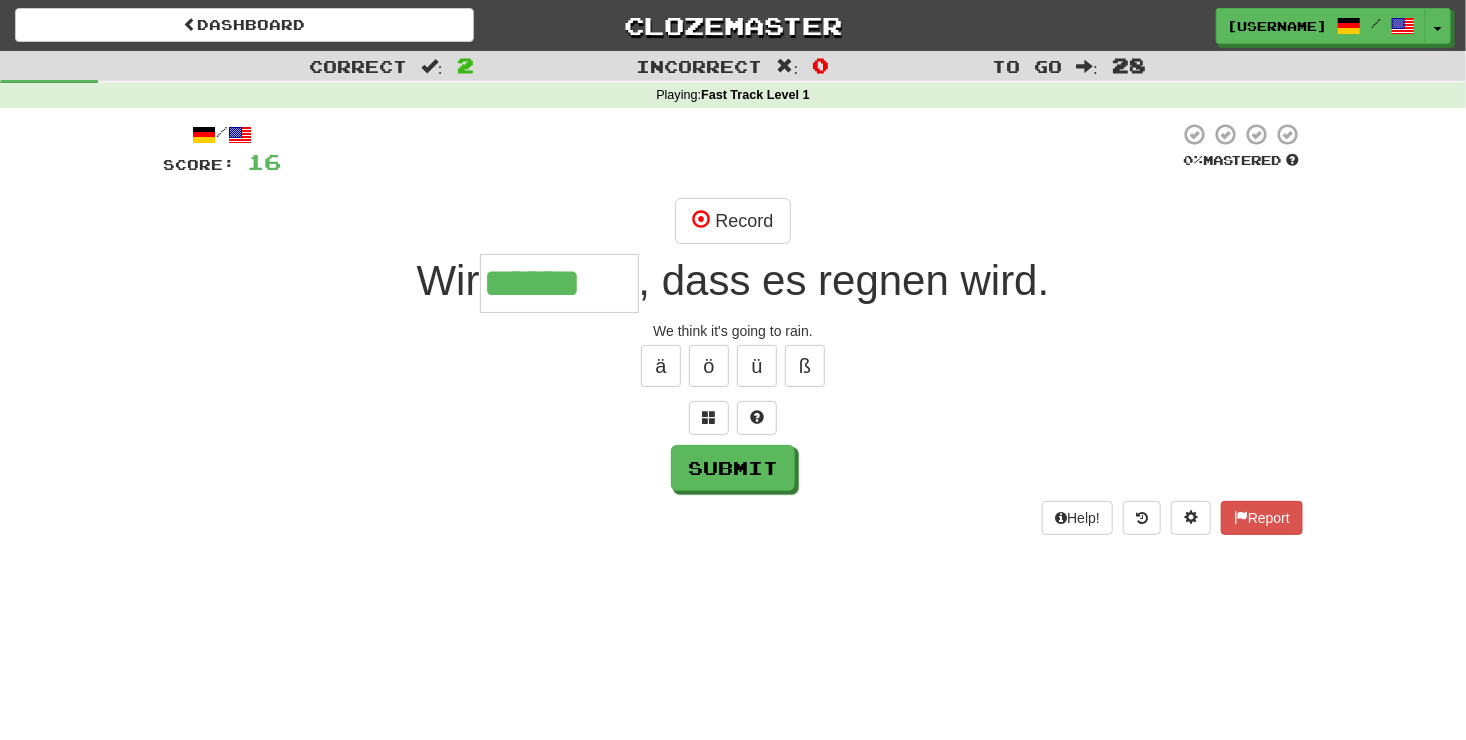 type on "*******" 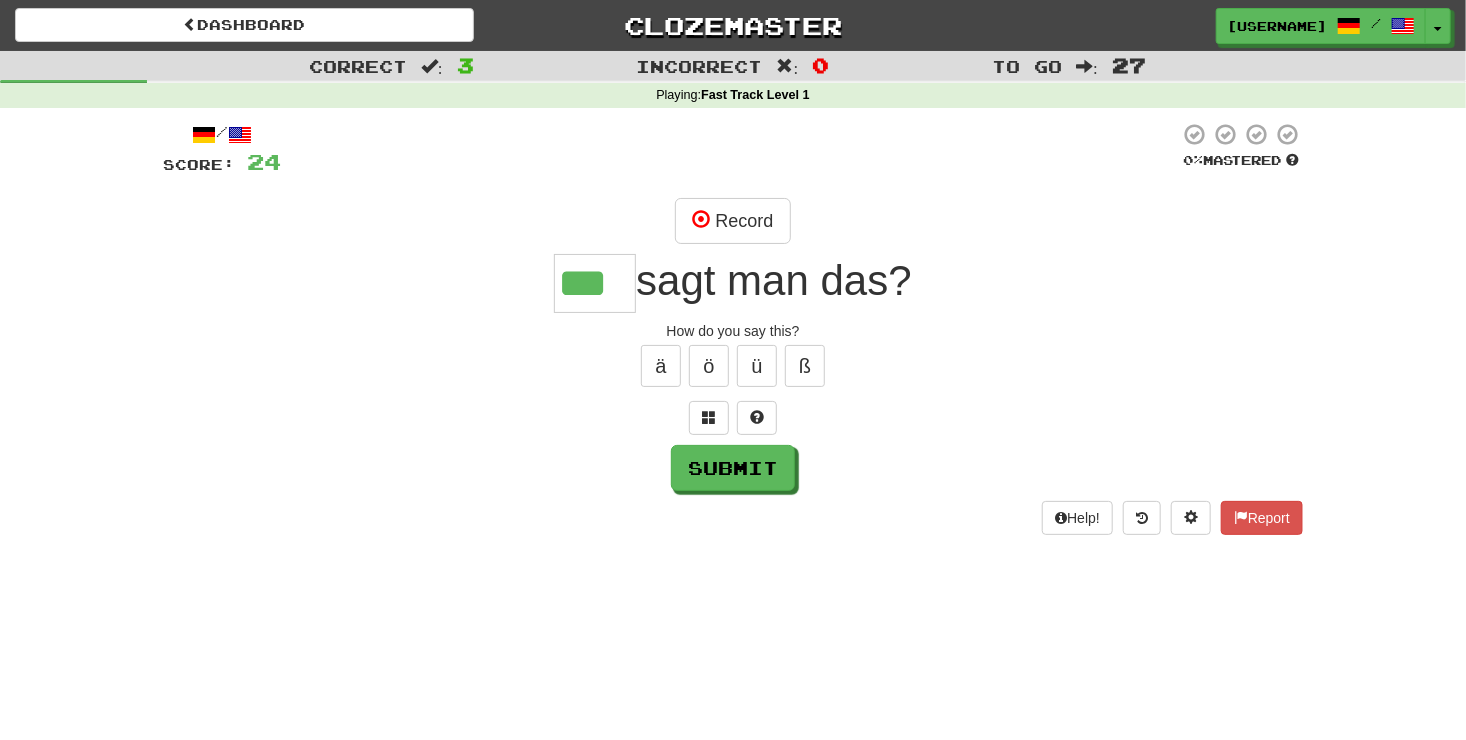 type on "***" 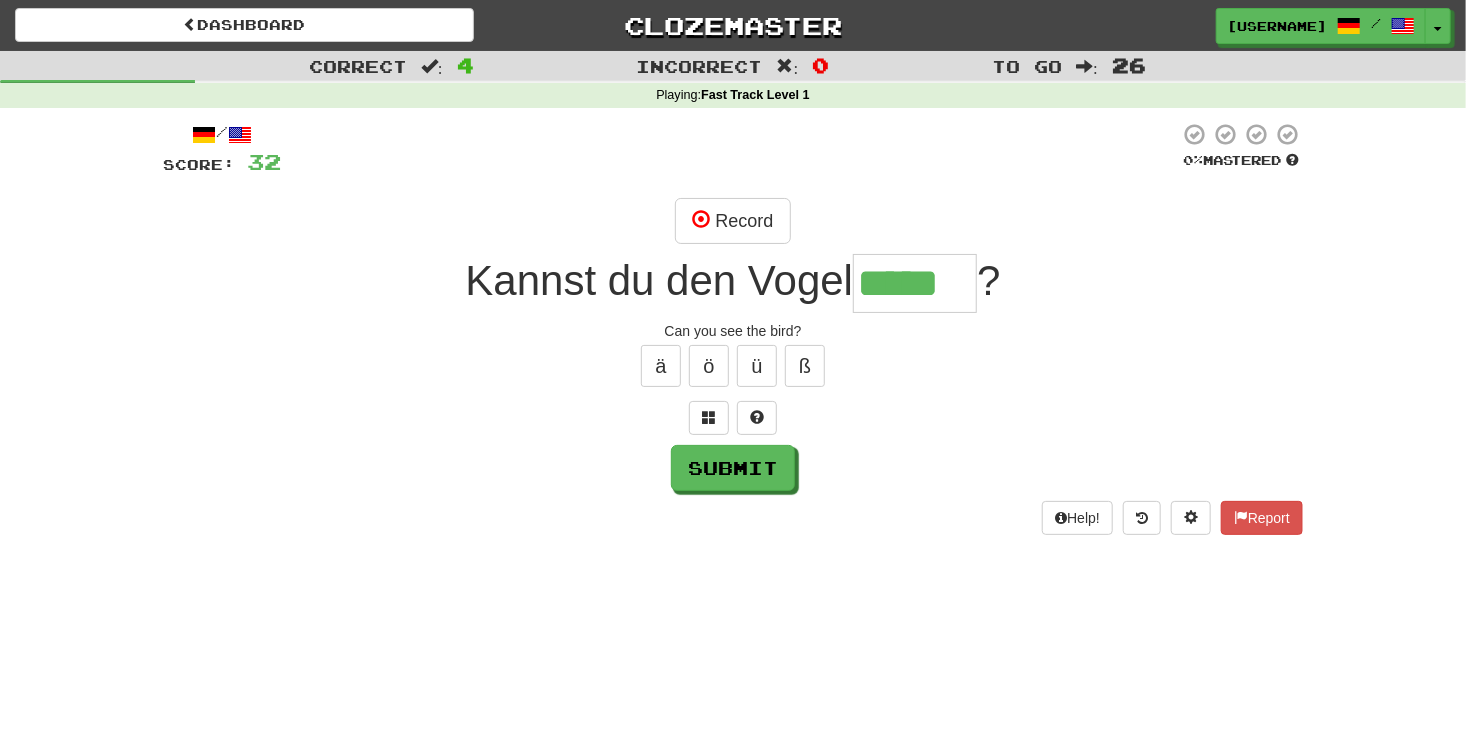 type on "*****" 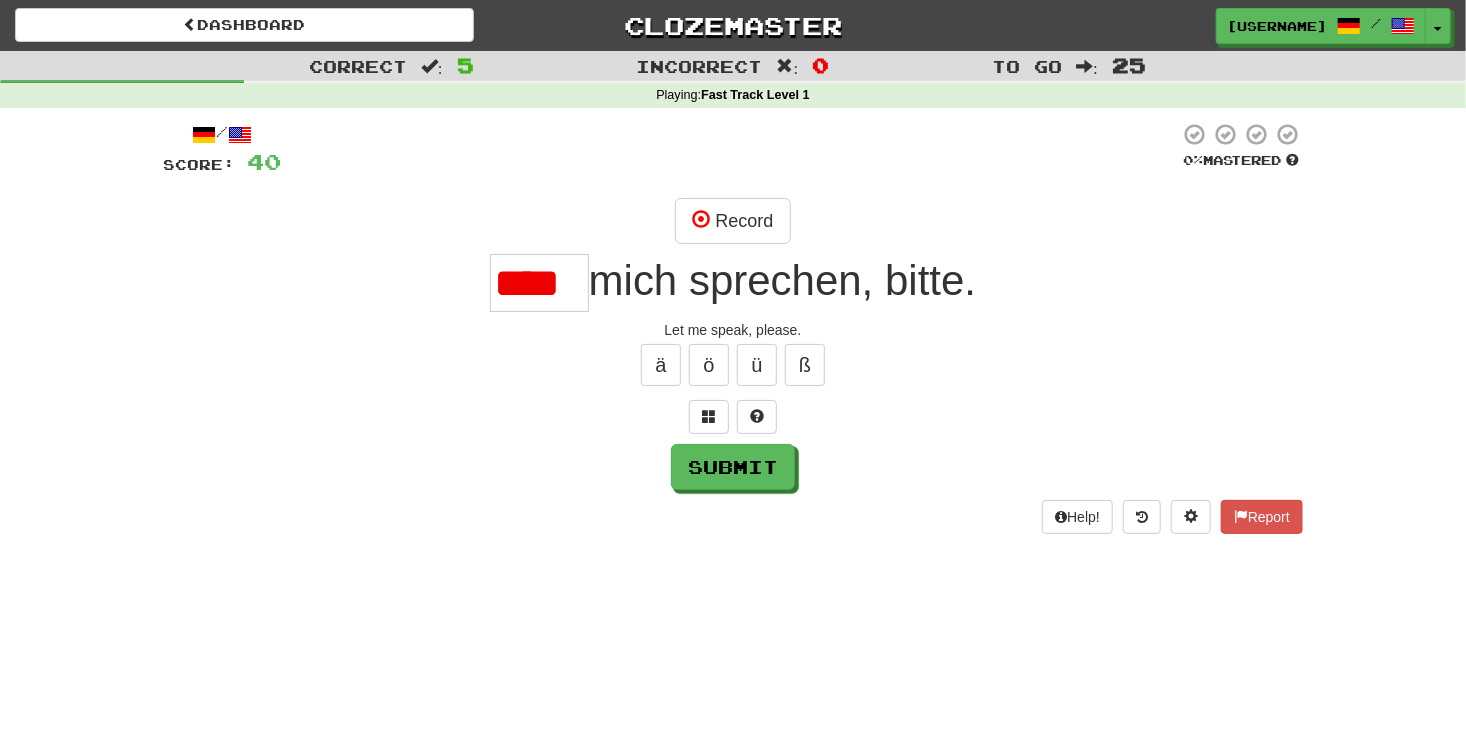scroll, scrollTop: 0, scrollLeft: 0, axis: both 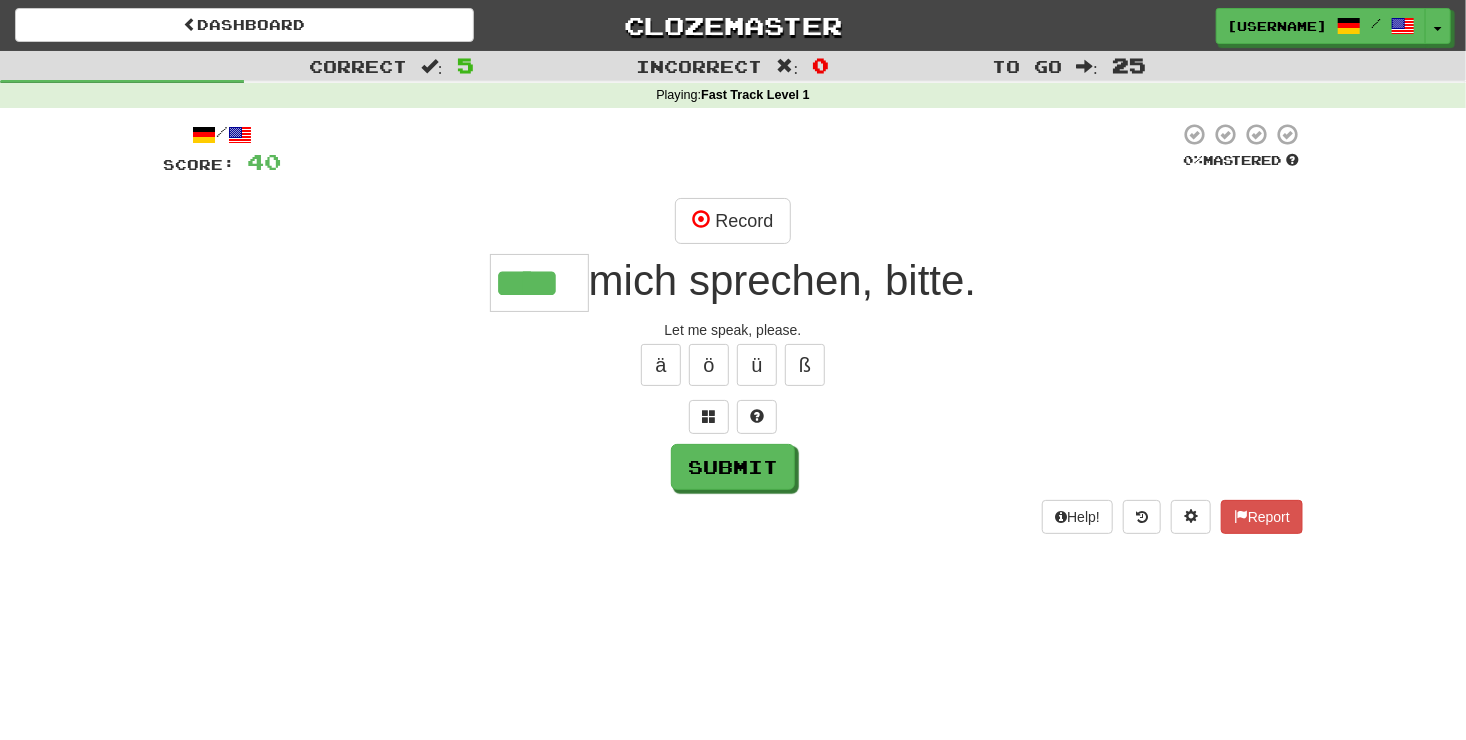 type on "****" 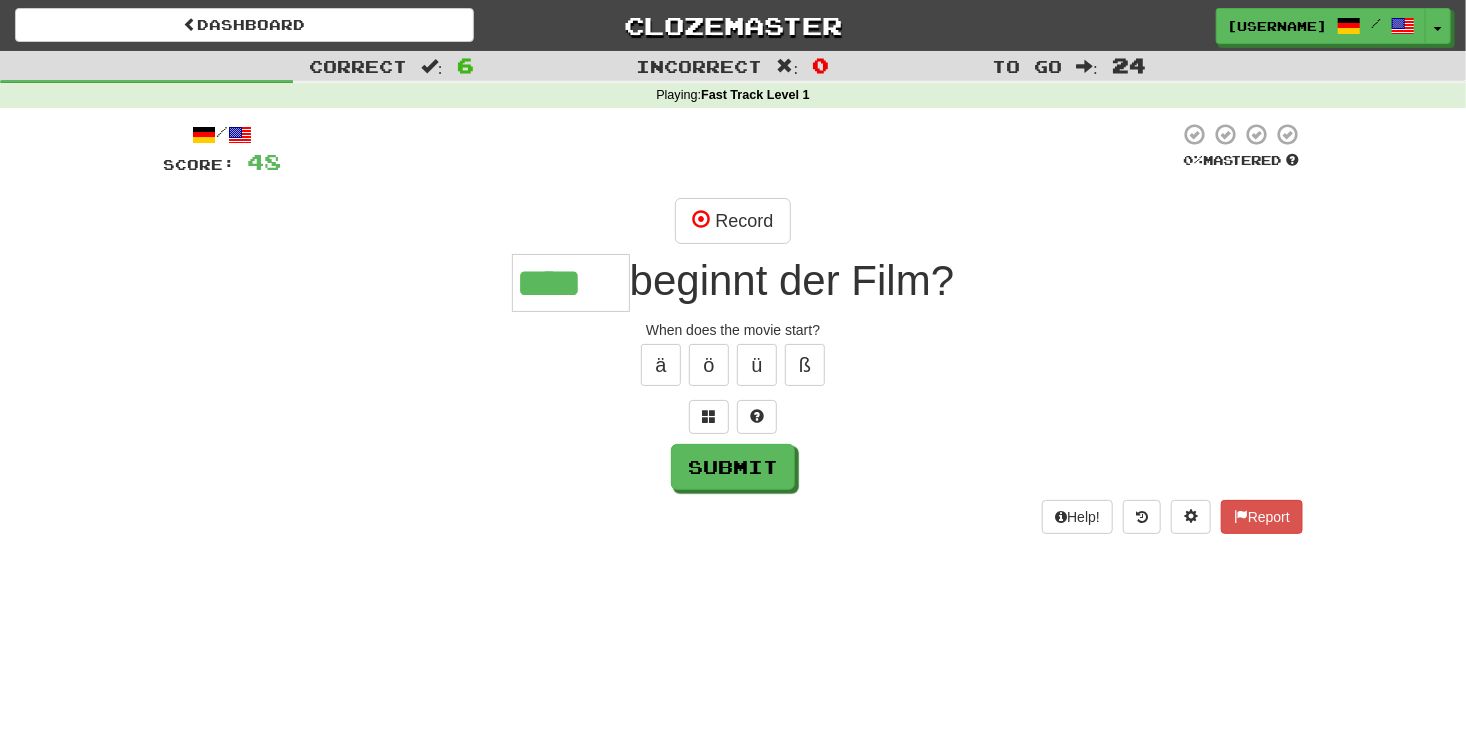type on "****" 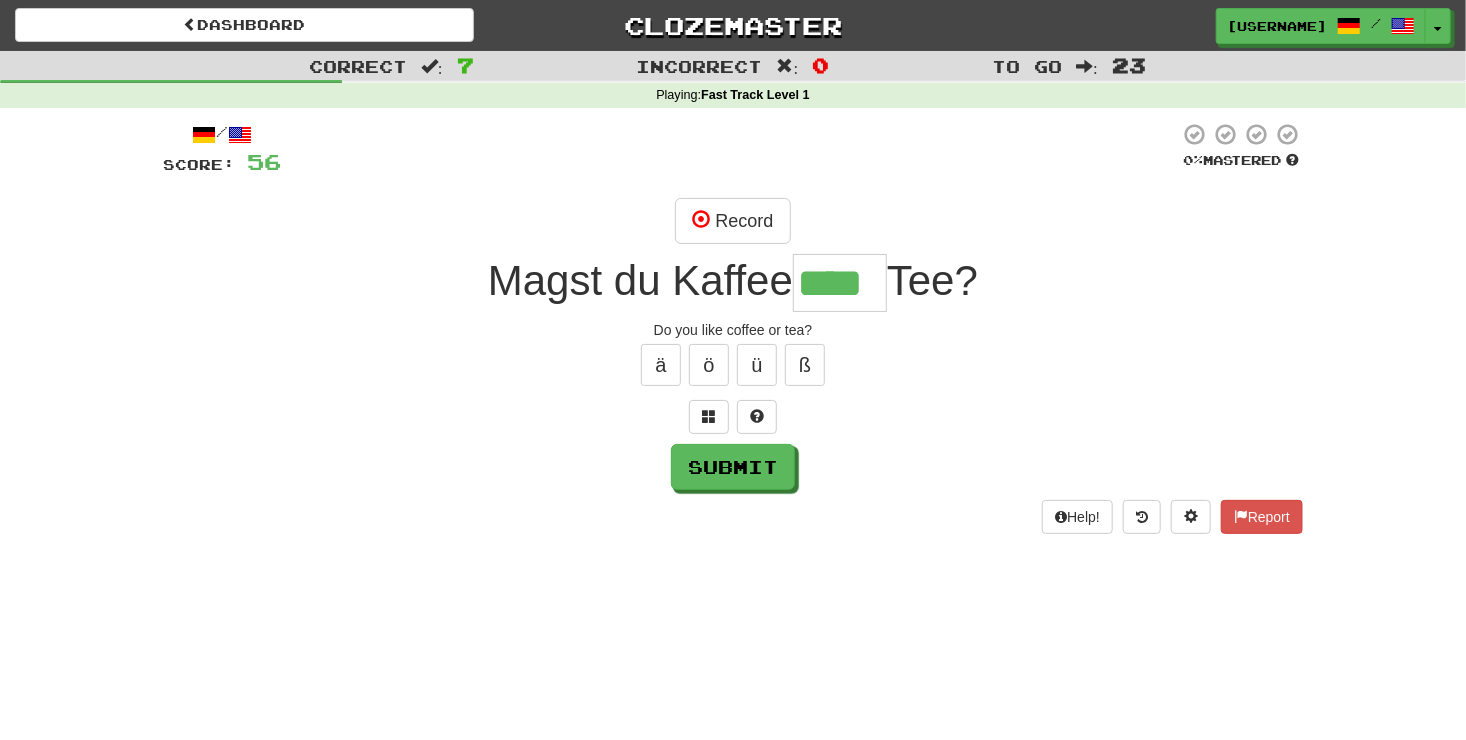 type on "****" 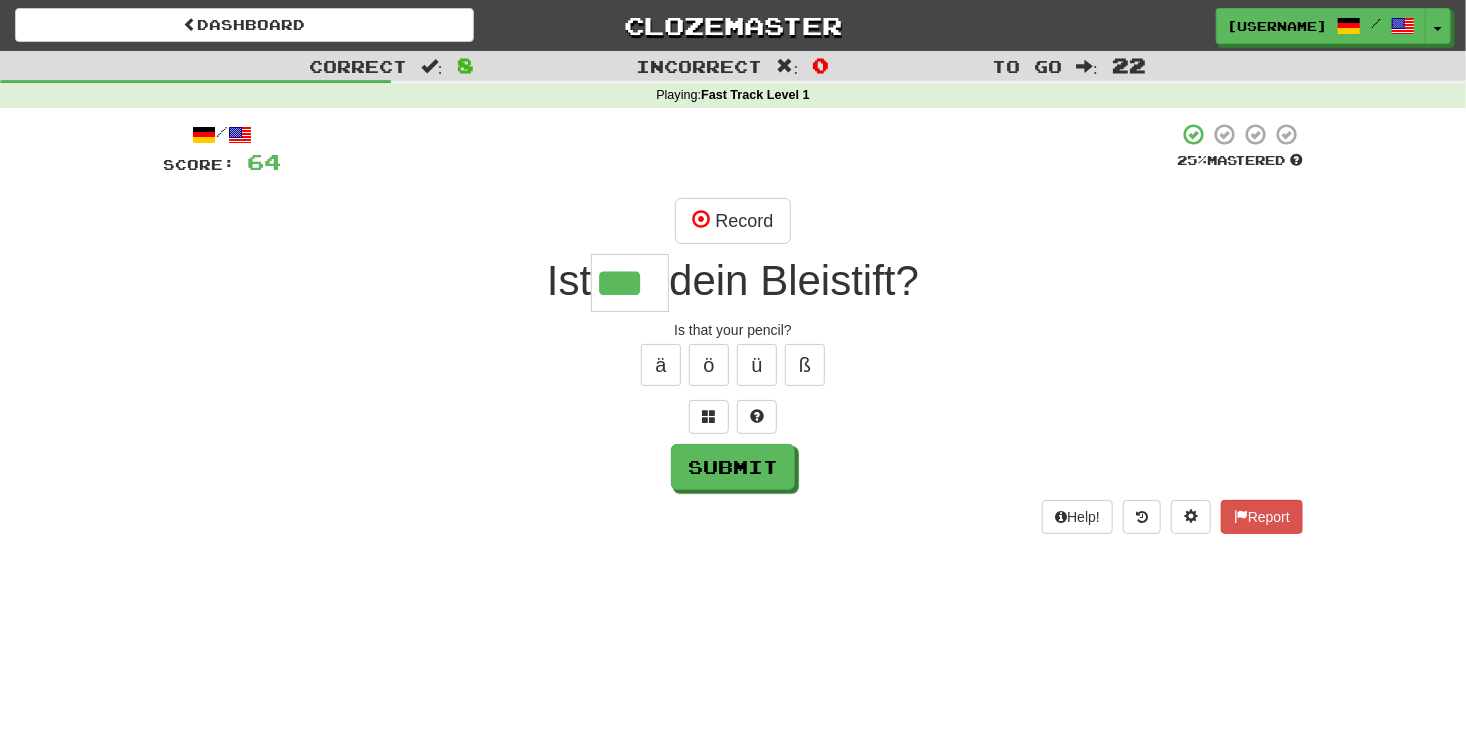 type on "***" 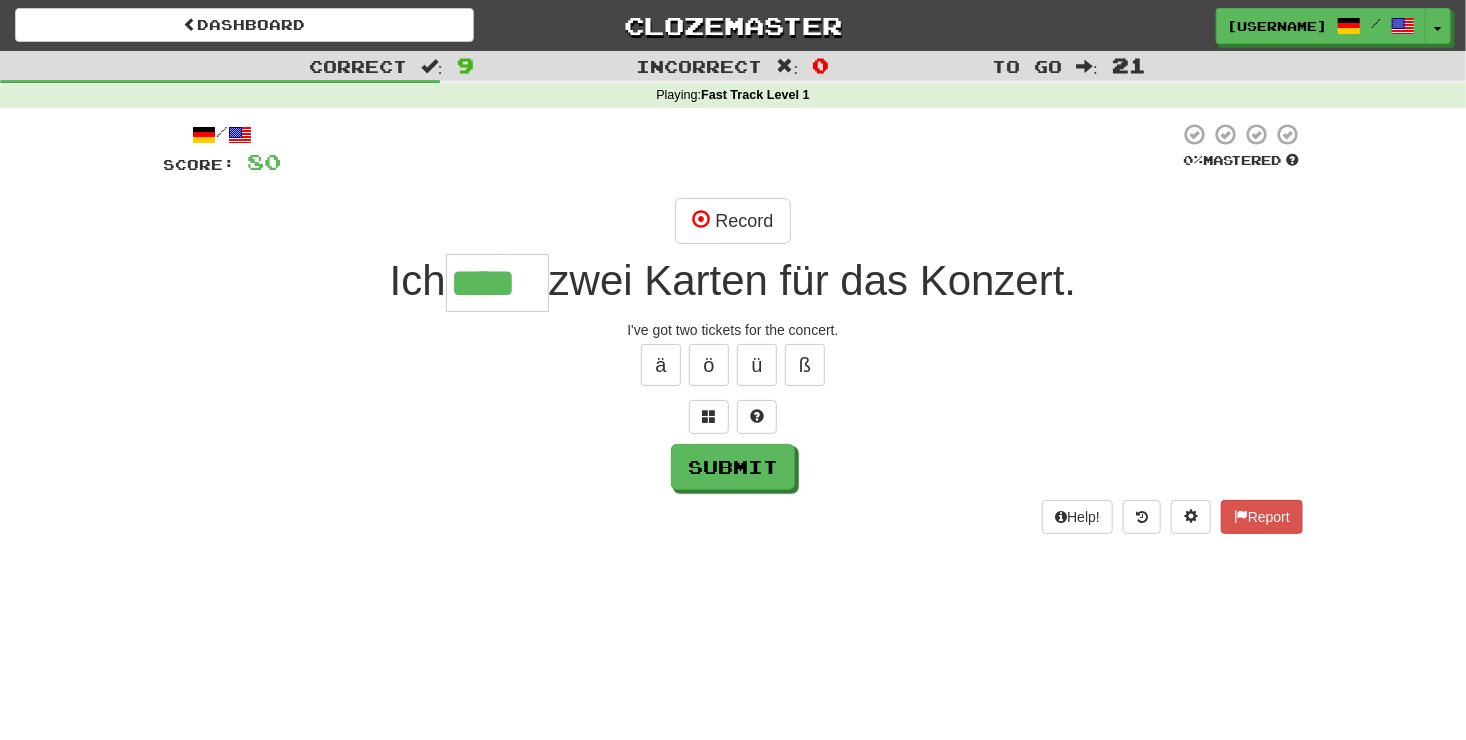 type on "****" 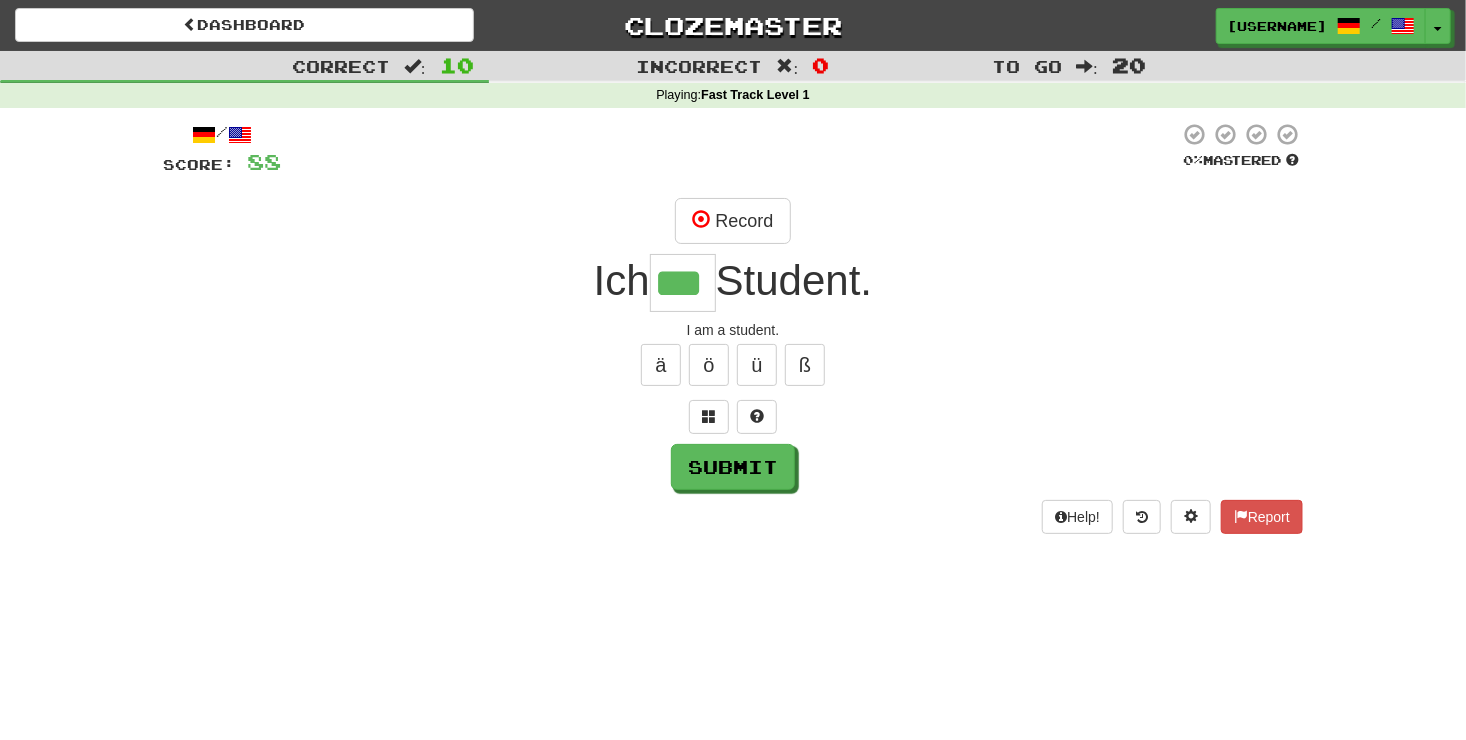 type on "***" 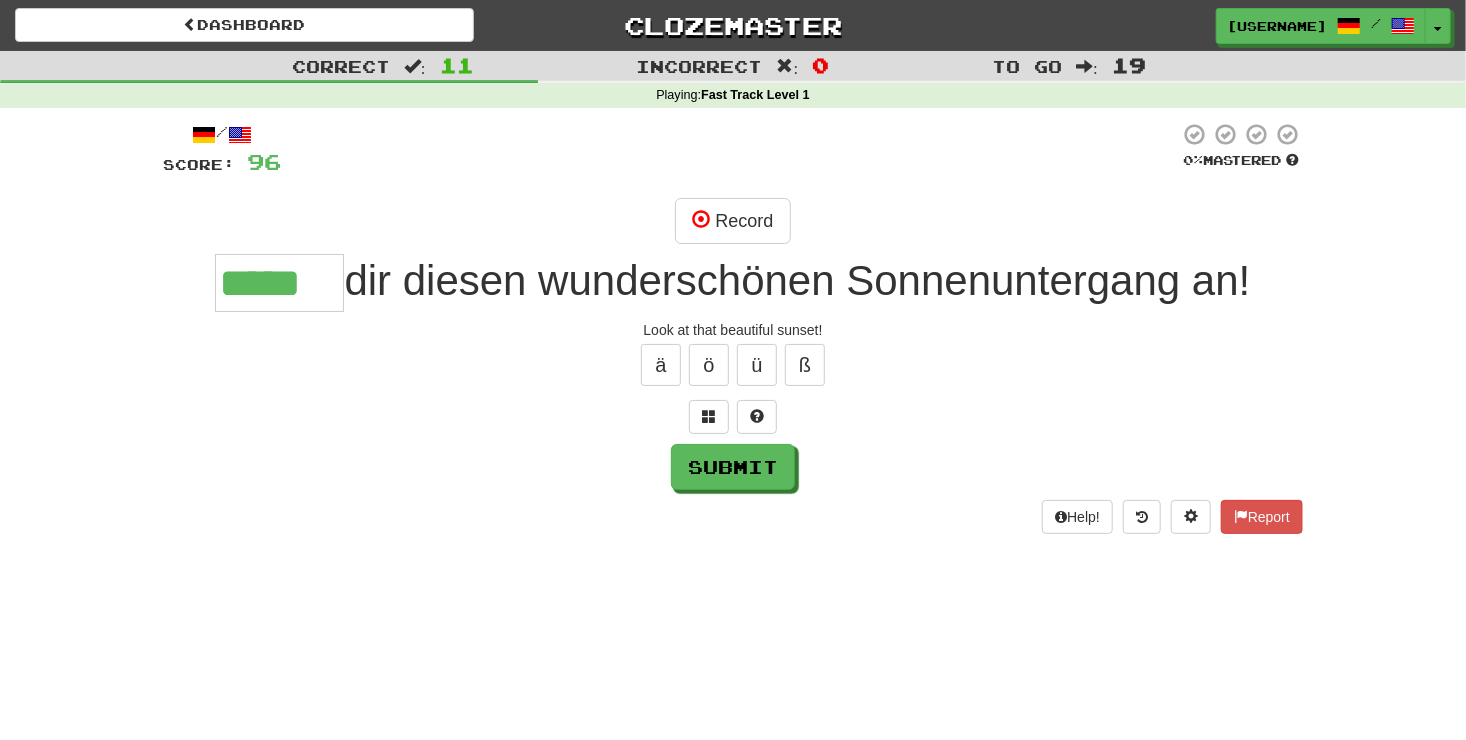 type on "*****" 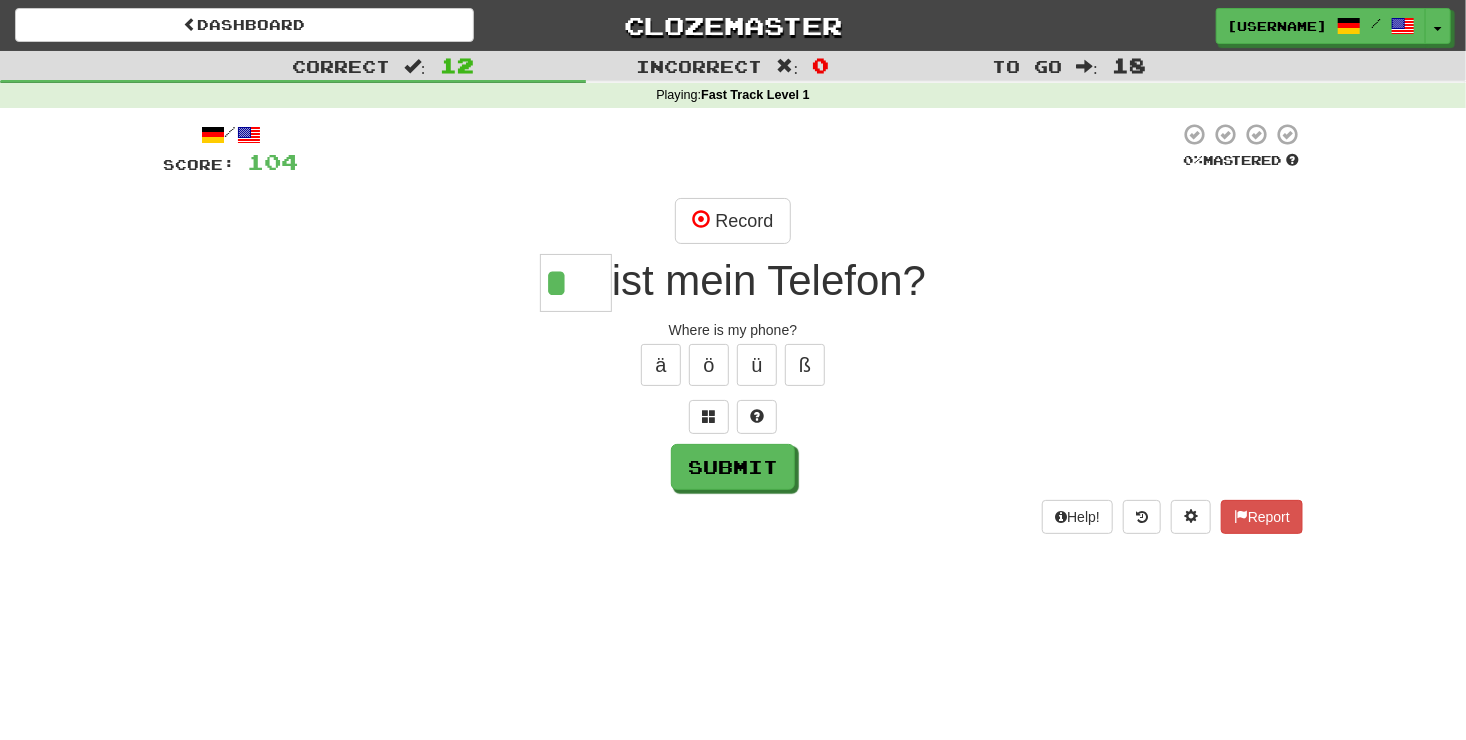 scroll, scrollTop: 0, scrollLeft: 0, axis: both 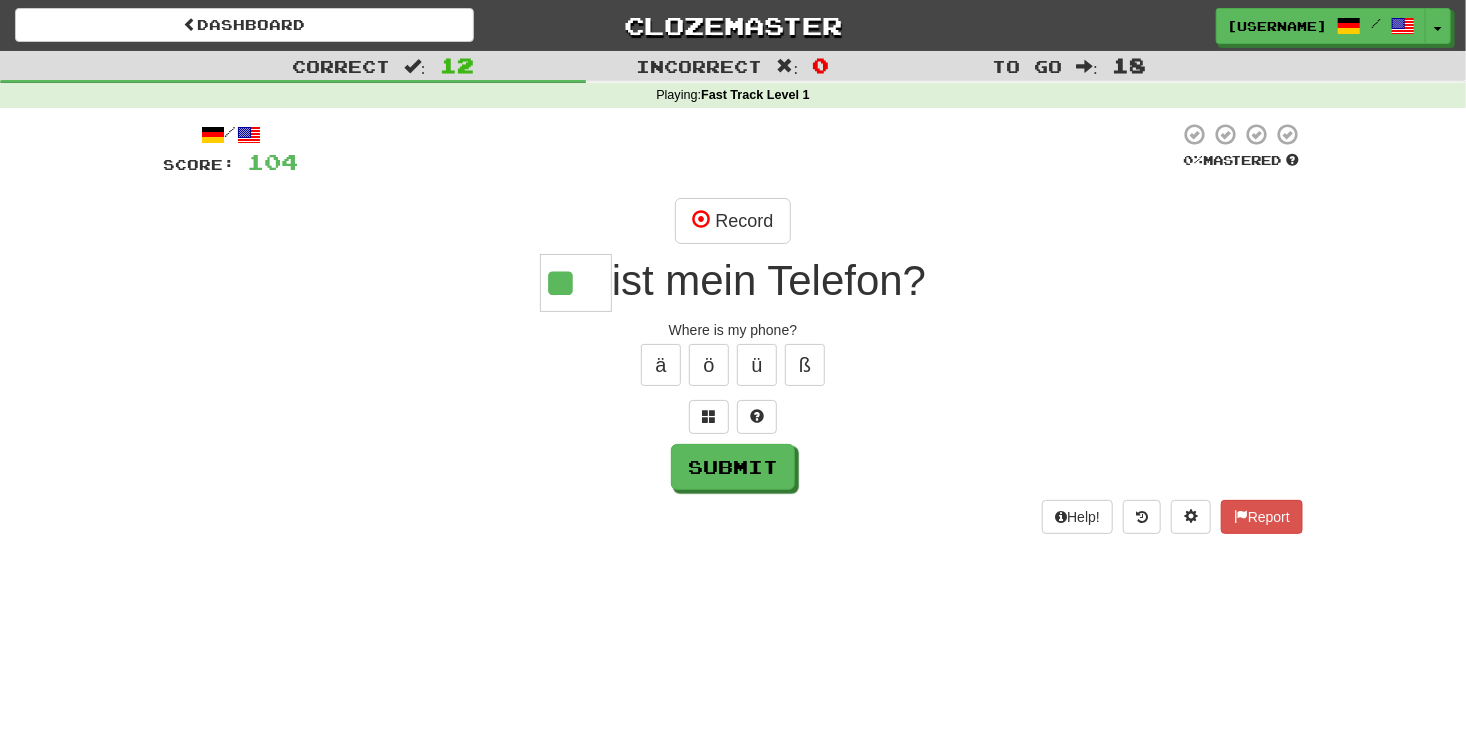 type on "**" 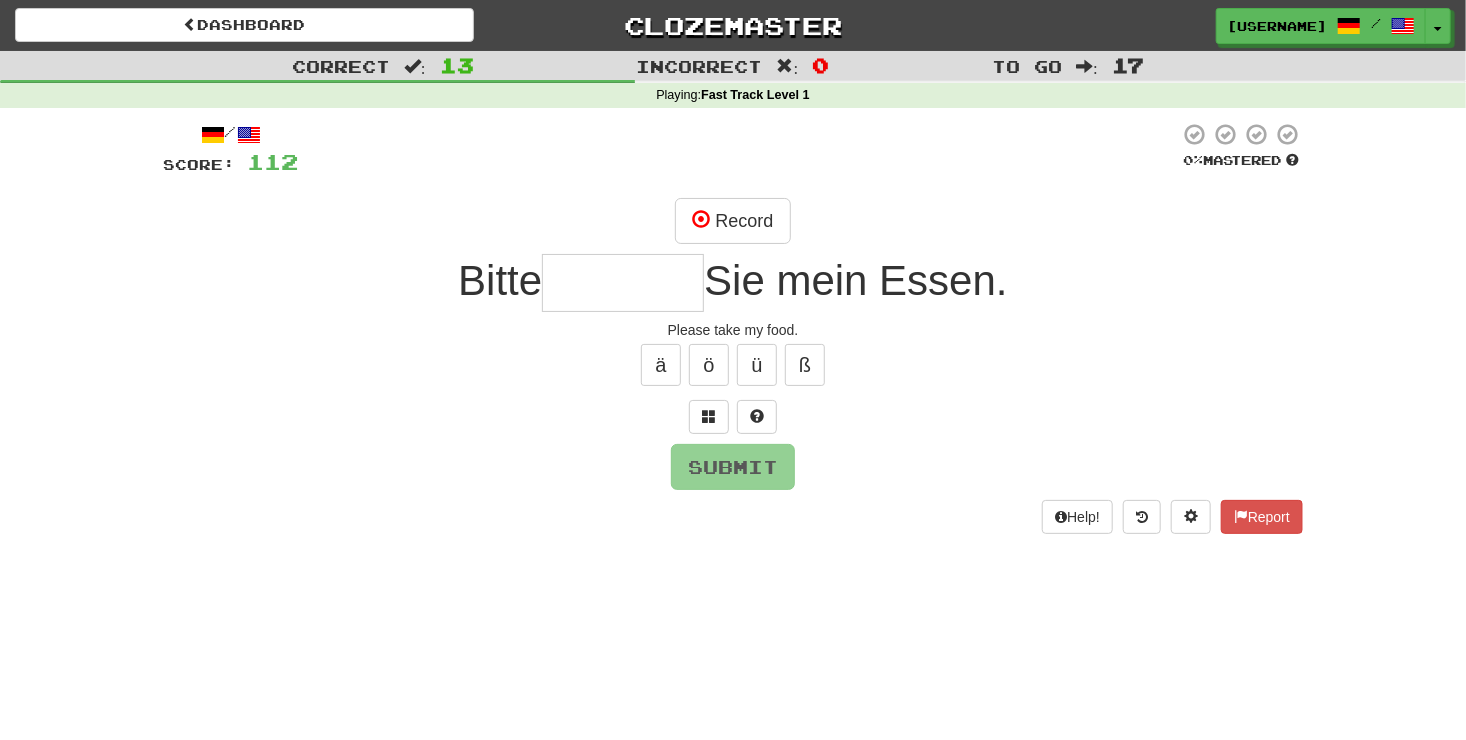 type on "*" 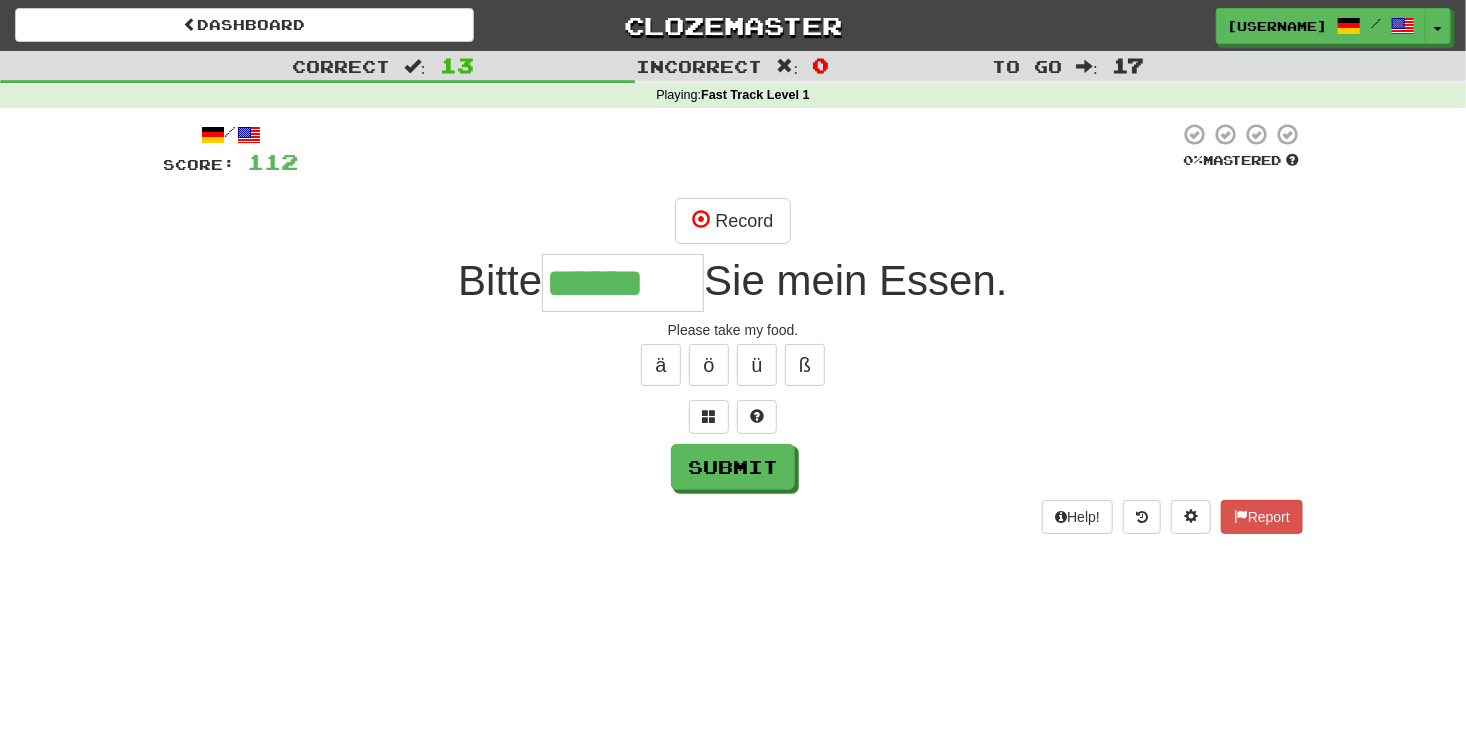 type on "******" 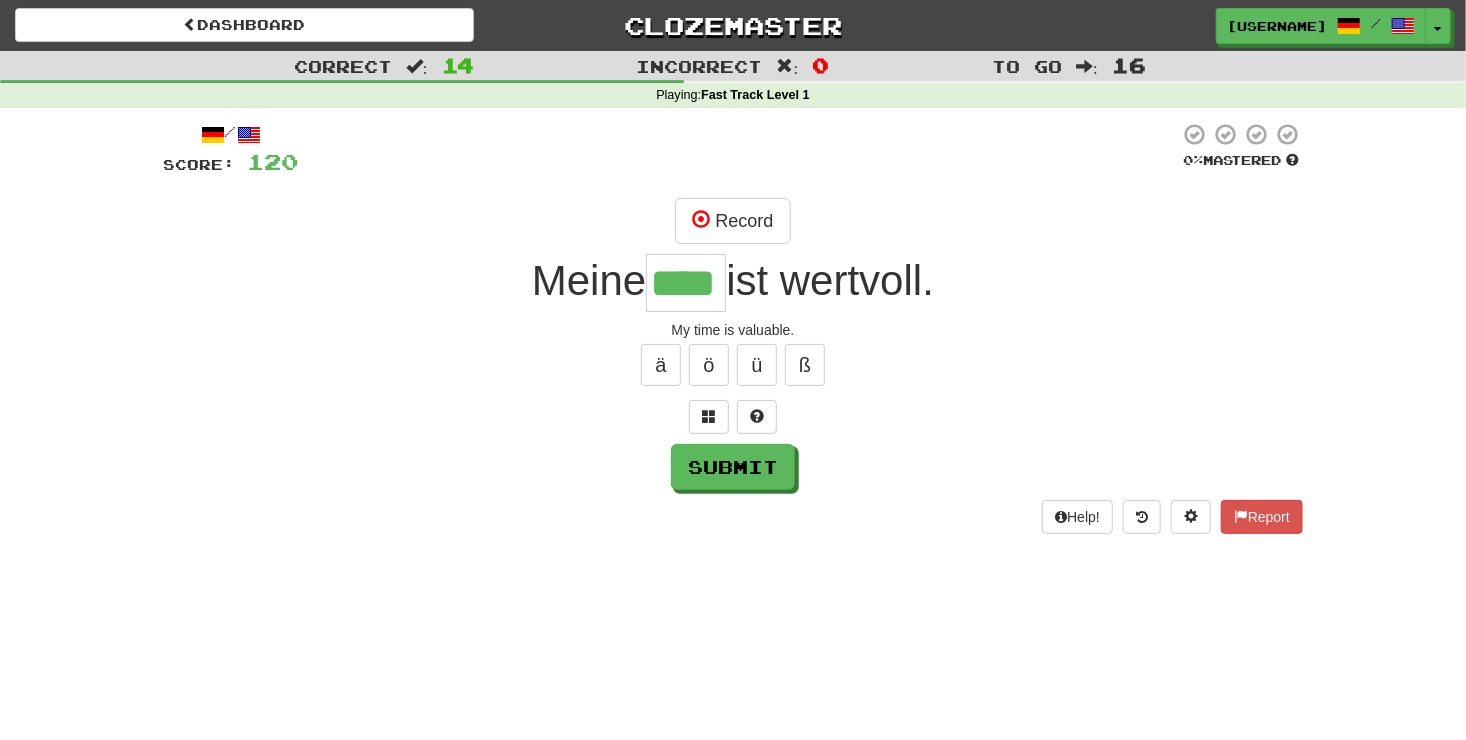 type on "****" 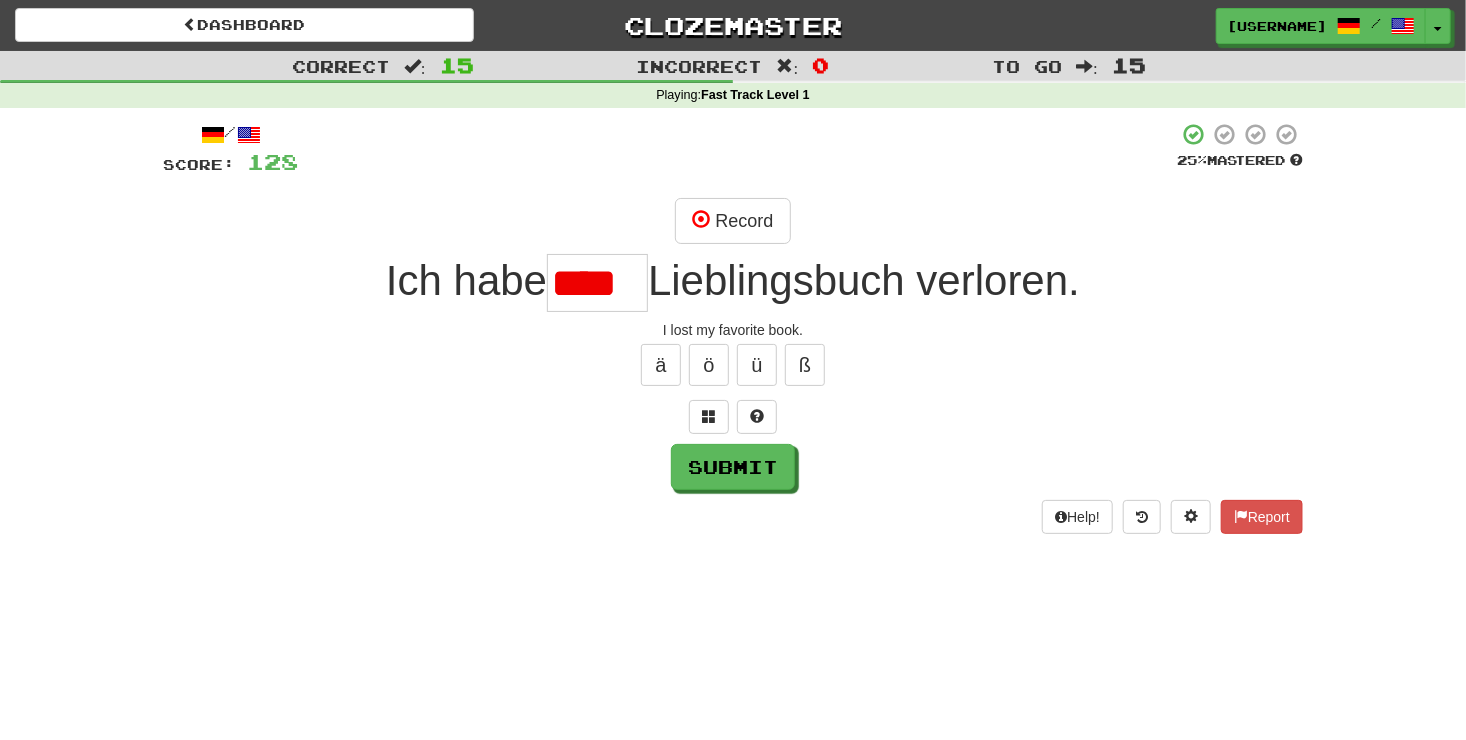 scroll, scrollTop: 0, scrollLeft: 0, axis: both 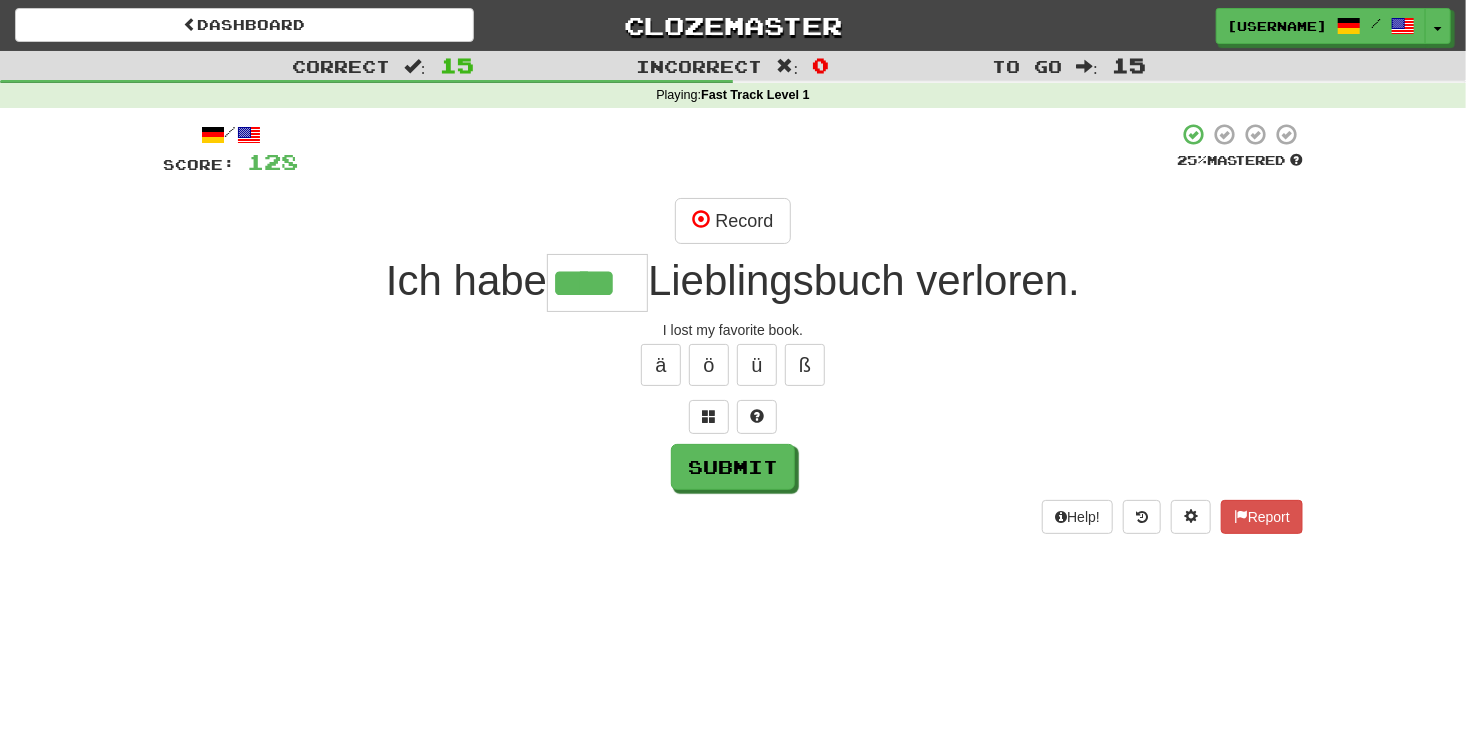 type on "****" 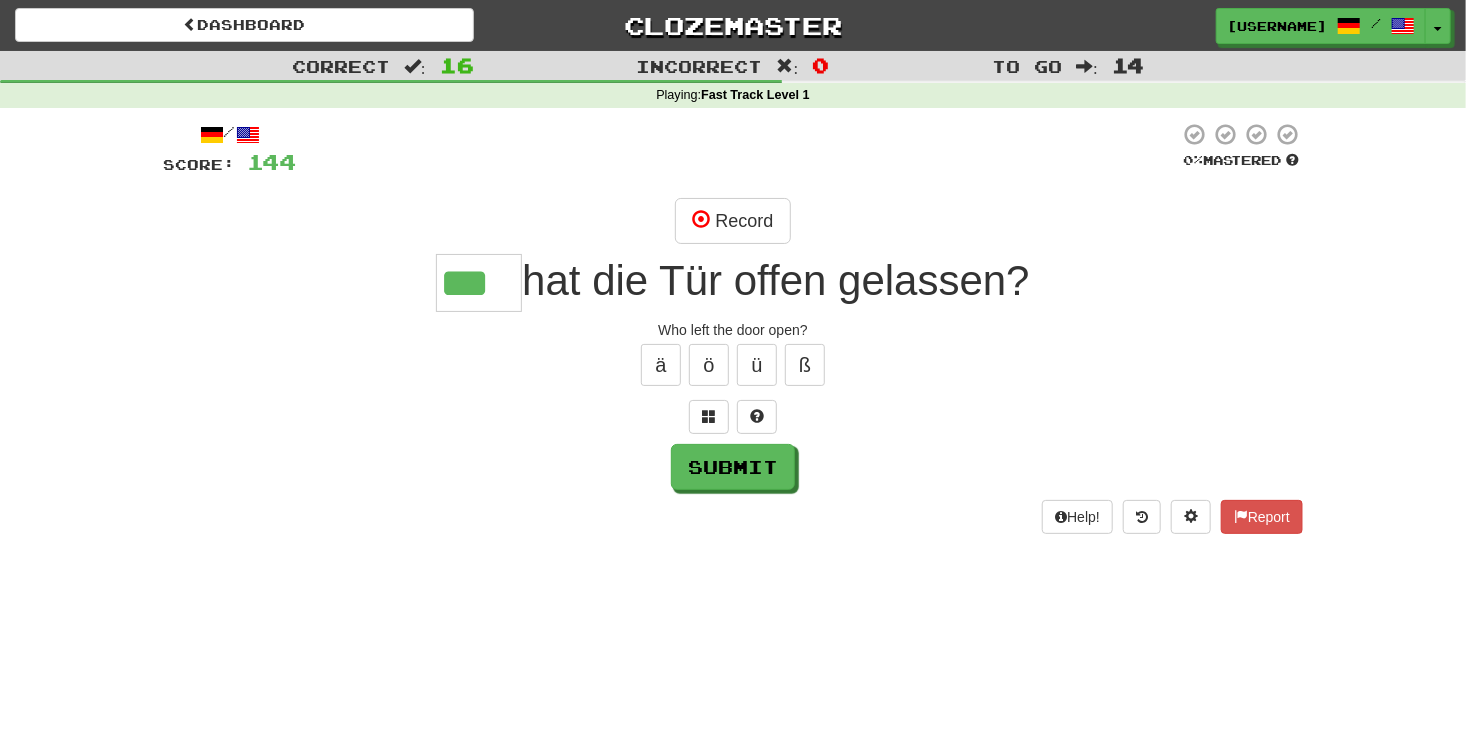 type on "***" 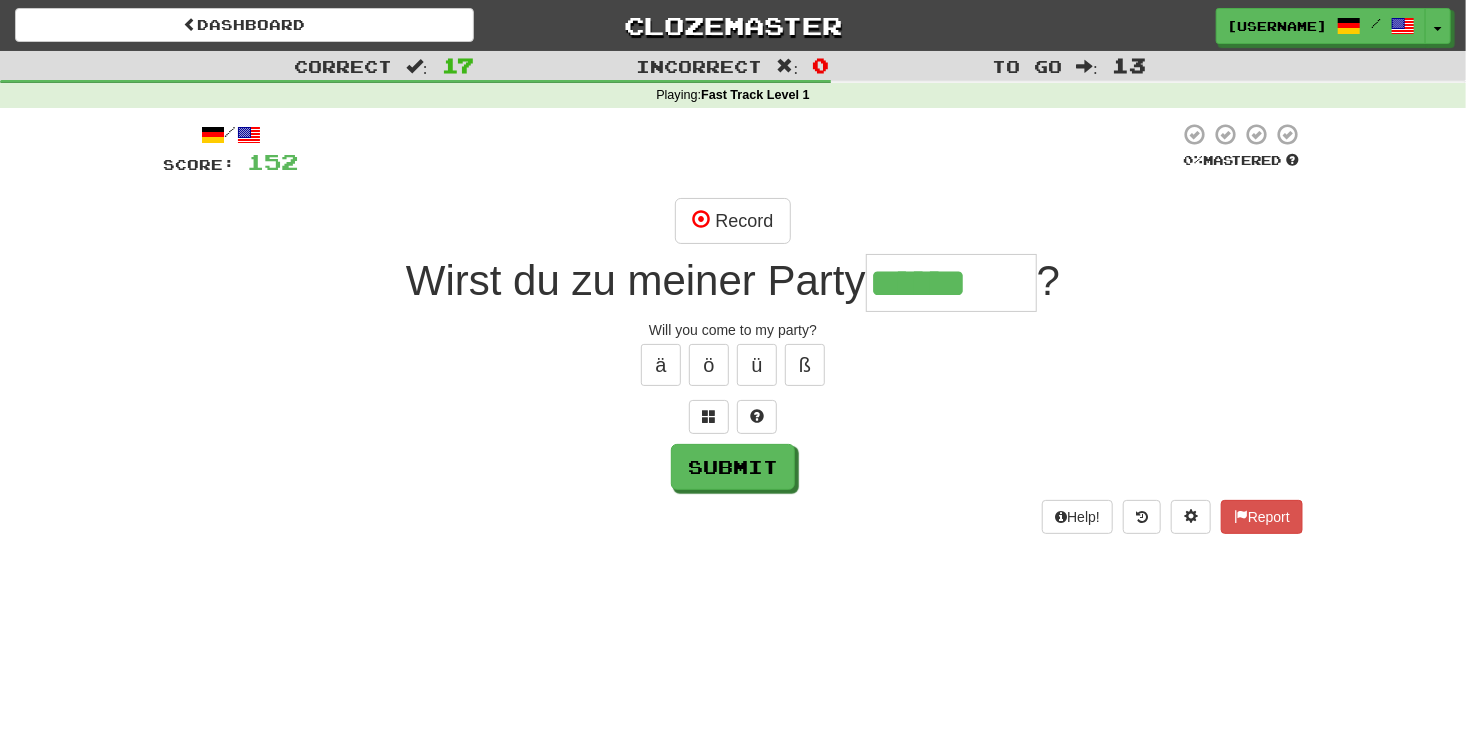 type on "******" 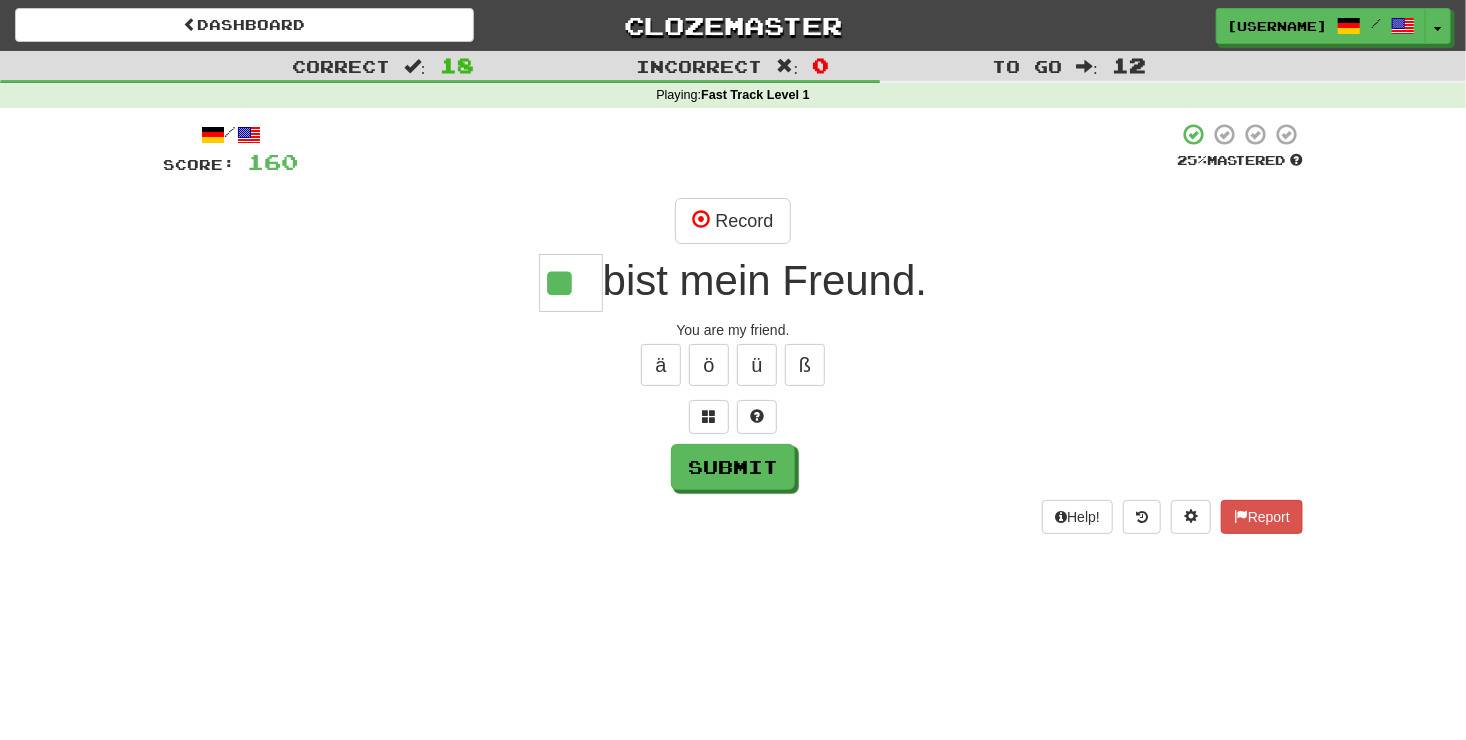 type on "**" 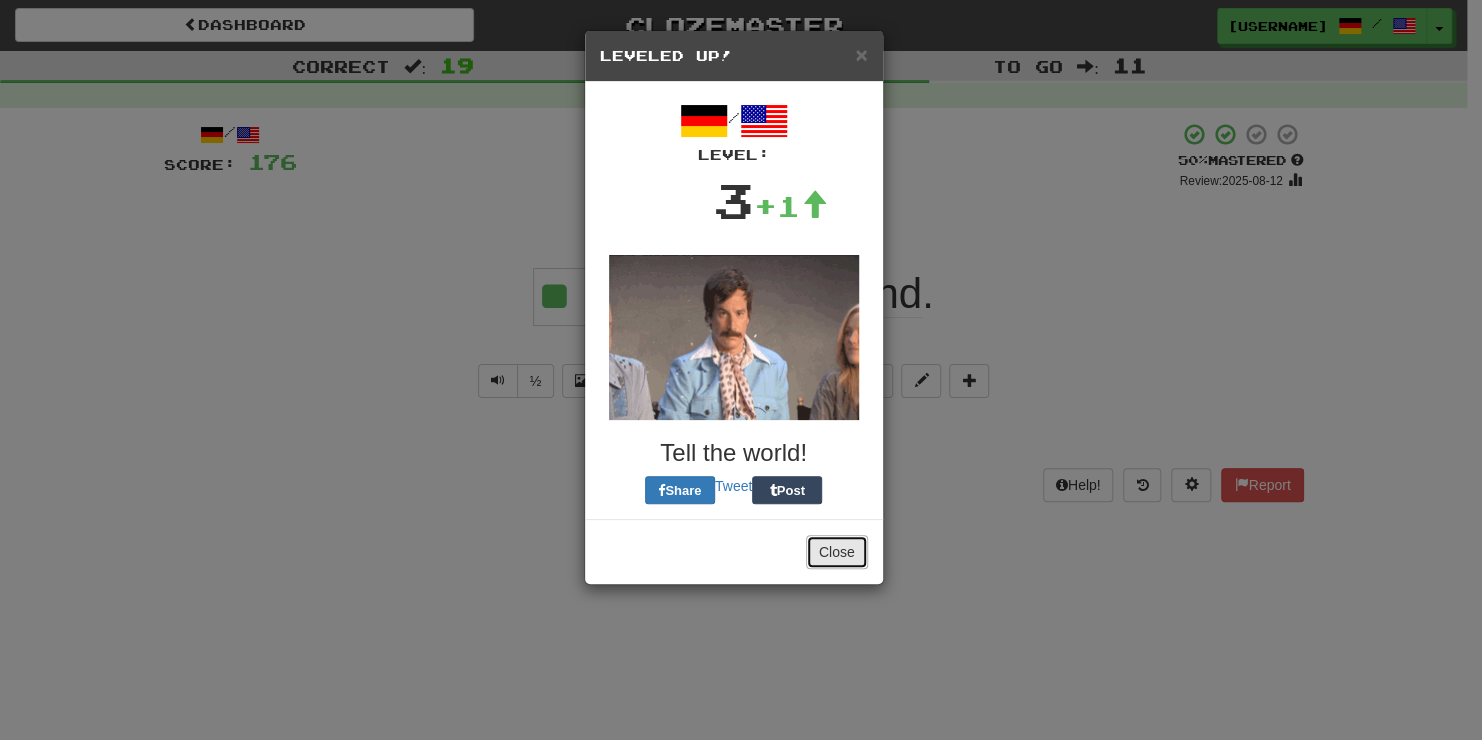 click on "Close" at bounding box center (837, 552) 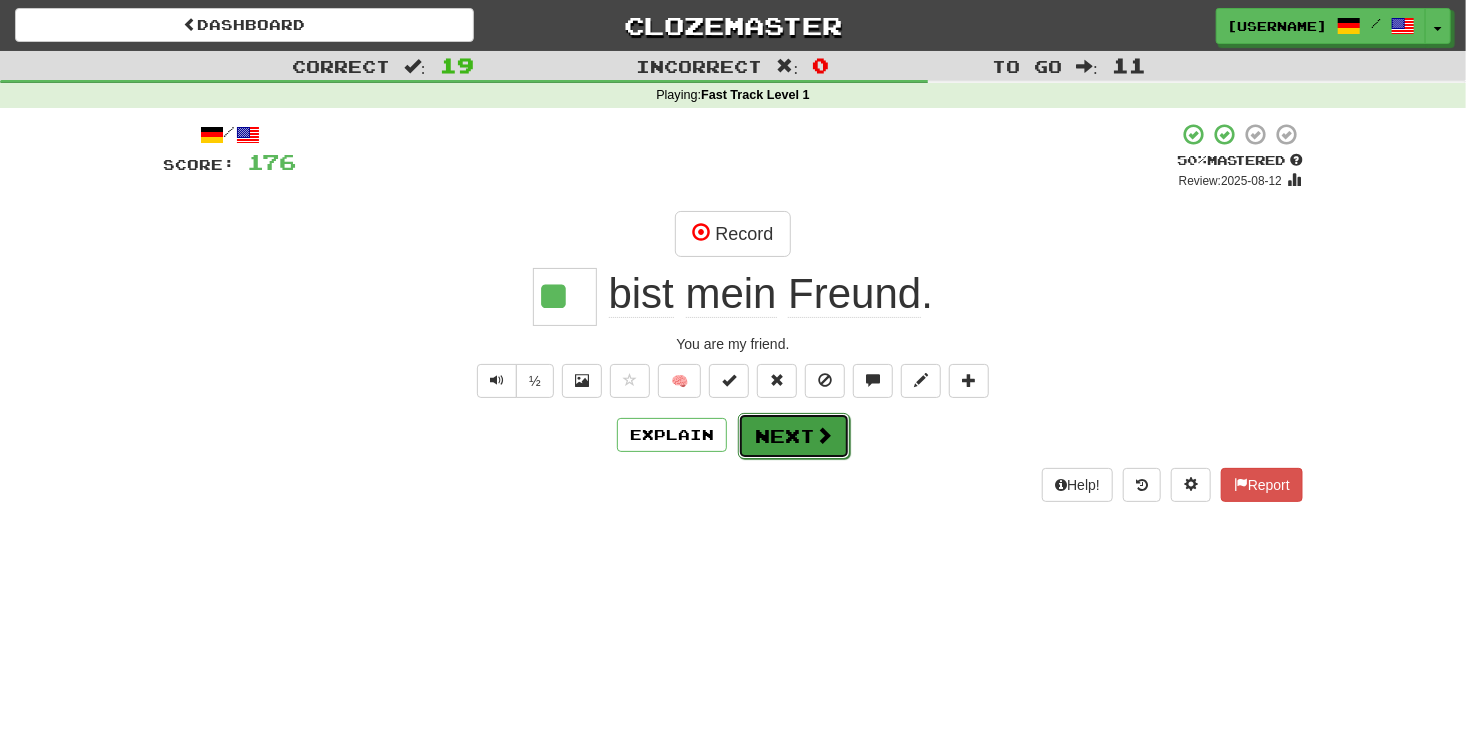 click on "Next" at bounding box center [794, 436] 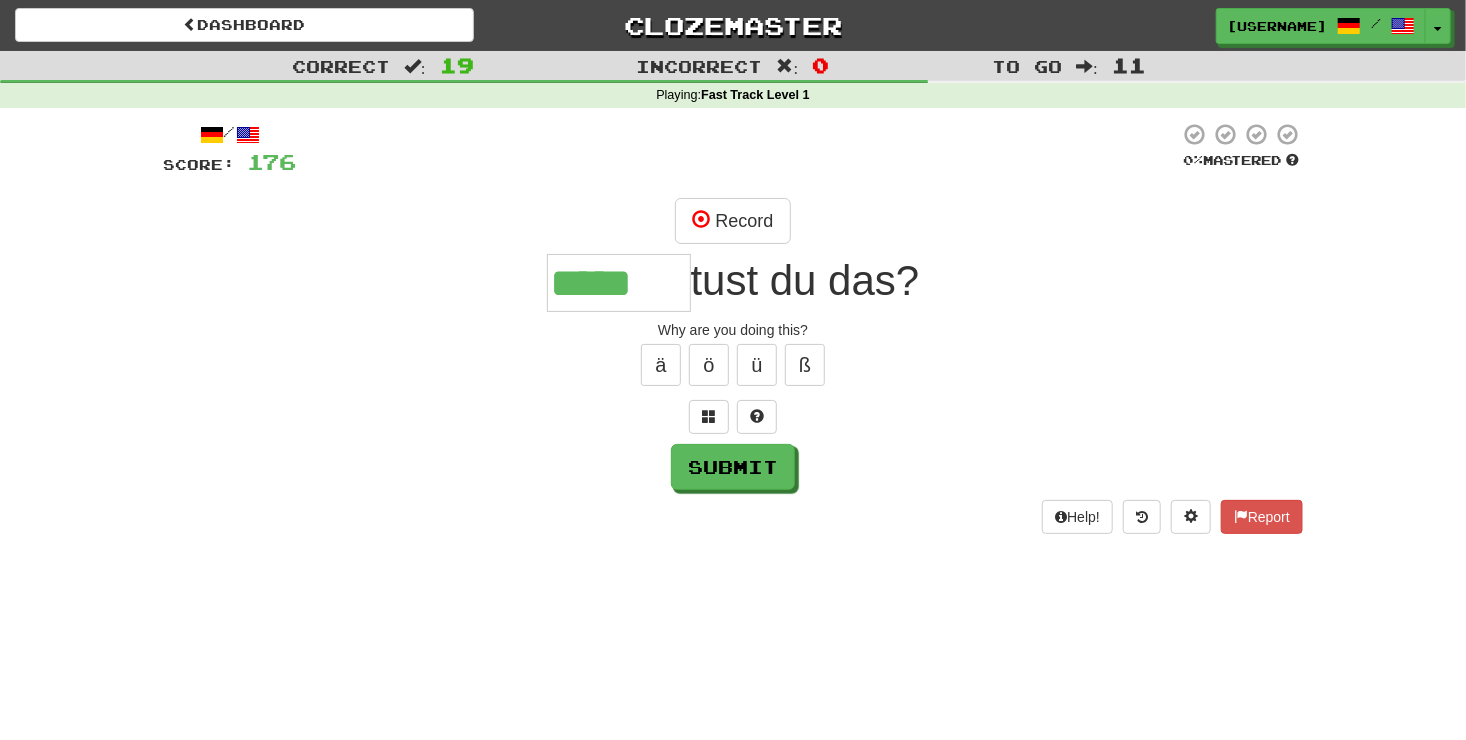 type on "*****" 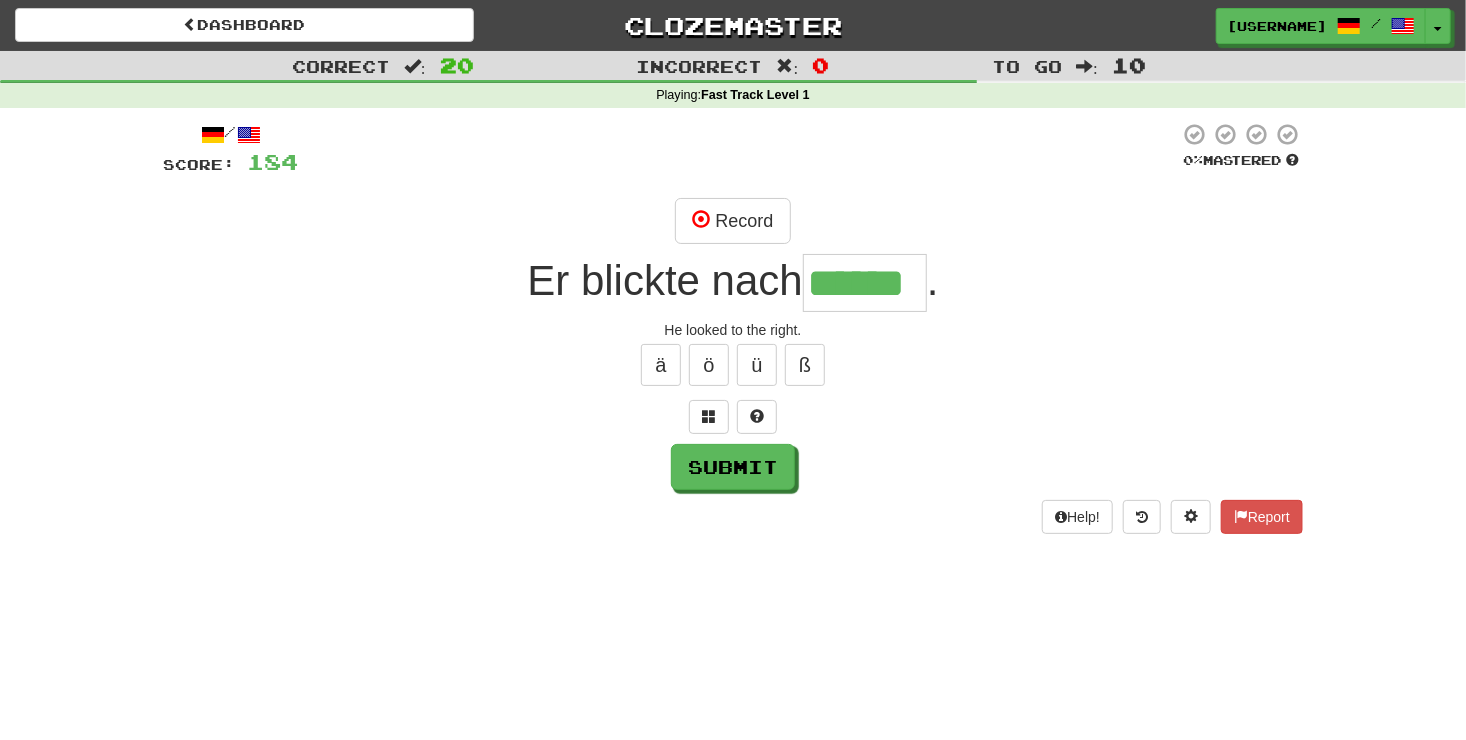 type on "******" 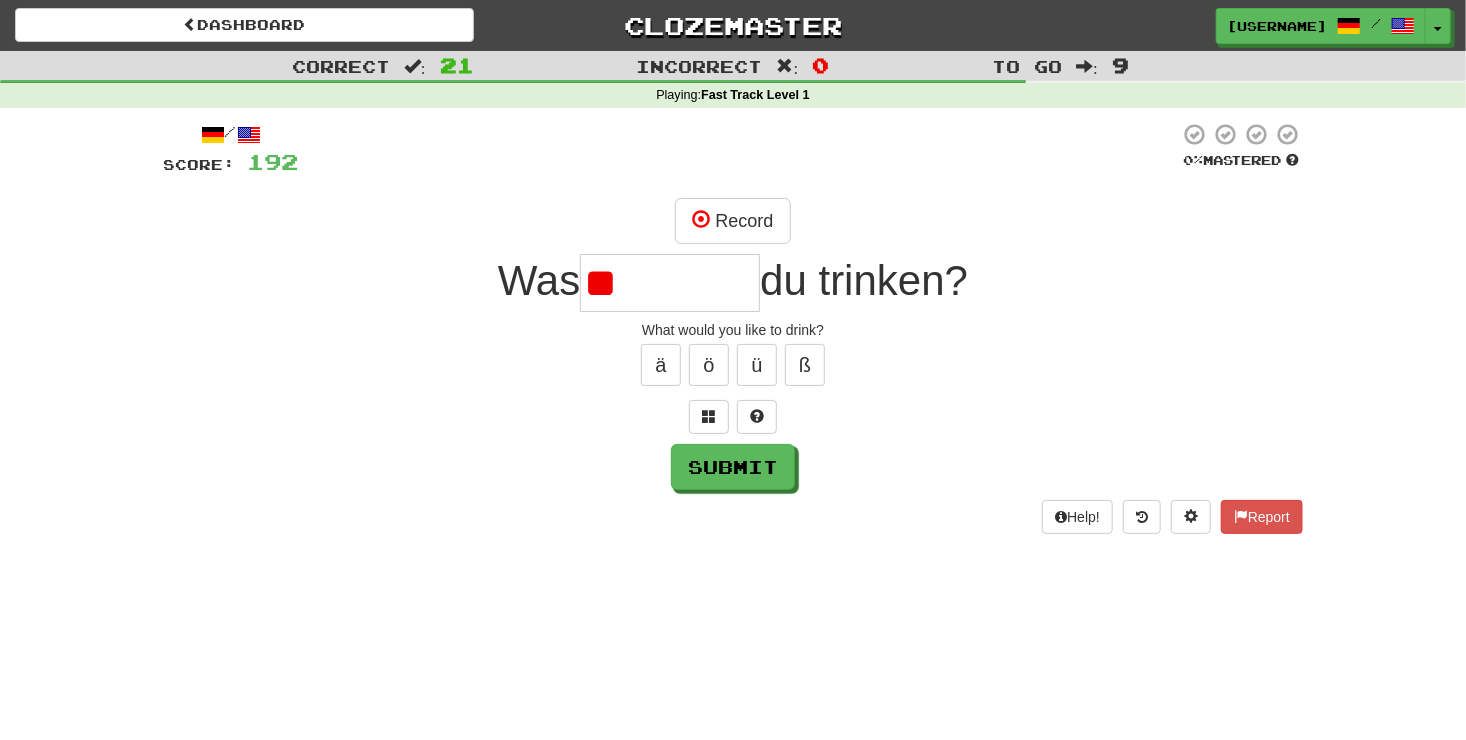 type on "*" 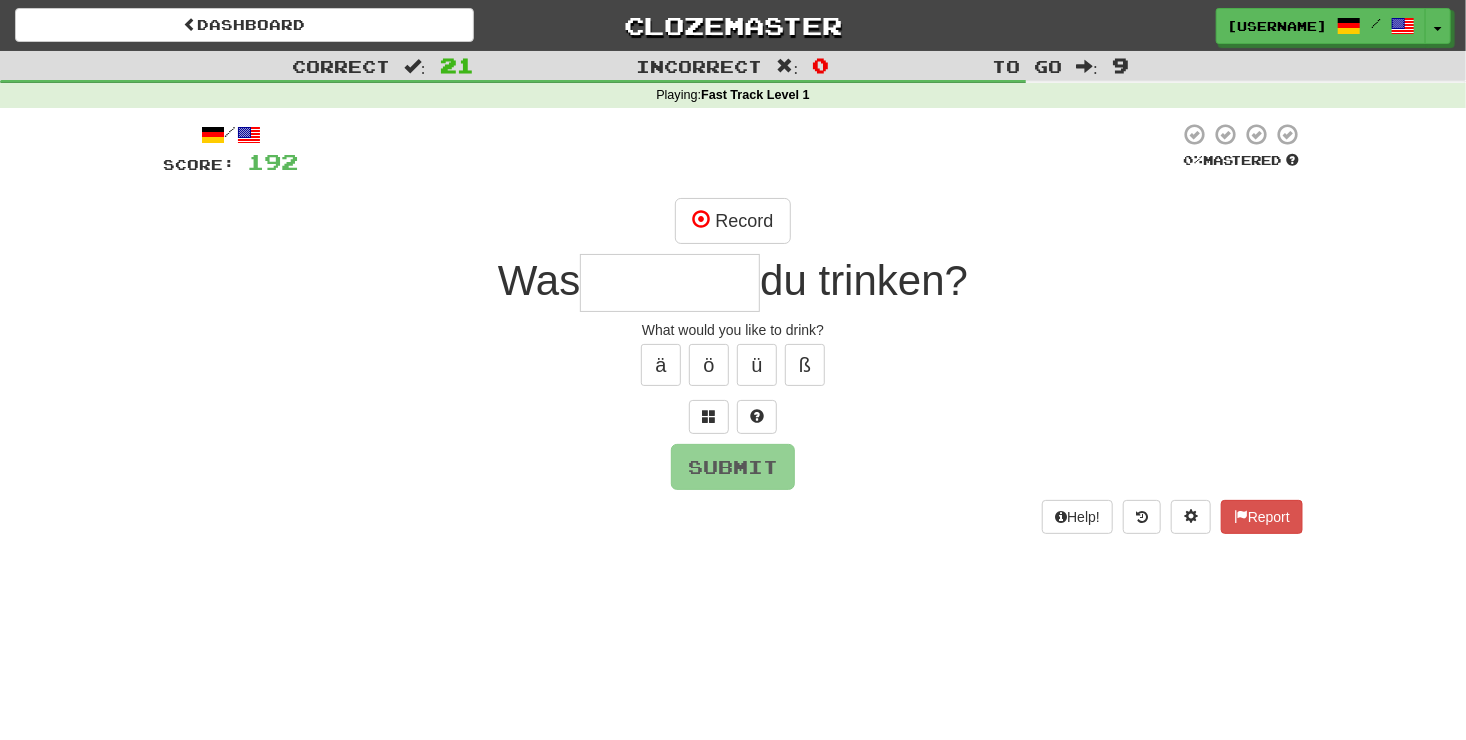 type on "*" 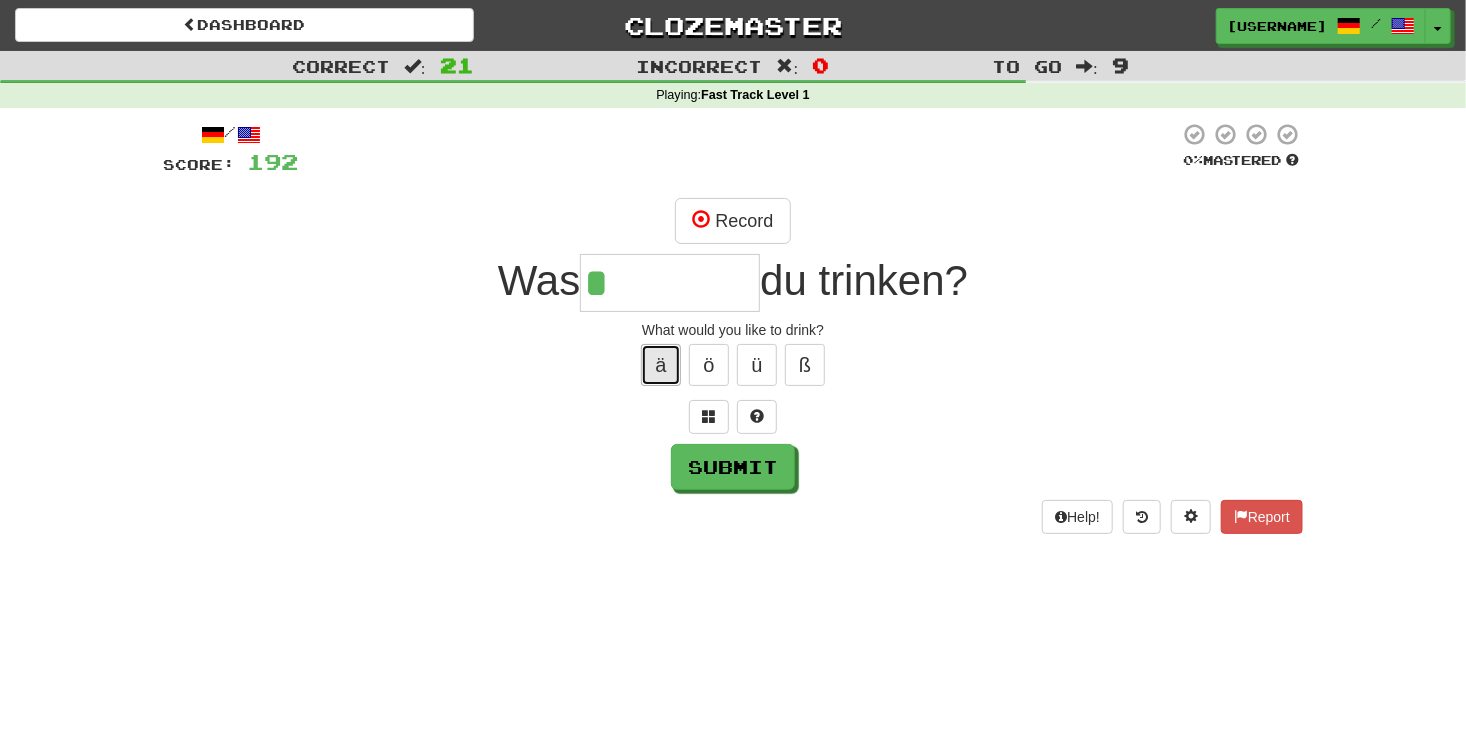 click on "ä" at bounding box center (661, 365) 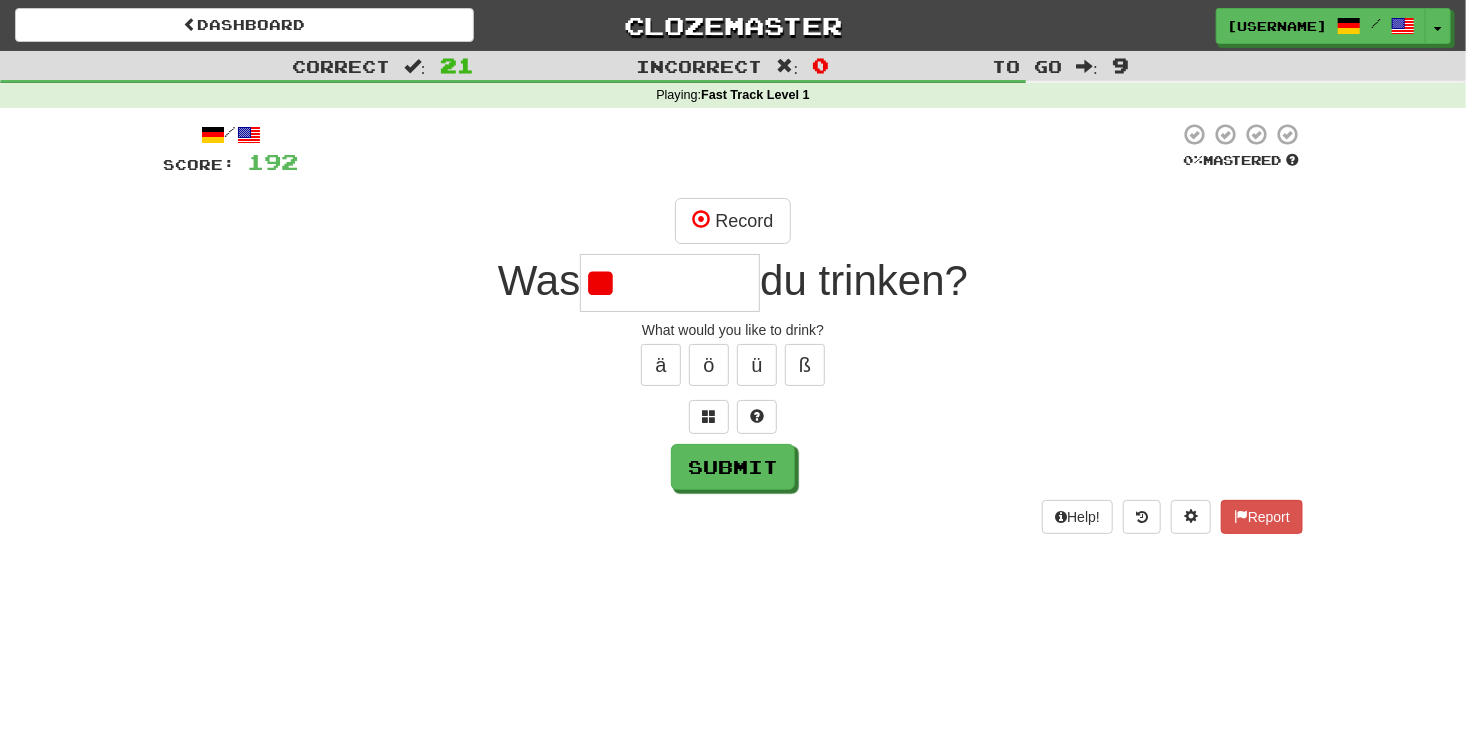 click on "**" at bounding box center (670, 283) 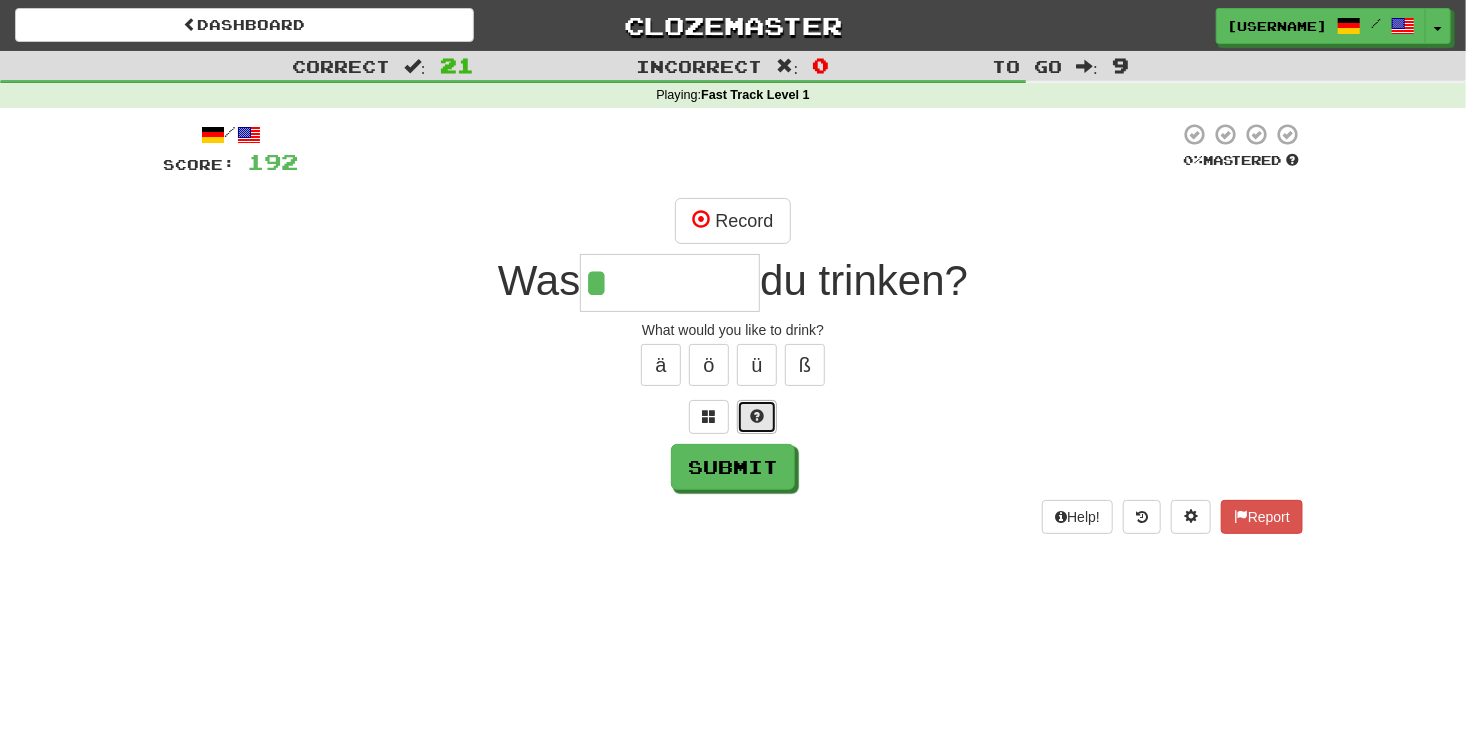 click at bounding box center [757, 416] 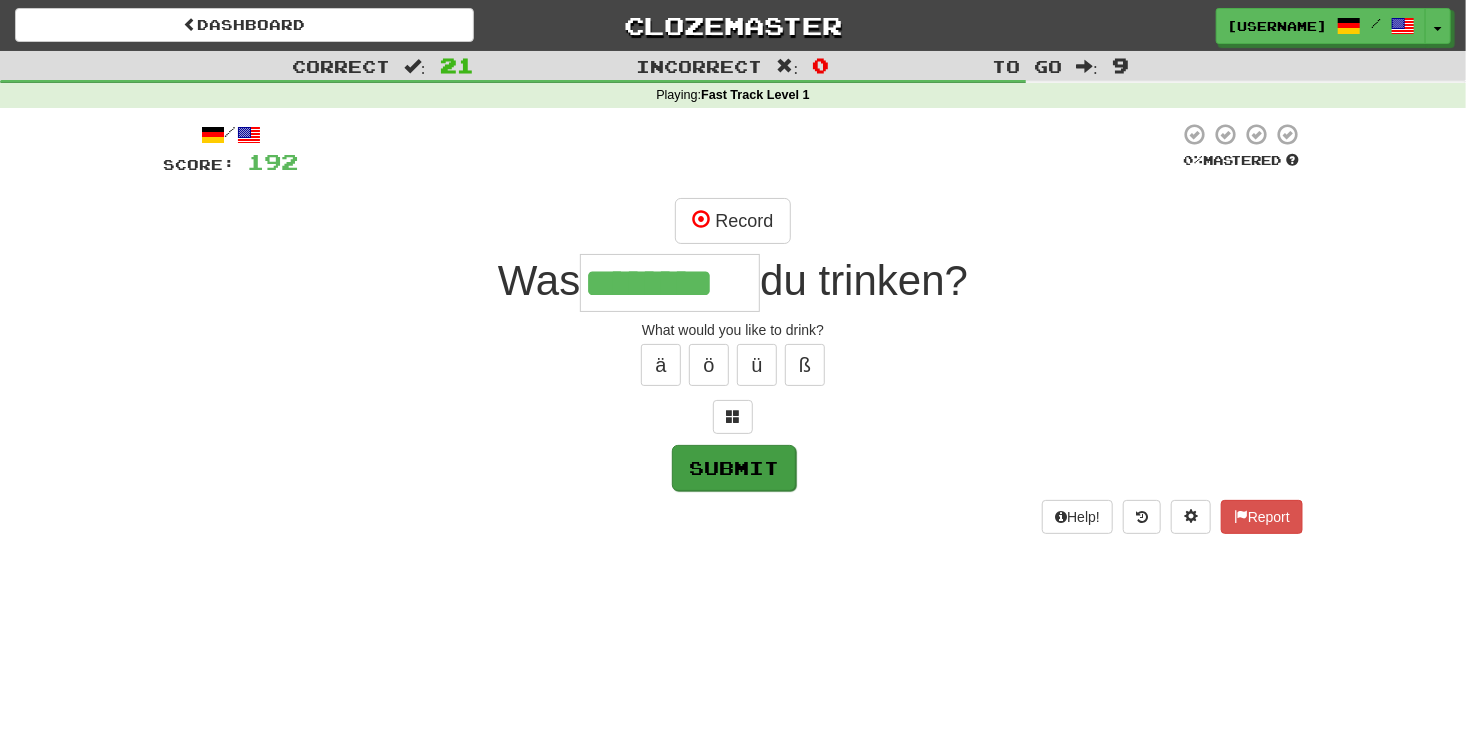 type on "********" 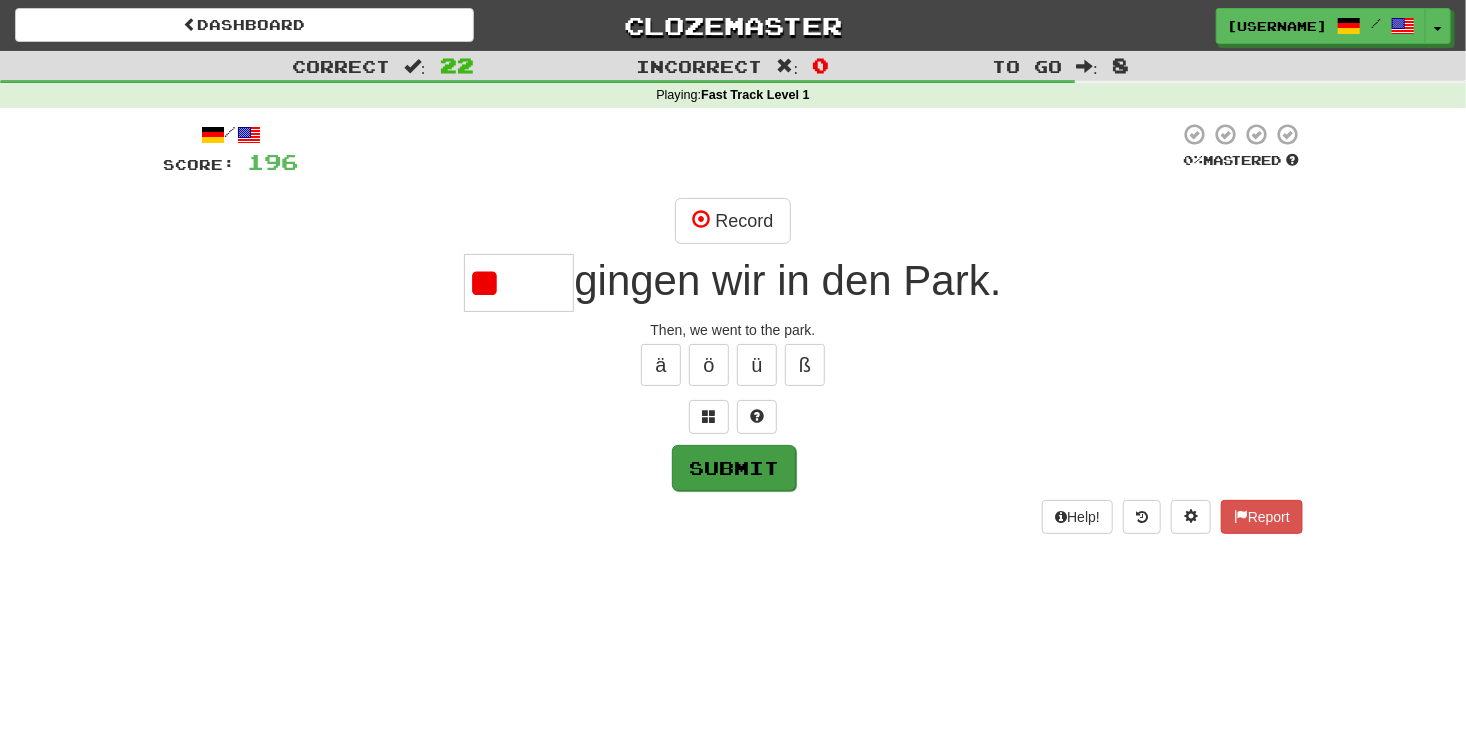 type on "*" 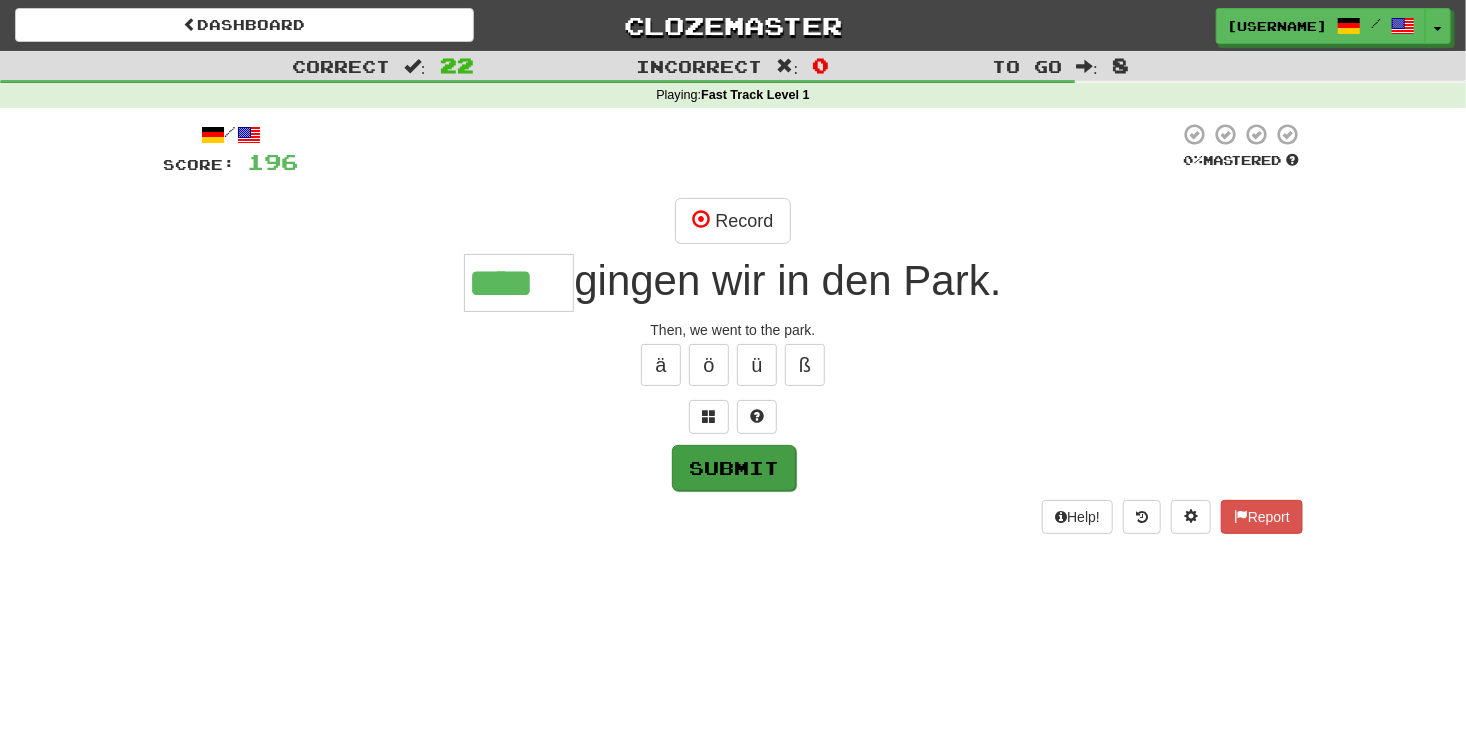 type on "****" 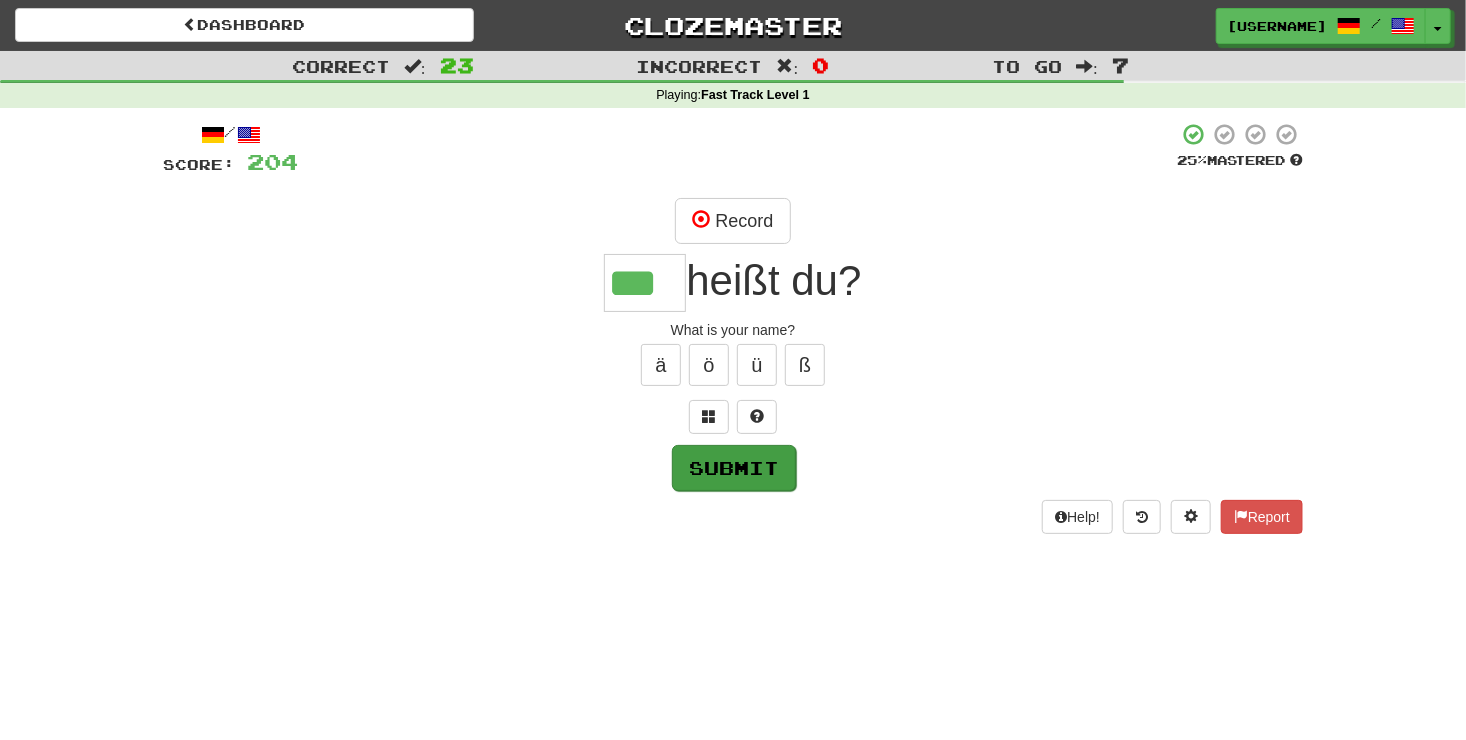 type on "***" 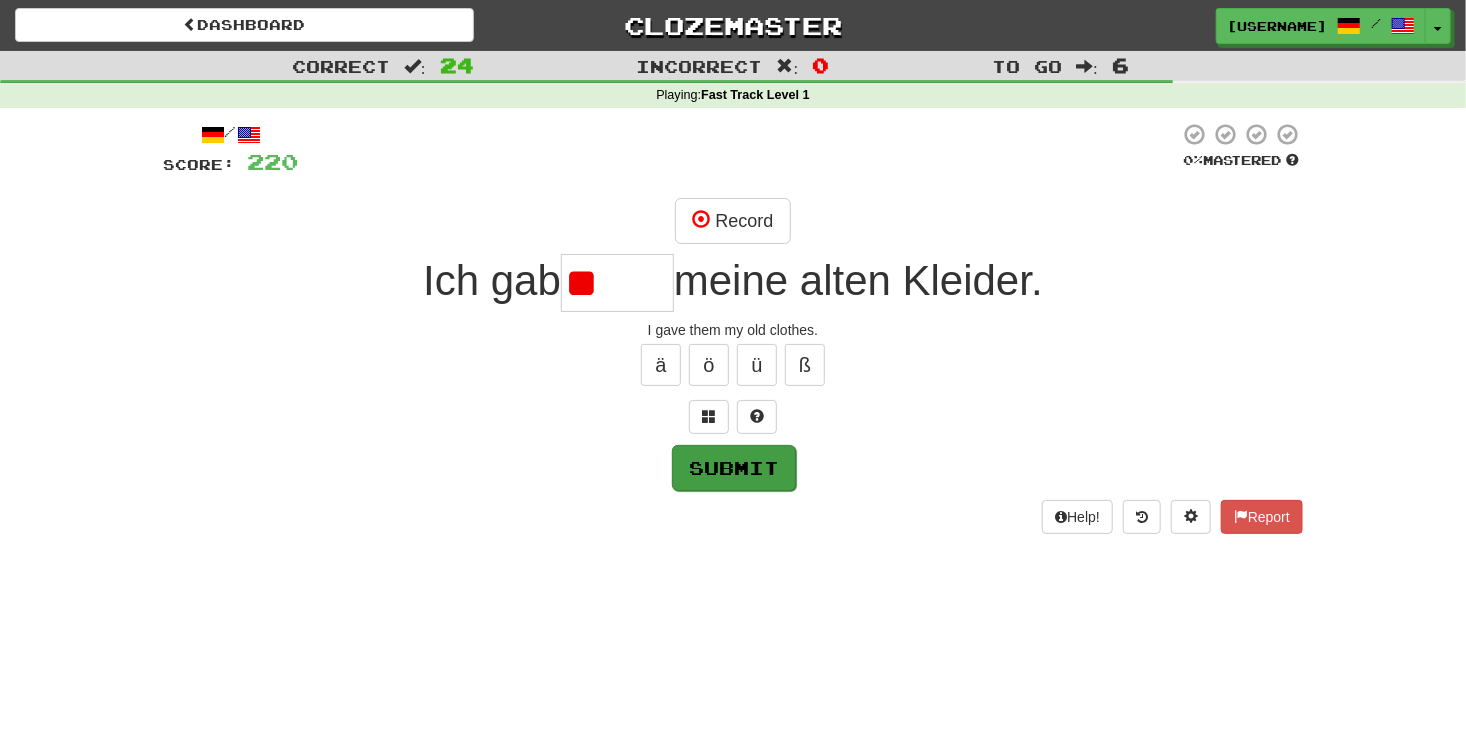 type on "*" 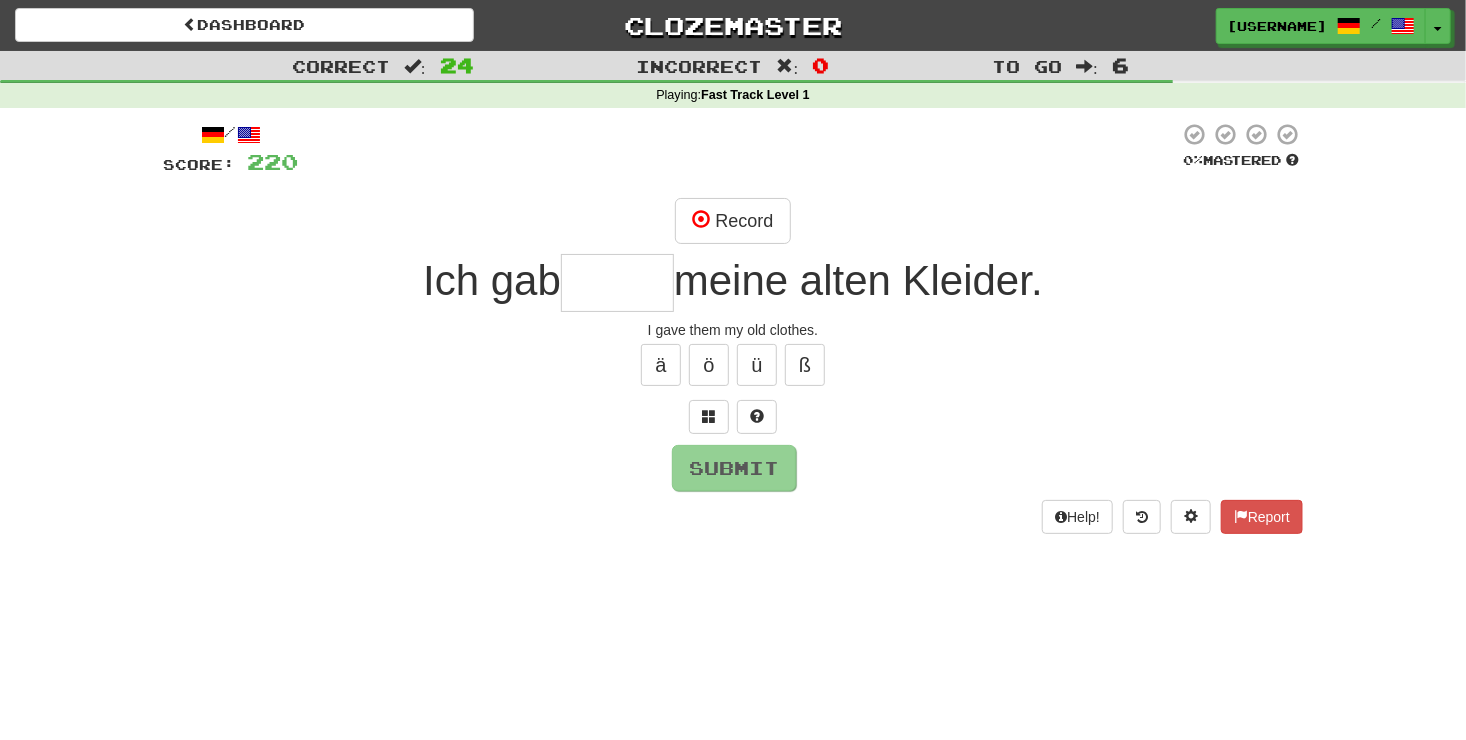 type on "*" 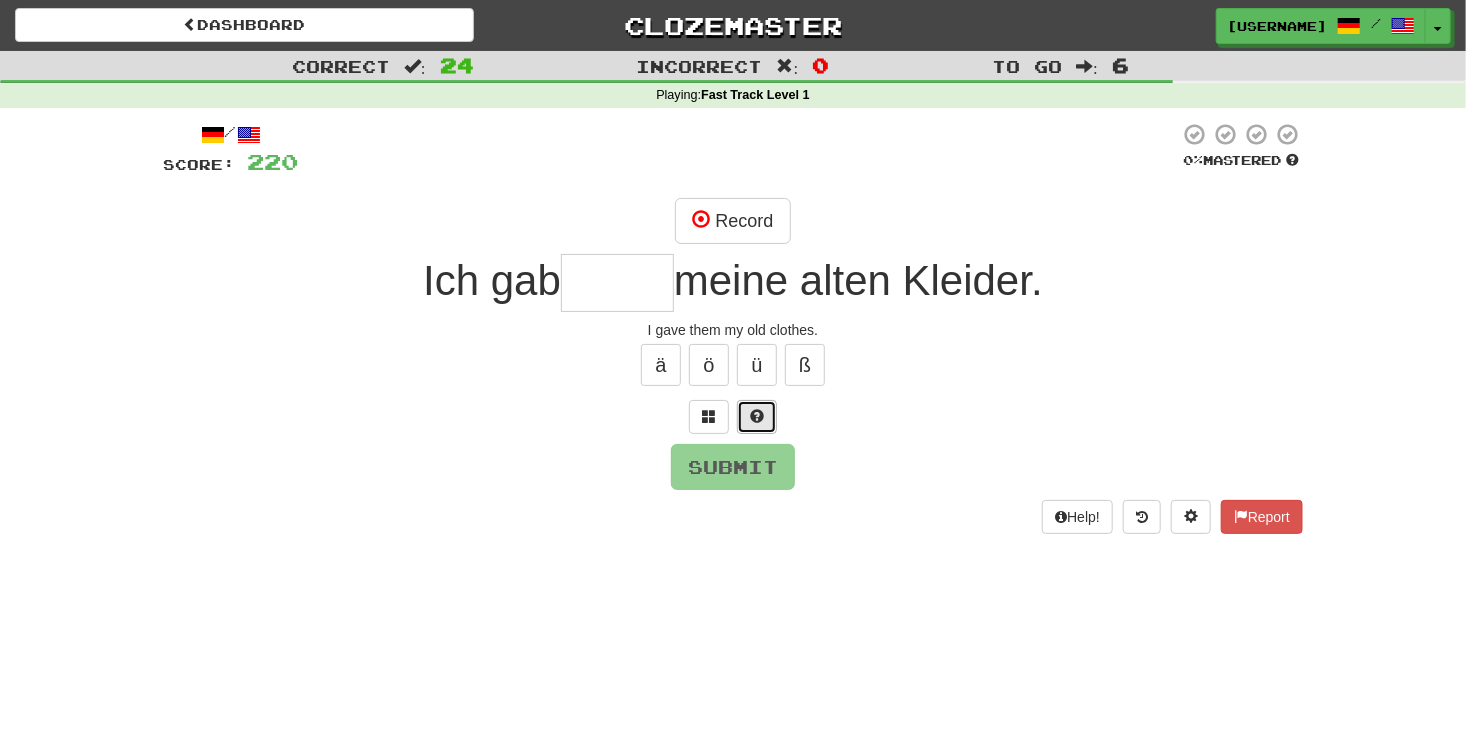 drag, startPoint x: 771, startPoint y: 405, endPoint x: 757, endPoint y: 424, distance: 23.600847 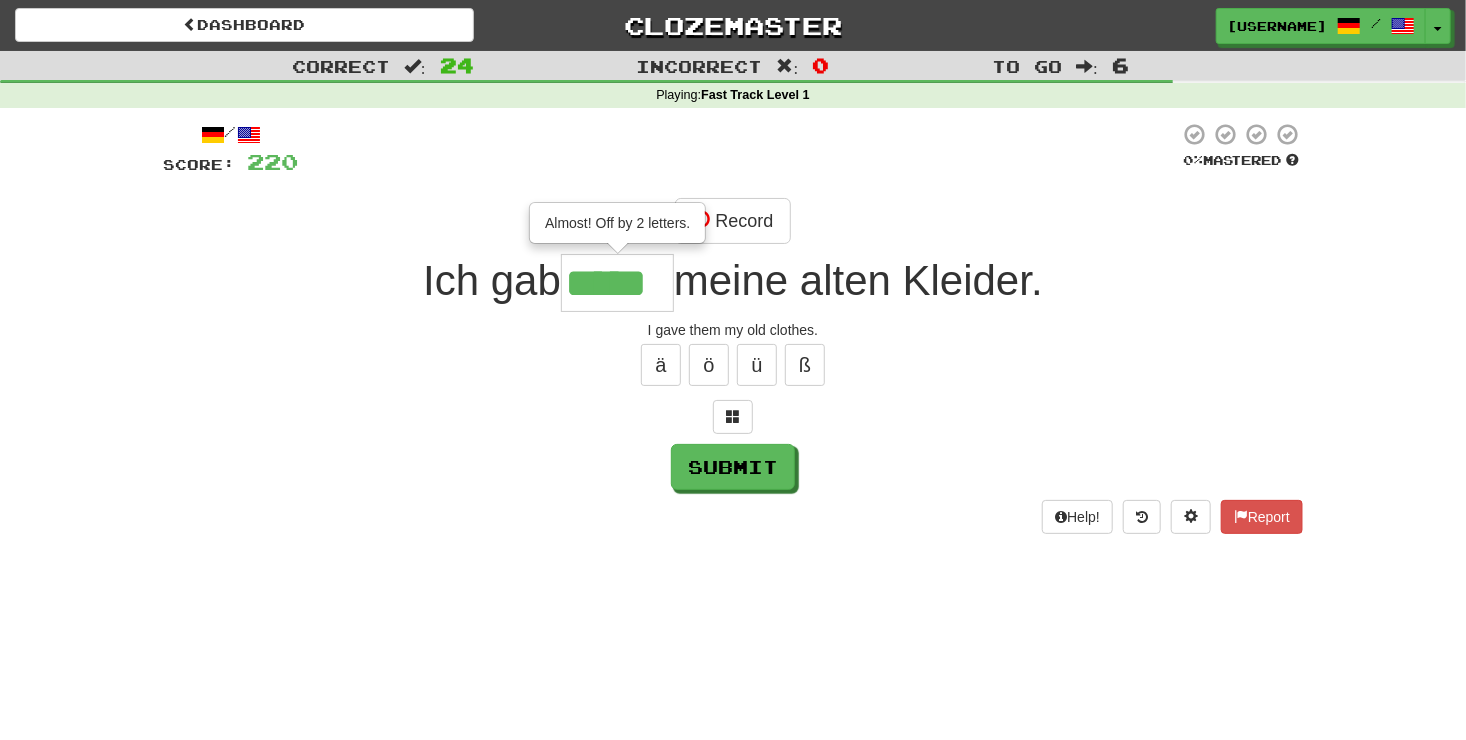 type on "*****" 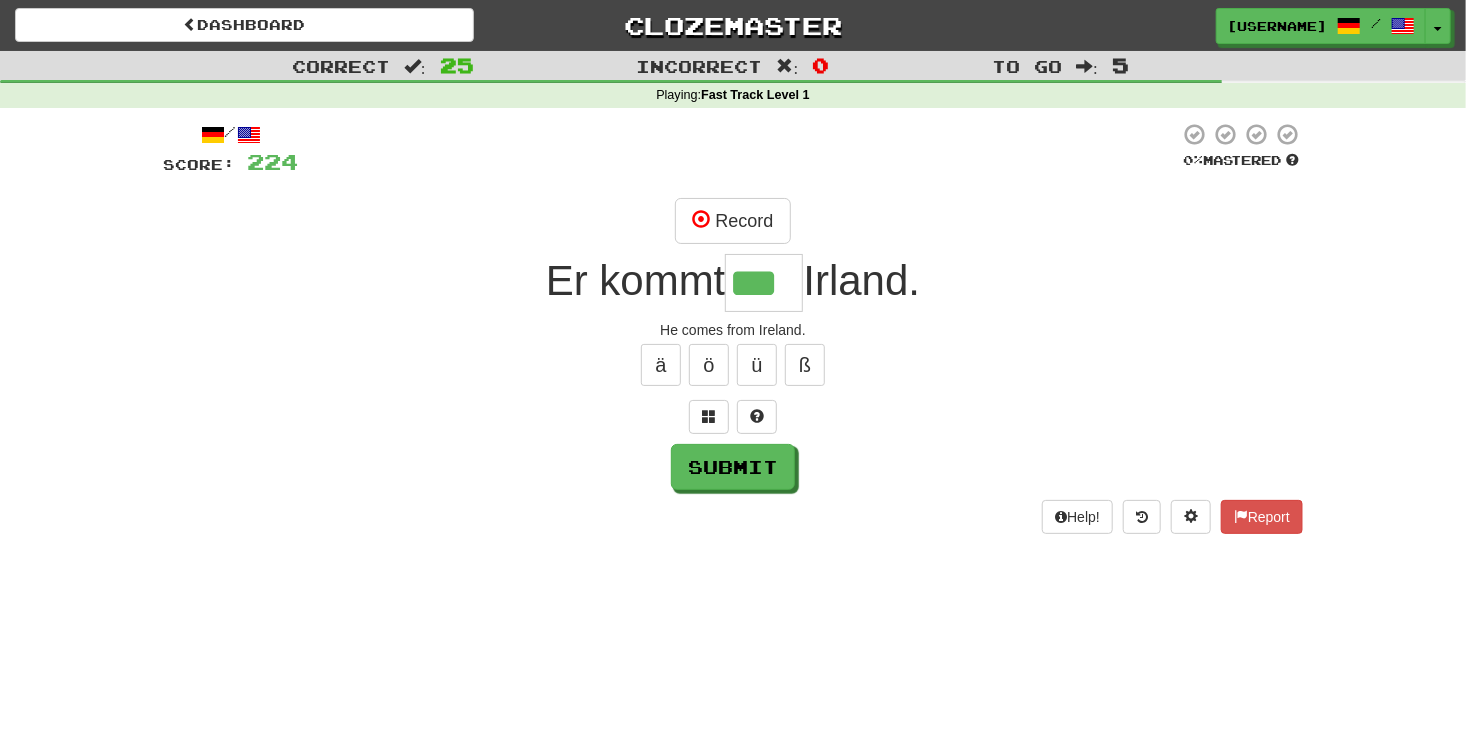 type on "***" 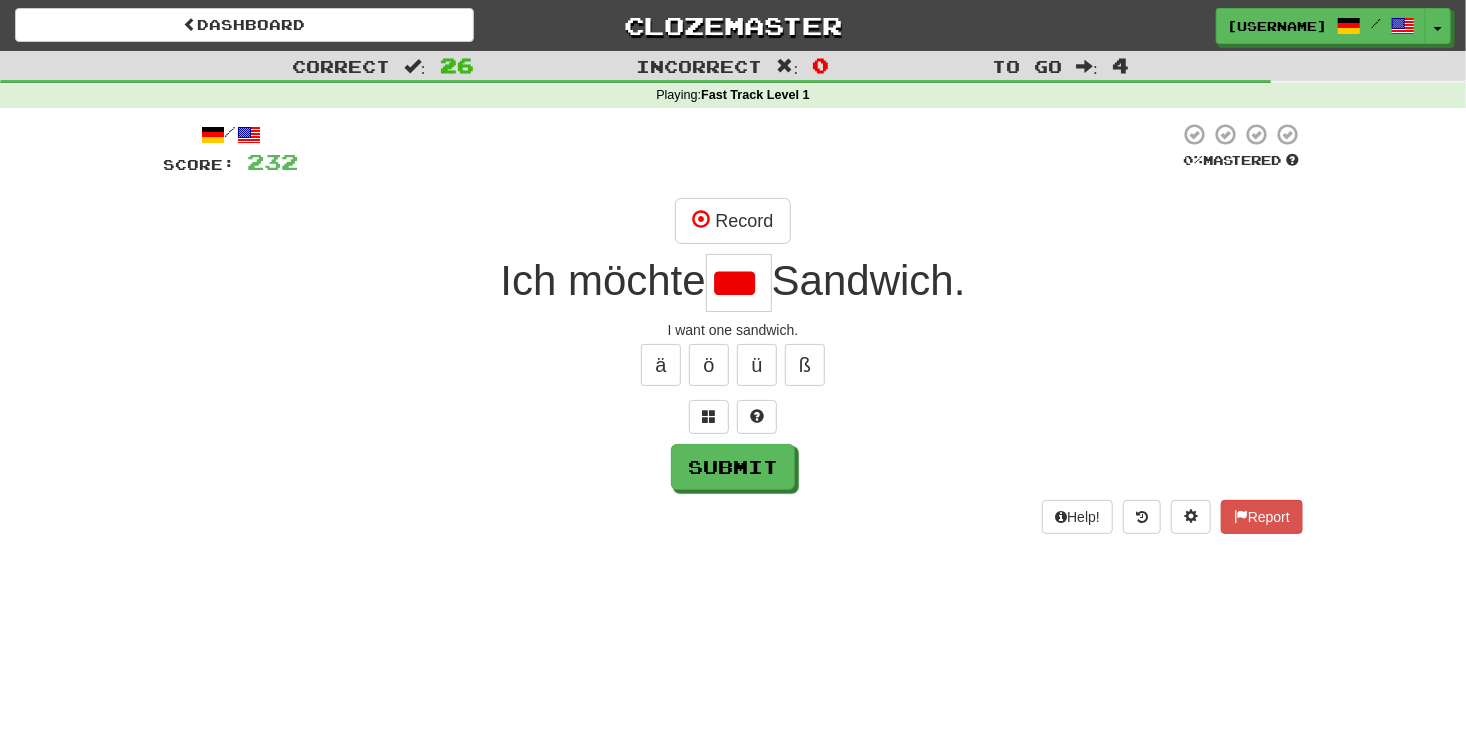 scroll, scrollTop: 0, scrollLeft: 0, axis: both 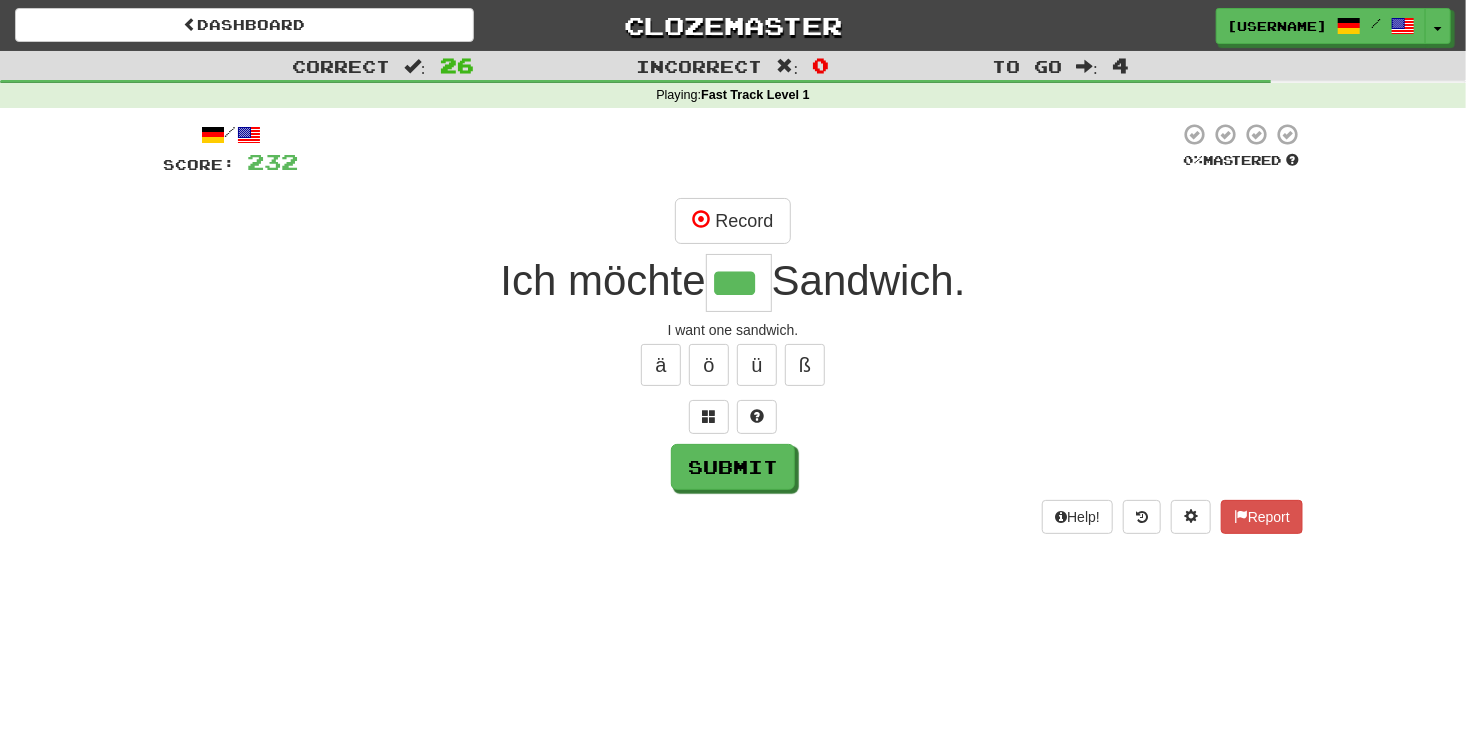 type on "***" 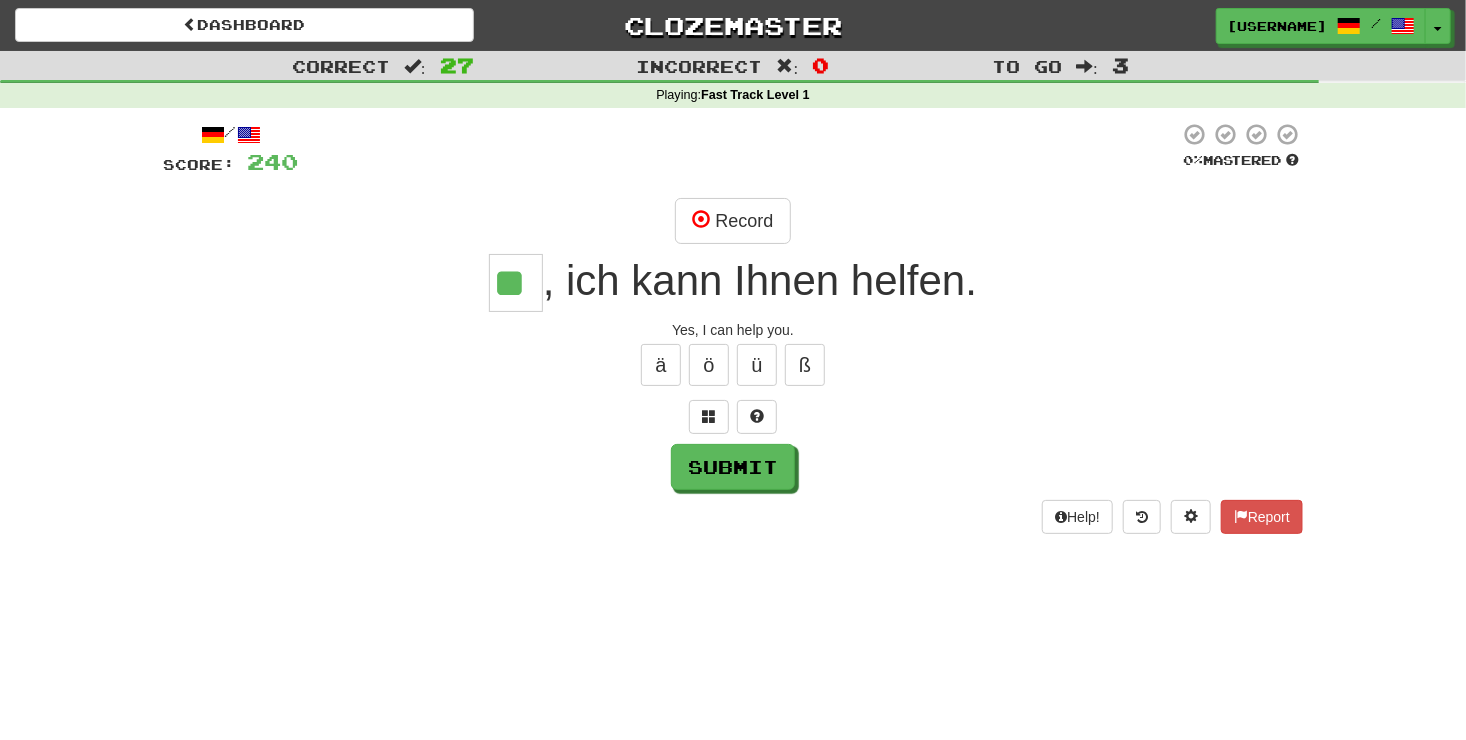 type on "**" 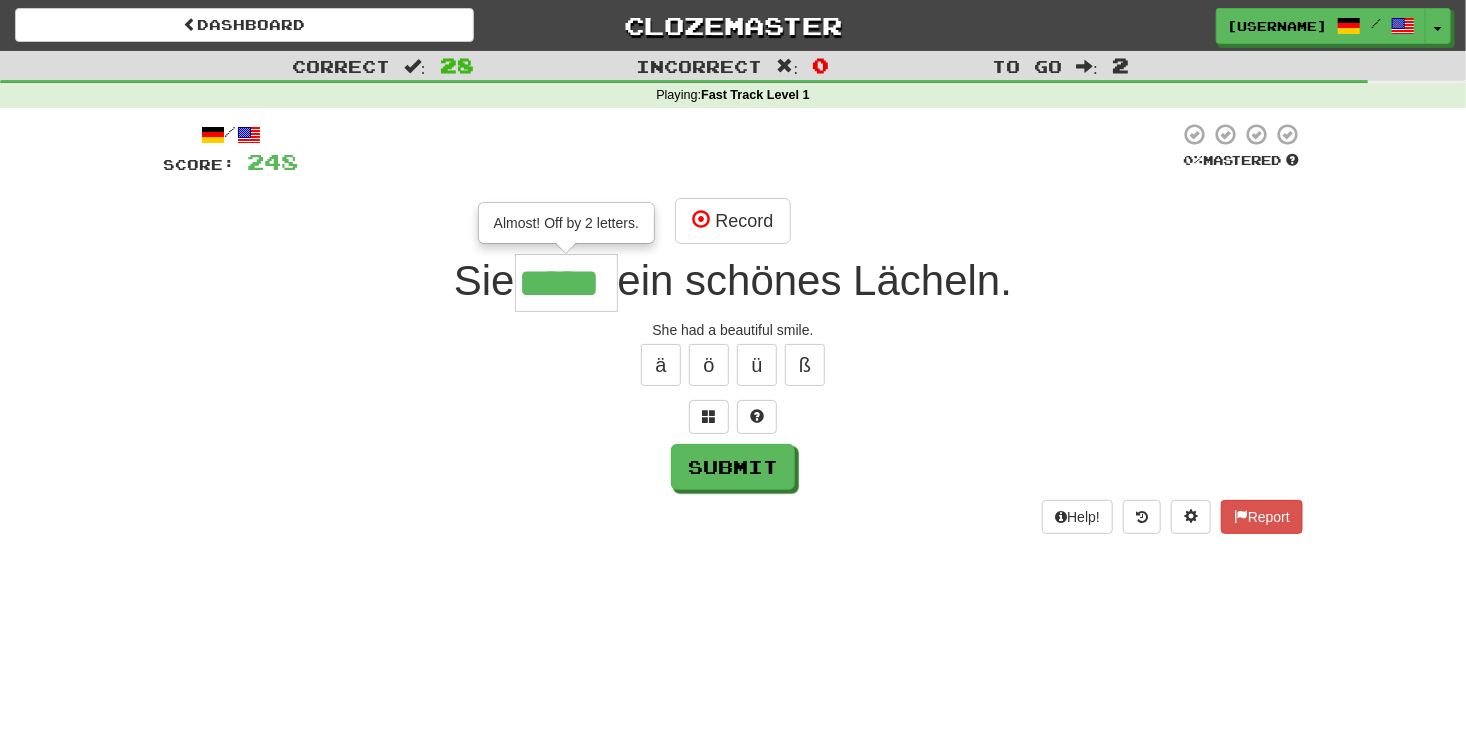 type on "*****" 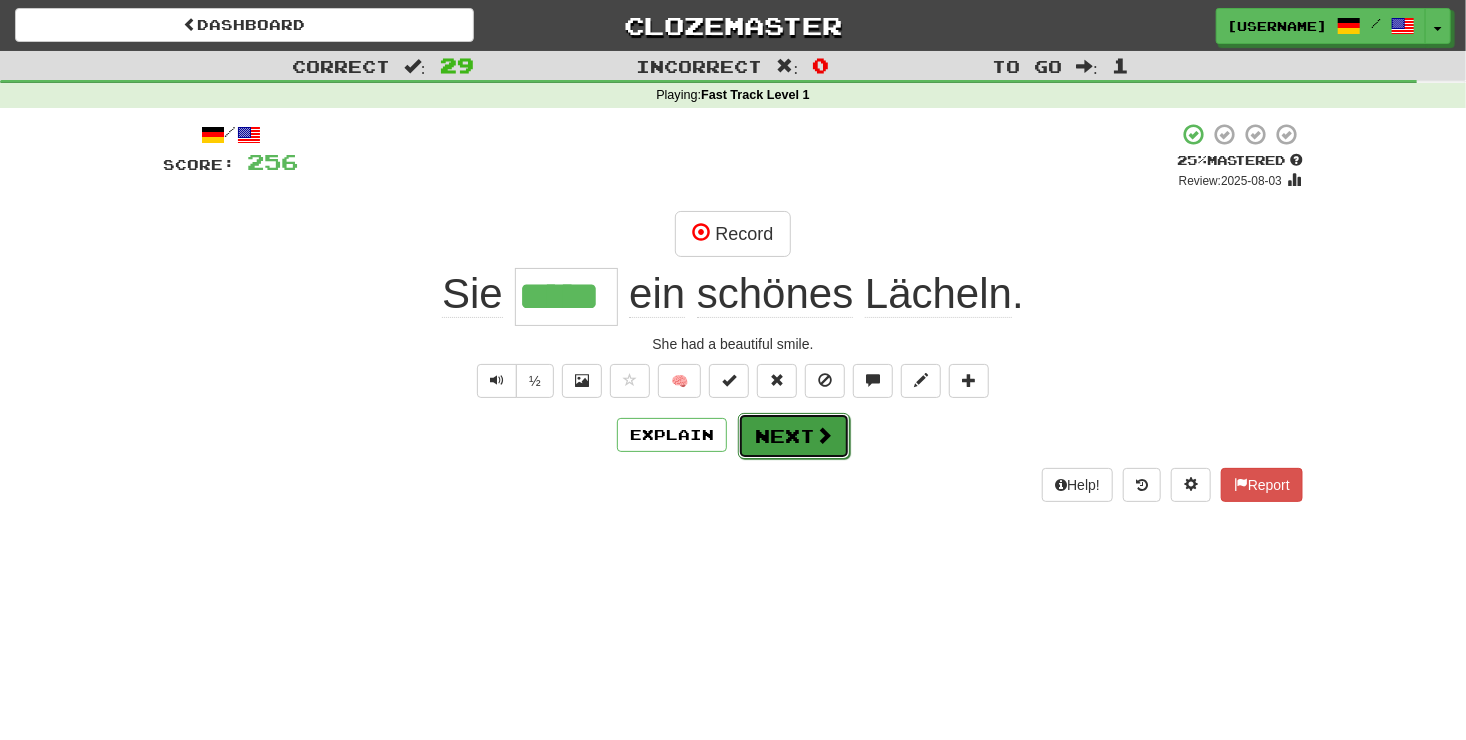 click at bounding box center [824, 435] 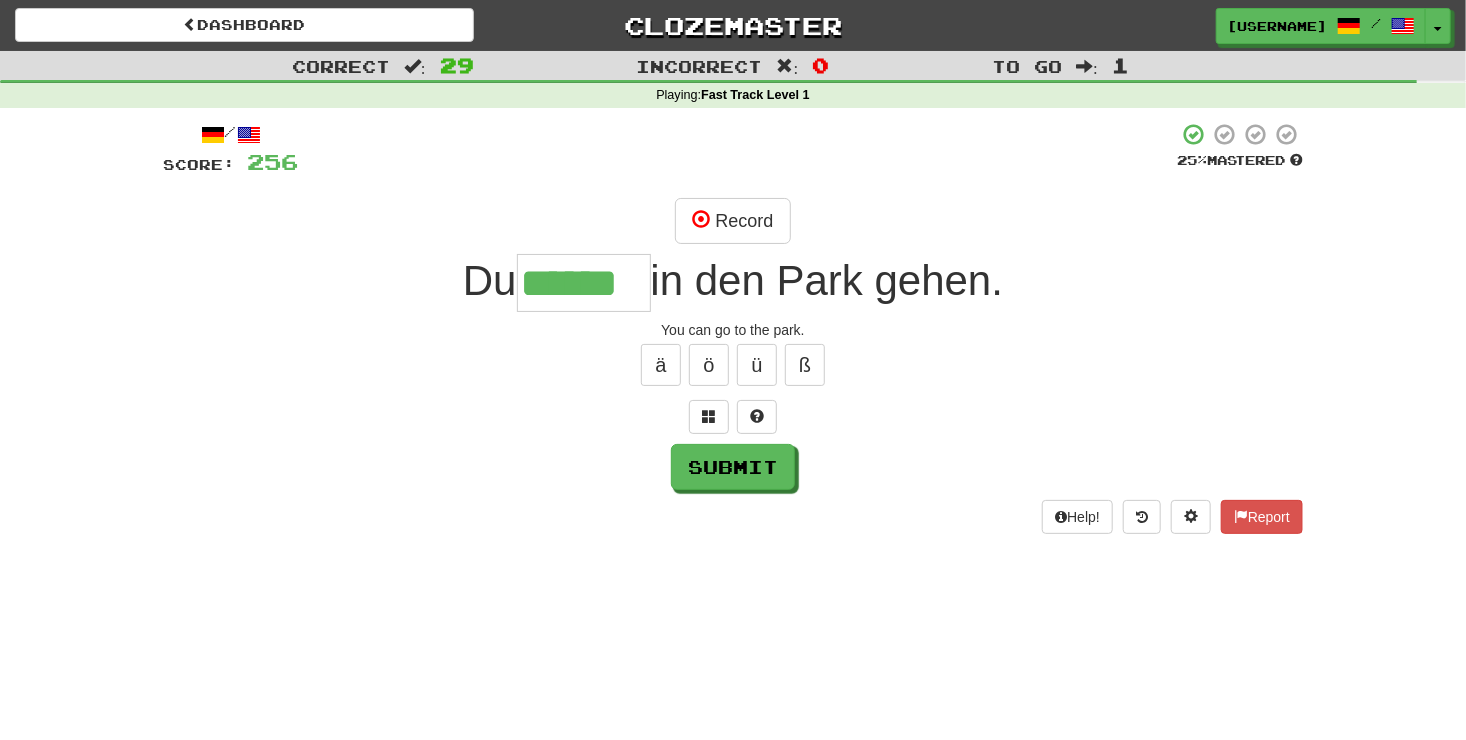 type on "******" 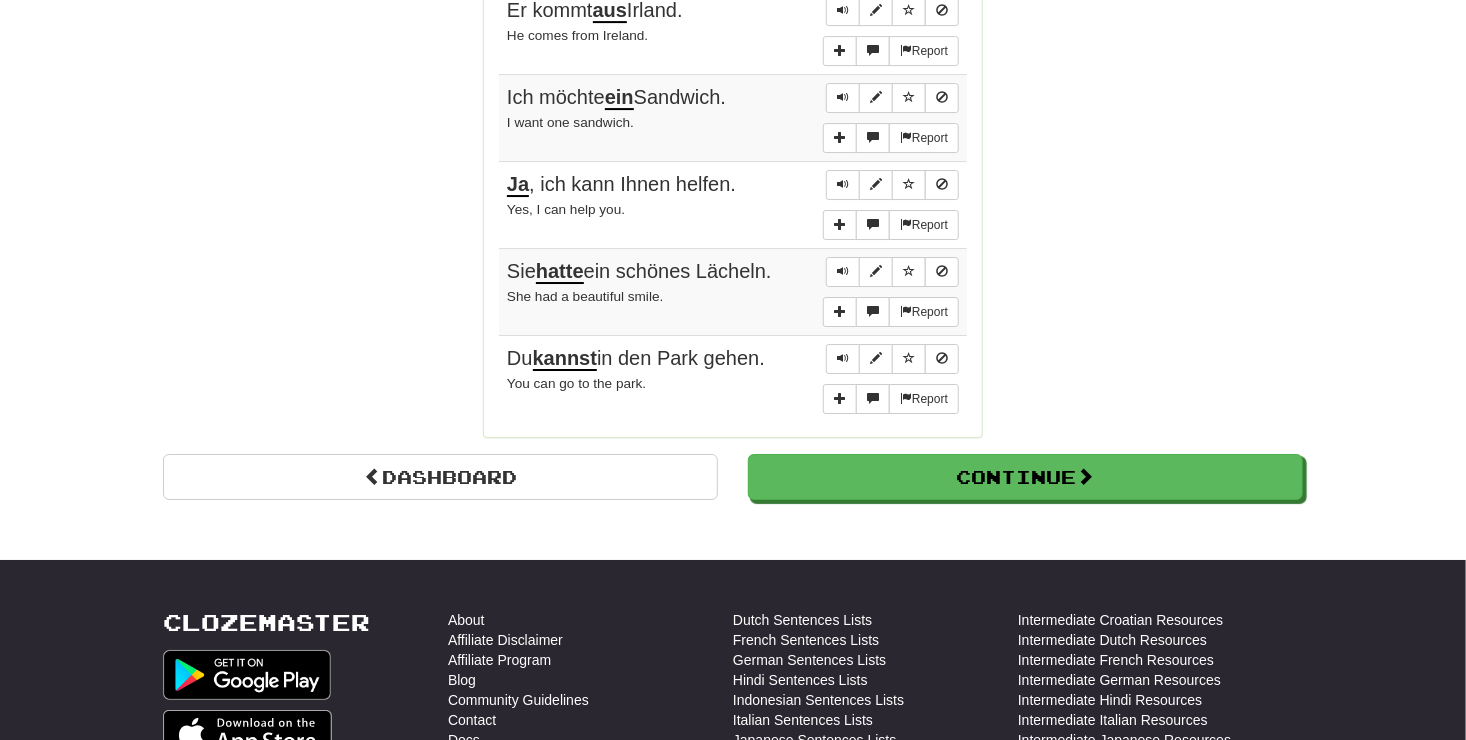 scroll, scrollTop: 3287, scrollLeft: 0, axis: vertical 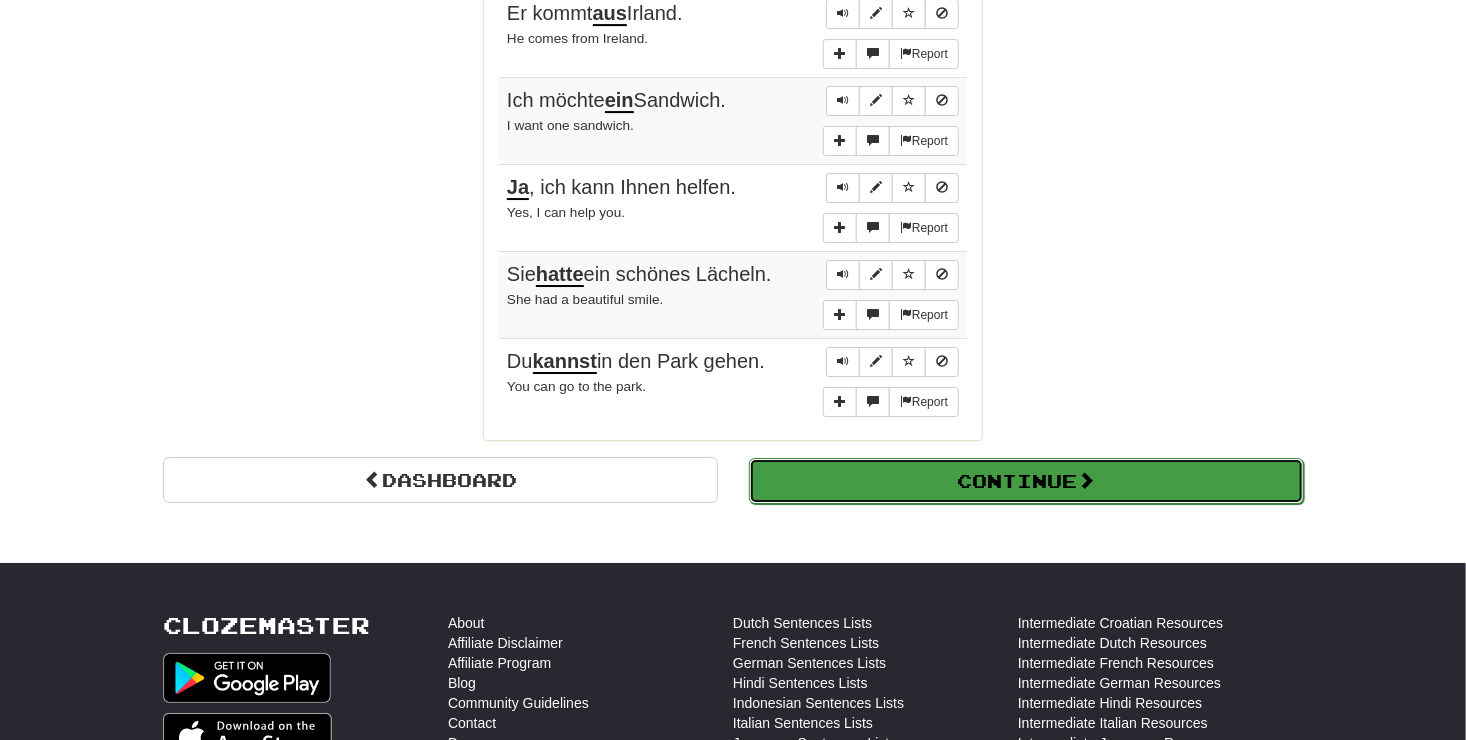 click on "Continue" at bounding box center (1026, 481) 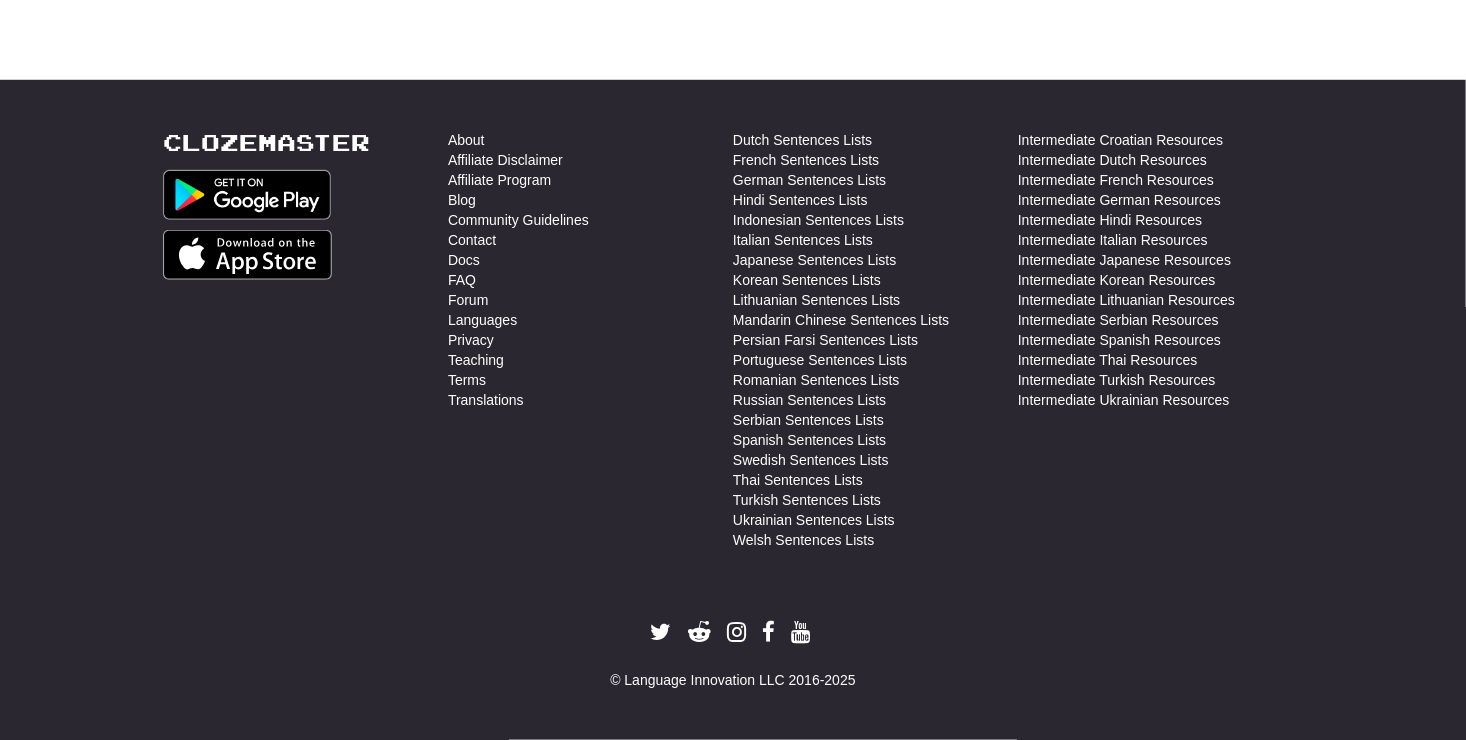 scroll, scrollTop: 710, scrollLeft: 0, axis: vertical 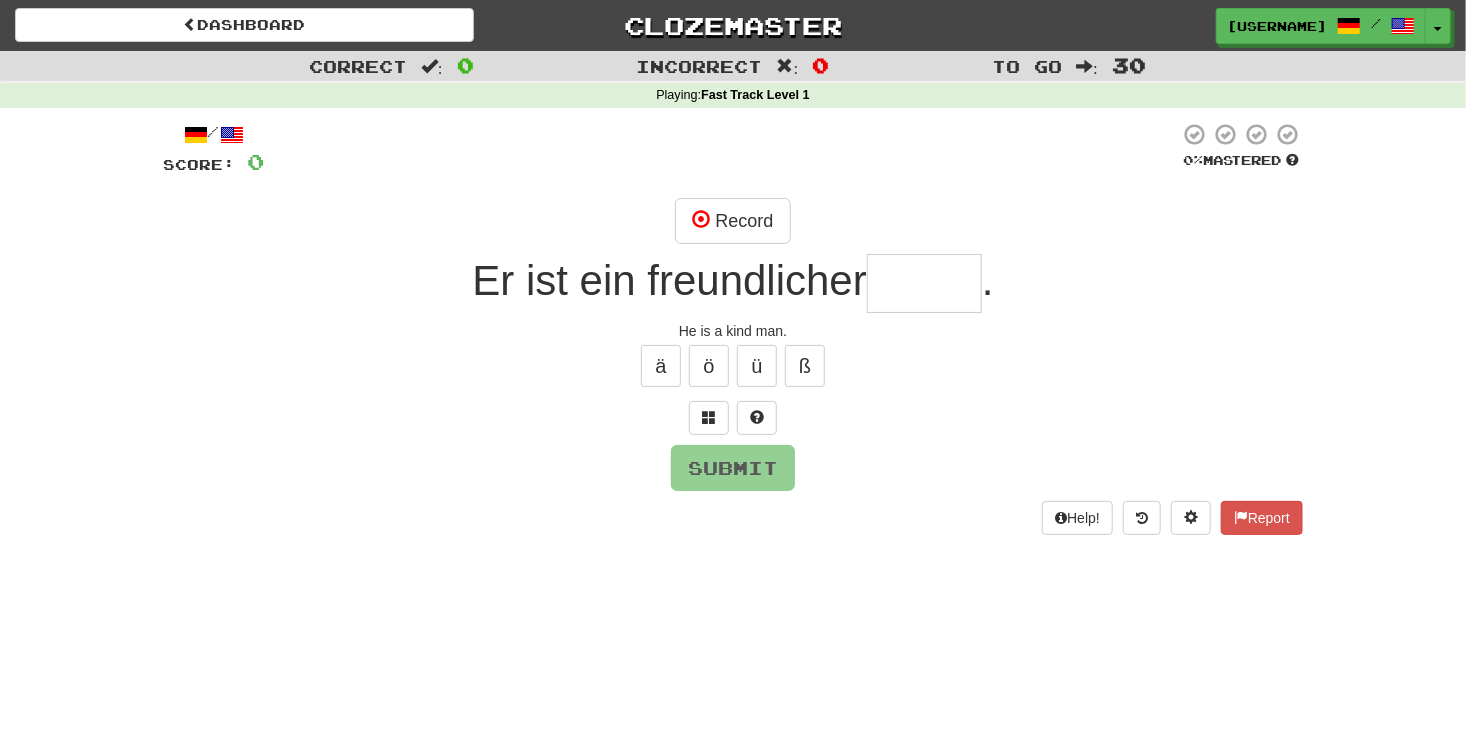click at bounding box center (924, 283) 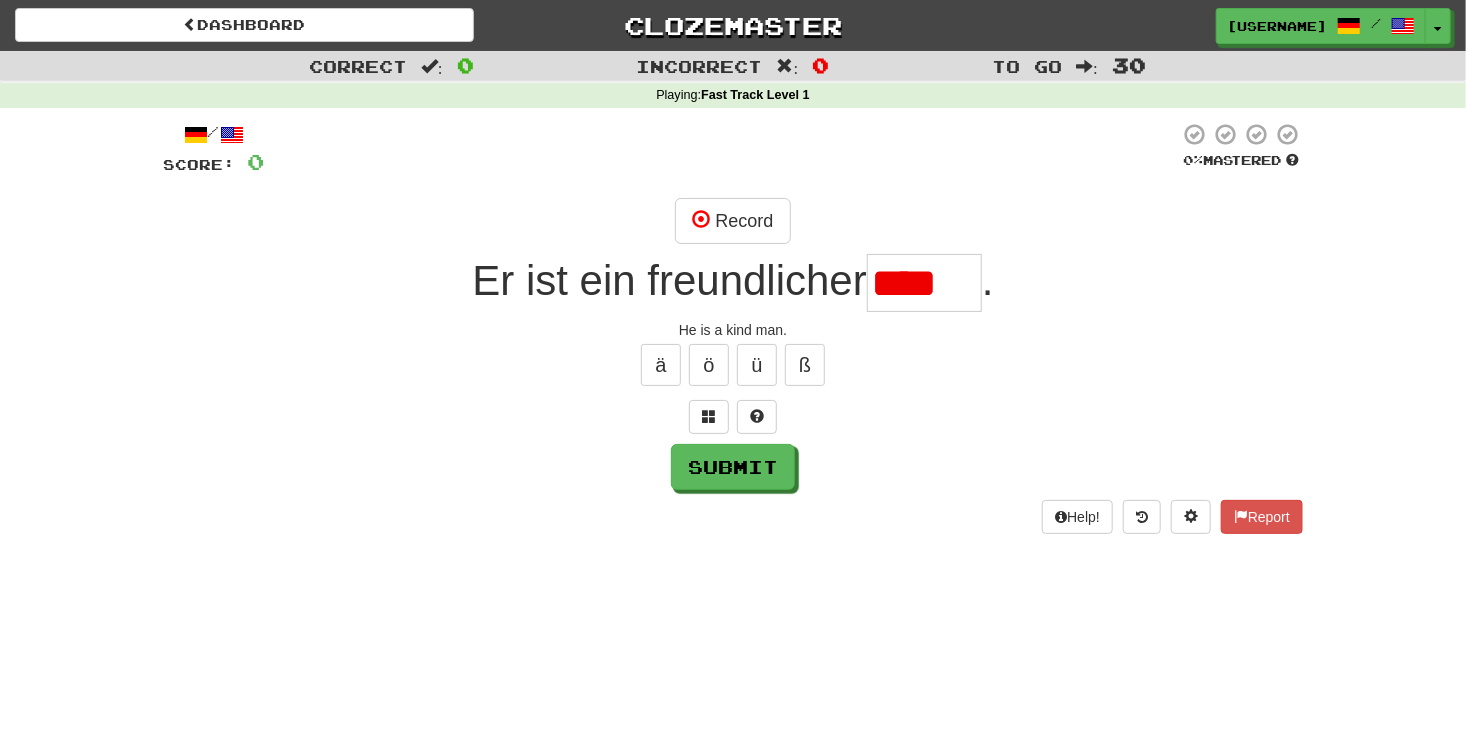 scroll, scrollTop: 0, scrollLeft: 0, axis: both 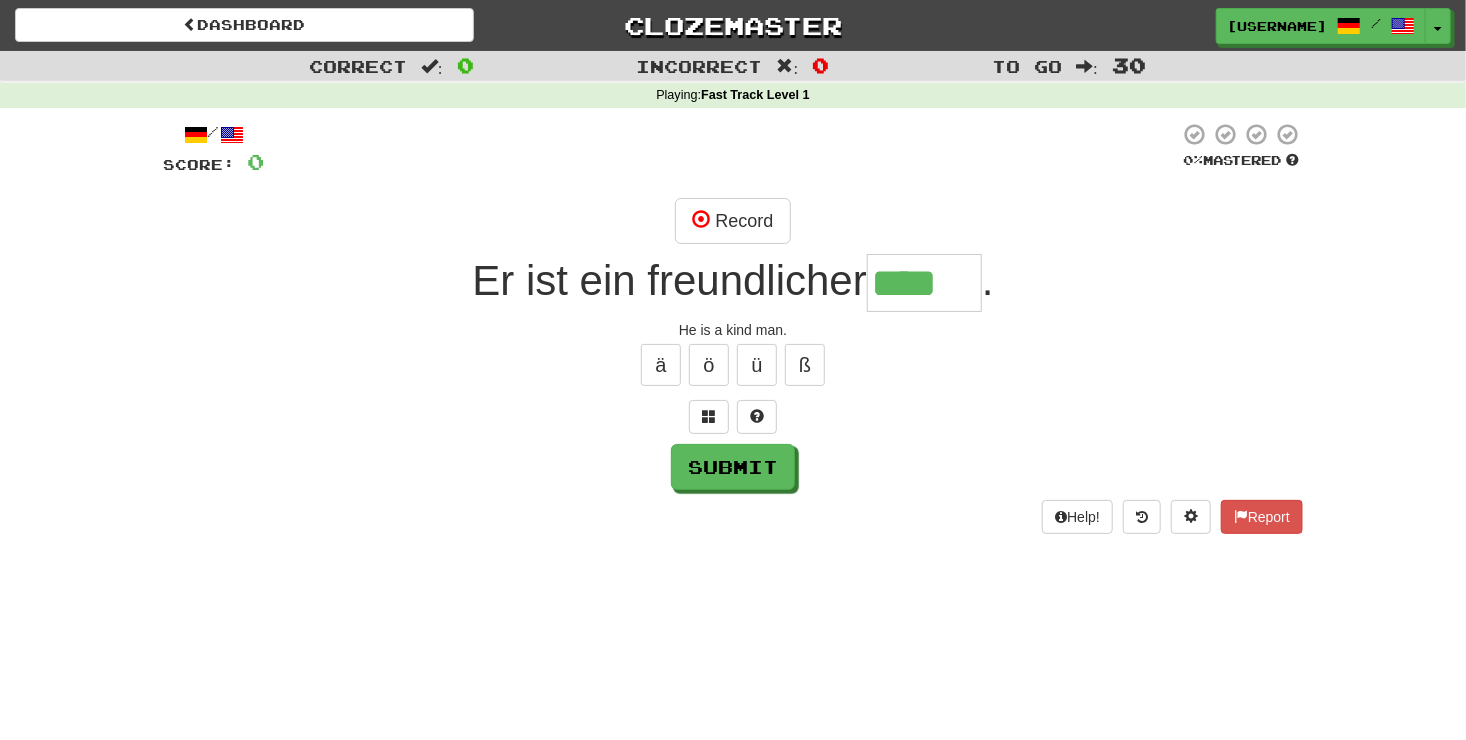 type on "****" 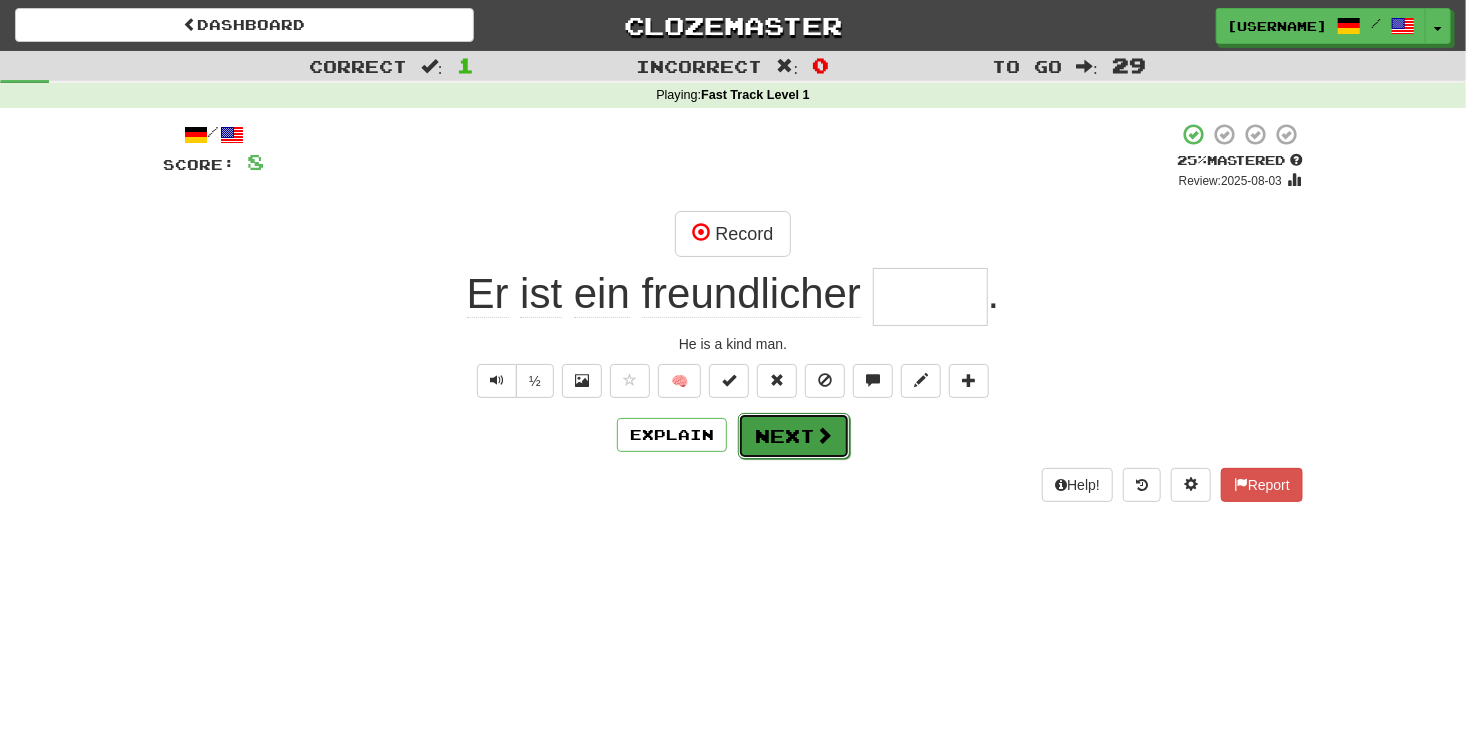 click at bounding box center (824, 435) 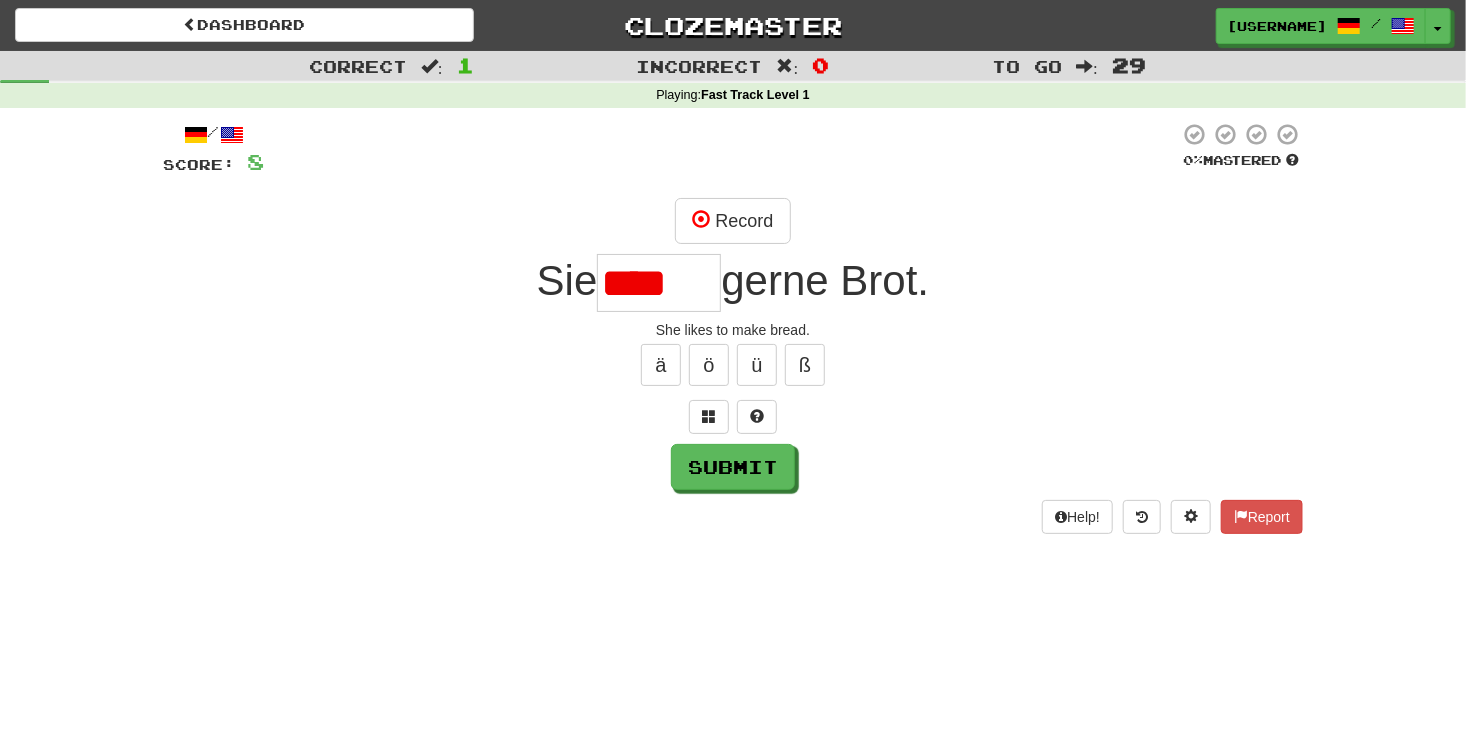 scroll, scrollTop: 0, scrollLeft: 0, axis: both 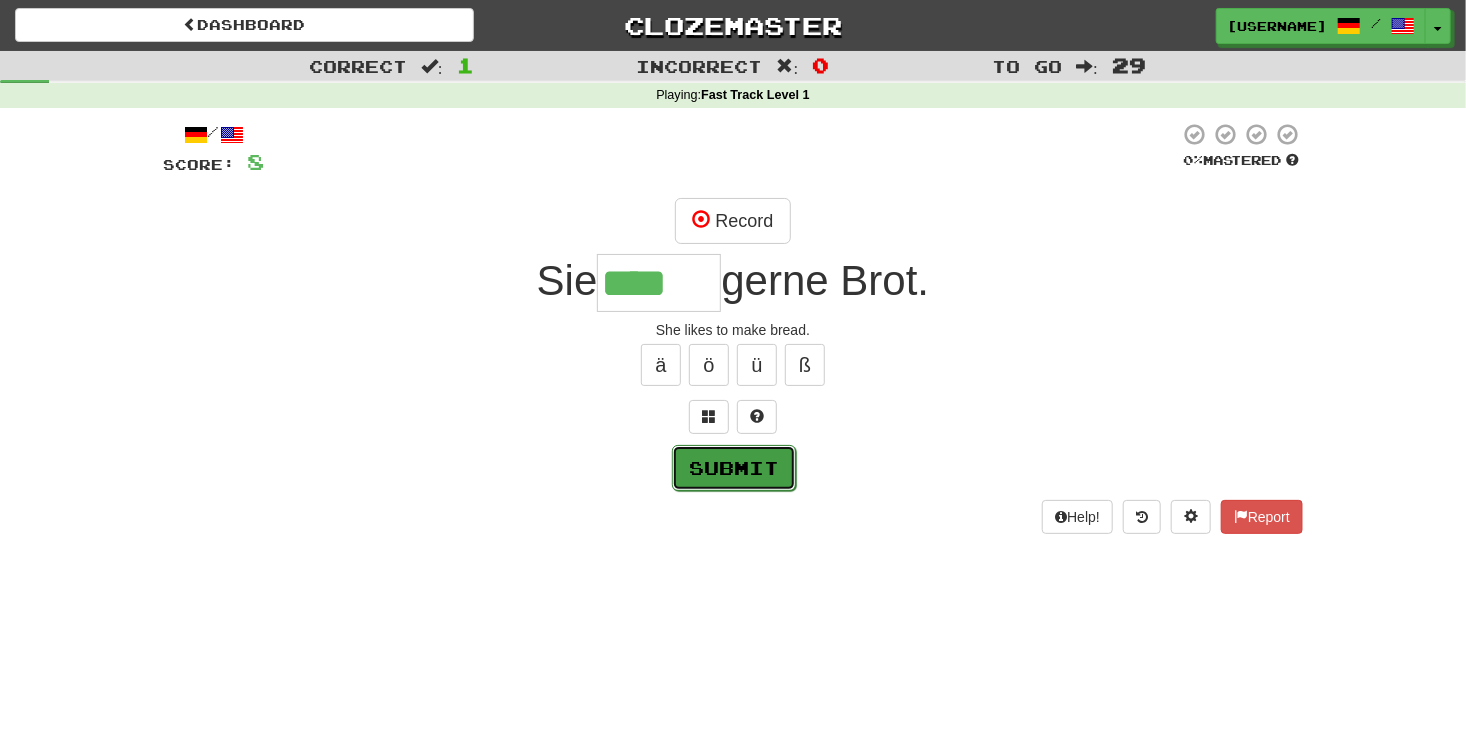 click on "Submit" at bounding box center (734, 468) 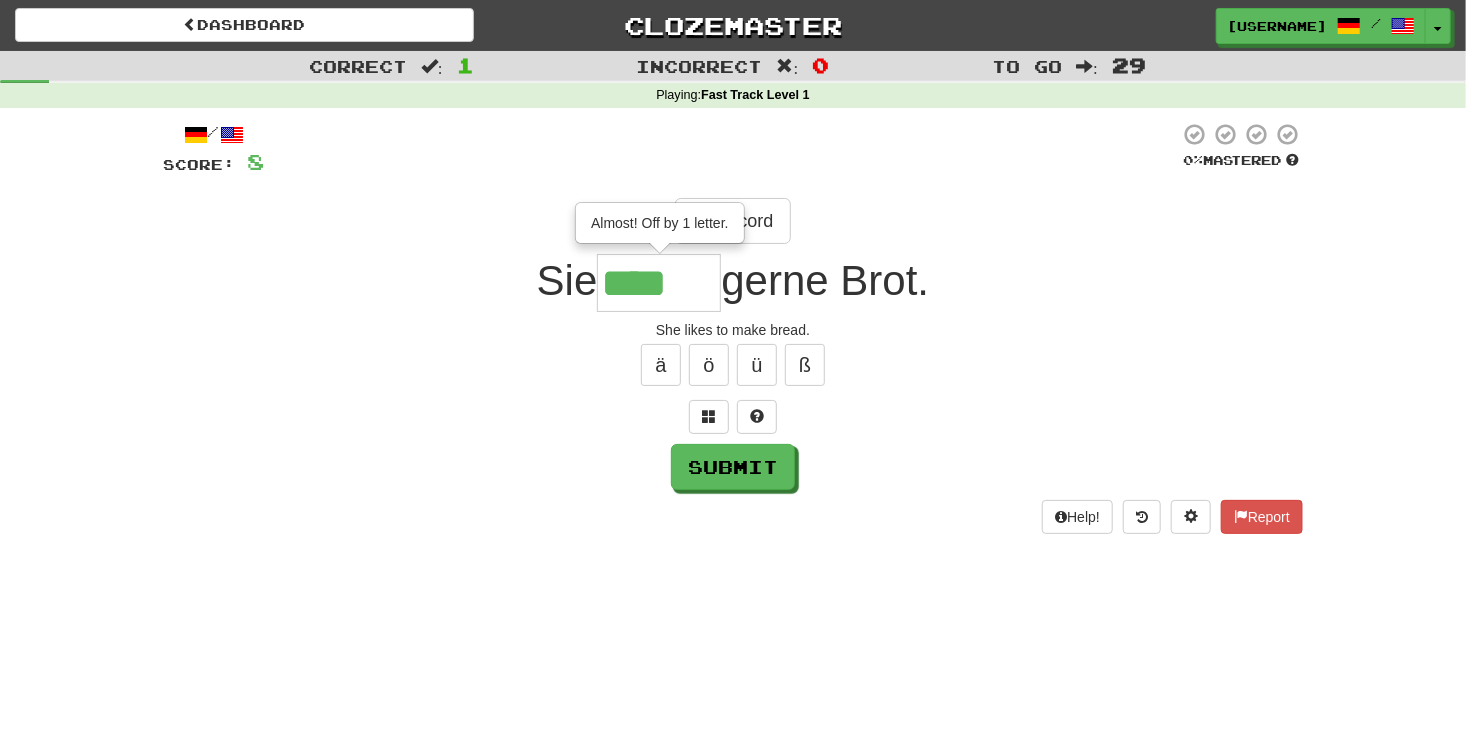 click on "****" at bounding box center (659, 283) 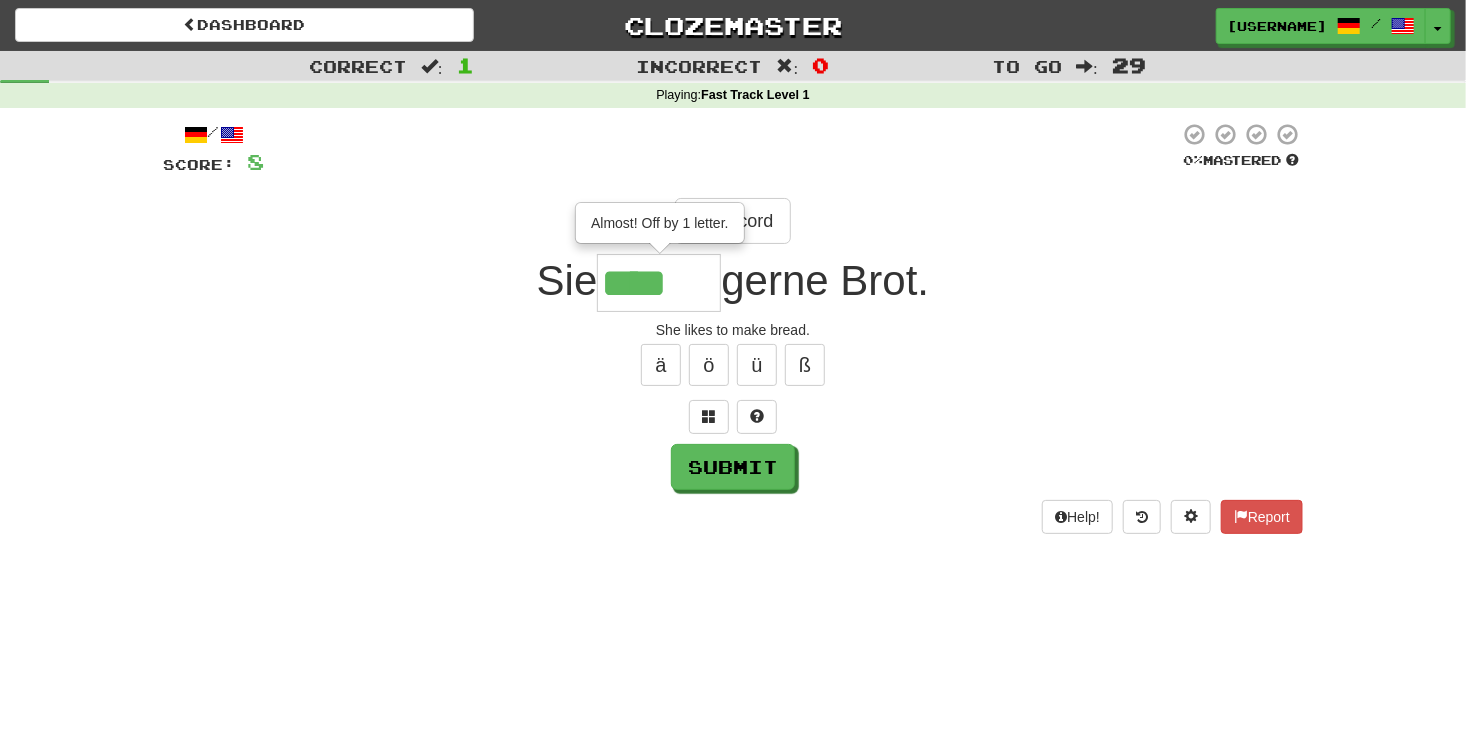 scroll, scrollTop: 0, scrollLeft: 0, axis: both 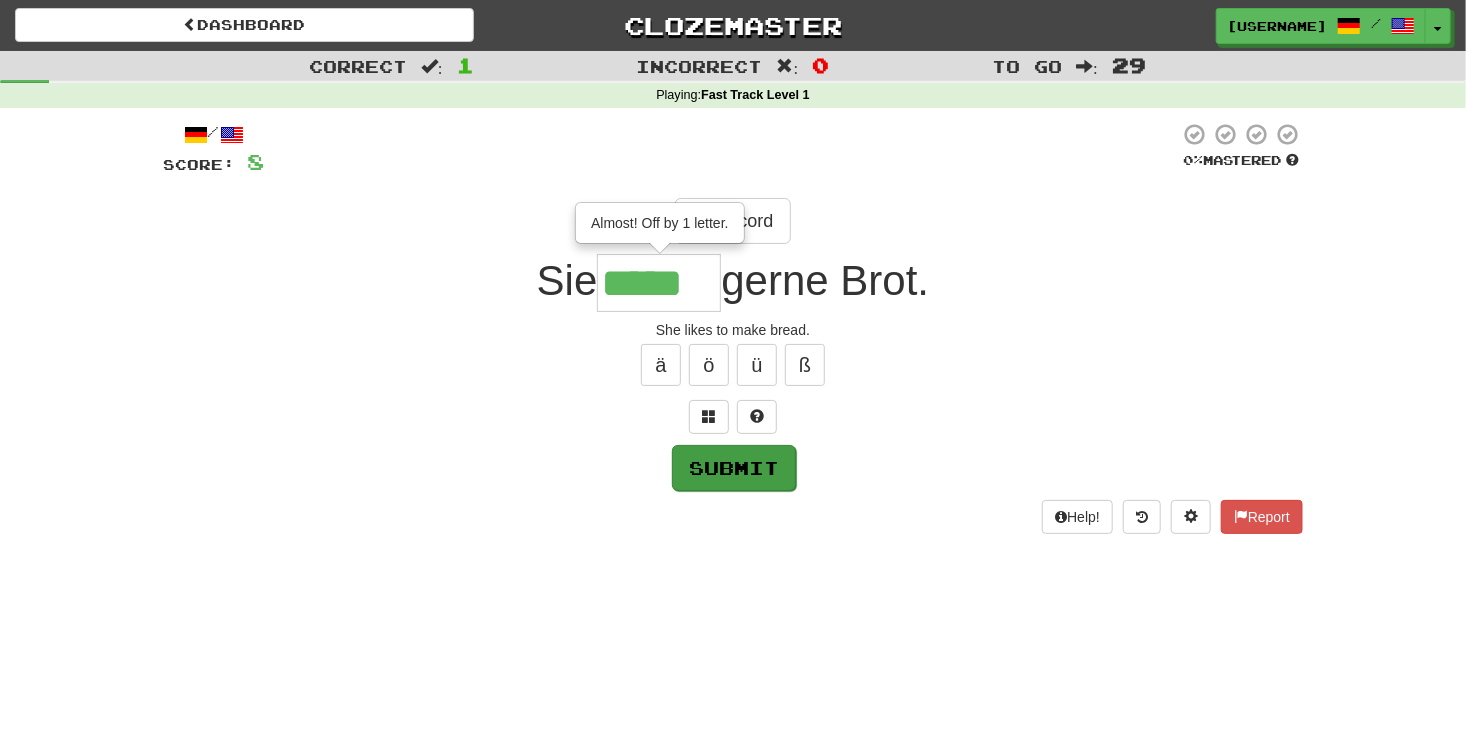type on "*****" 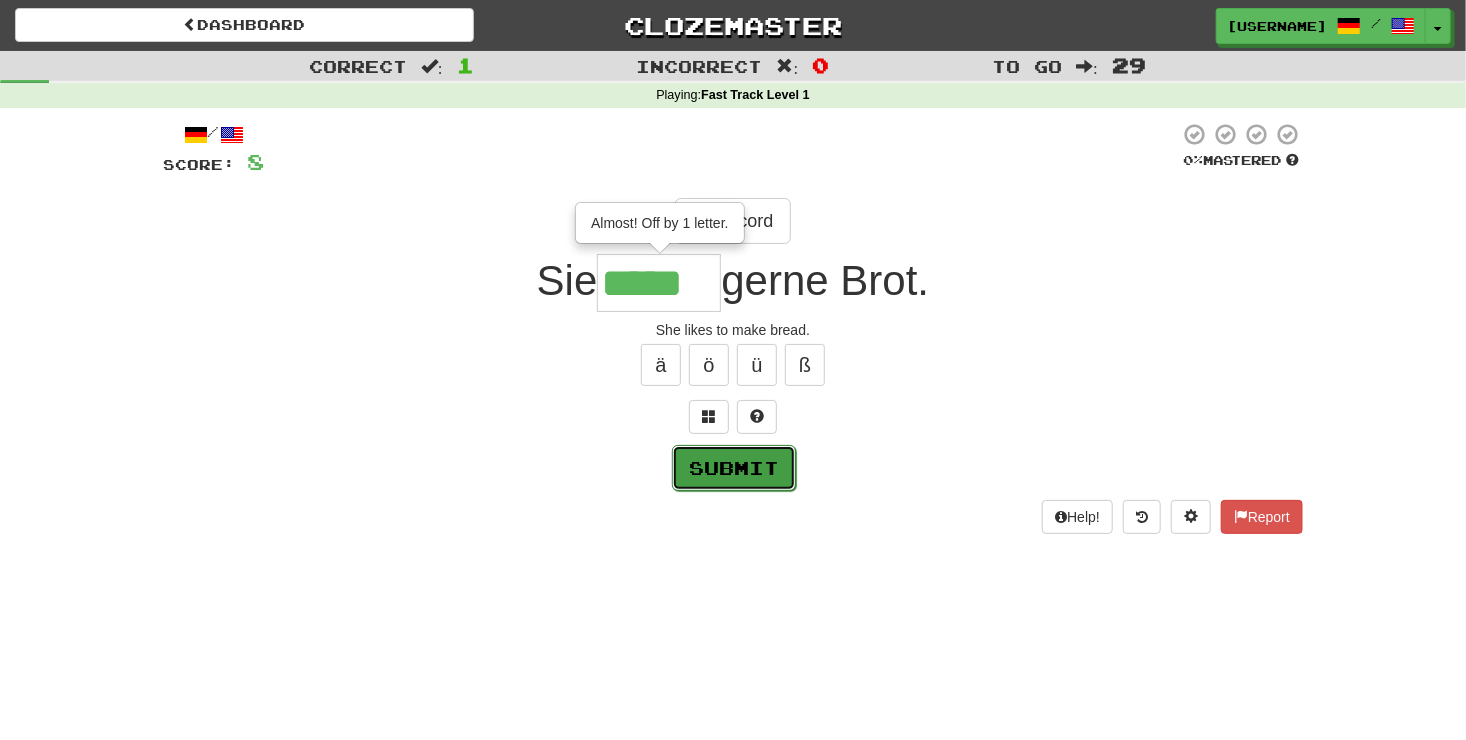 click on "Submit" at bounding box center [734, 468] 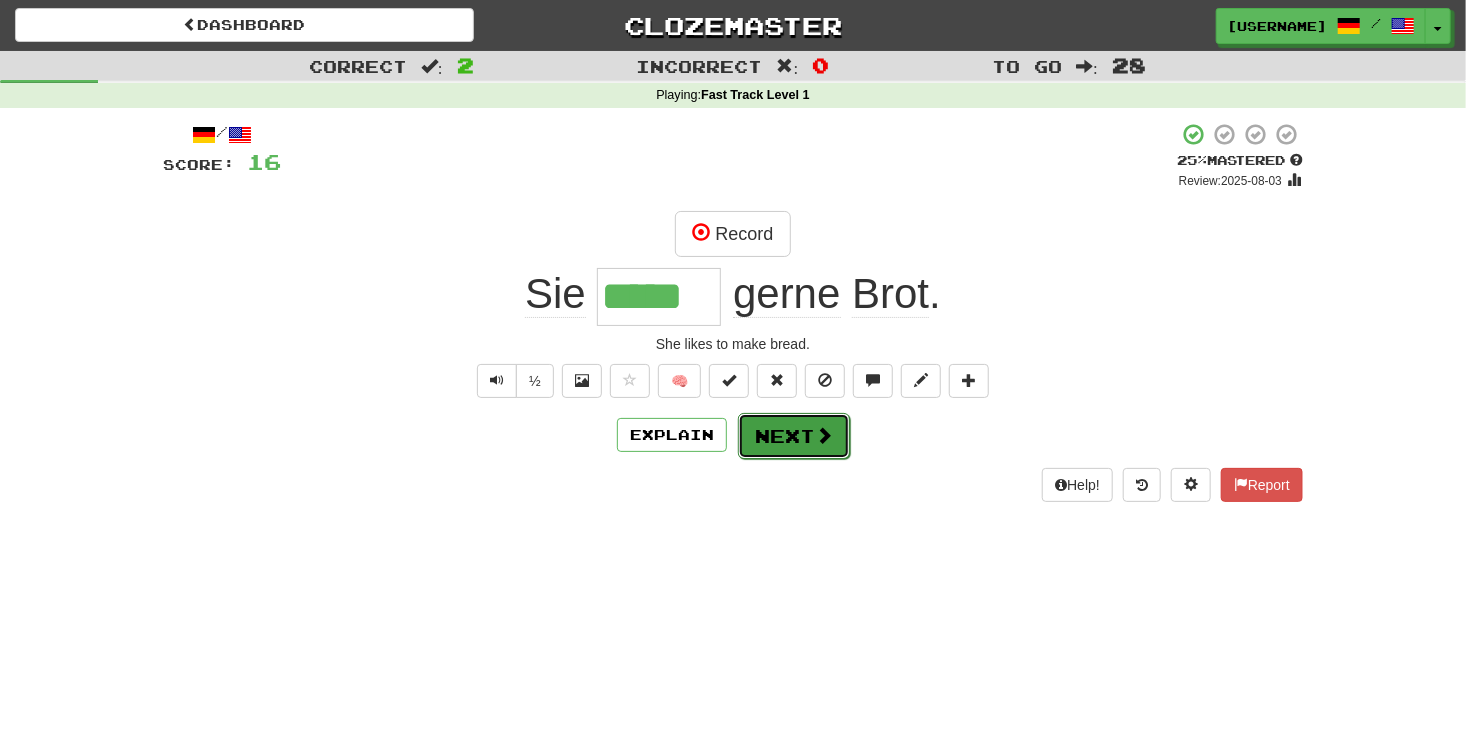 click on "Next" at bounding box center [794, 436] 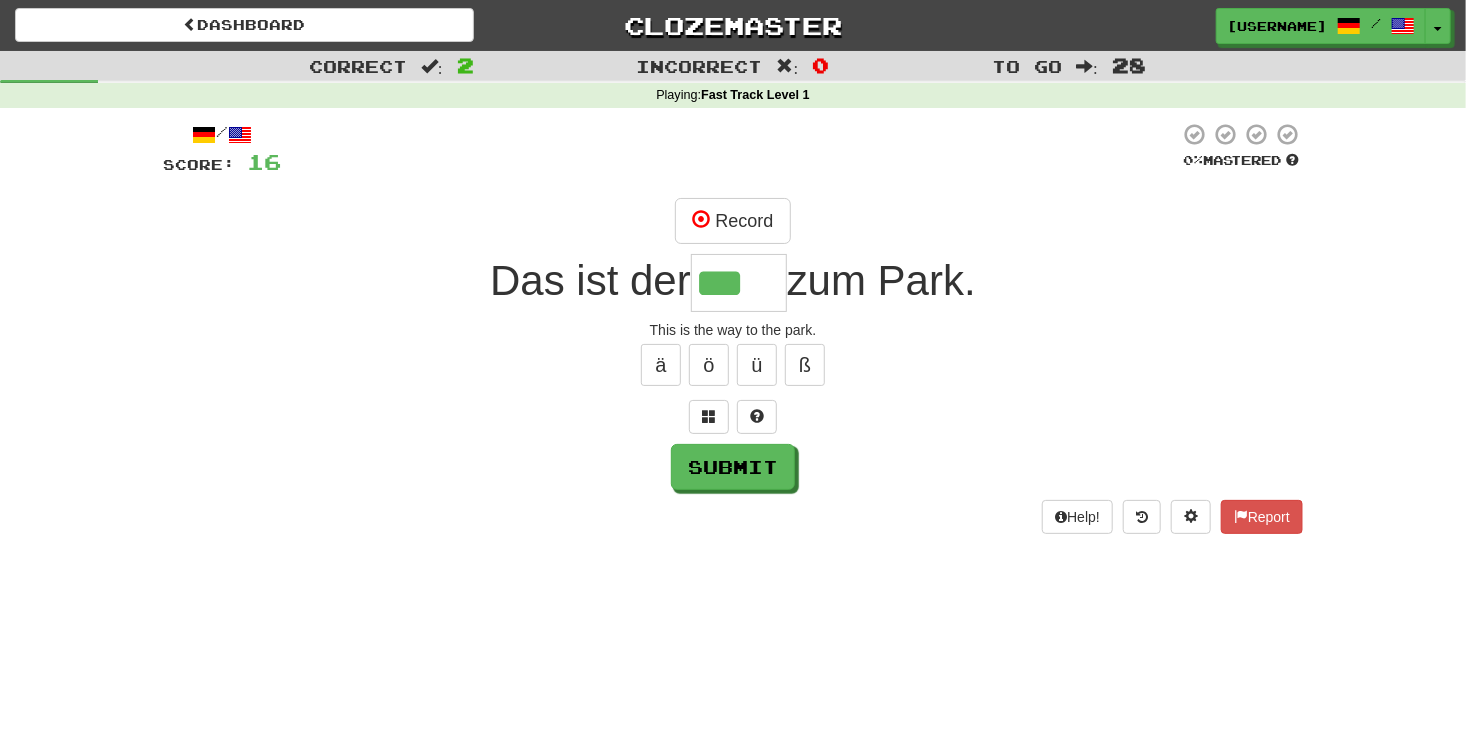 type on "***" 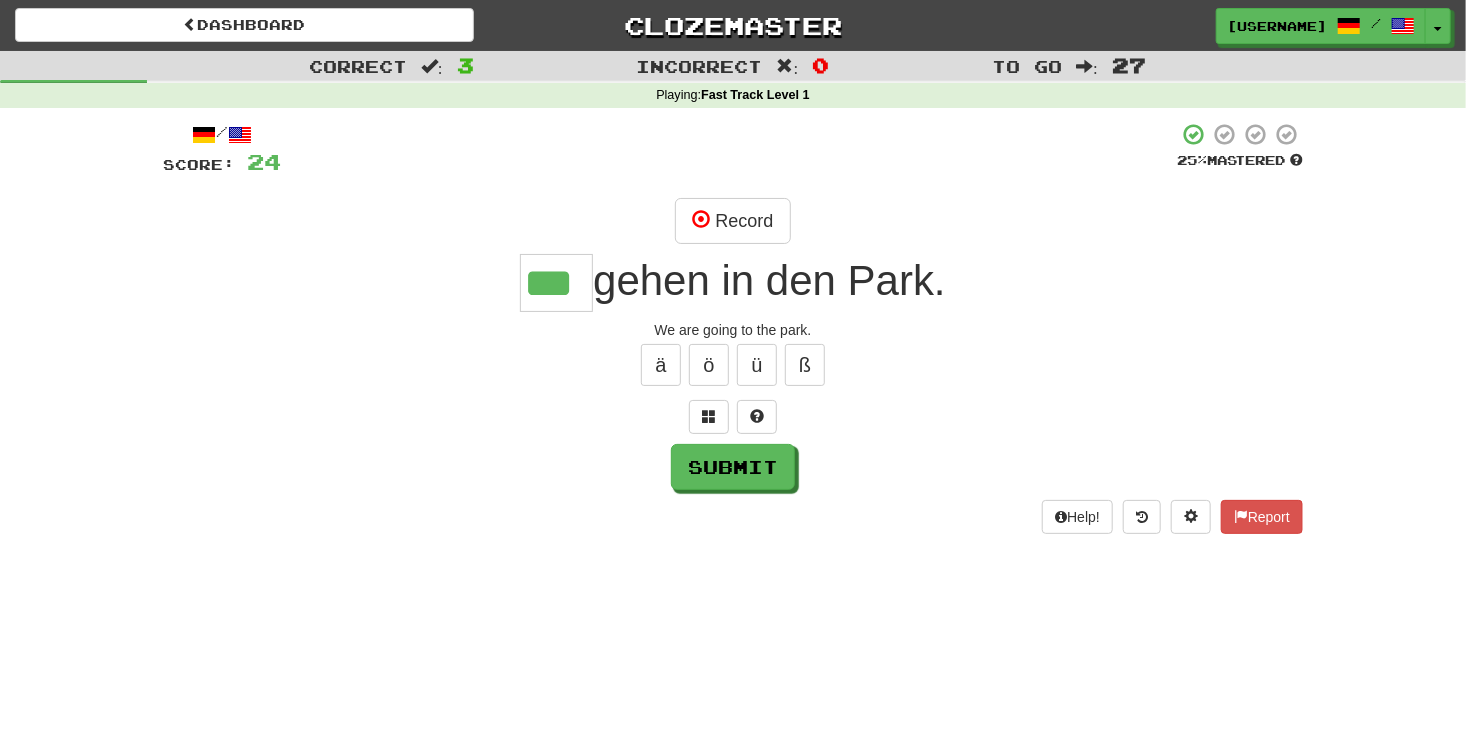 type on "***" 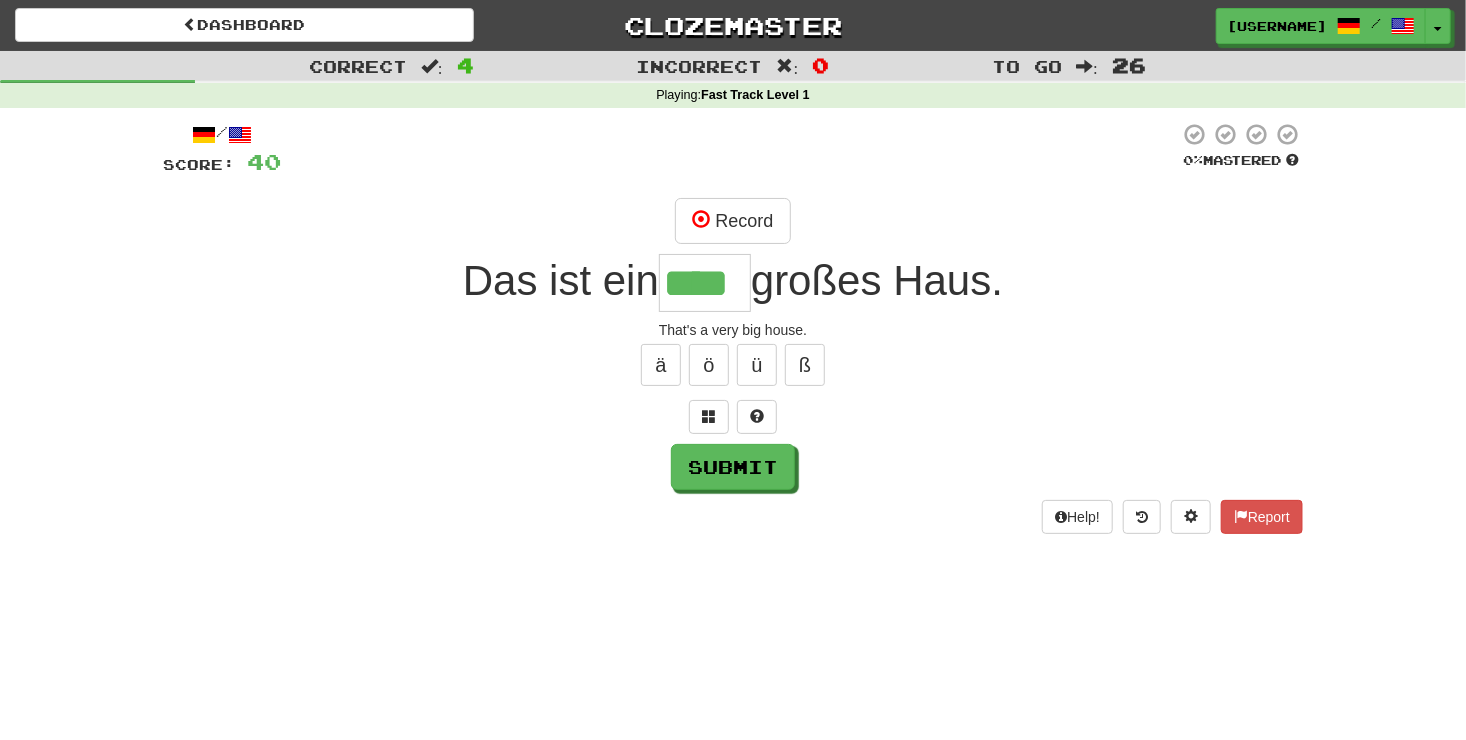 type on "****" 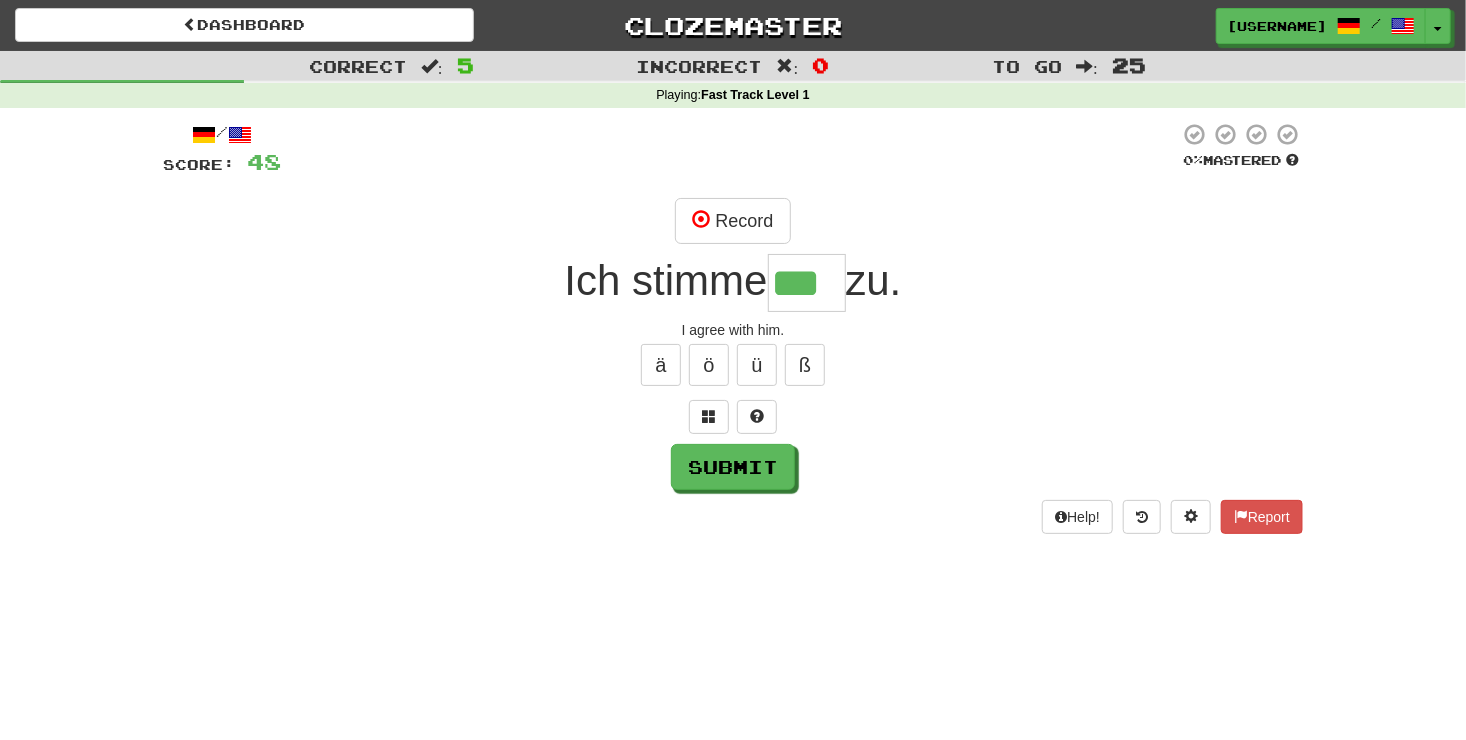 type on "***" 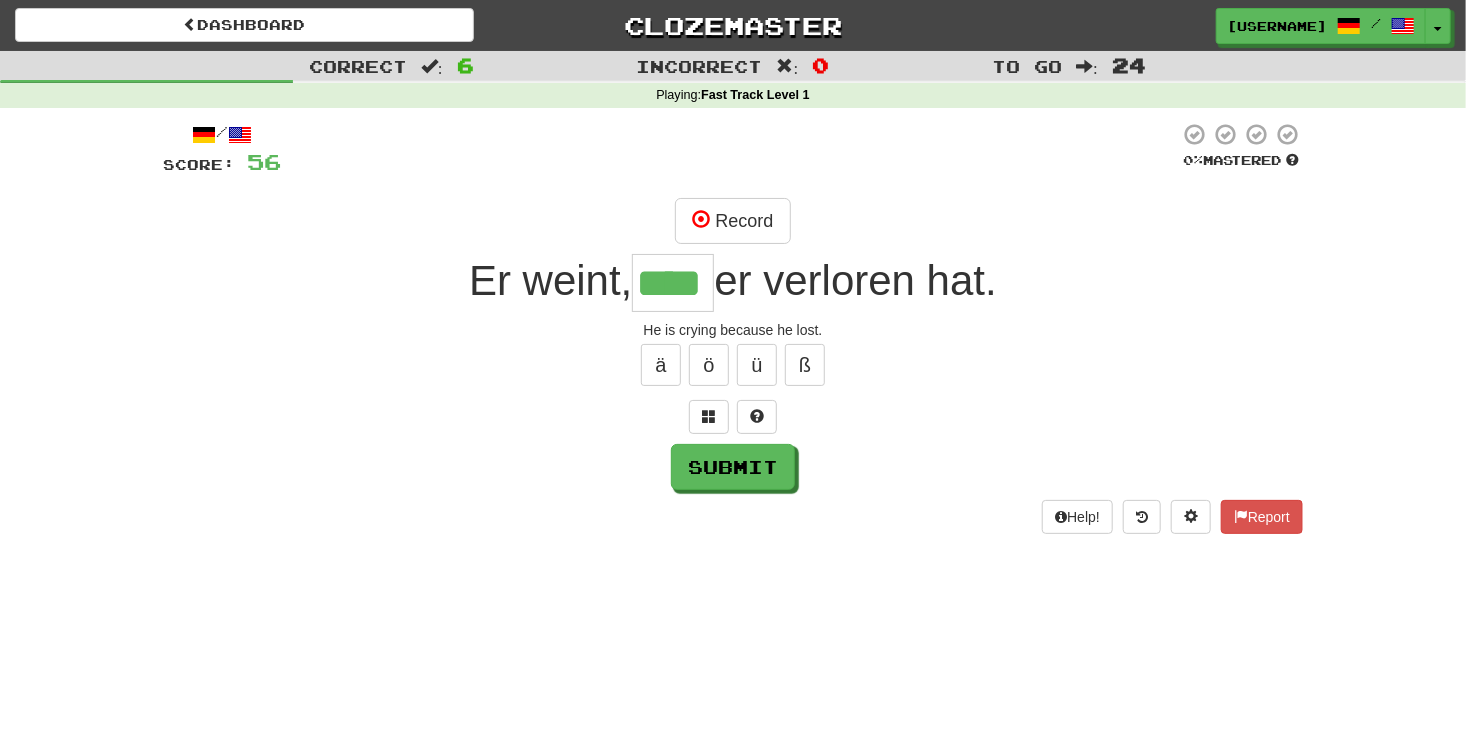 type on "****" 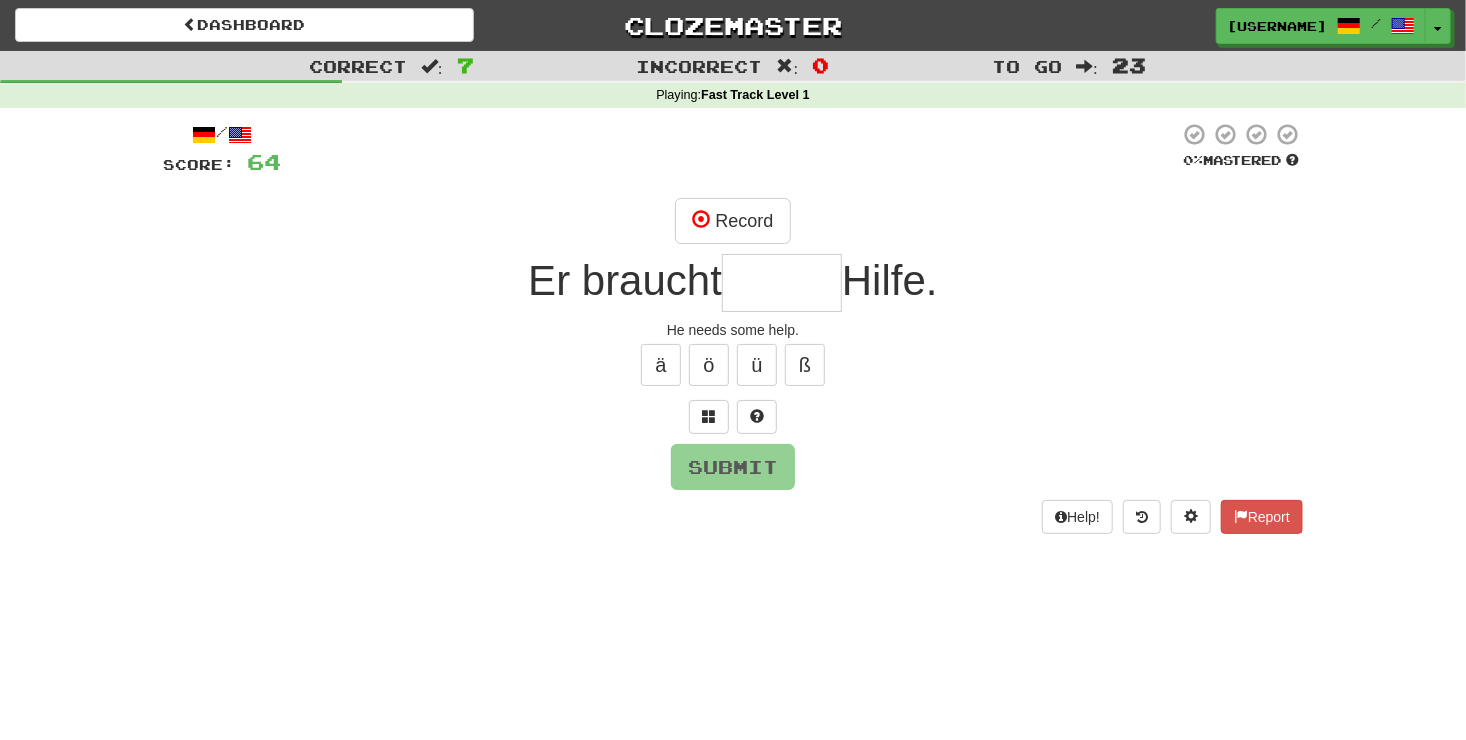 type on "*" 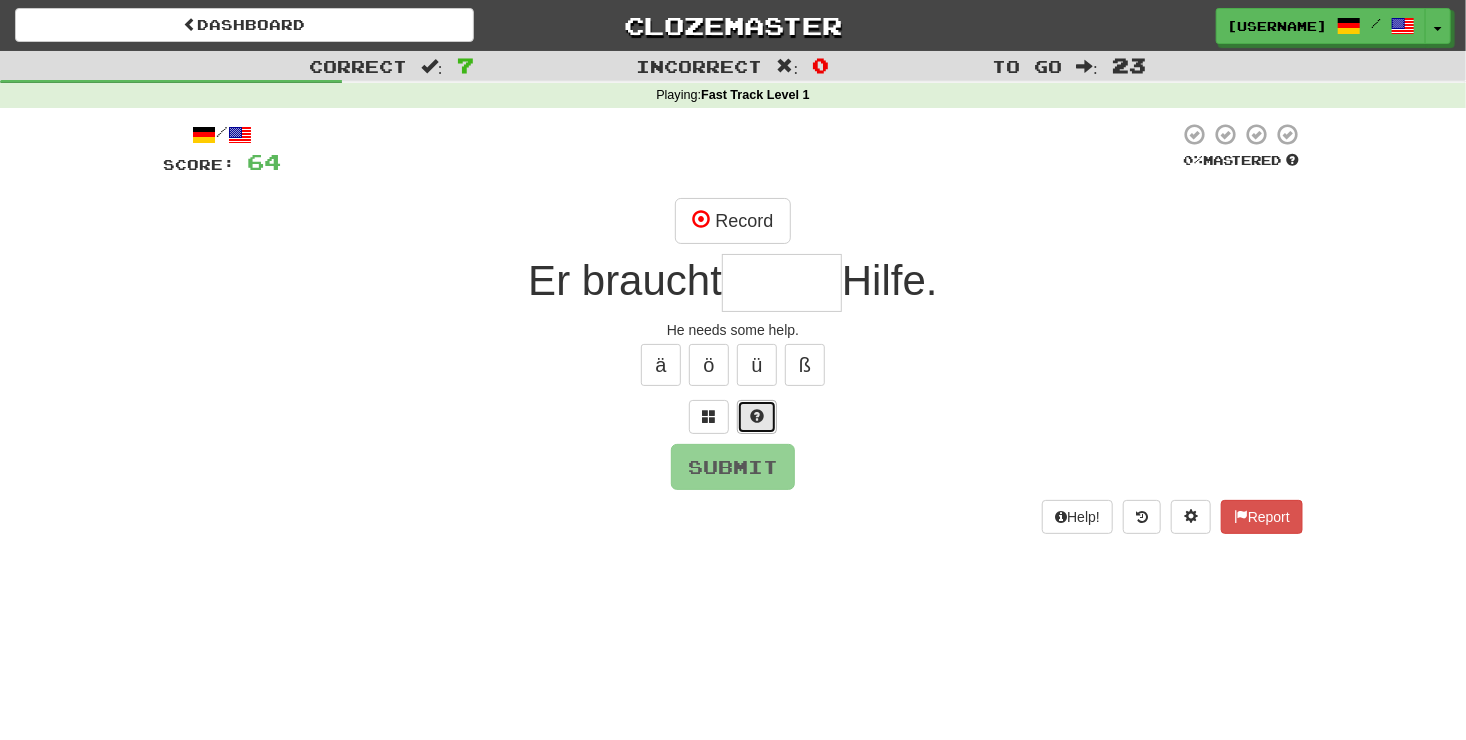 click at bounding box center (757, 417) 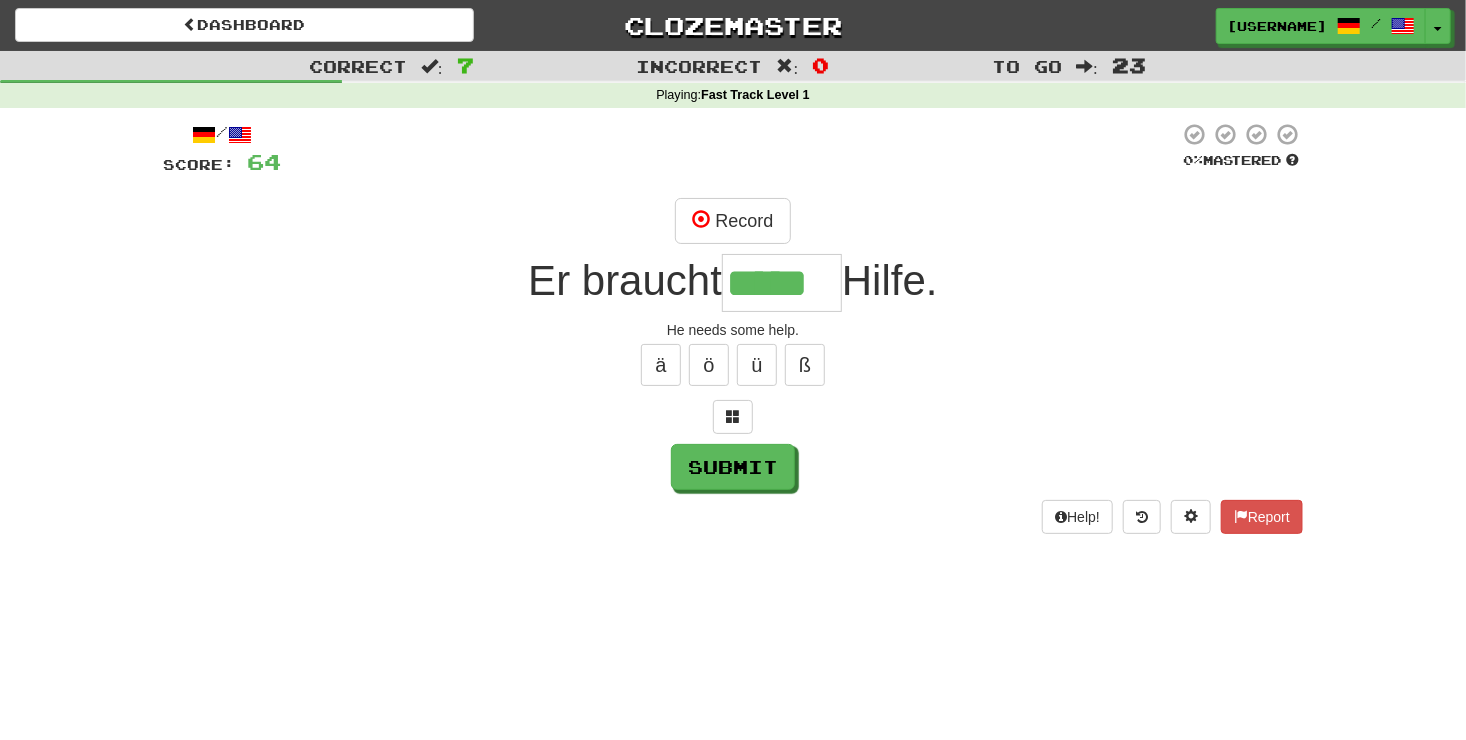 type on "*****" 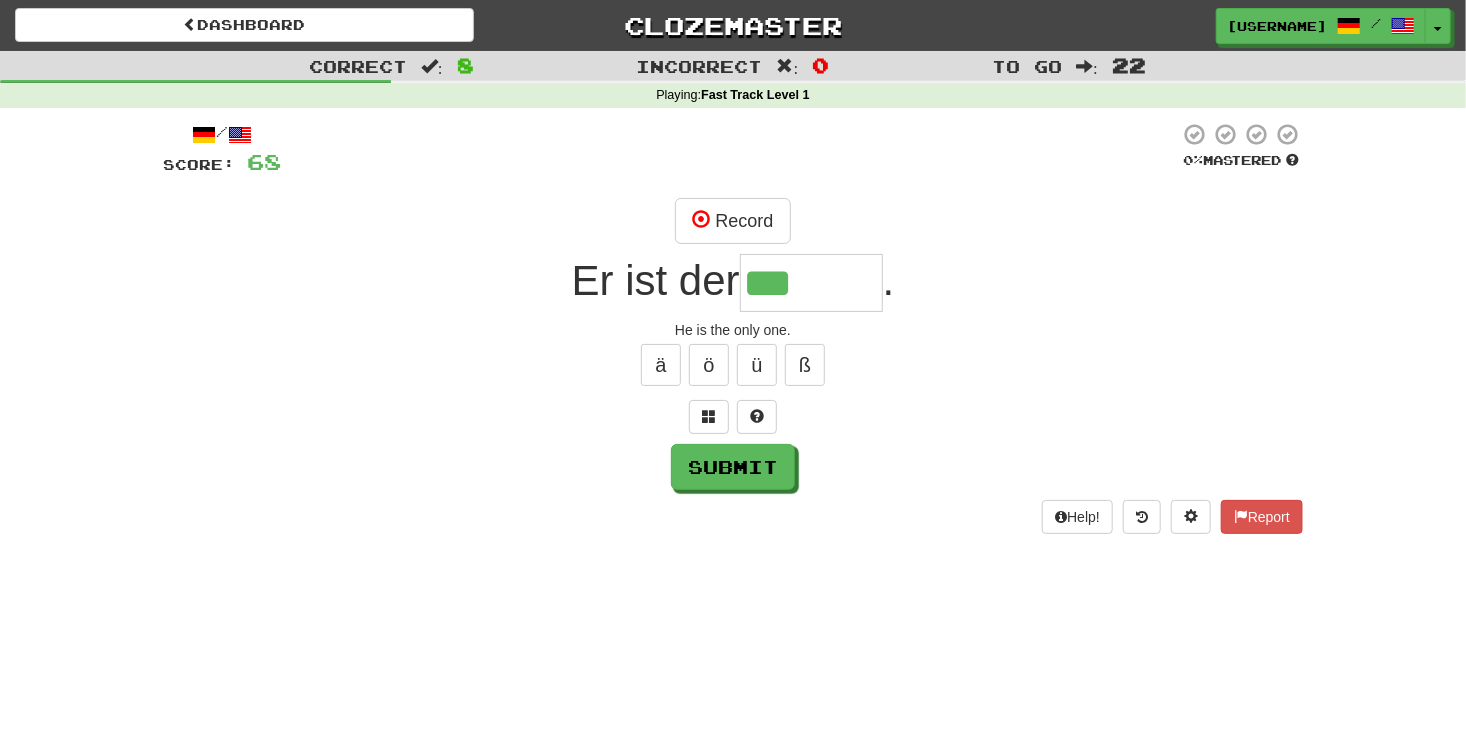 type on "*******" 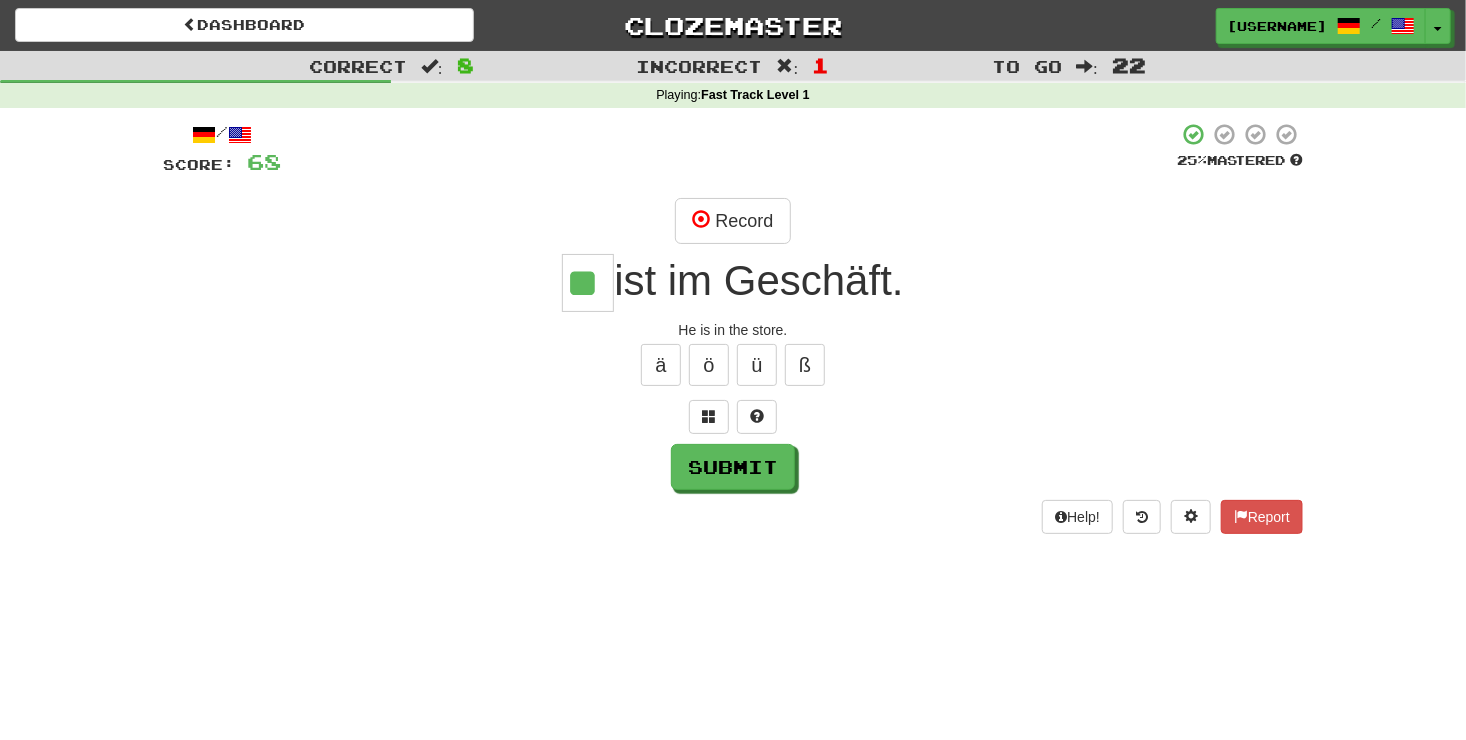 type on "**" 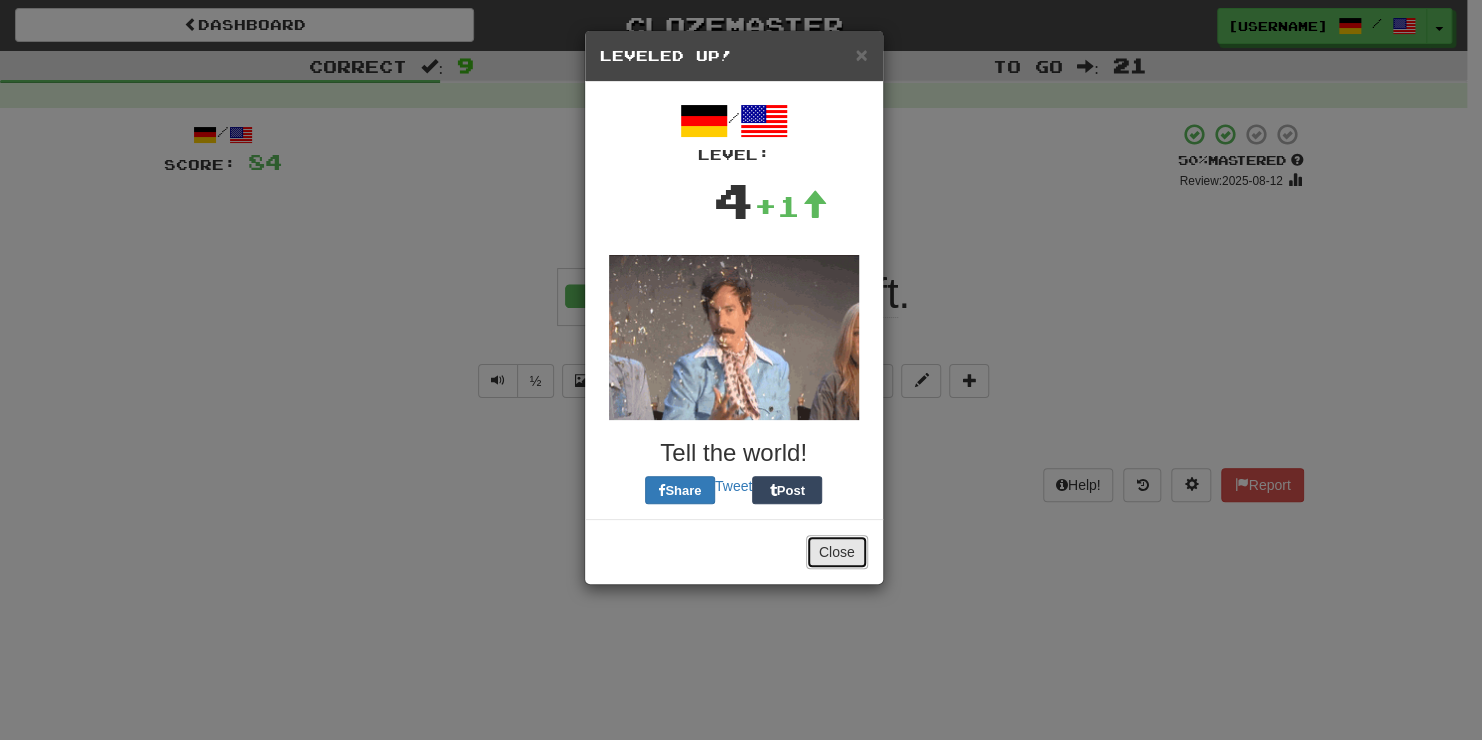 click on "Close" at bounding box center (837, 552) 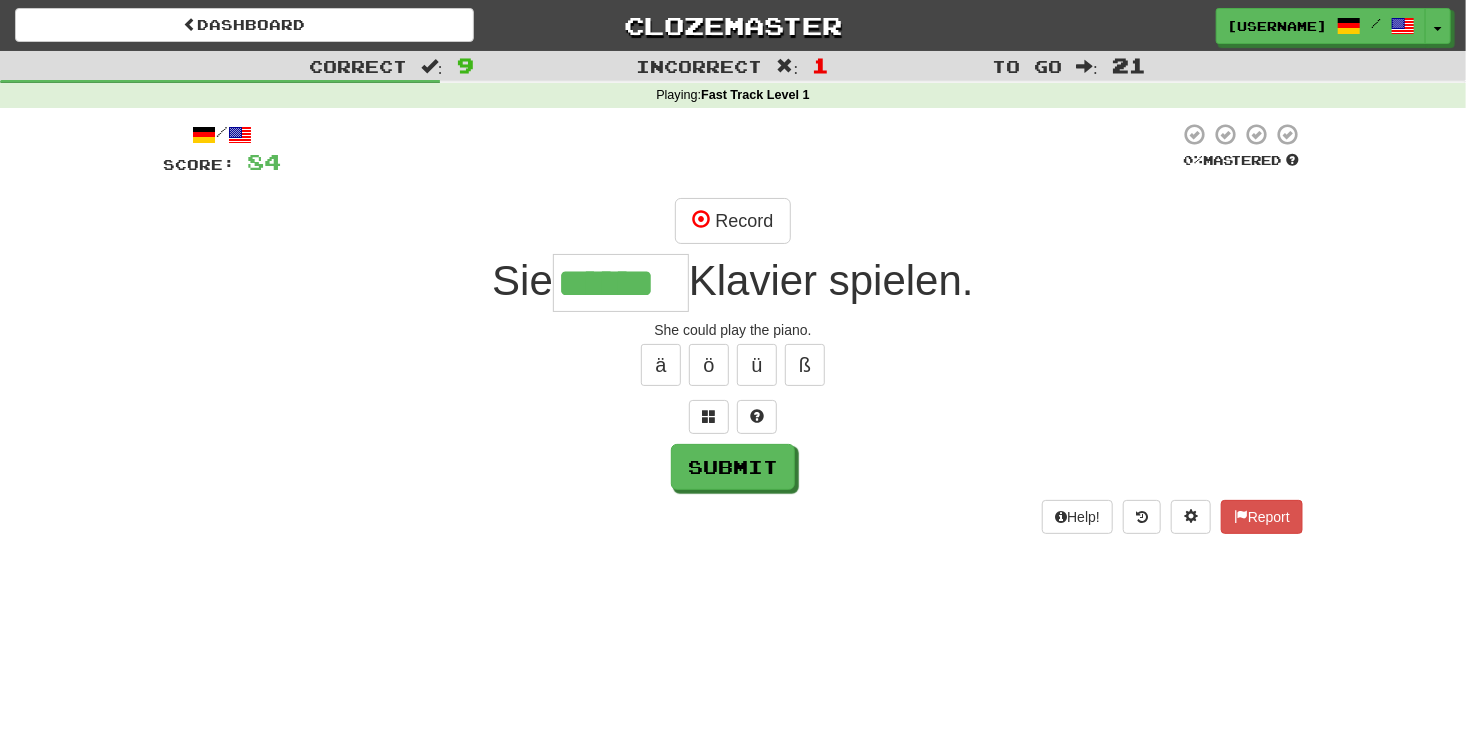 type on "******" 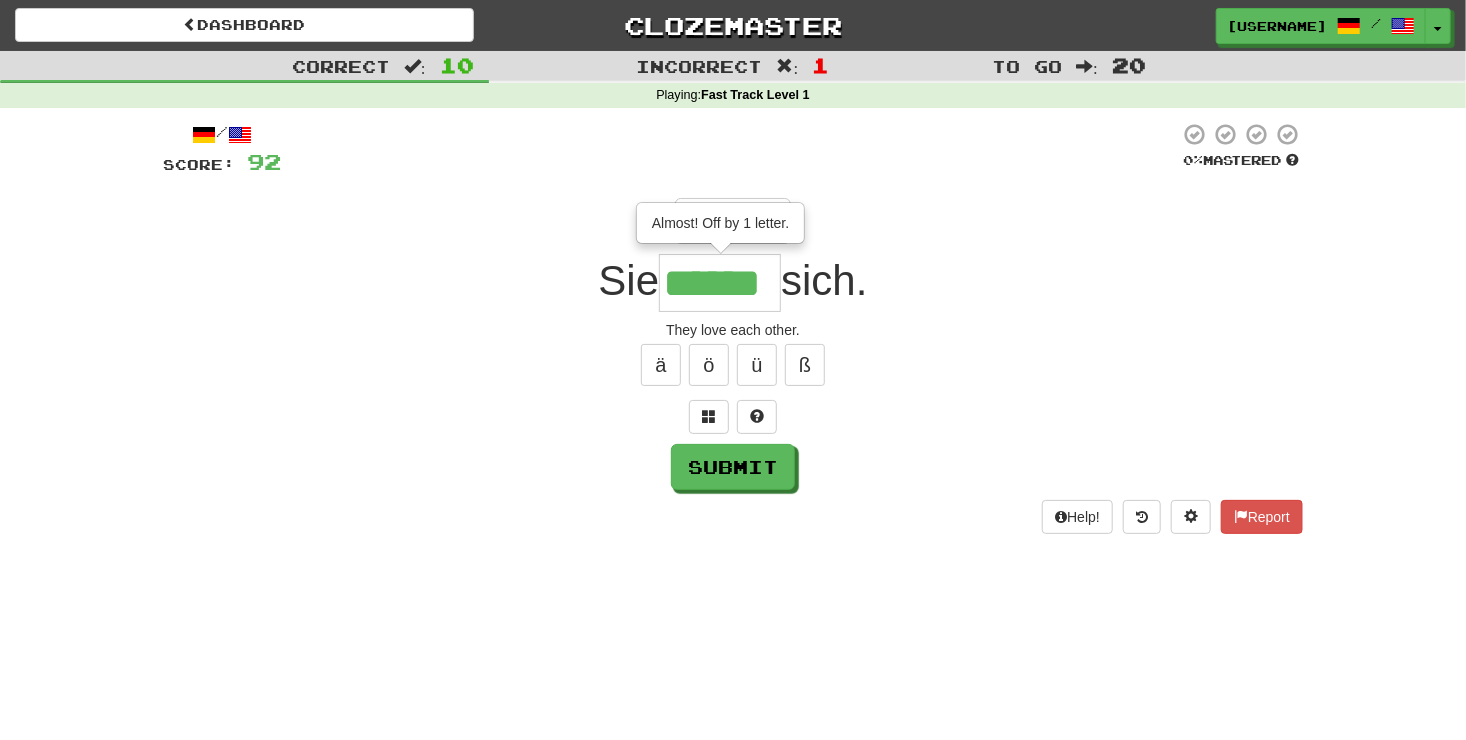 type on "******" 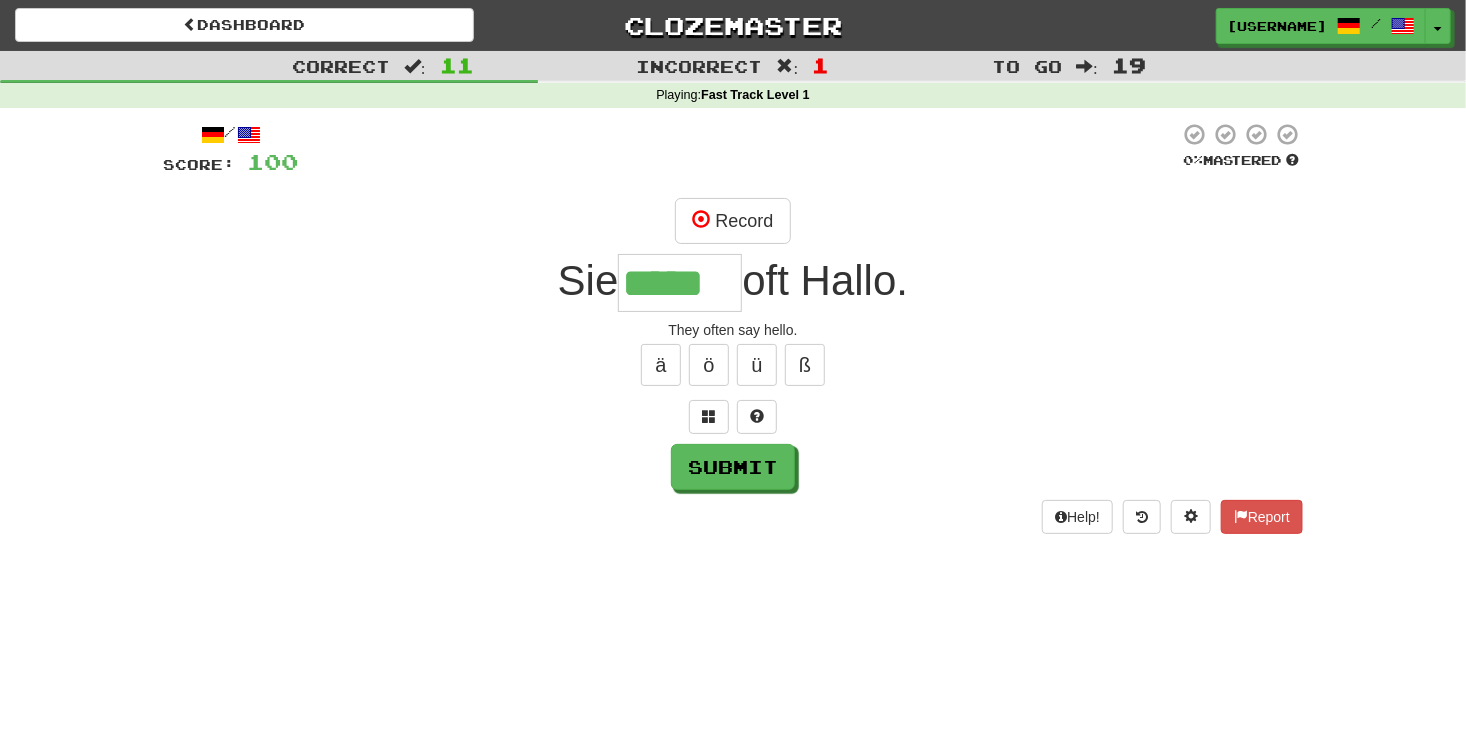 type on "*****" 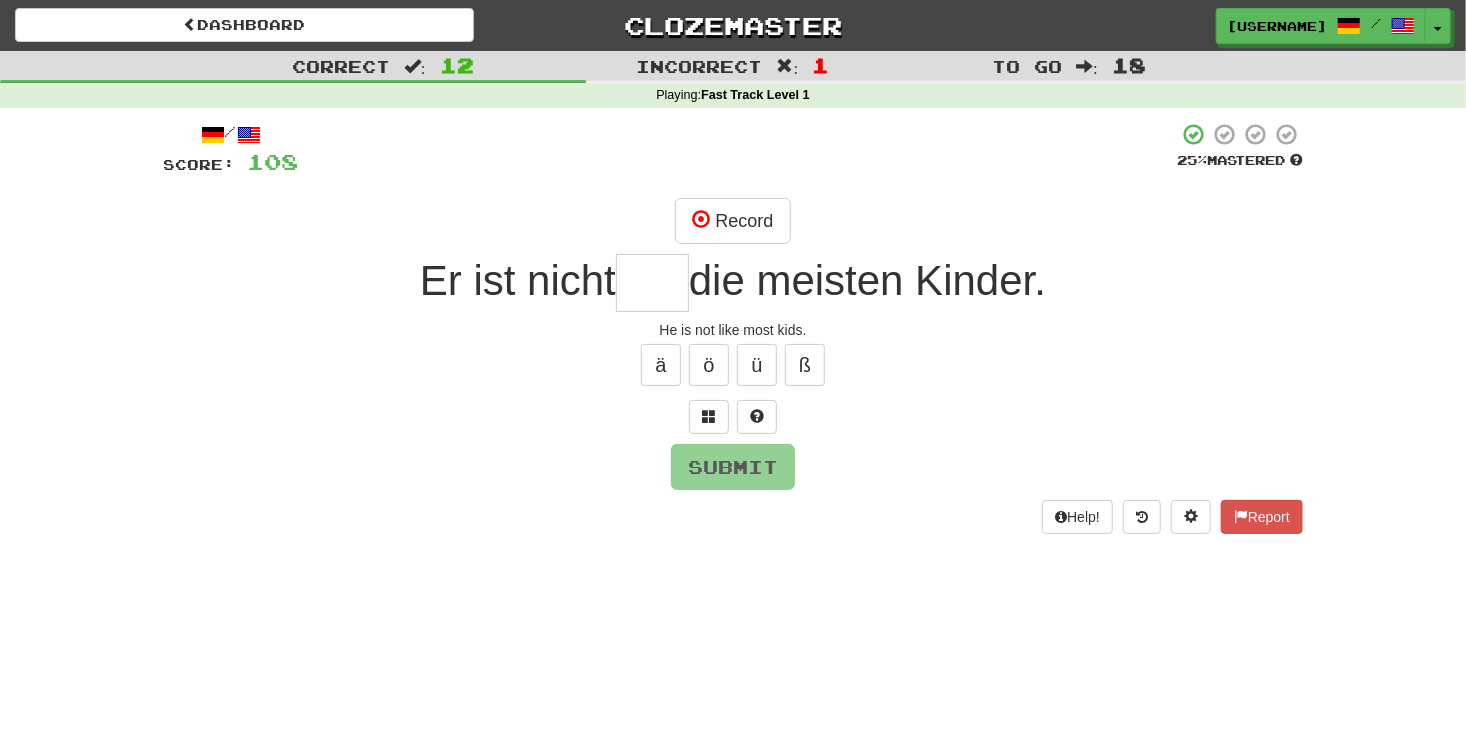 type on "*" 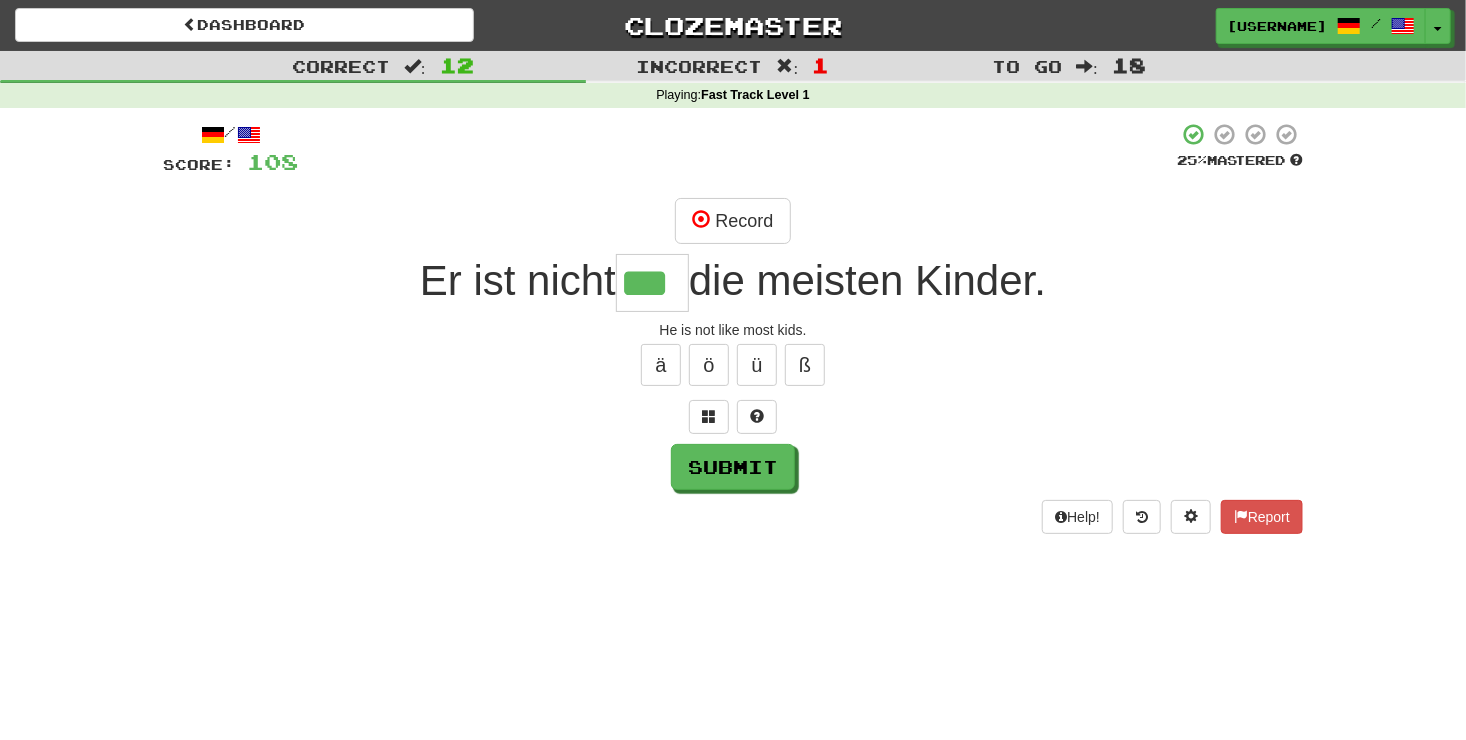 type on "***" 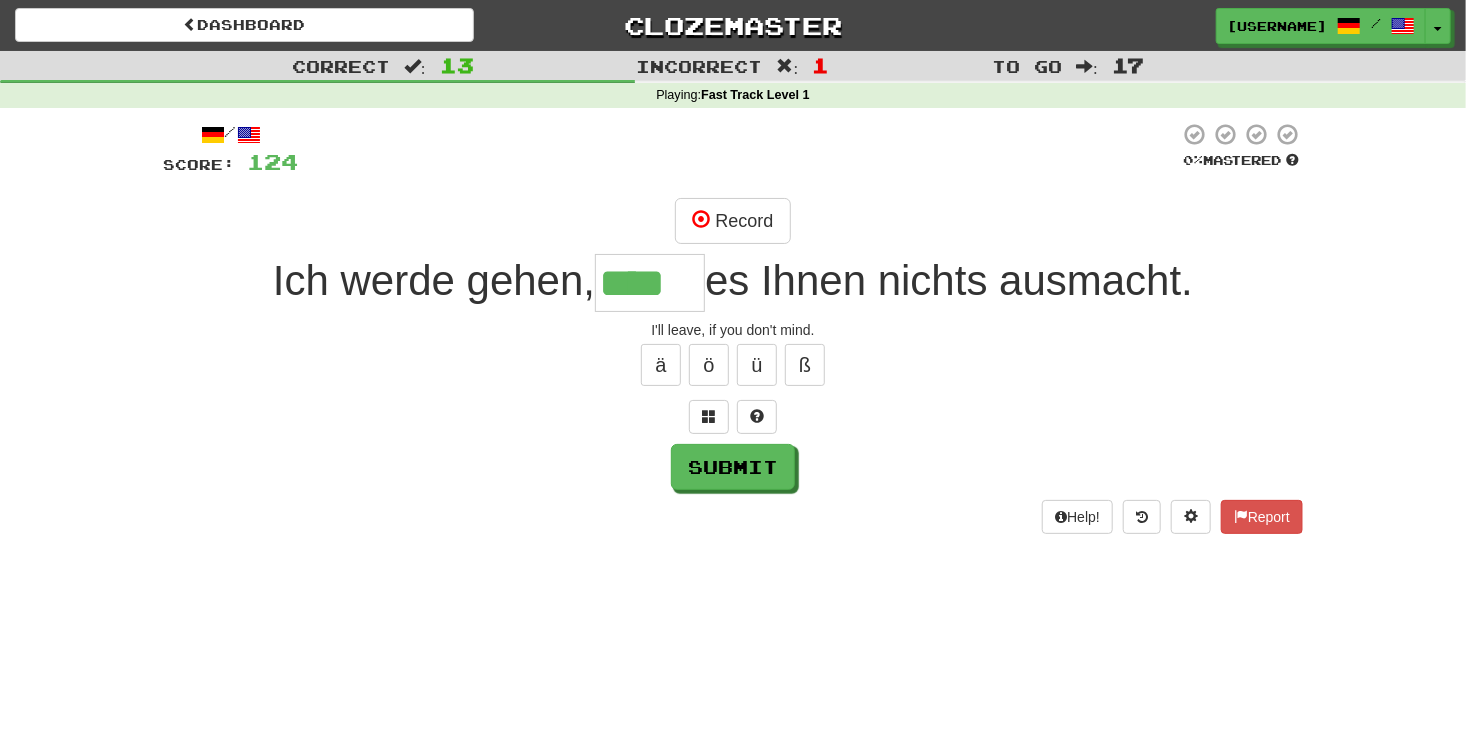 type on "****" 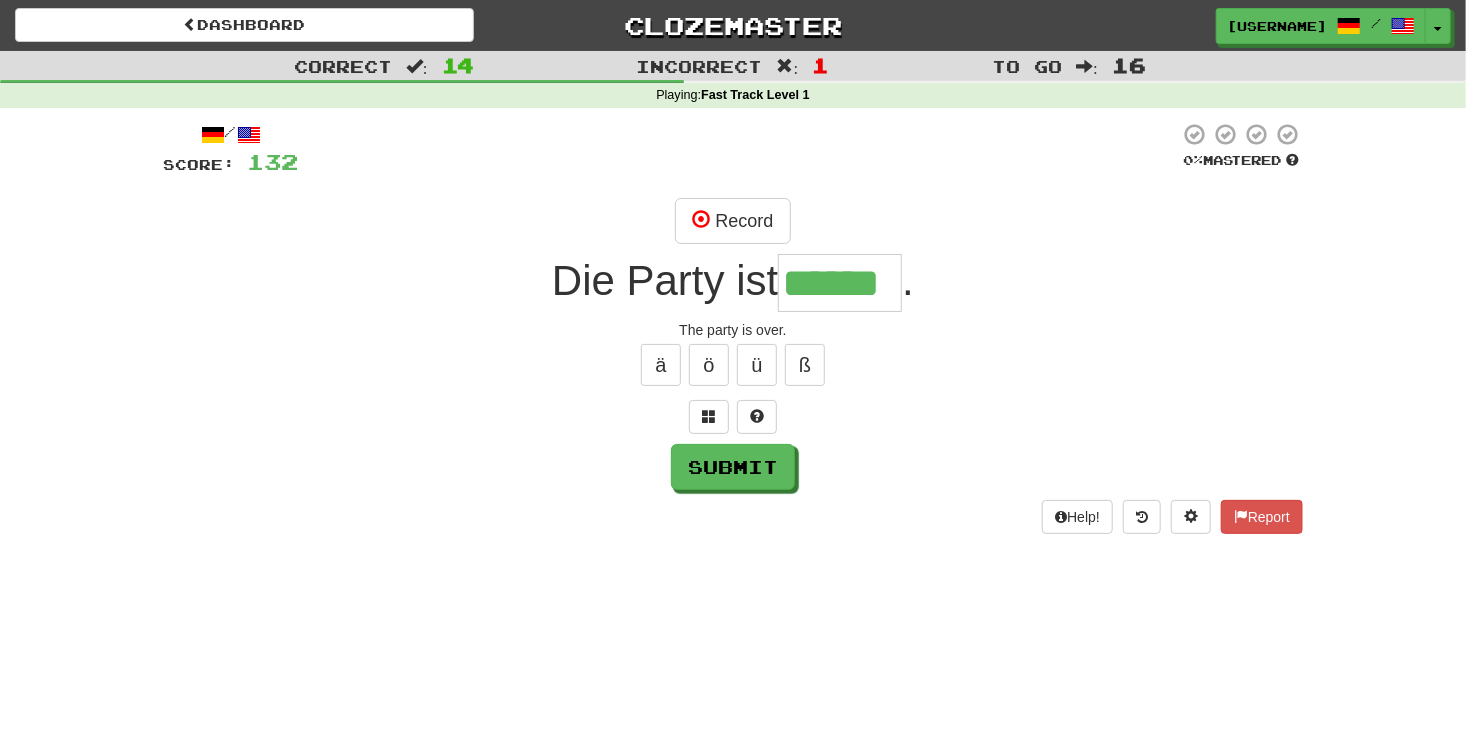 type on "******" 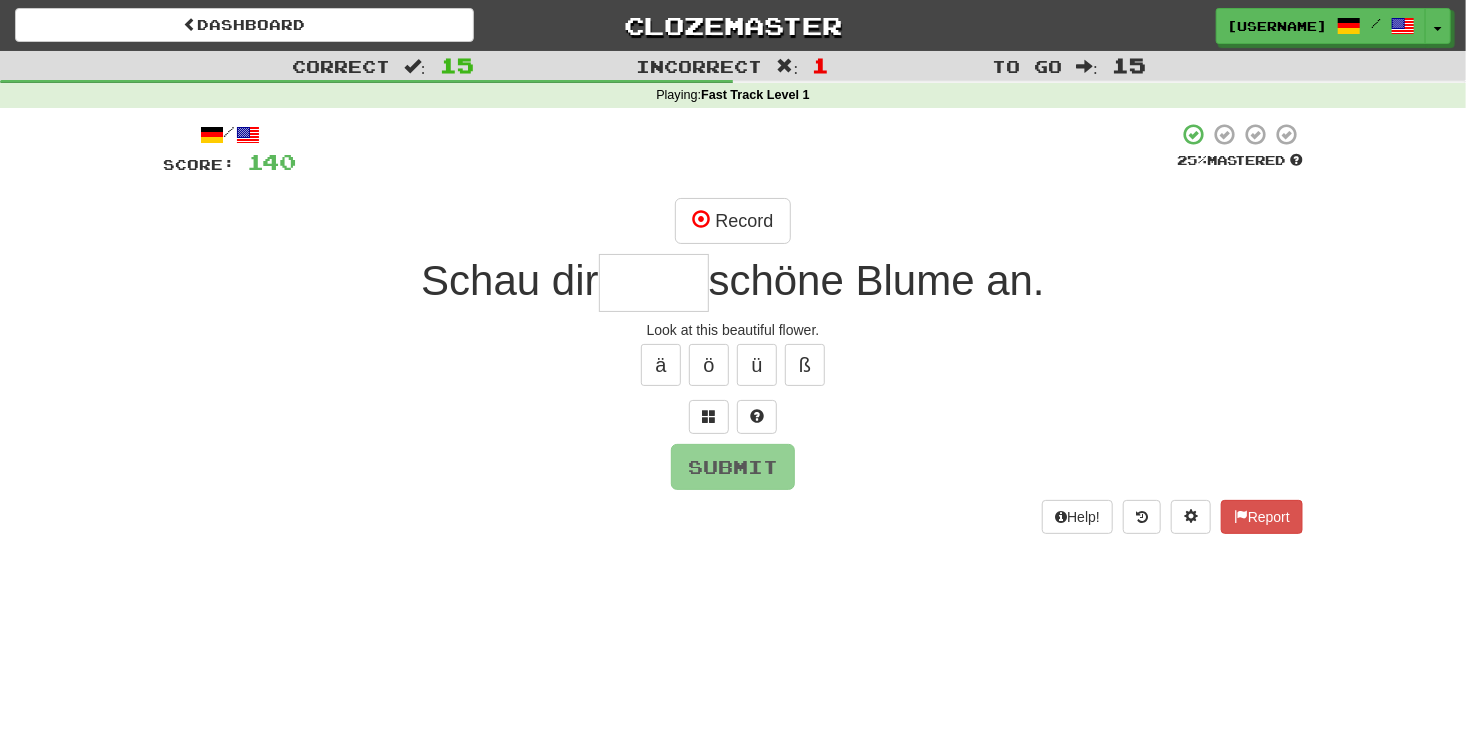 type on "*" 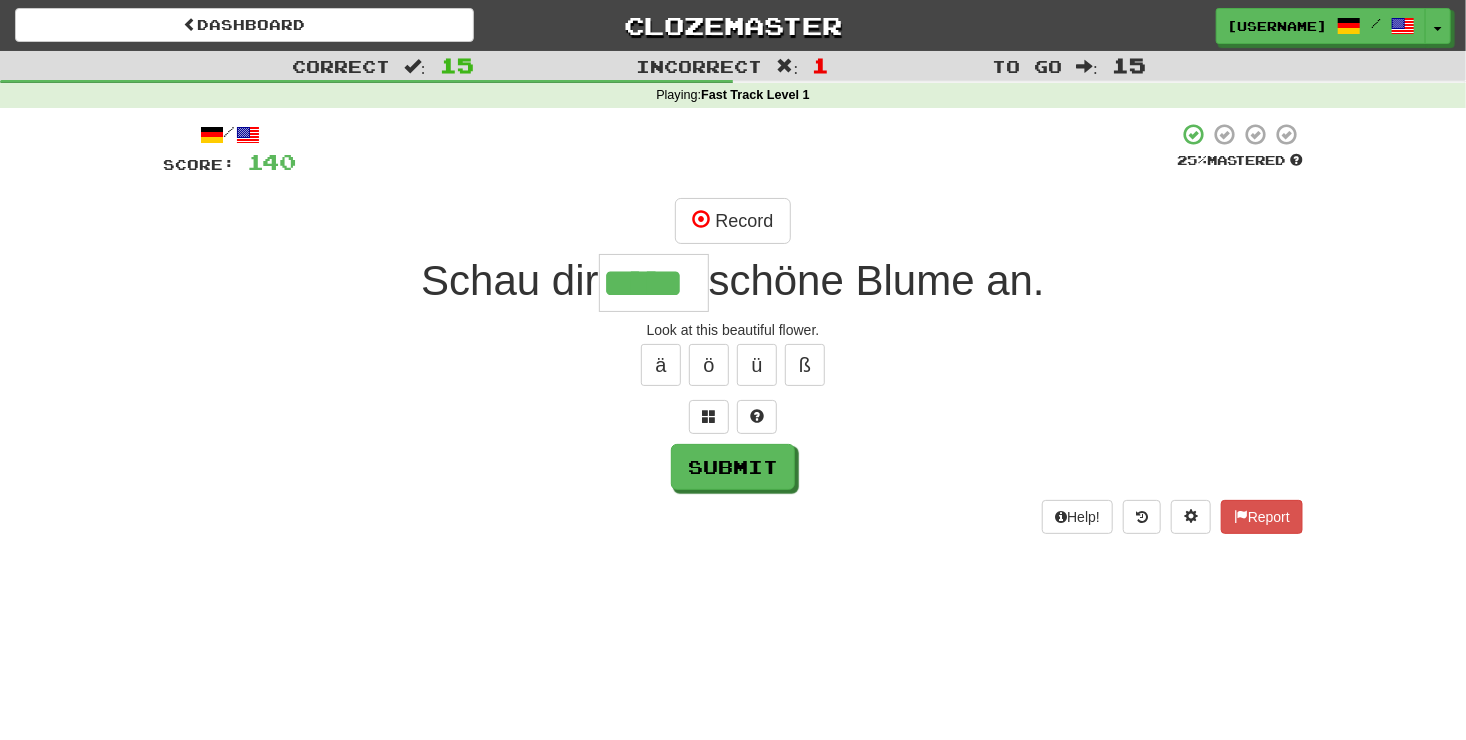 type on "*****" 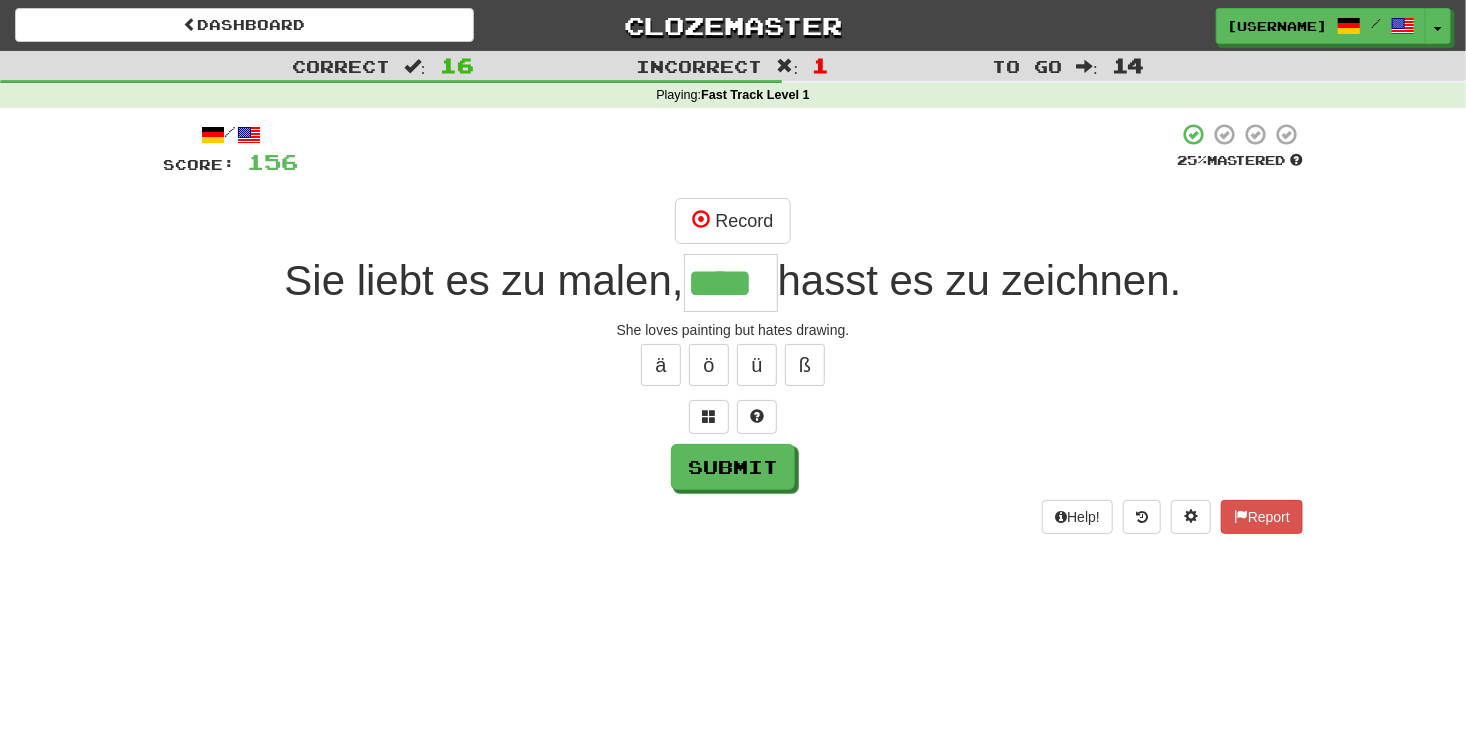 type on "****" 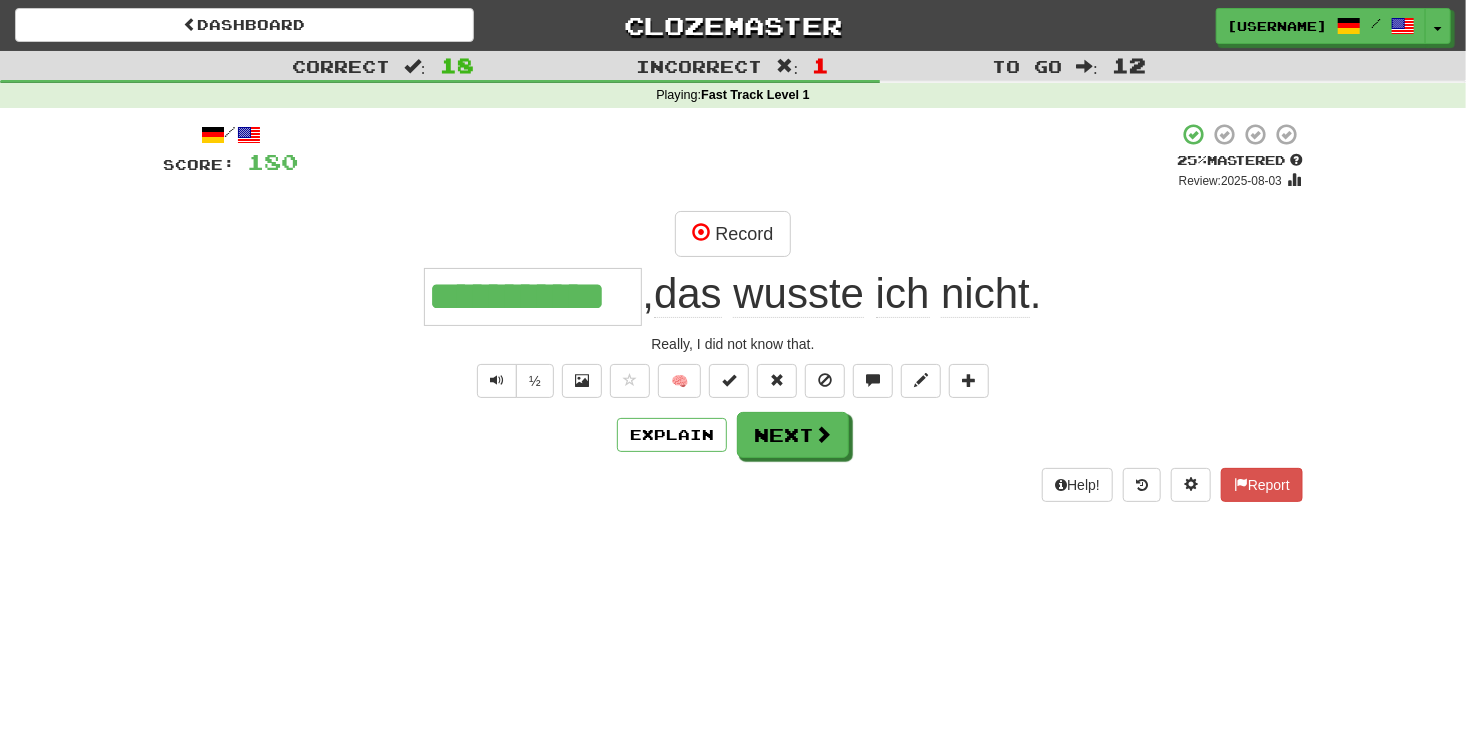 type on "*" 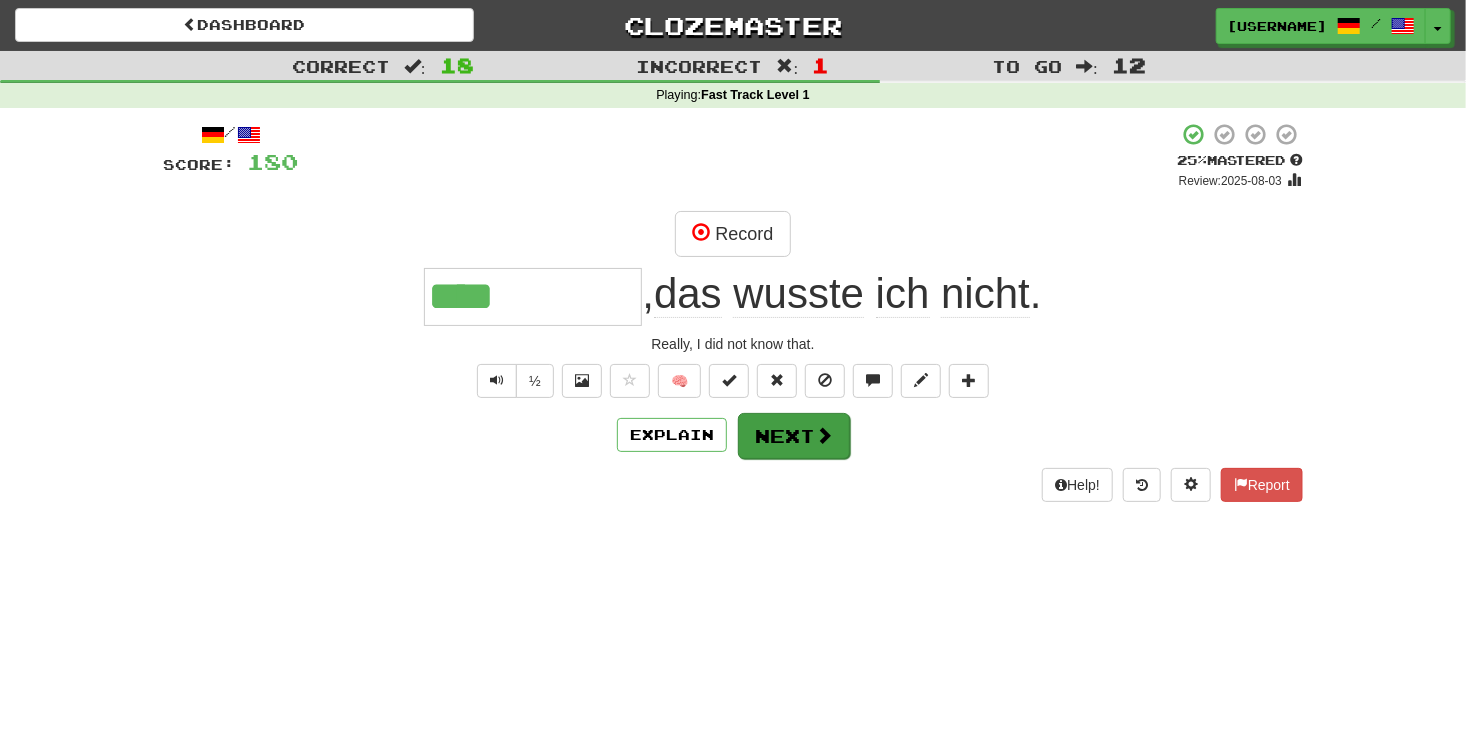 type on "****" 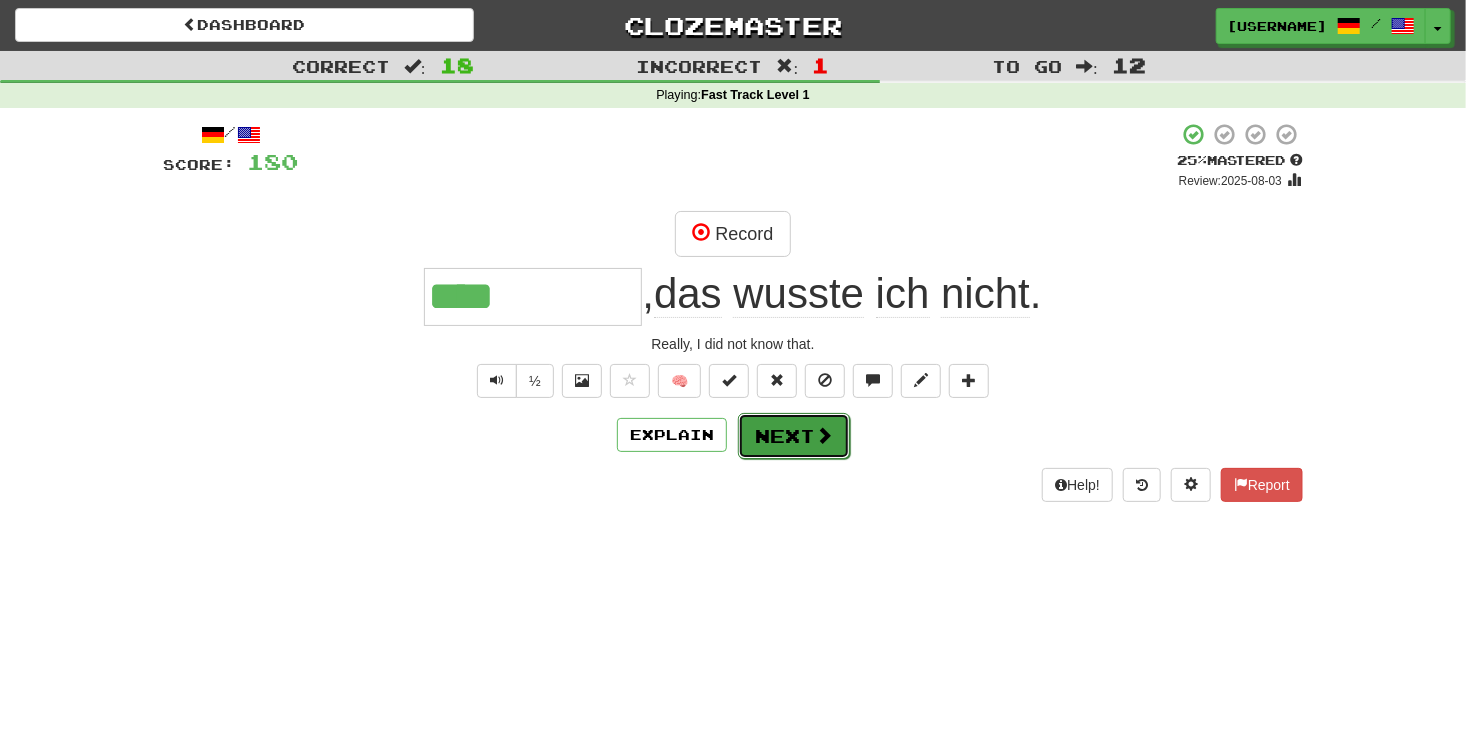 click on "Next" at bounding box center [794, 436] 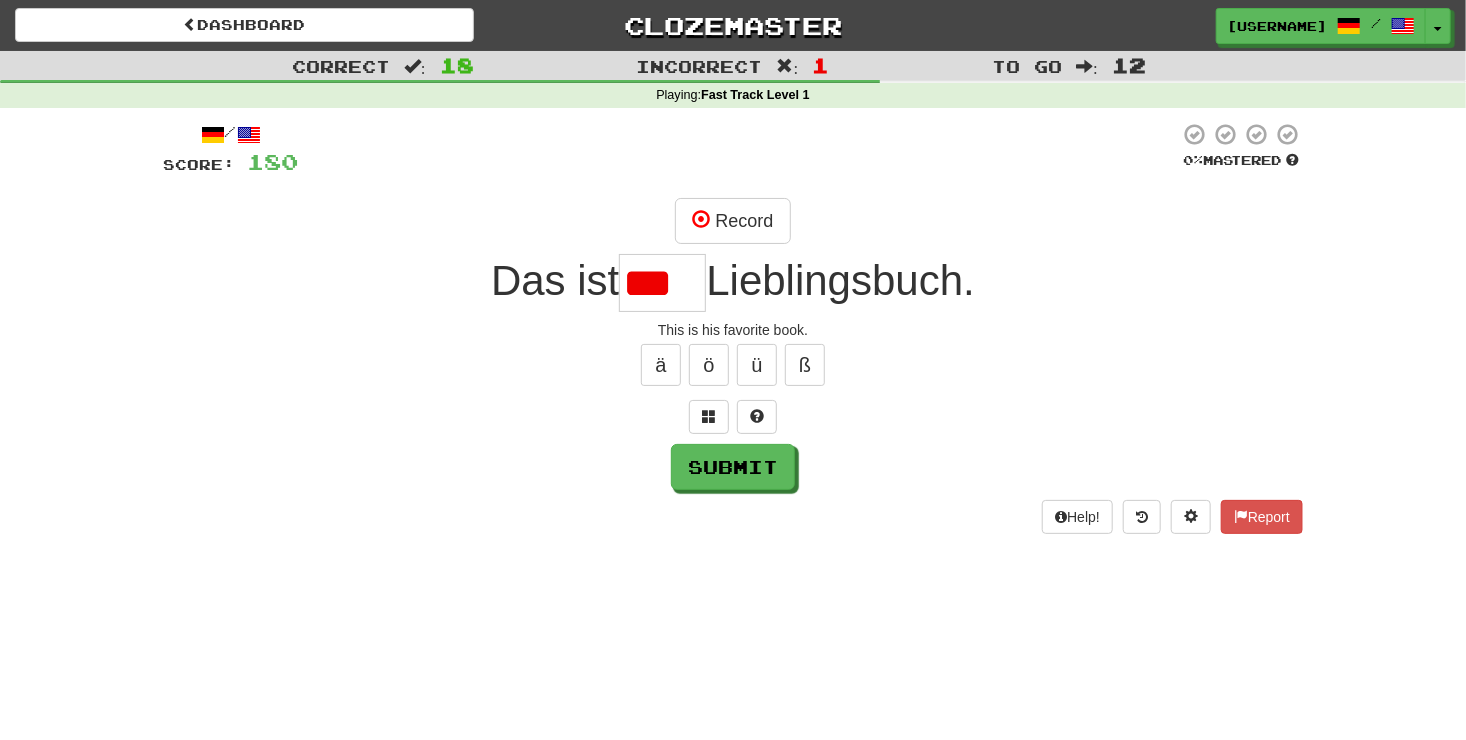 scroll, scrollTop: 0, scrollLeft: 0, axis: both 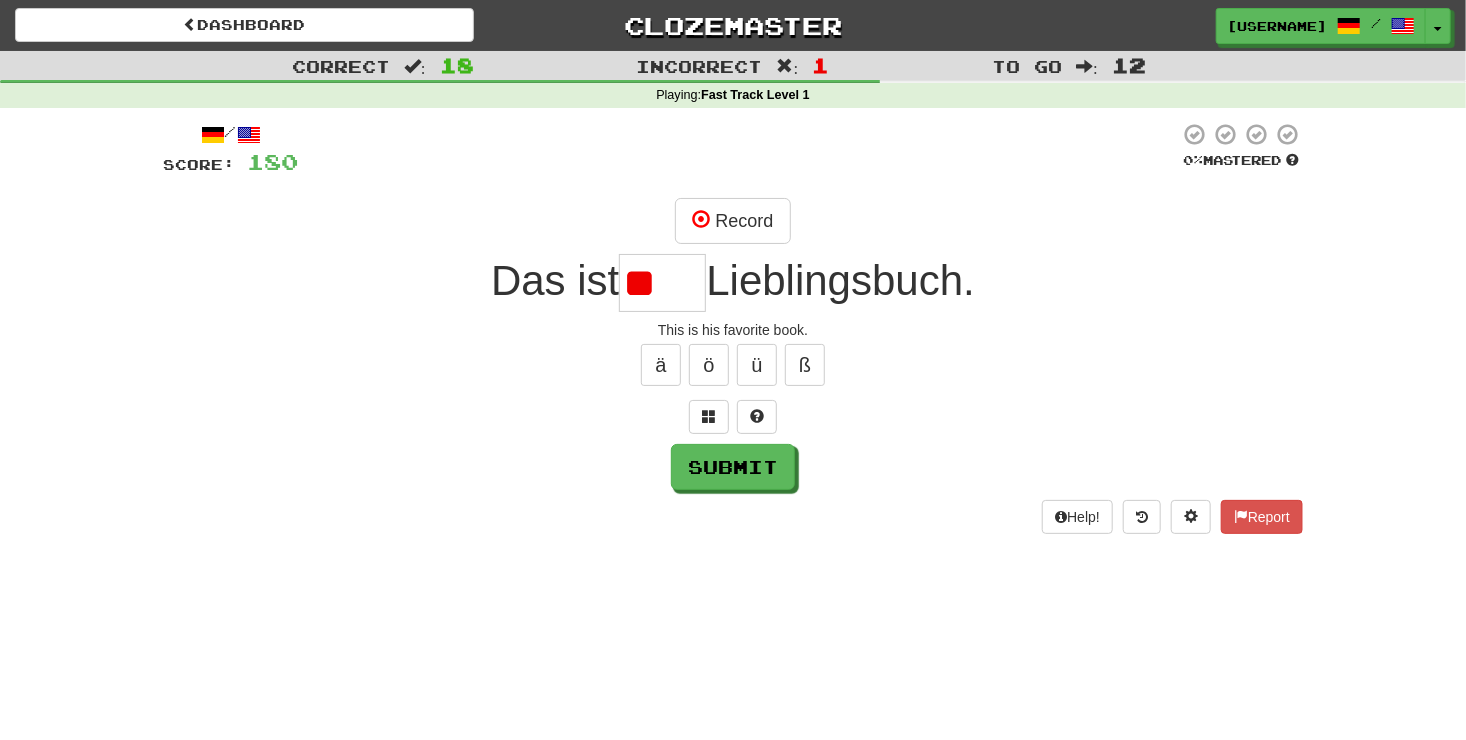 type on "*" 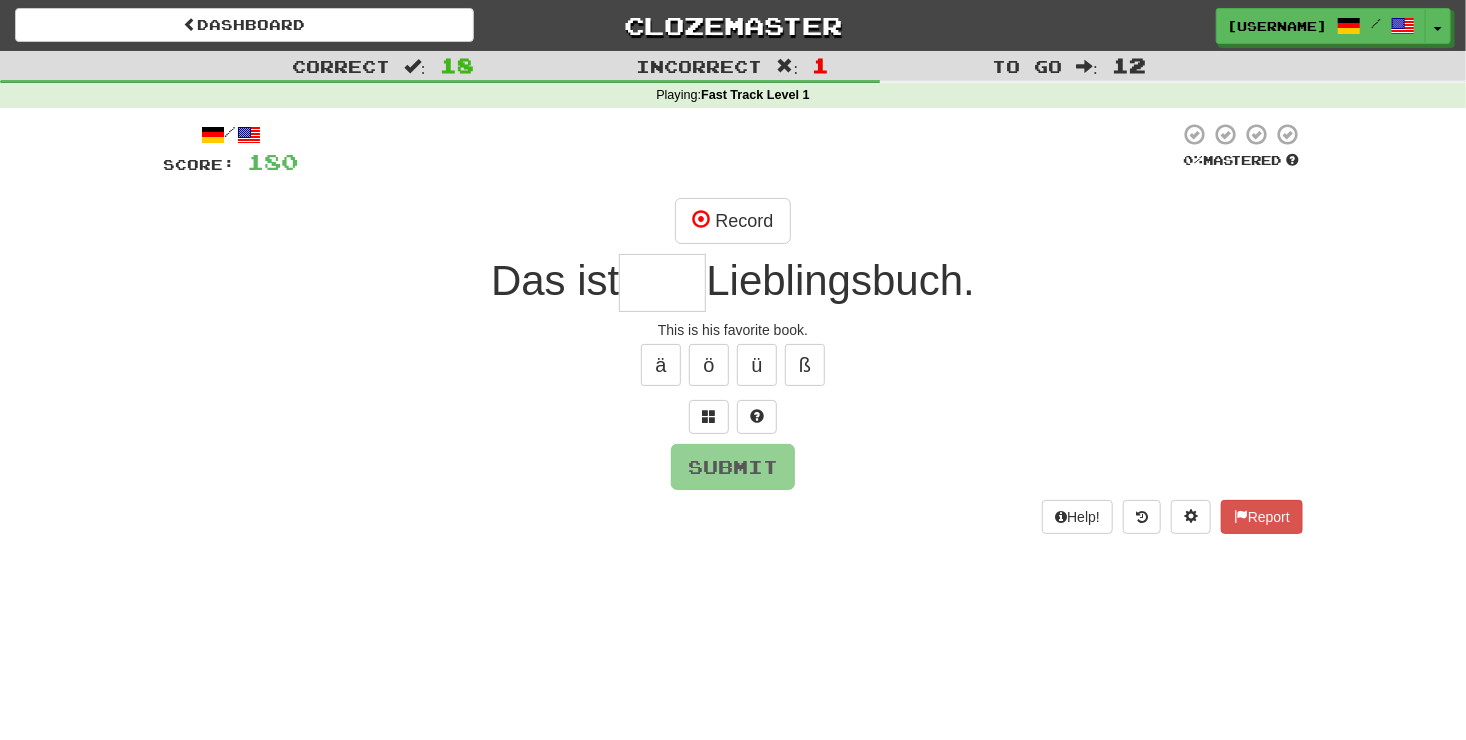 type on "*" 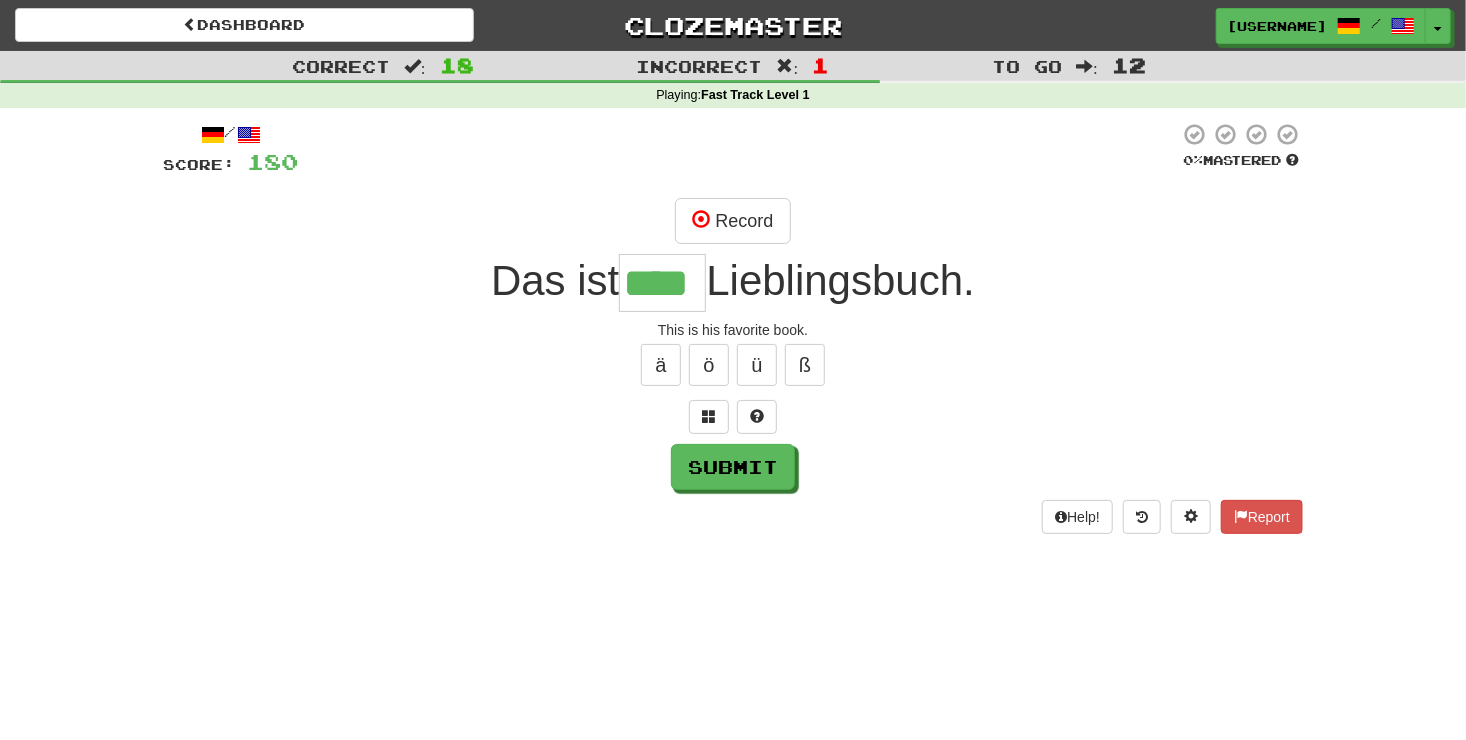 type on "****" 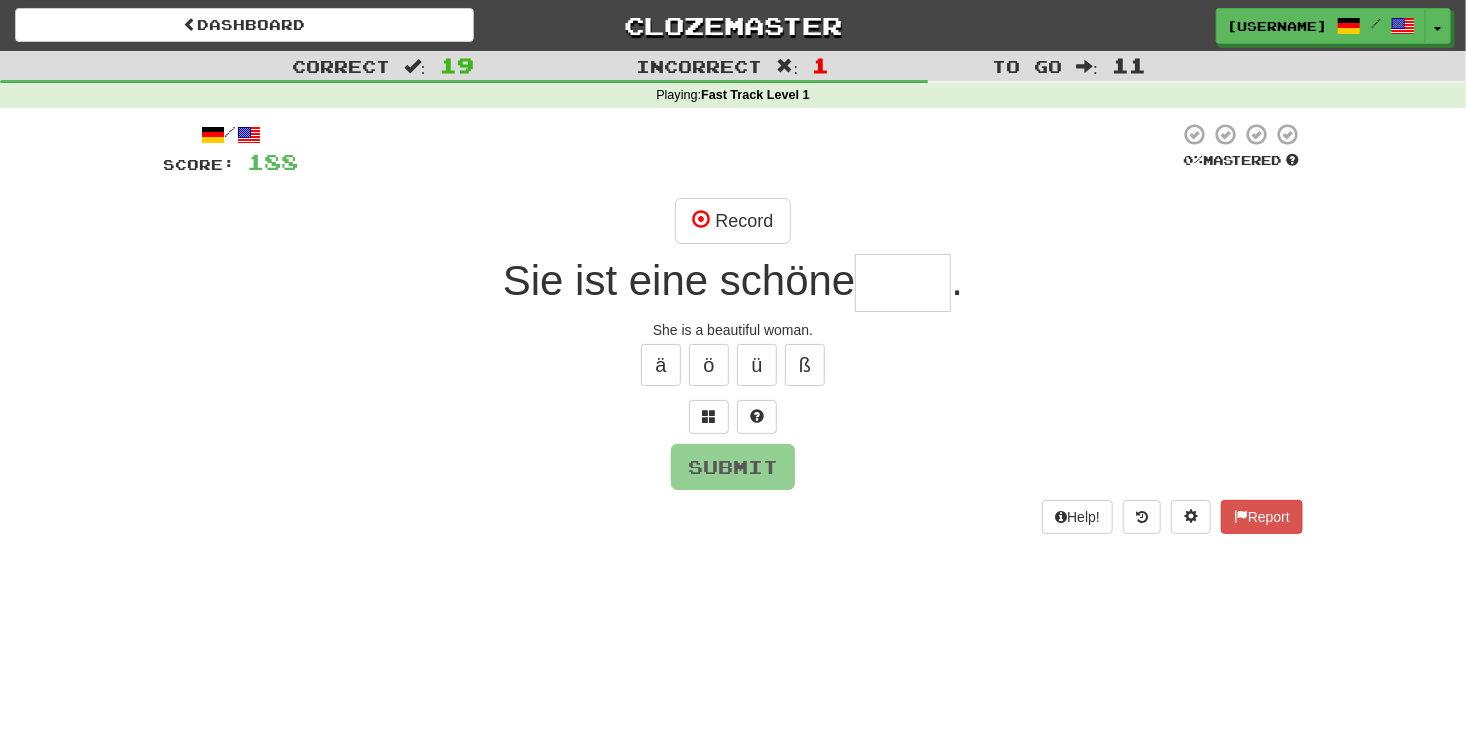 type on "*" 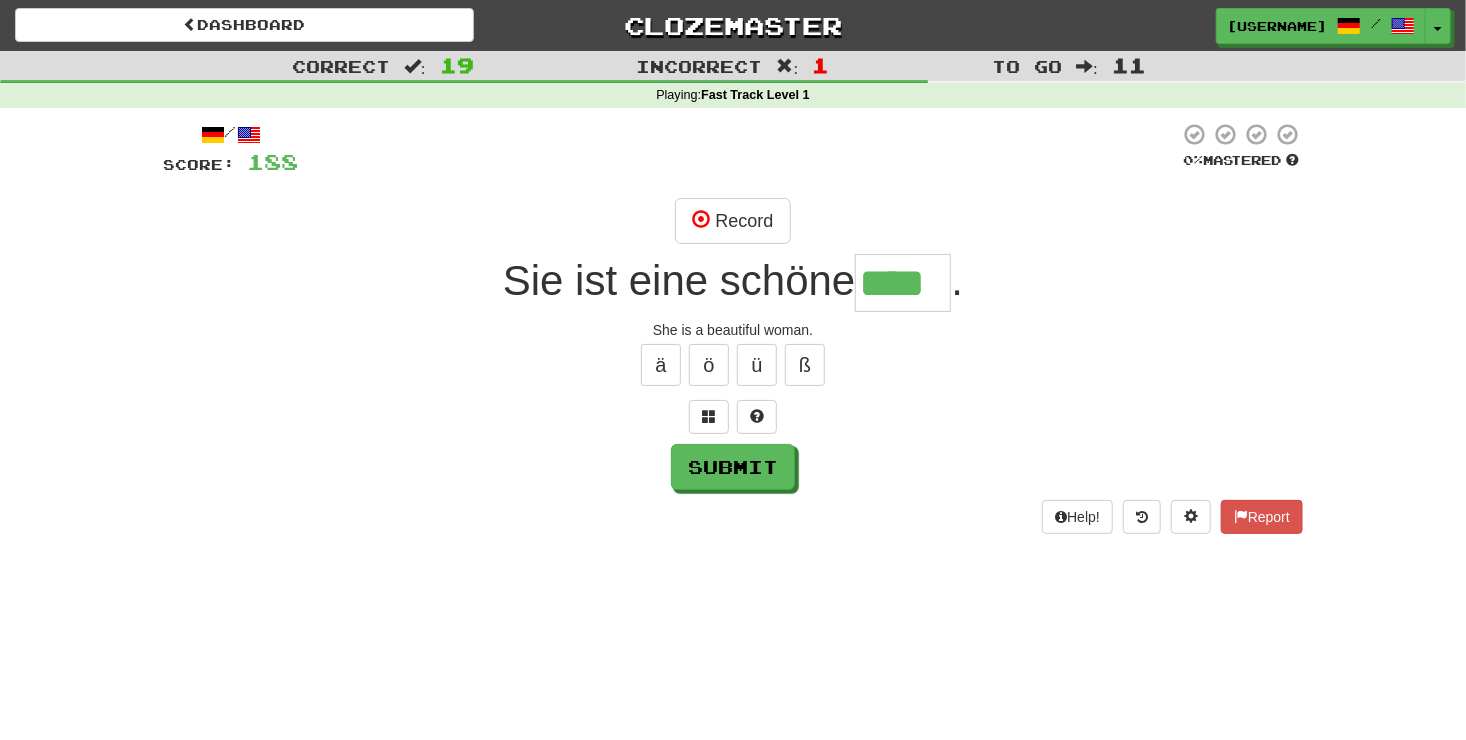 type on "****" 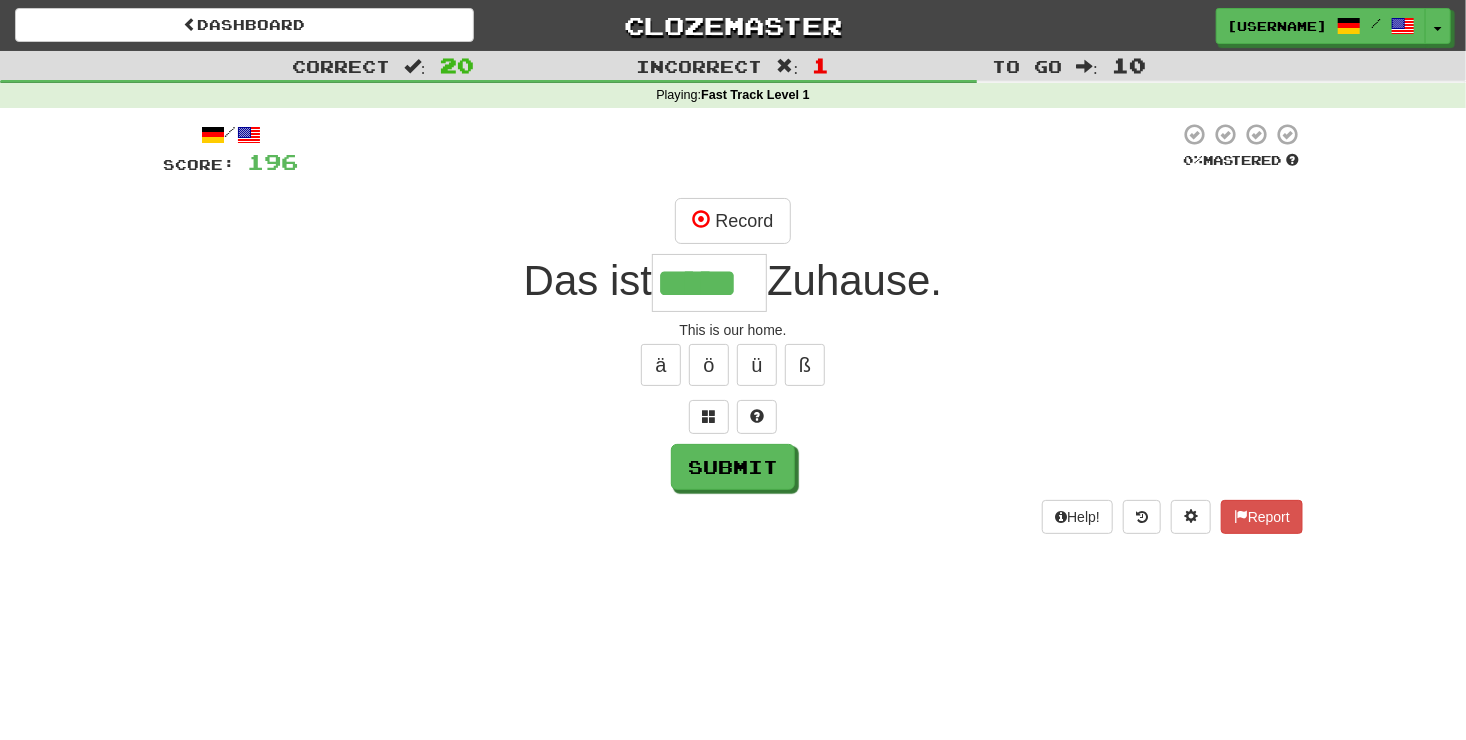 type on "*****" 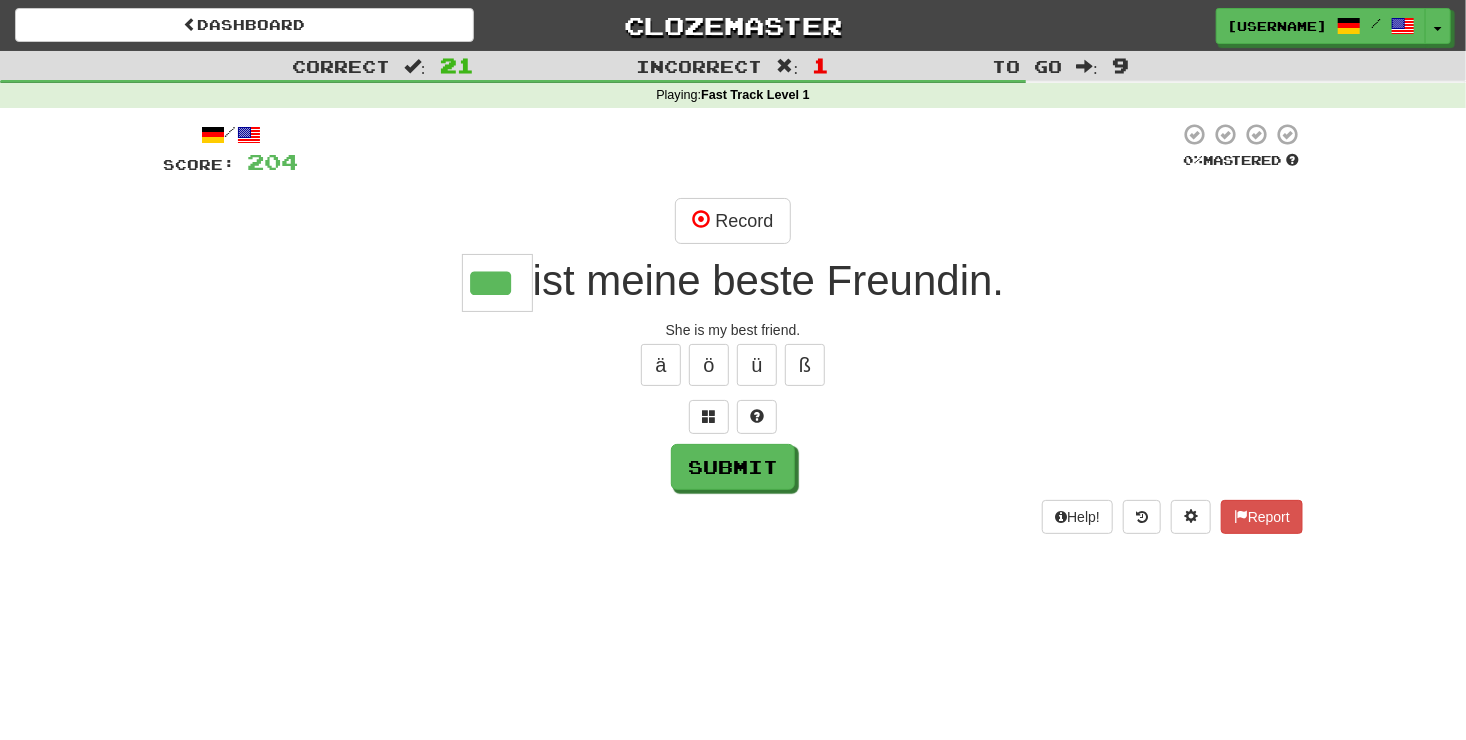 type on "***" 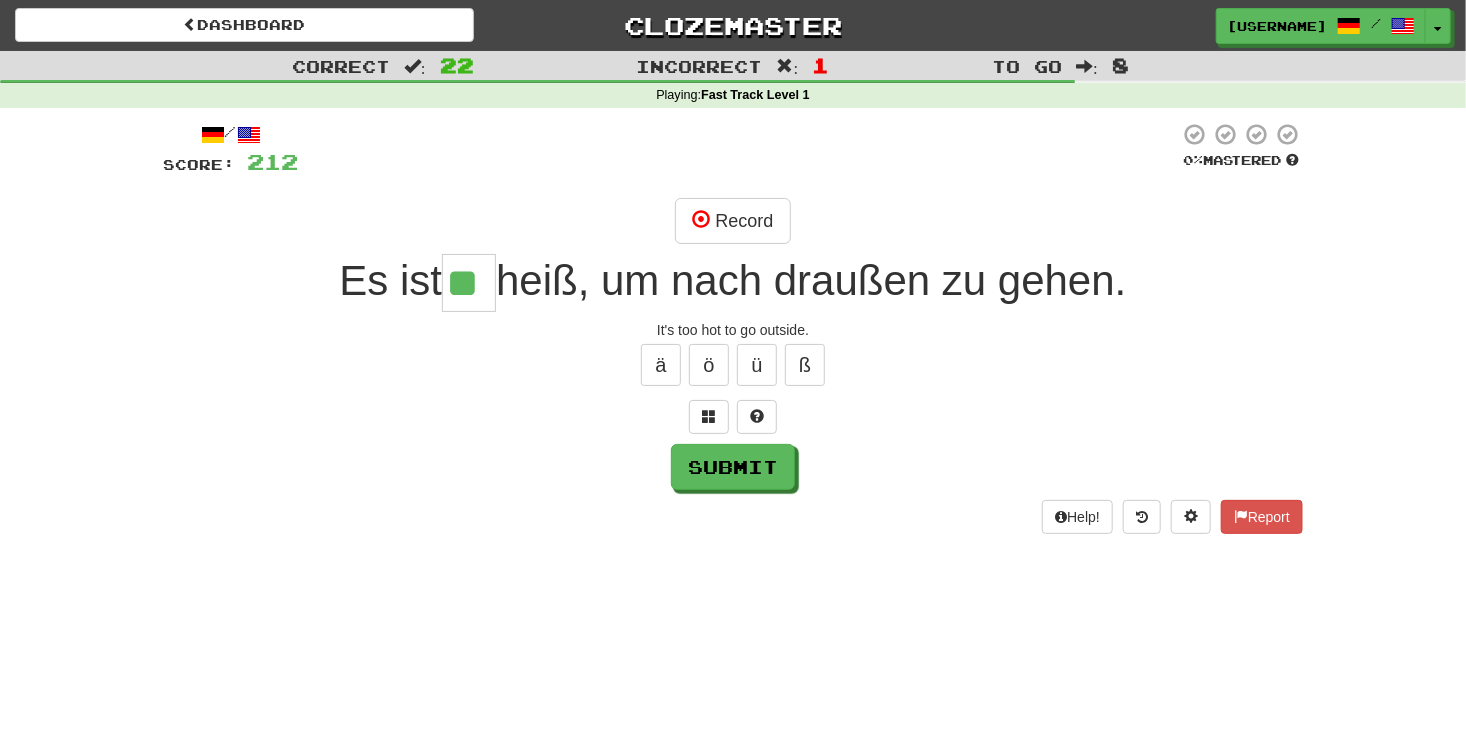 type on "**" 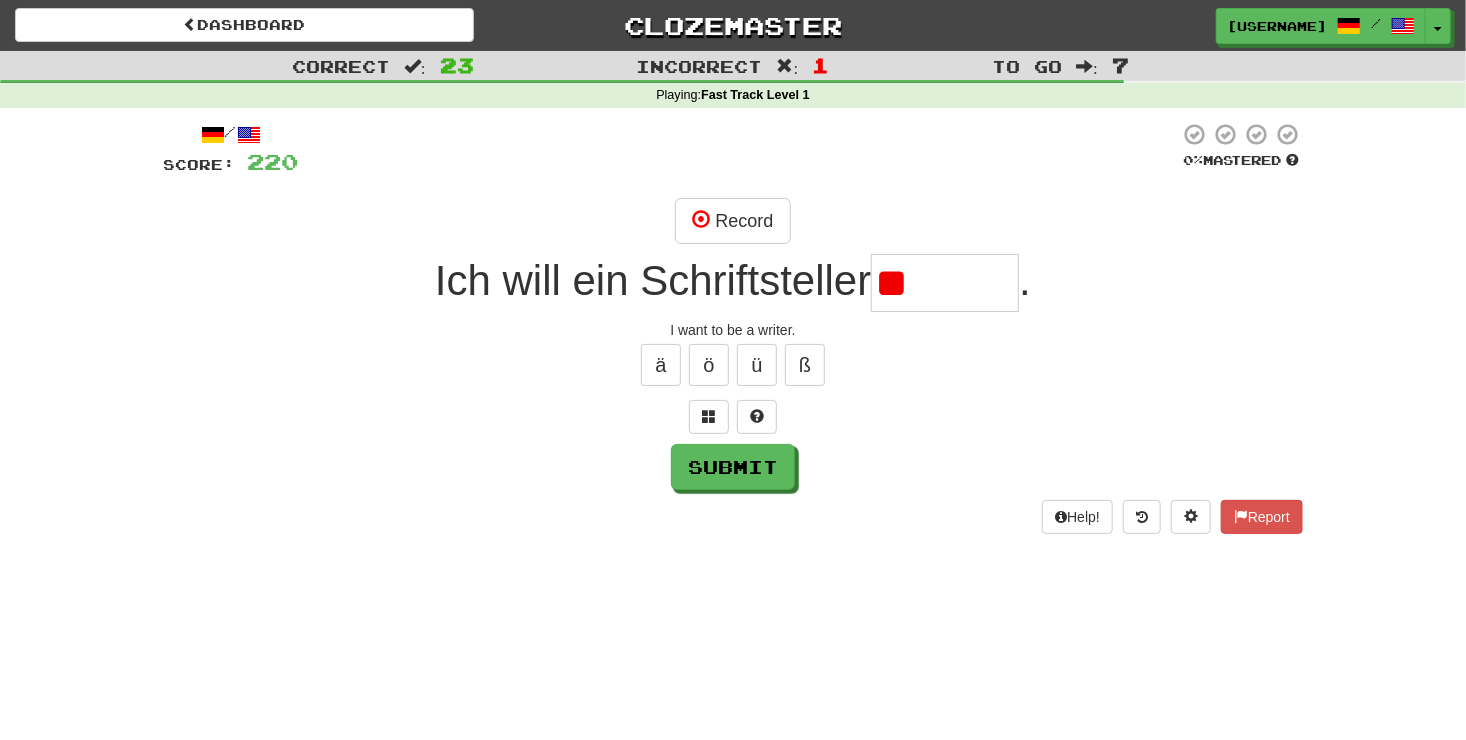 type on "*" 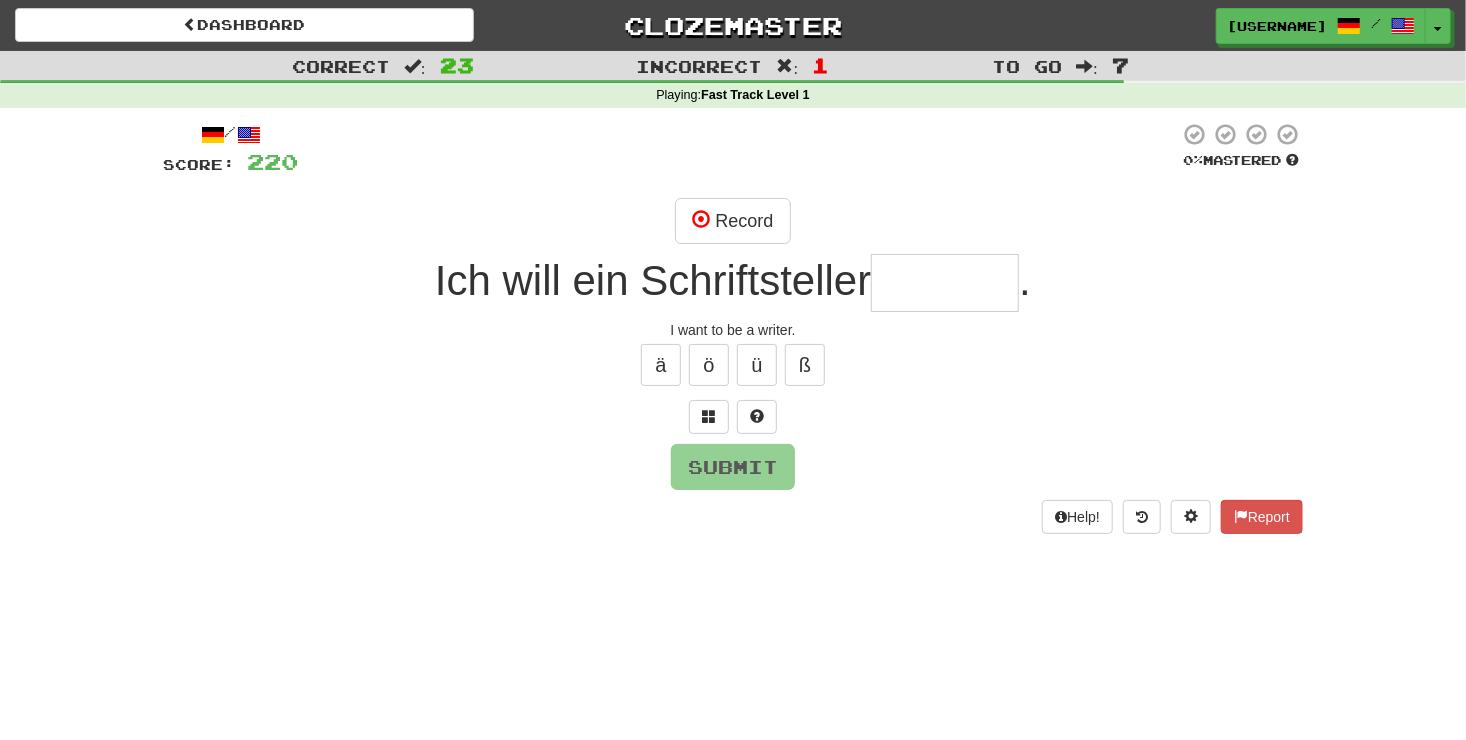 type on "*" 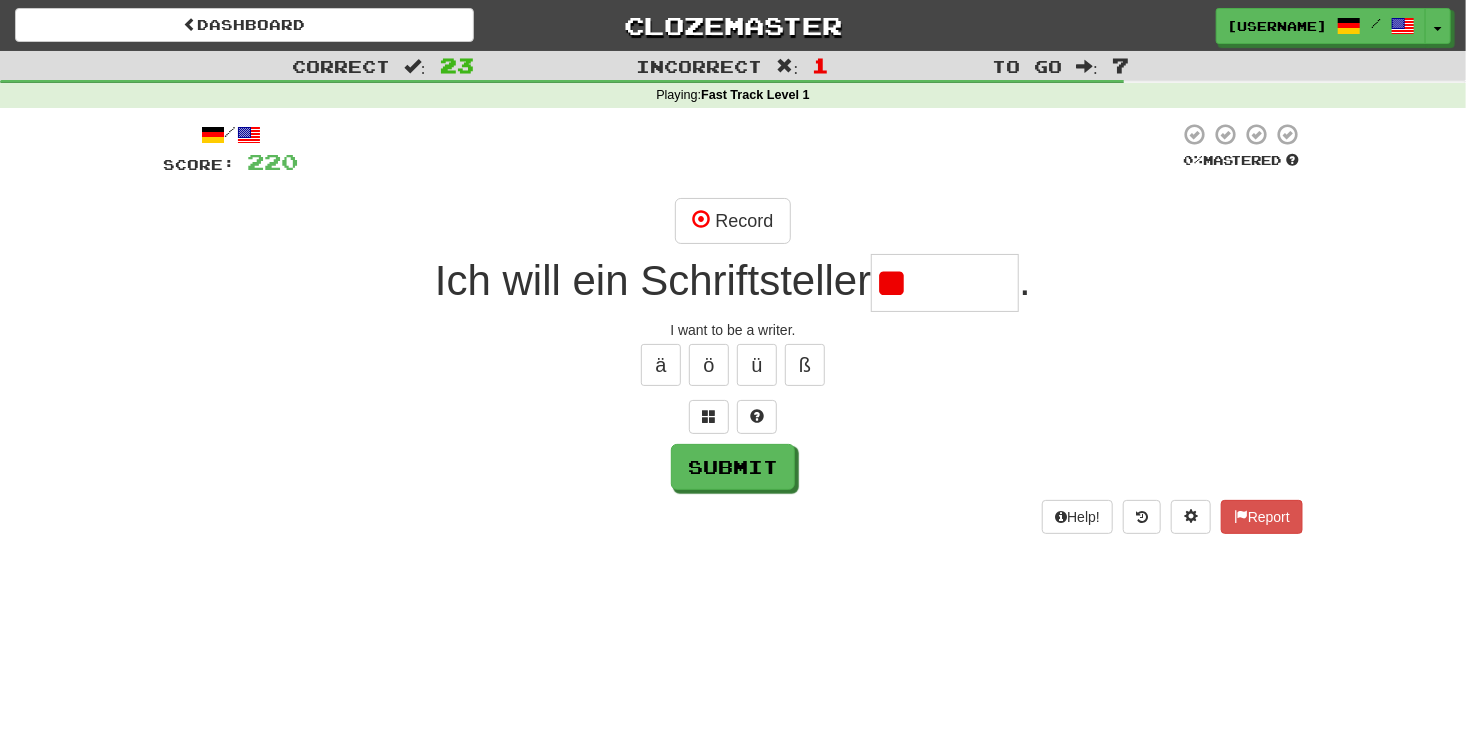 type on "*" 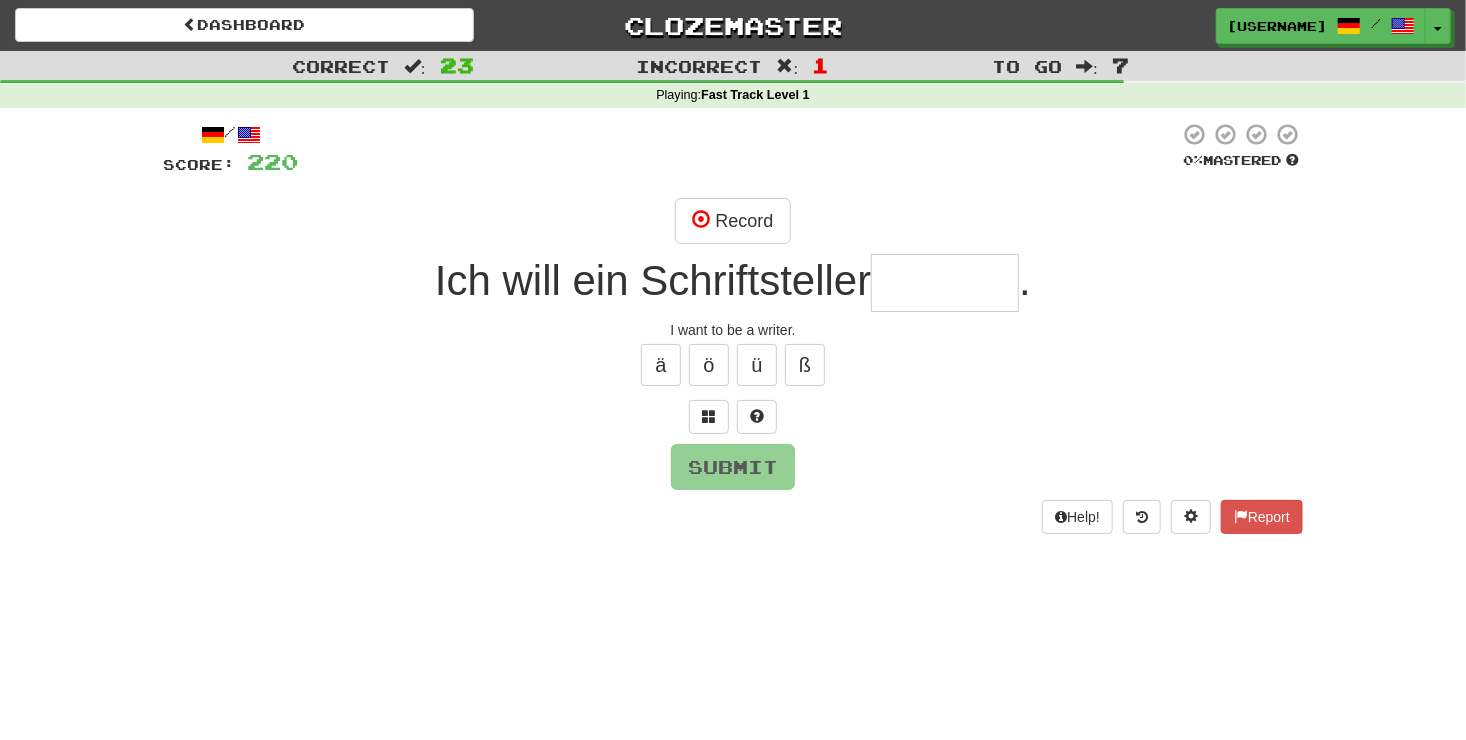 type on "*" 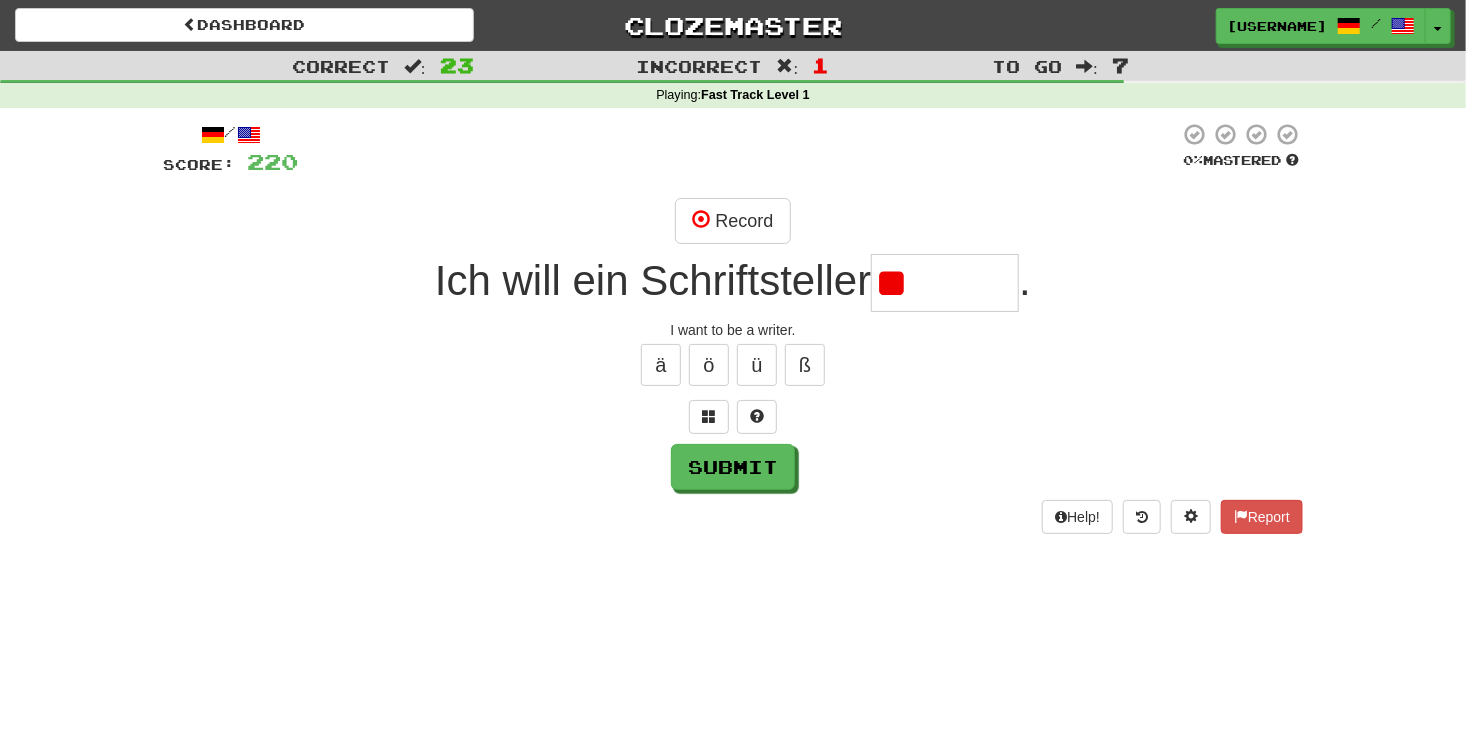 type on "*" 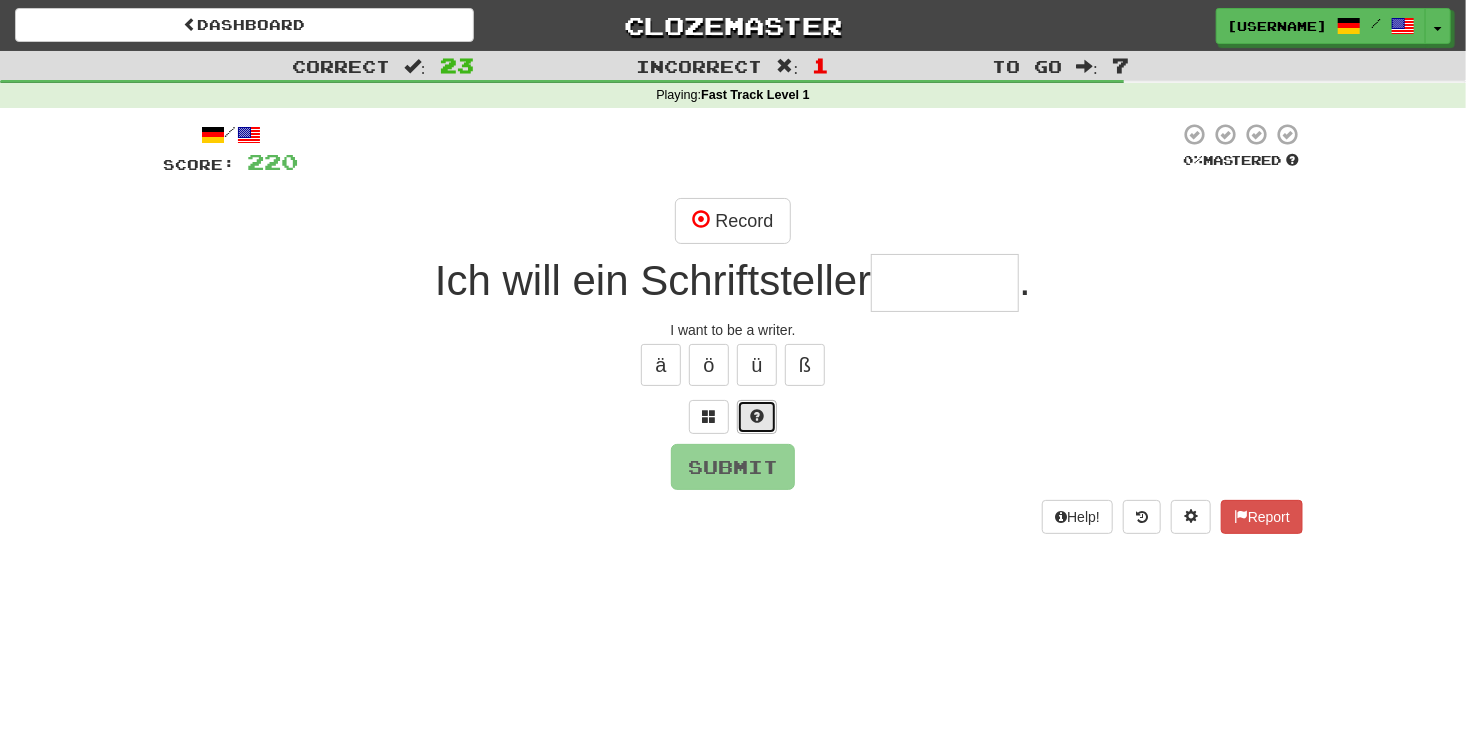 click at bounding box center (757, 416) 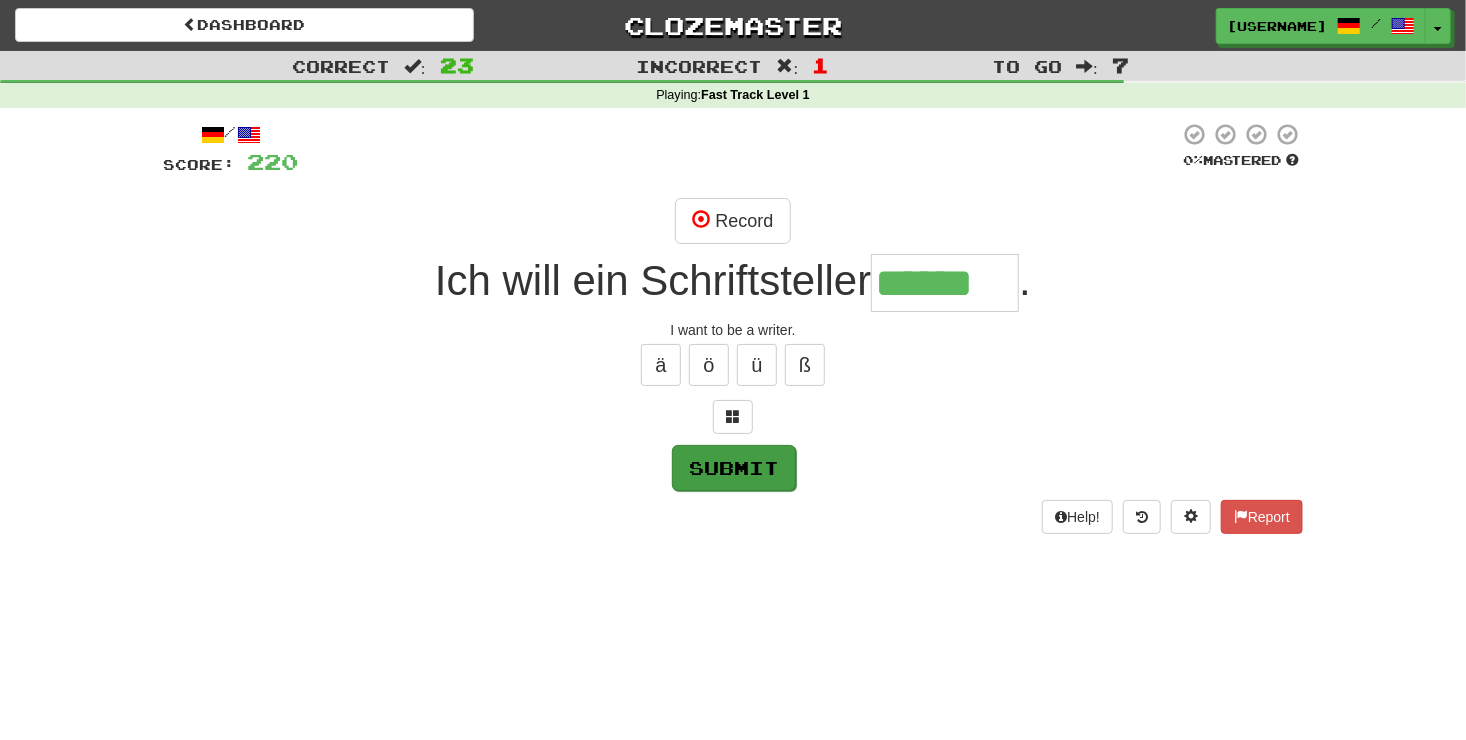 type on "******" 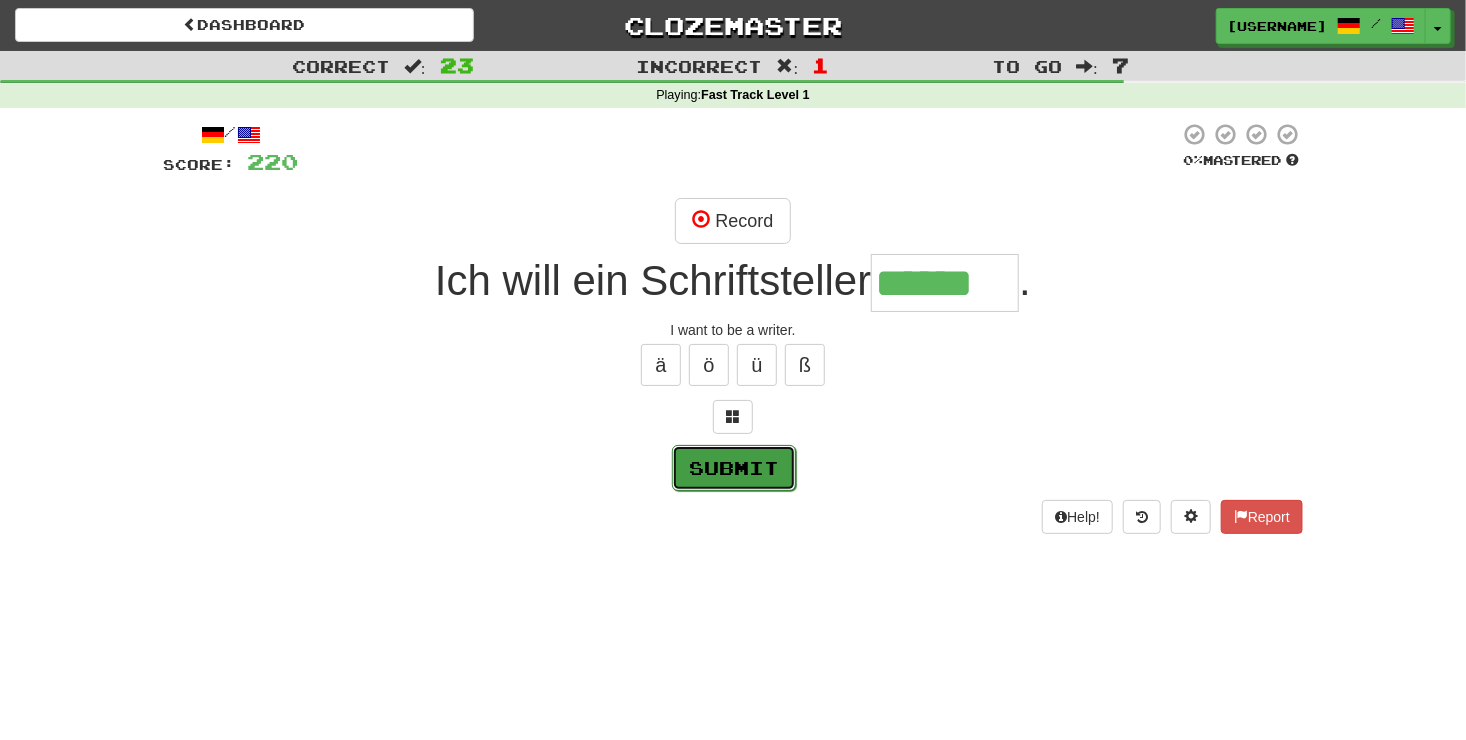 click on "Submit" at bounding box center [734, 468] 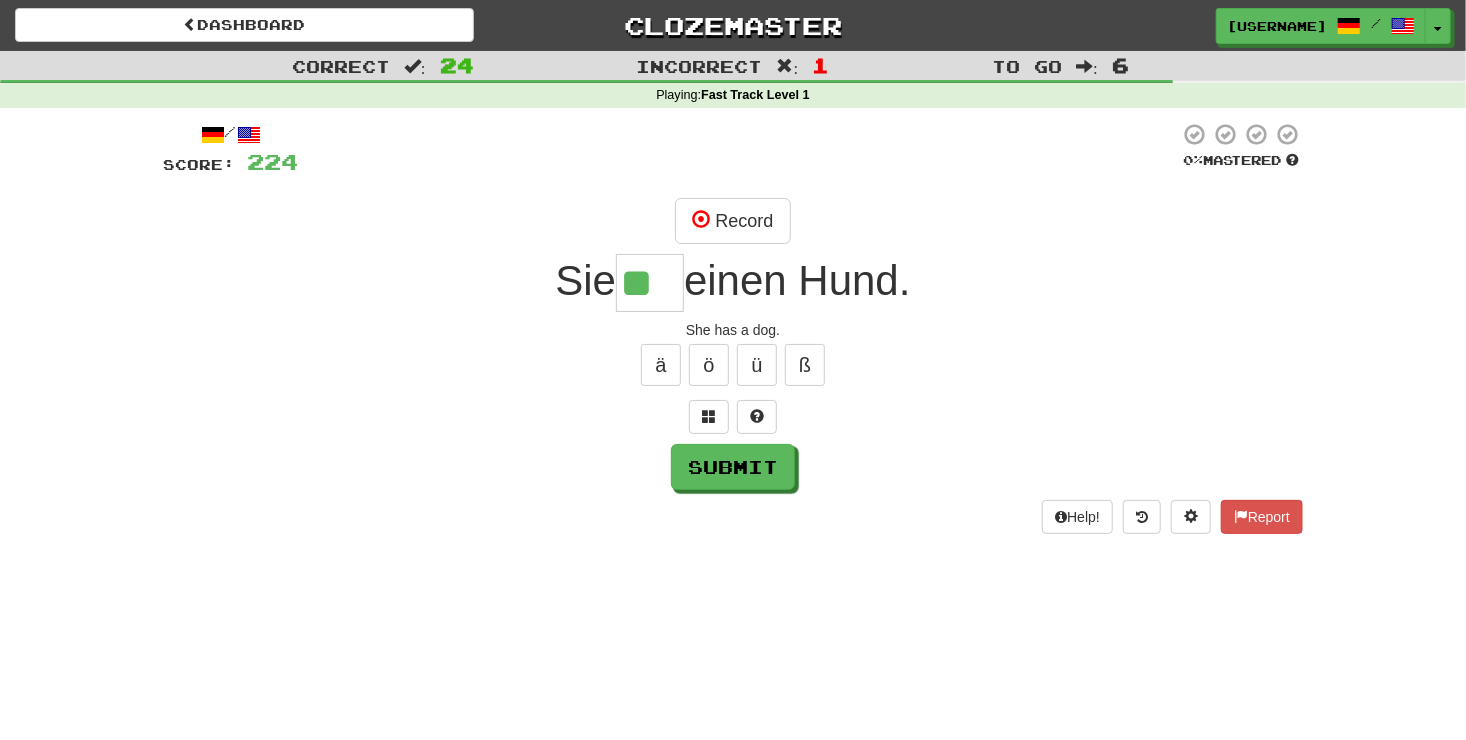 scroll, scrollTop: 0, scrollLeft: 0, axis: both 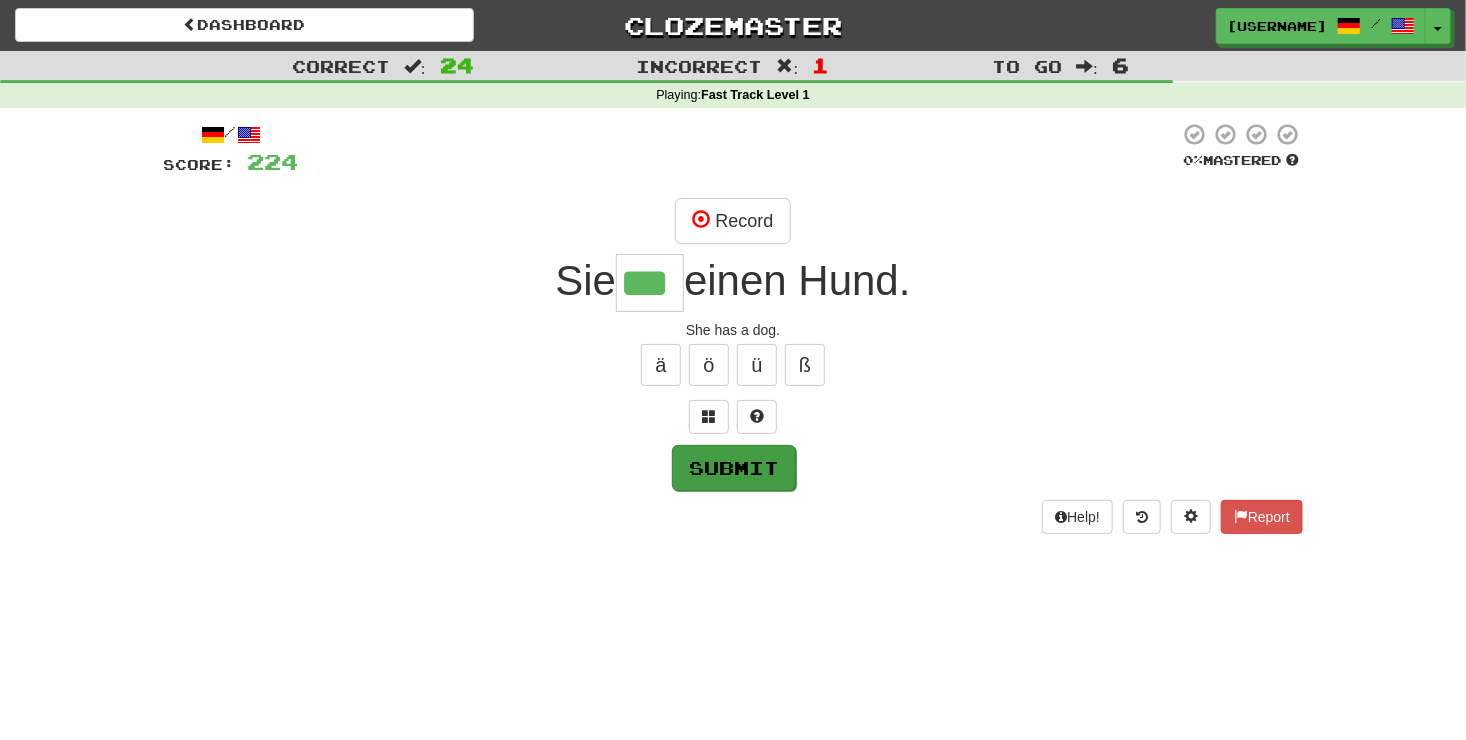 type on "***" 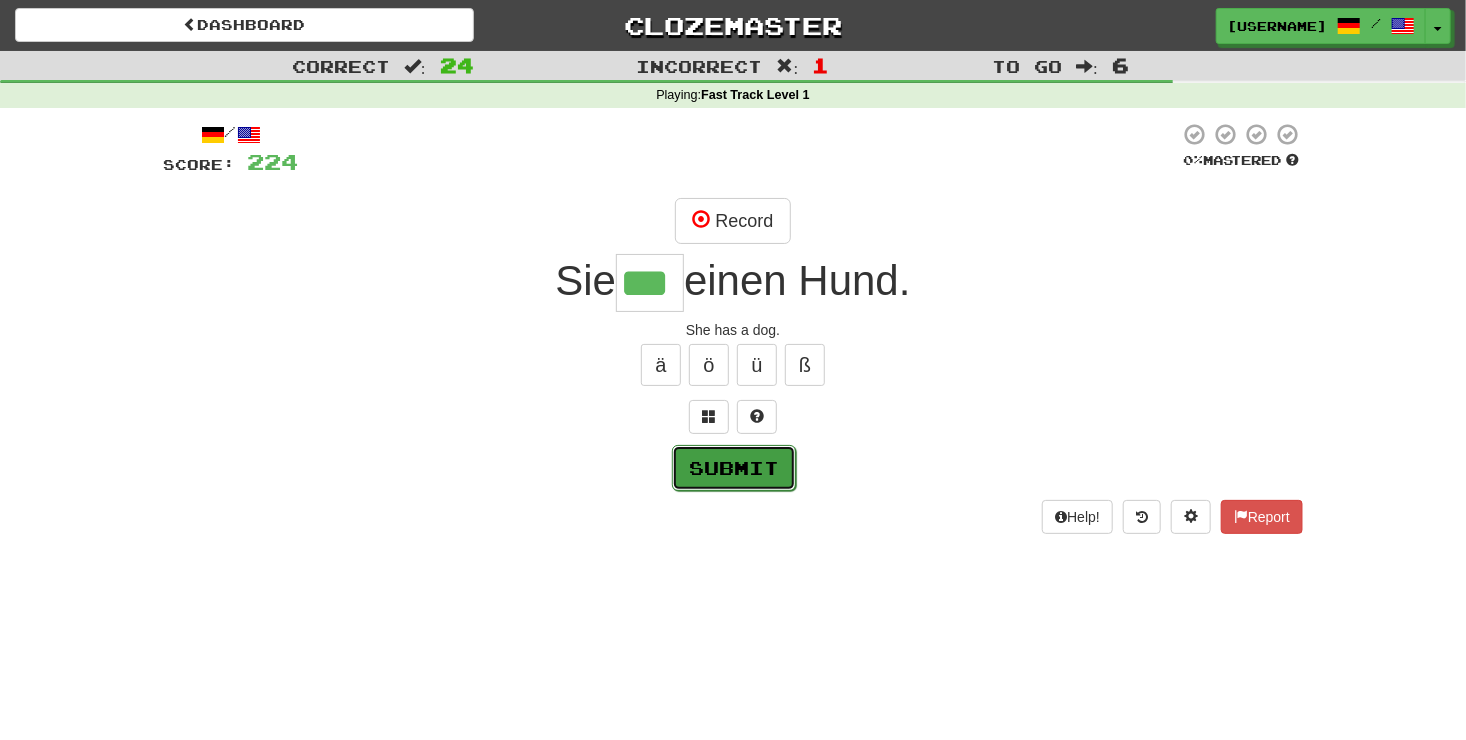 click on "Submit" at bounding box center (734, 468) 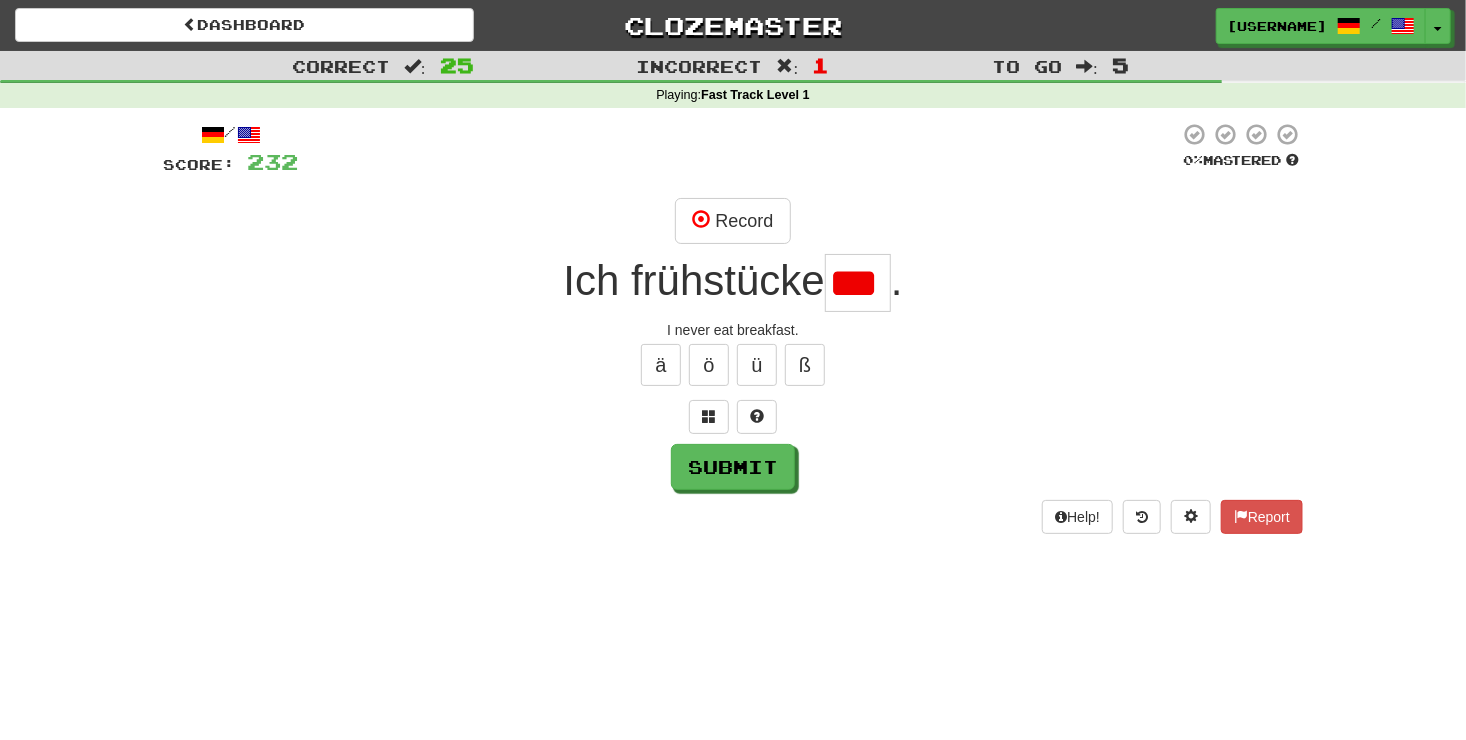 scroll, scrollTop: 0, scrollLeft: 0, axis: both 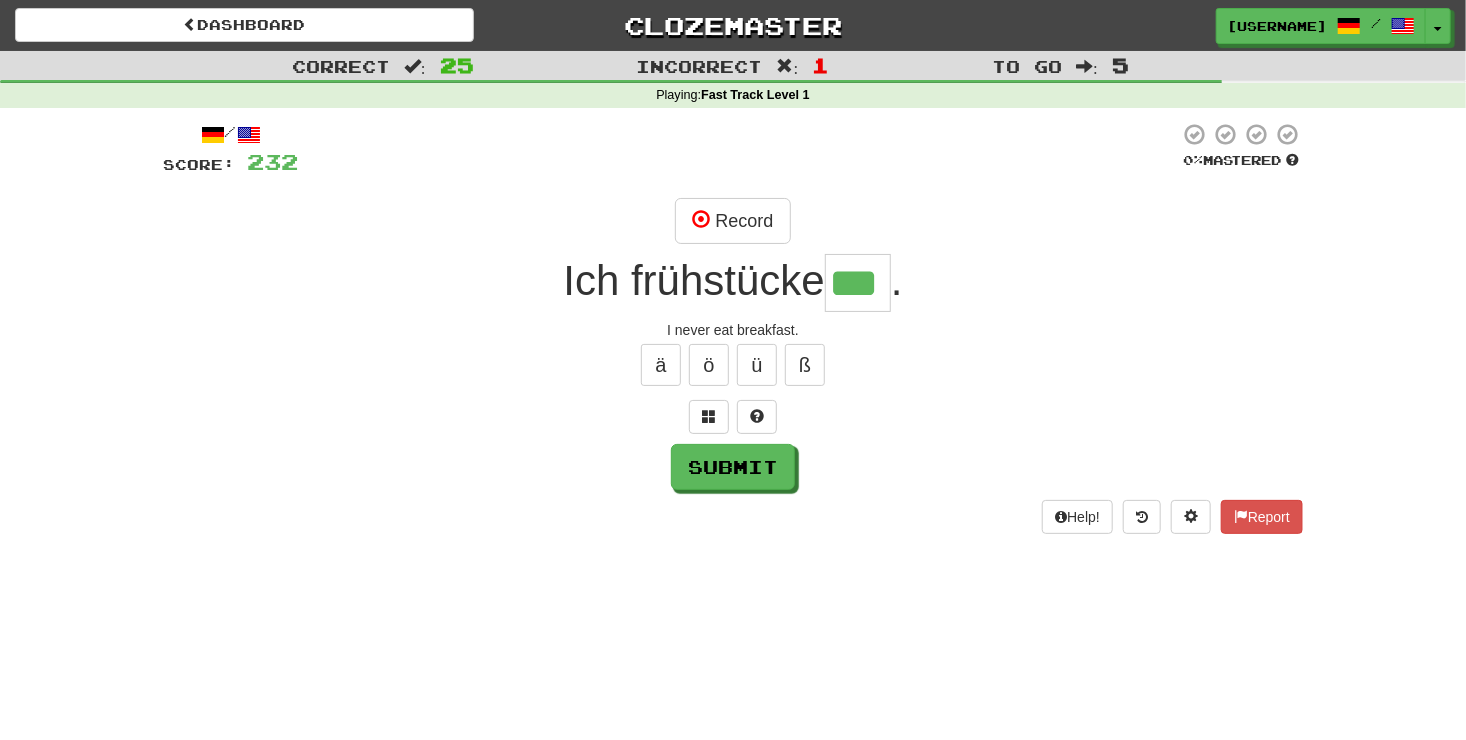 type on "***" 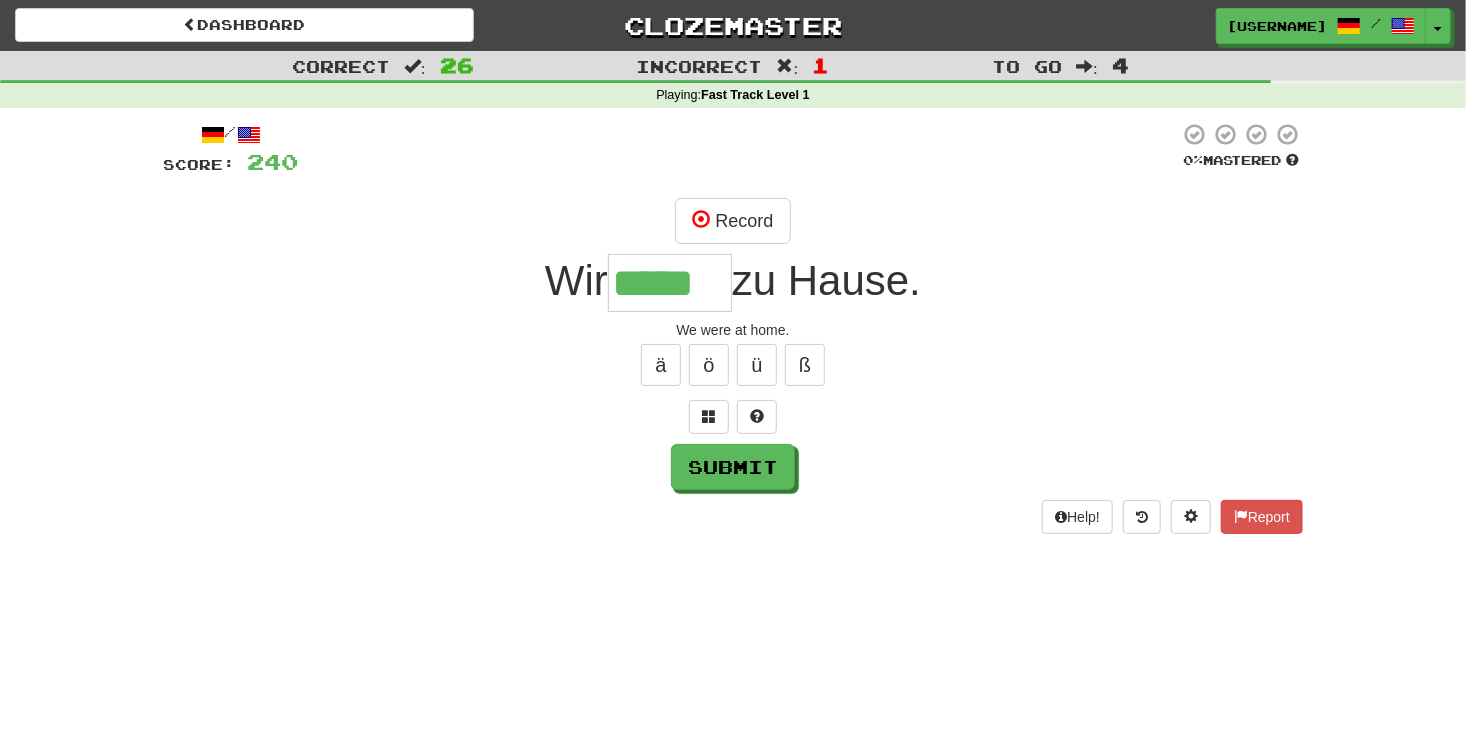 type on "*****" 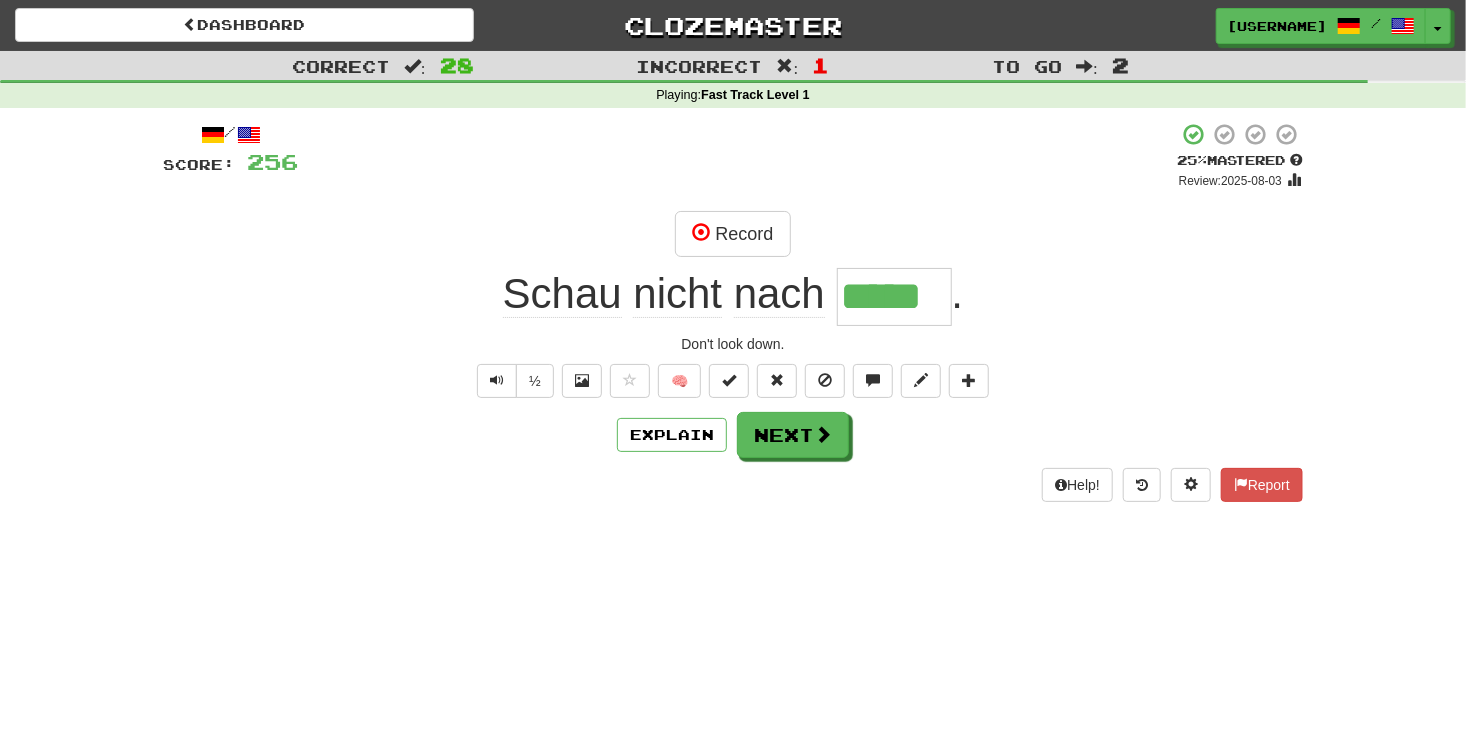 type on "*" 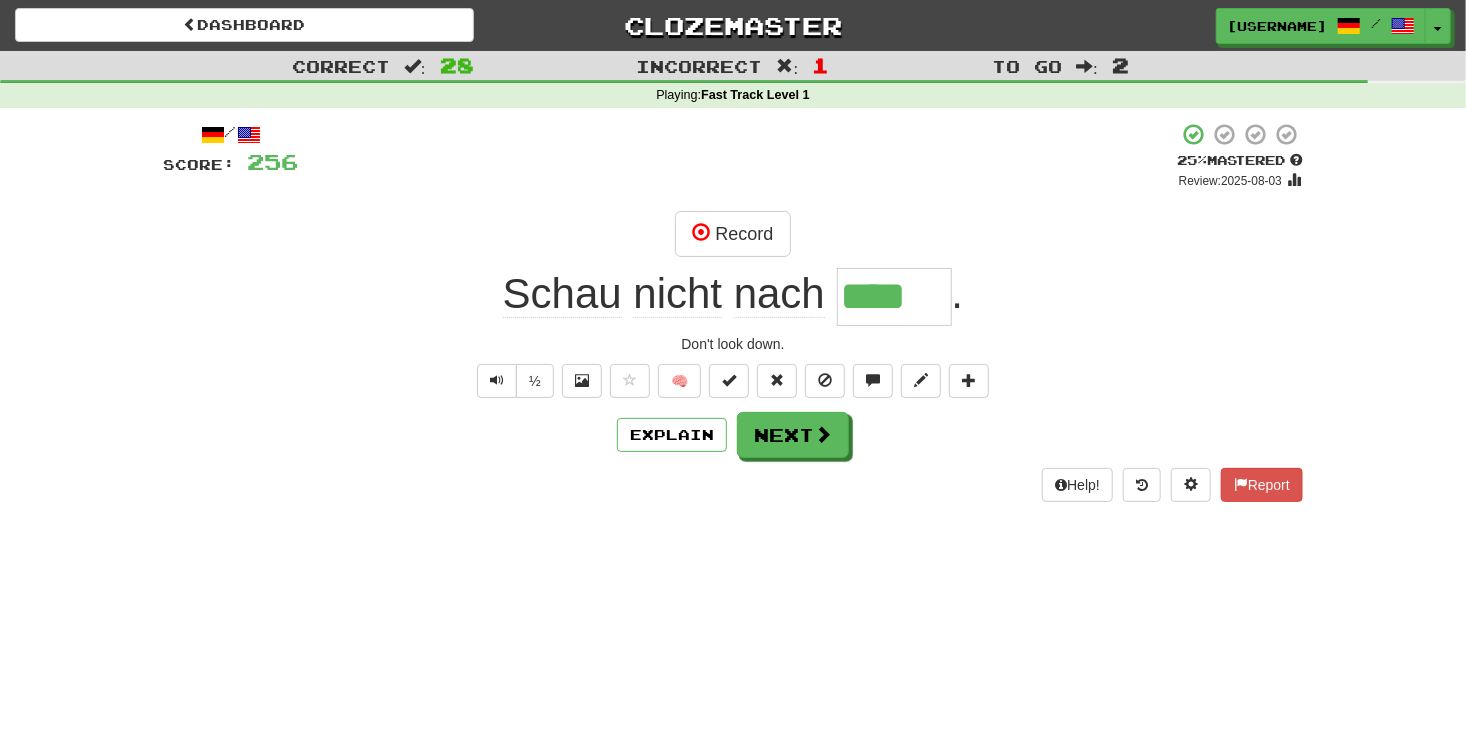 type on "*****" 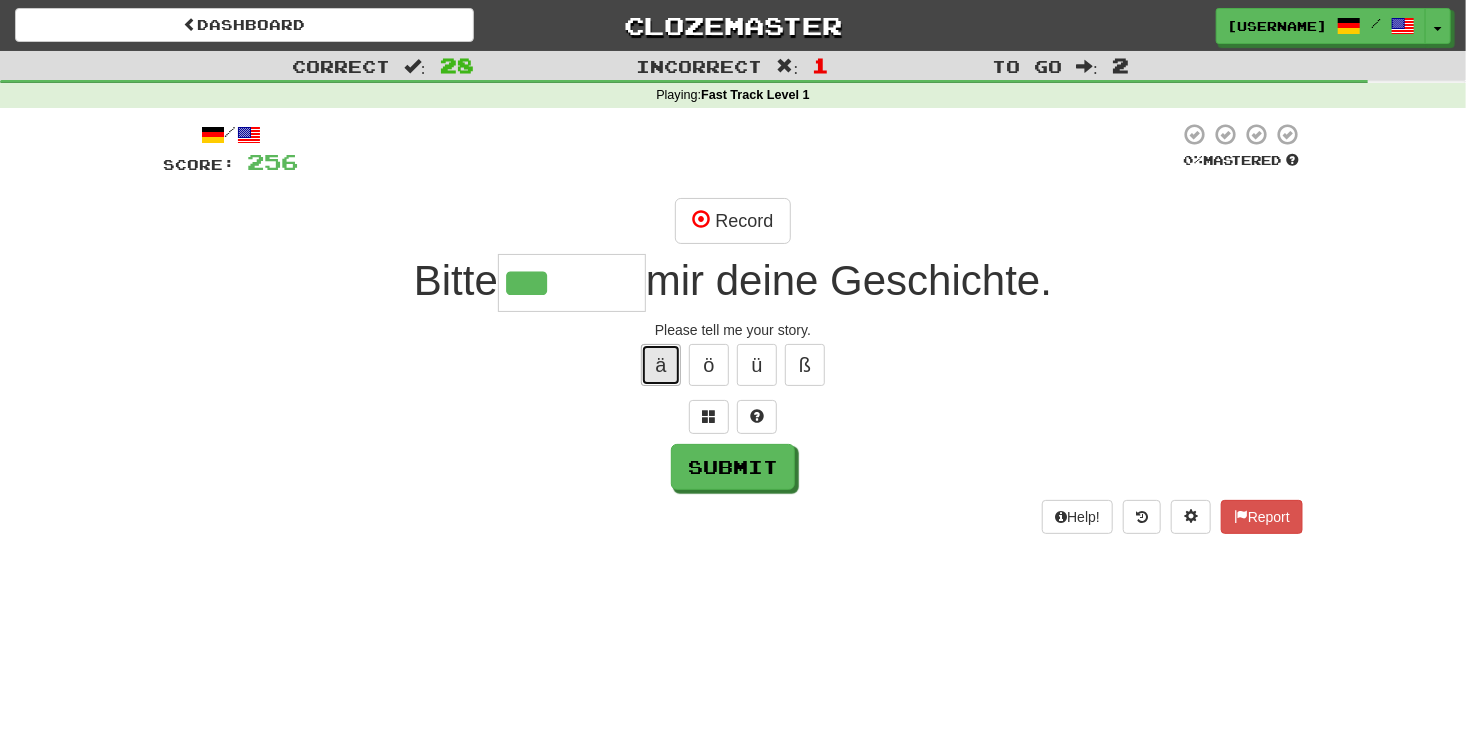 click on "ä" at bounding box center (661, 365) 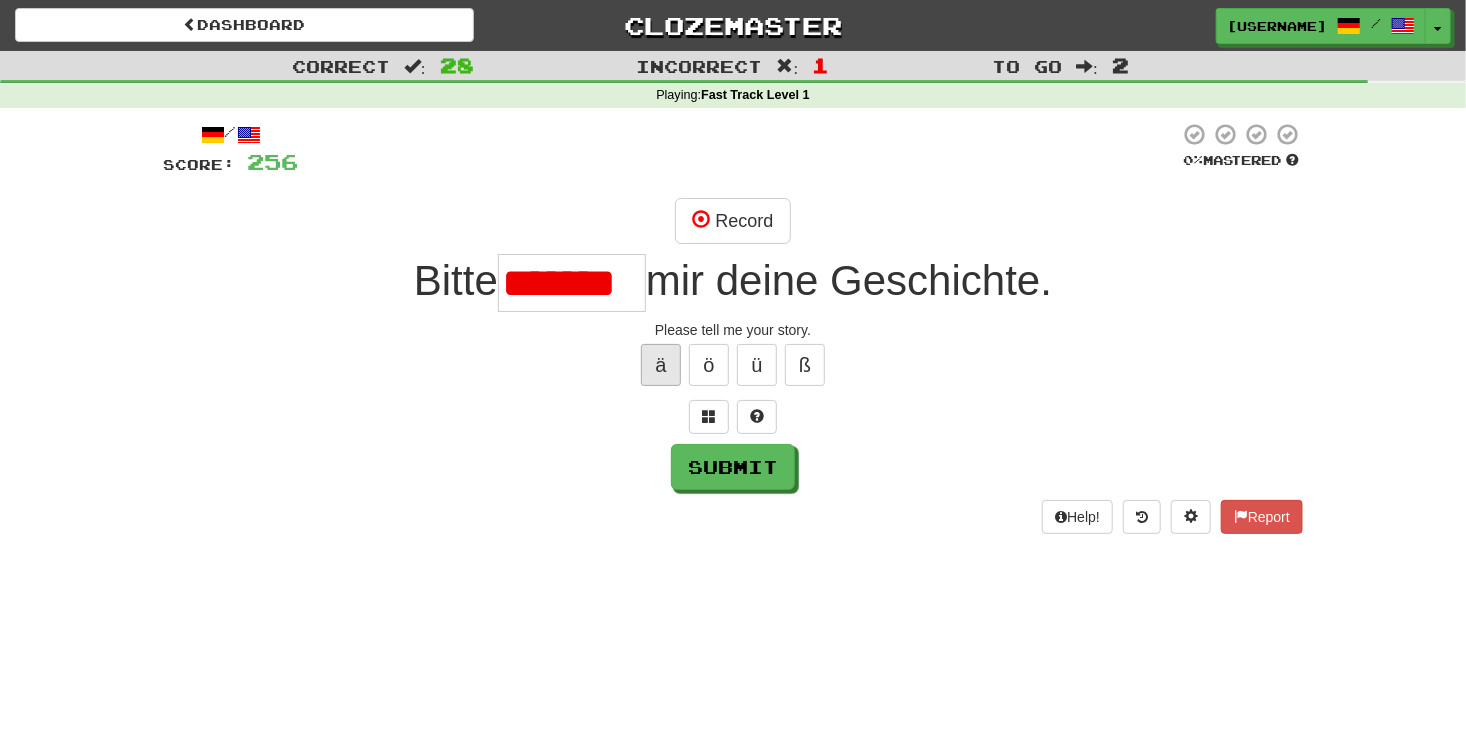 scroll, scrollTop: 0, scrollLeft: 0, axis: both 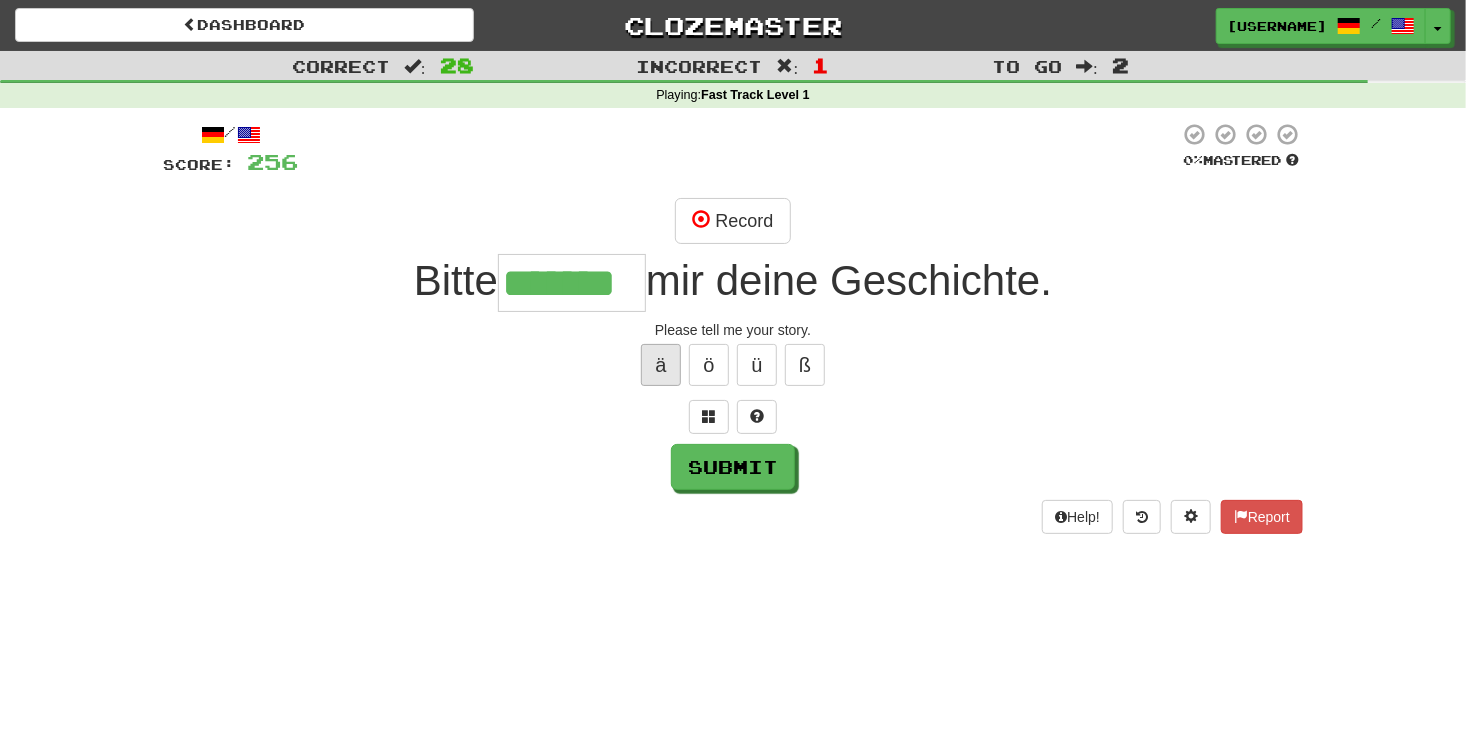 type on "*******" 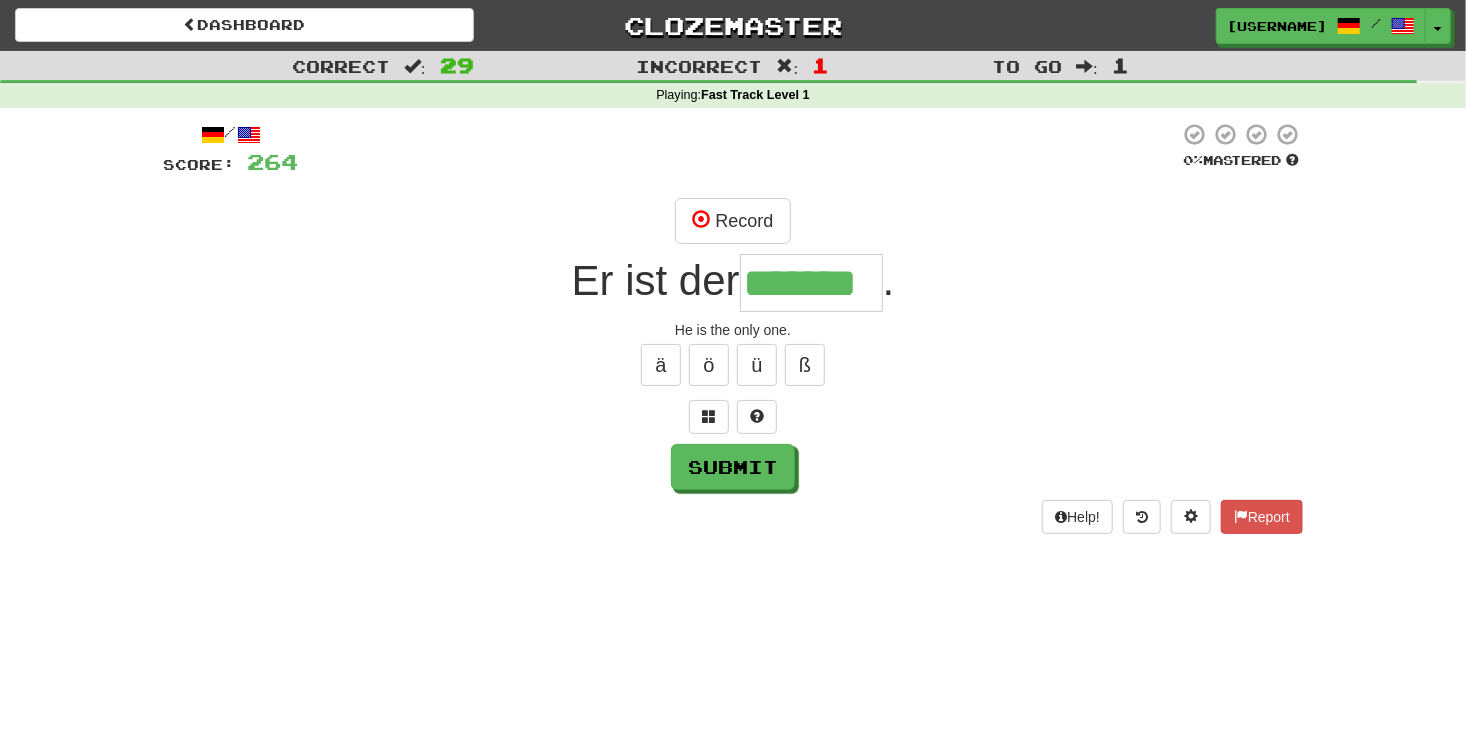 type on "*******" 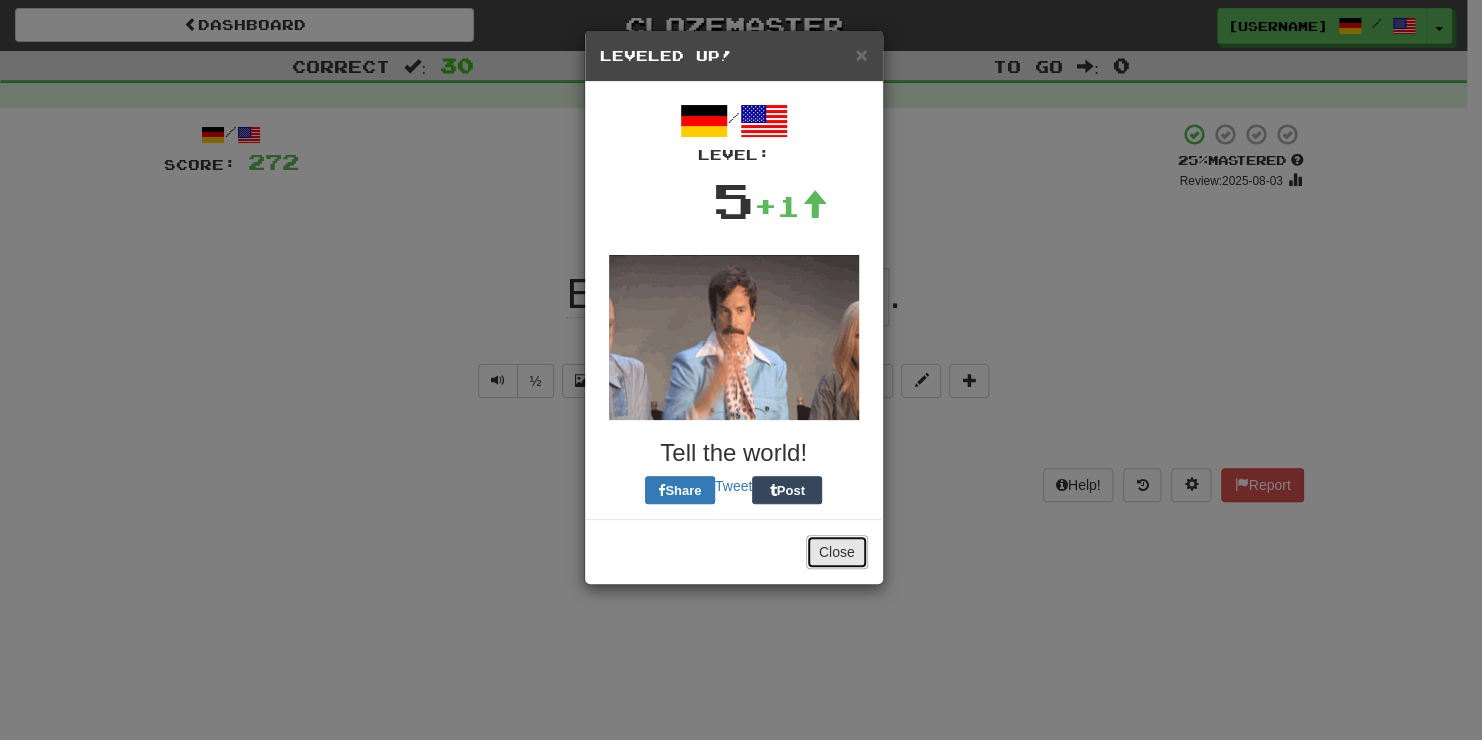 click on "Close" at bounding box center [837, 552] 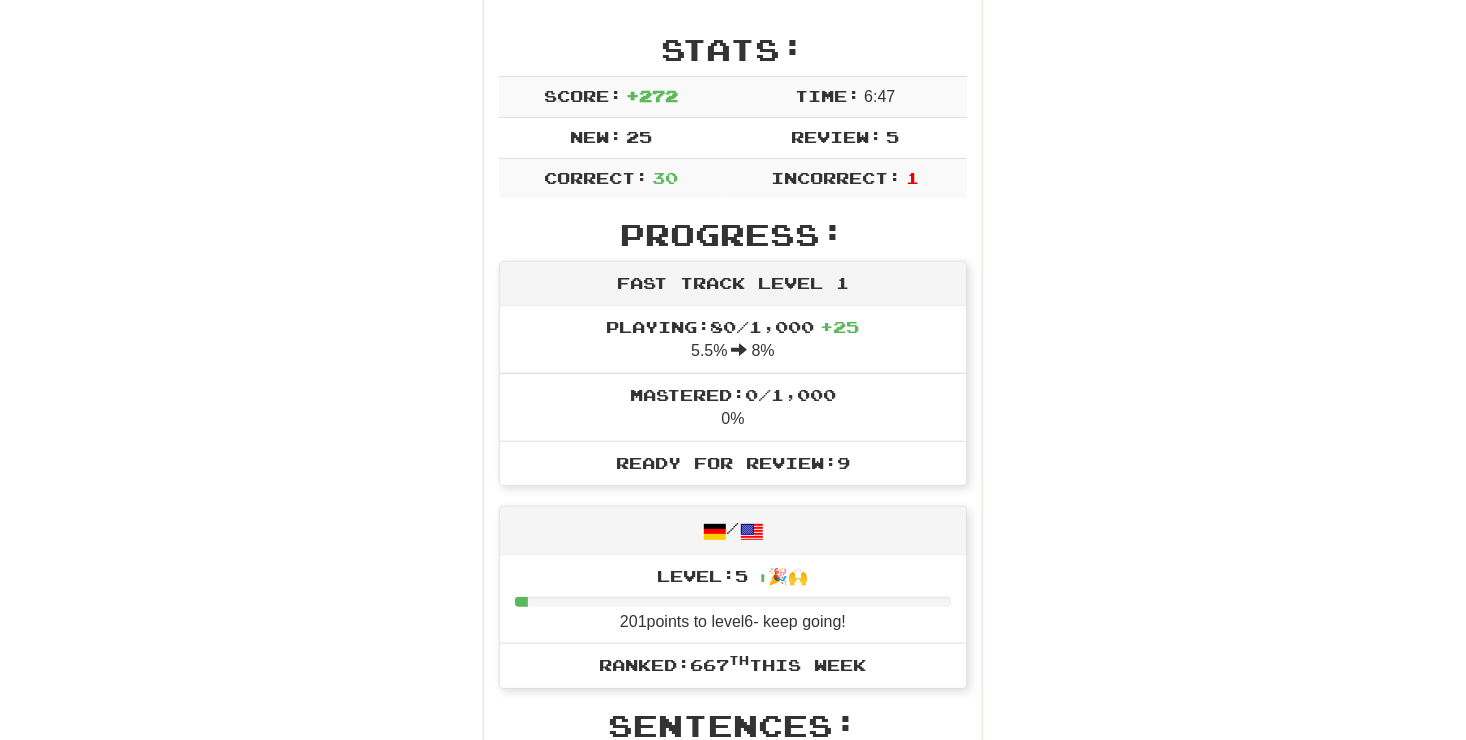 scroll, scrollTop: 292, scrollLeft: 0, axis: vertical 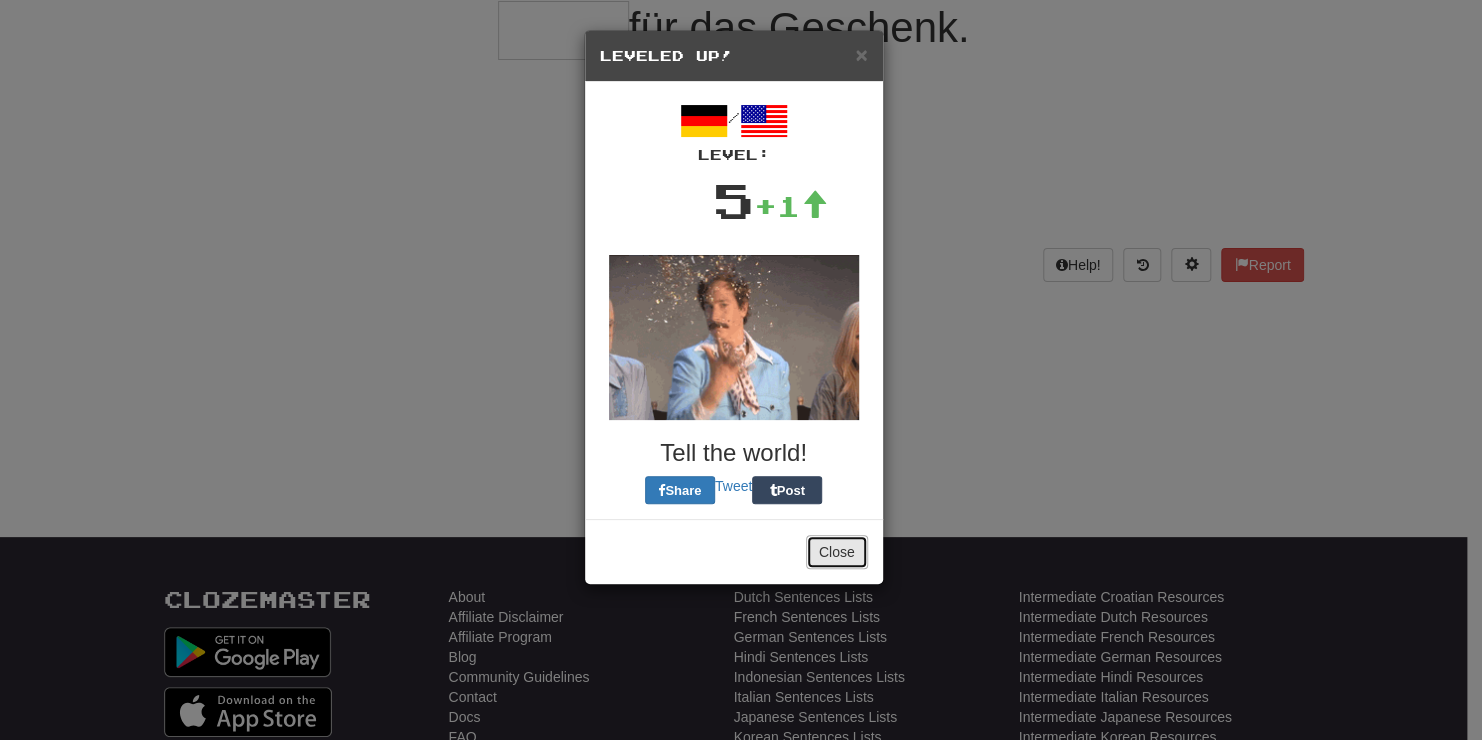 click on "Close" at bounding box center (837, 552) 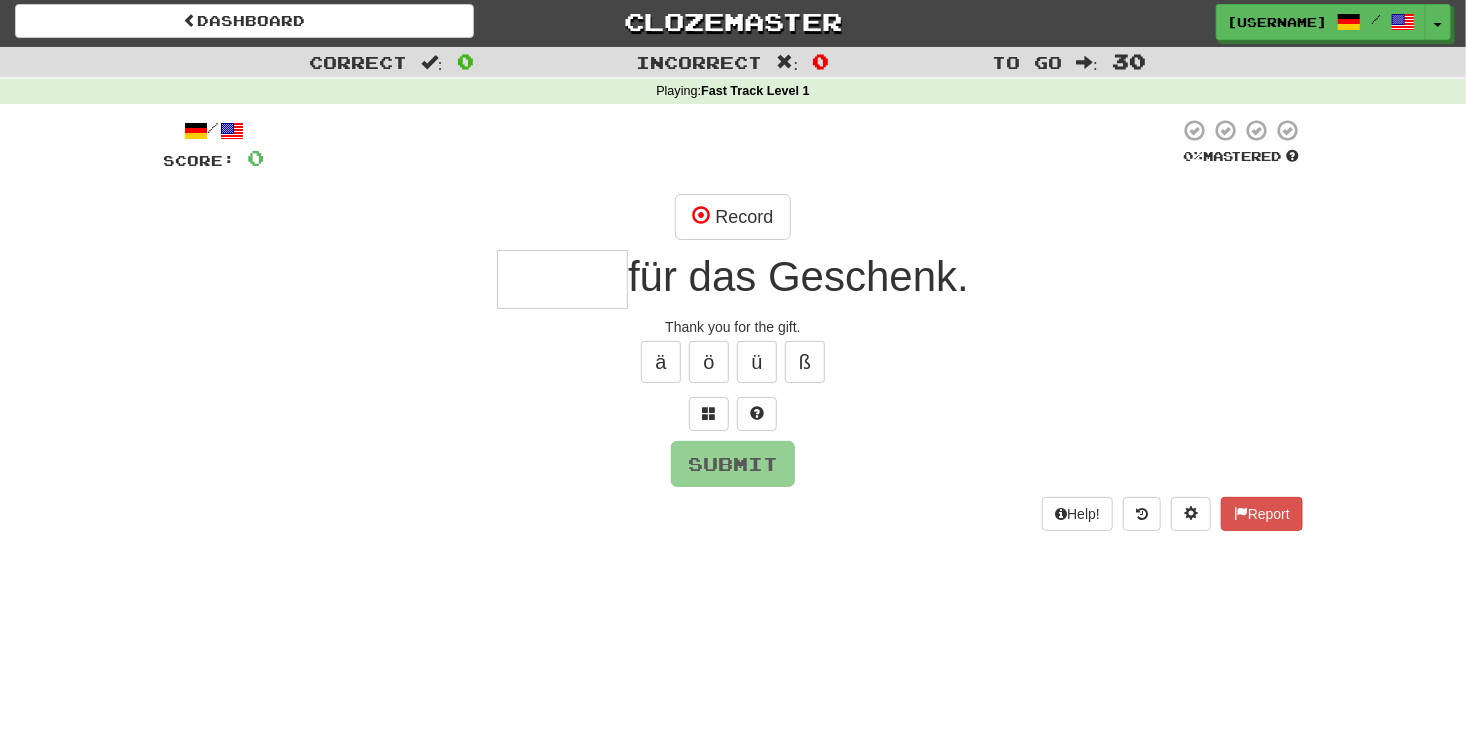 scroll, scrollTop: 0, scrollLeft: 0, axis: both 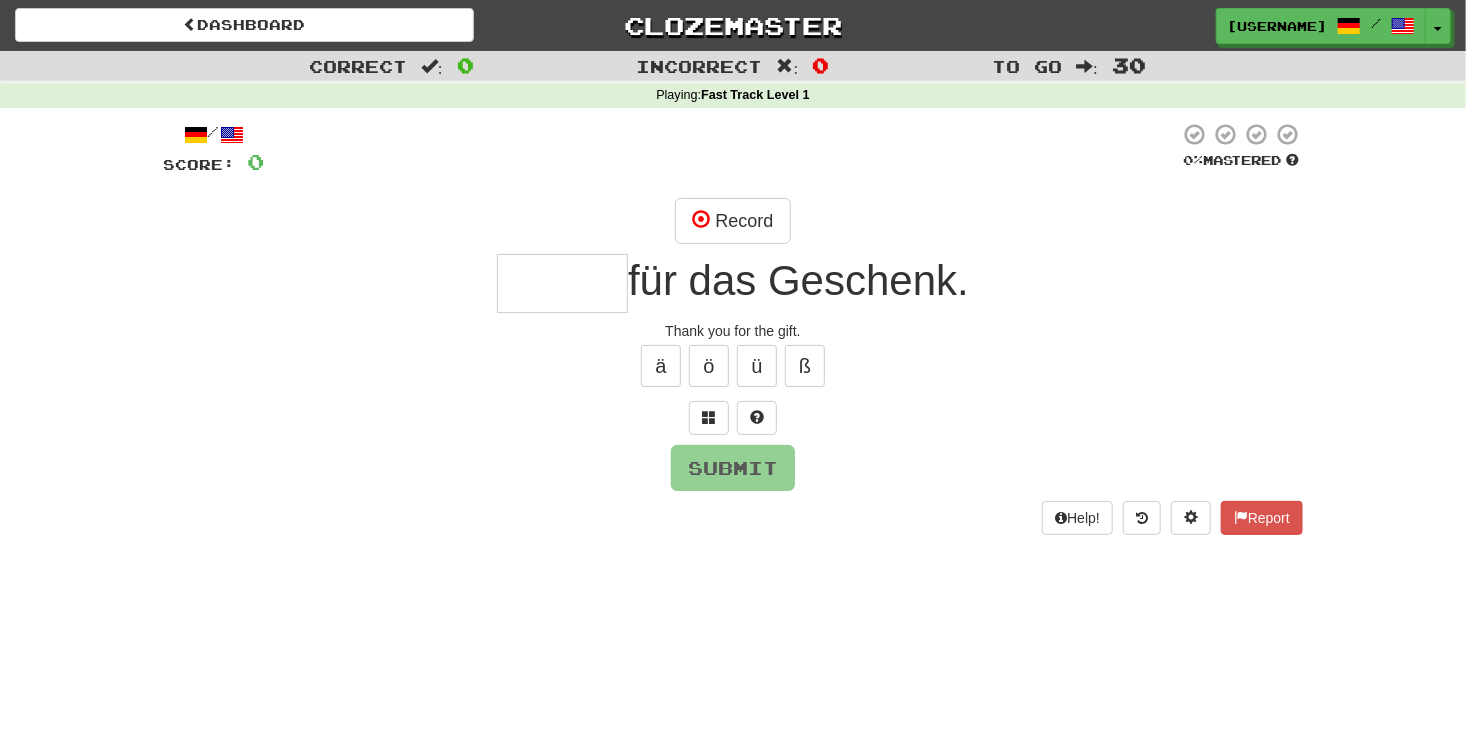 click at bounding box center (562, 283) 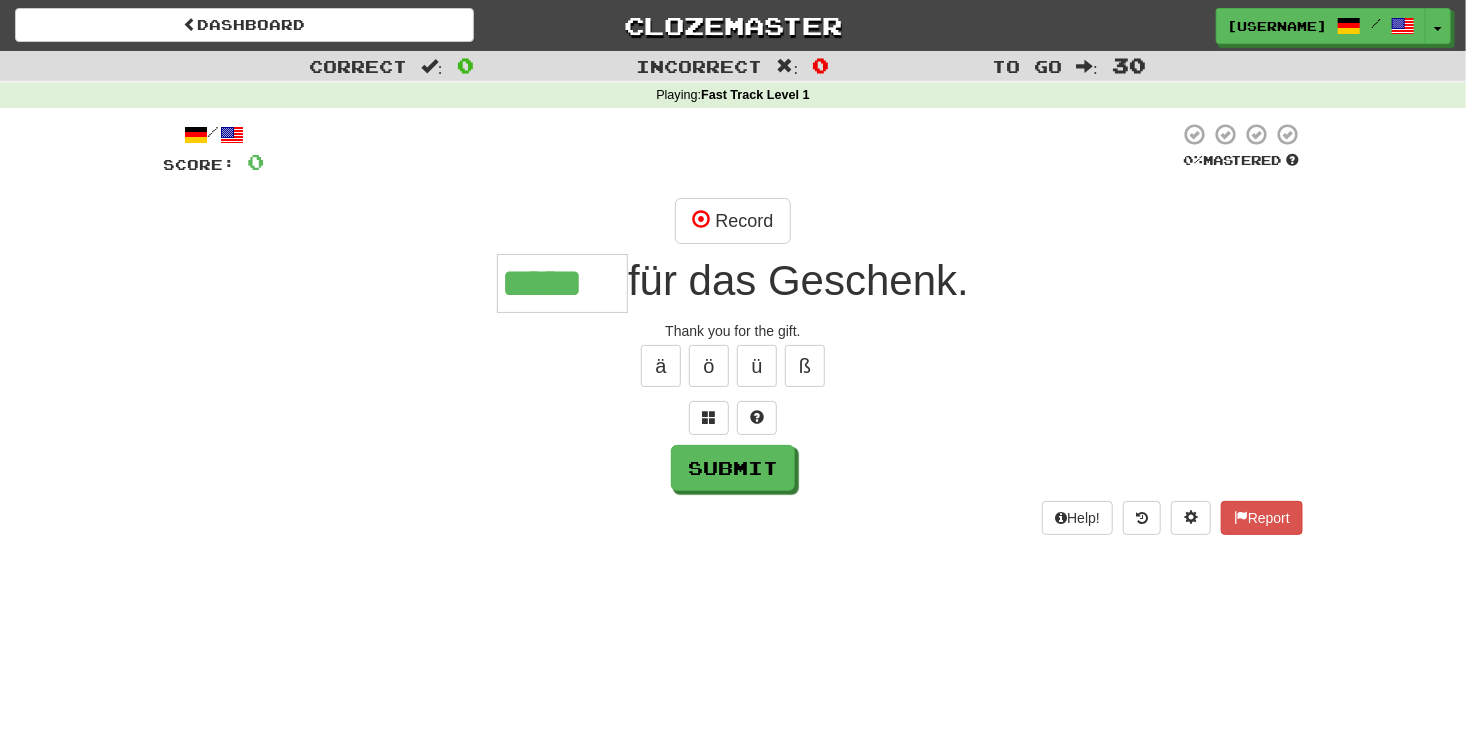 type on "*****" 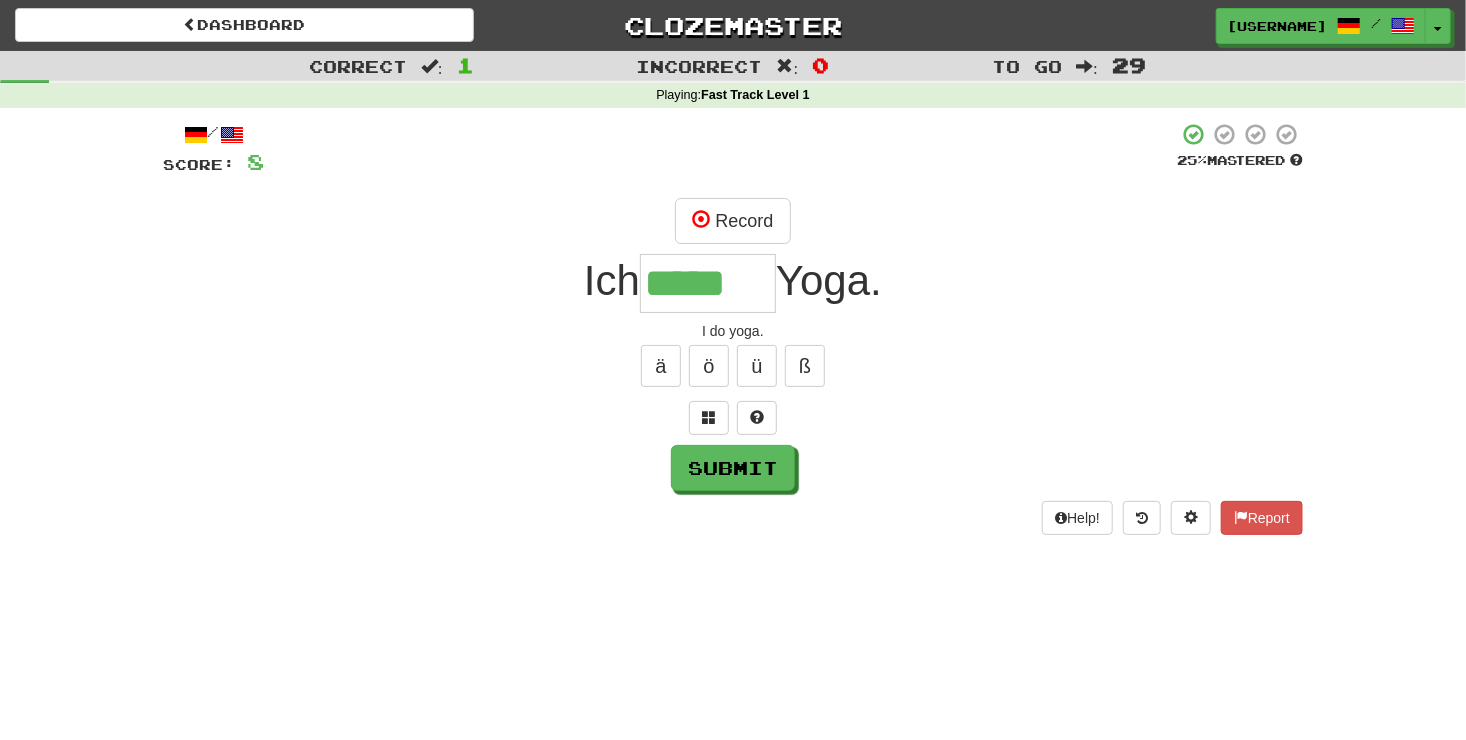 type on "*****" 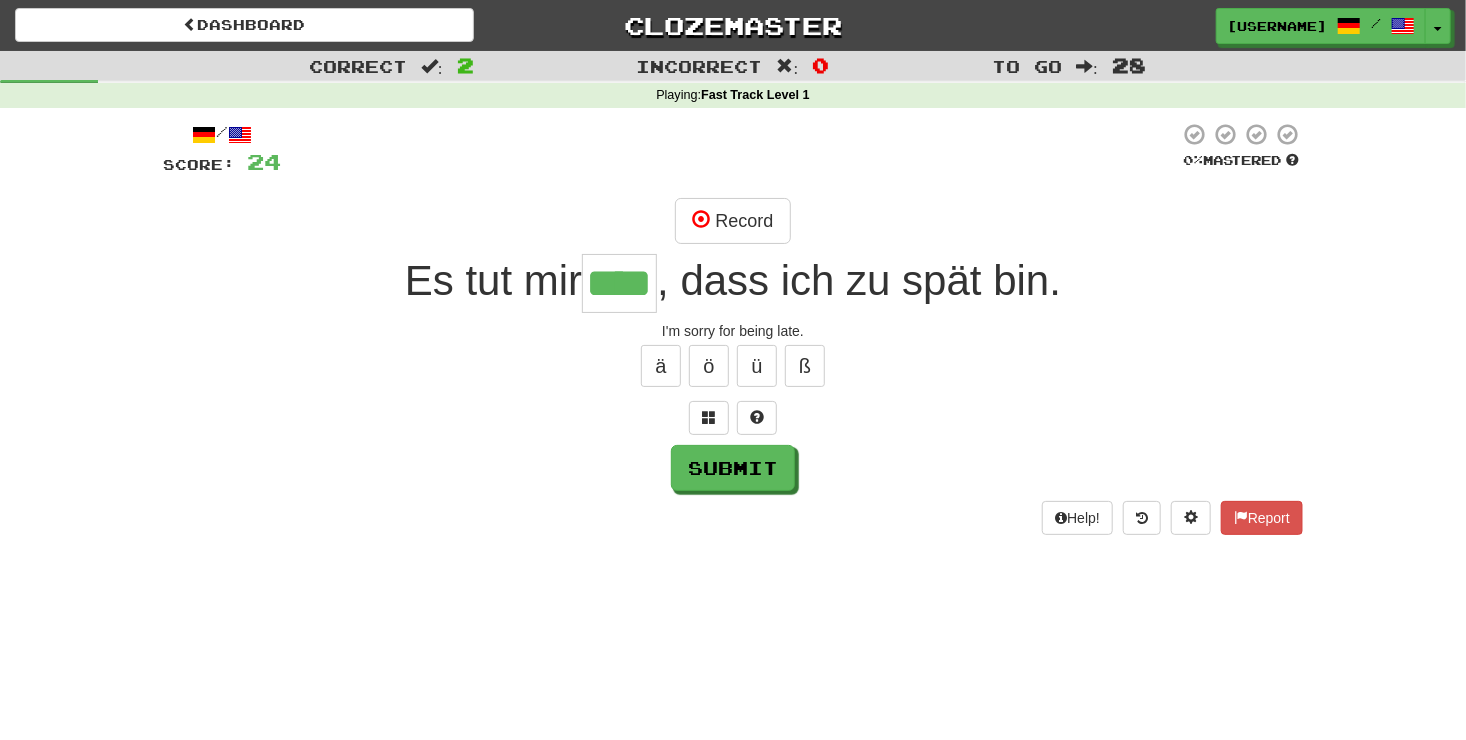type on "****" 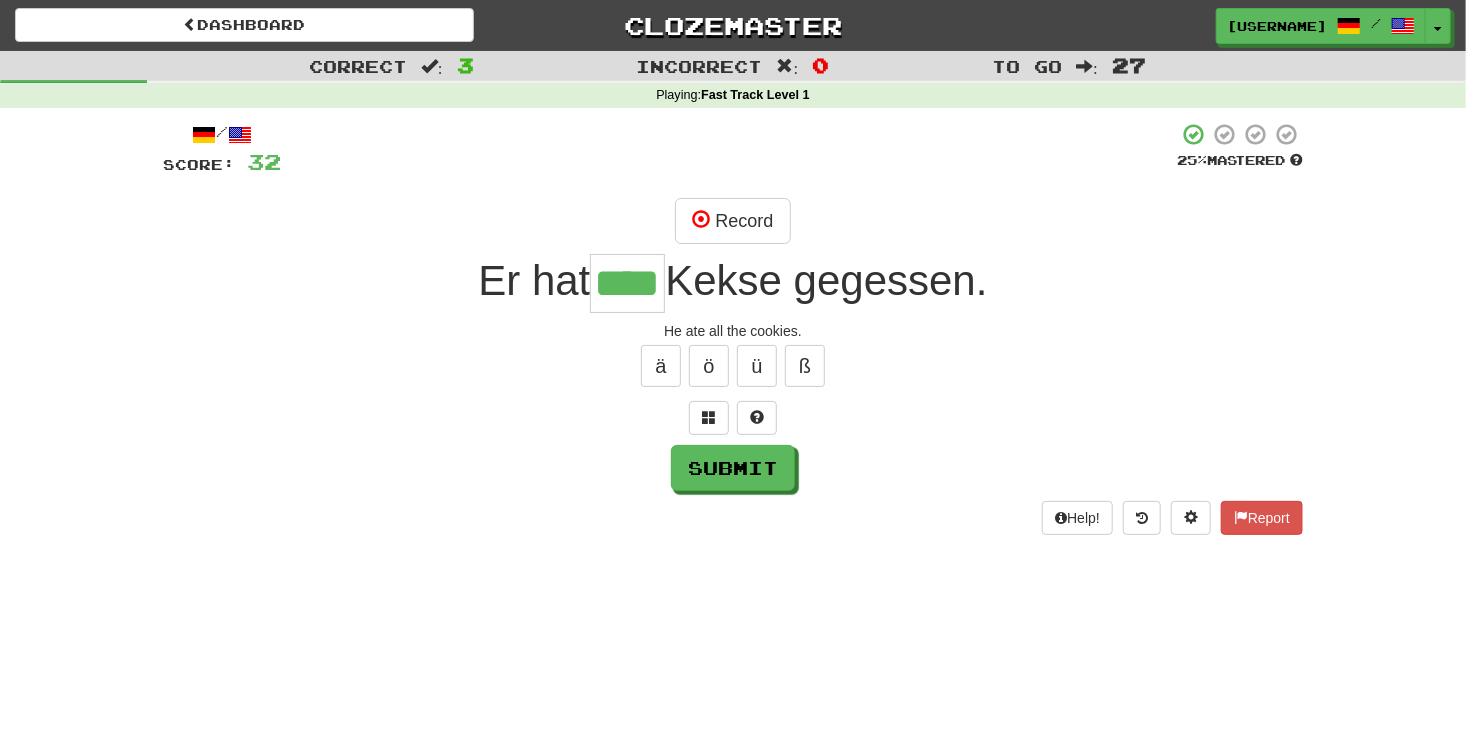 type on "****" 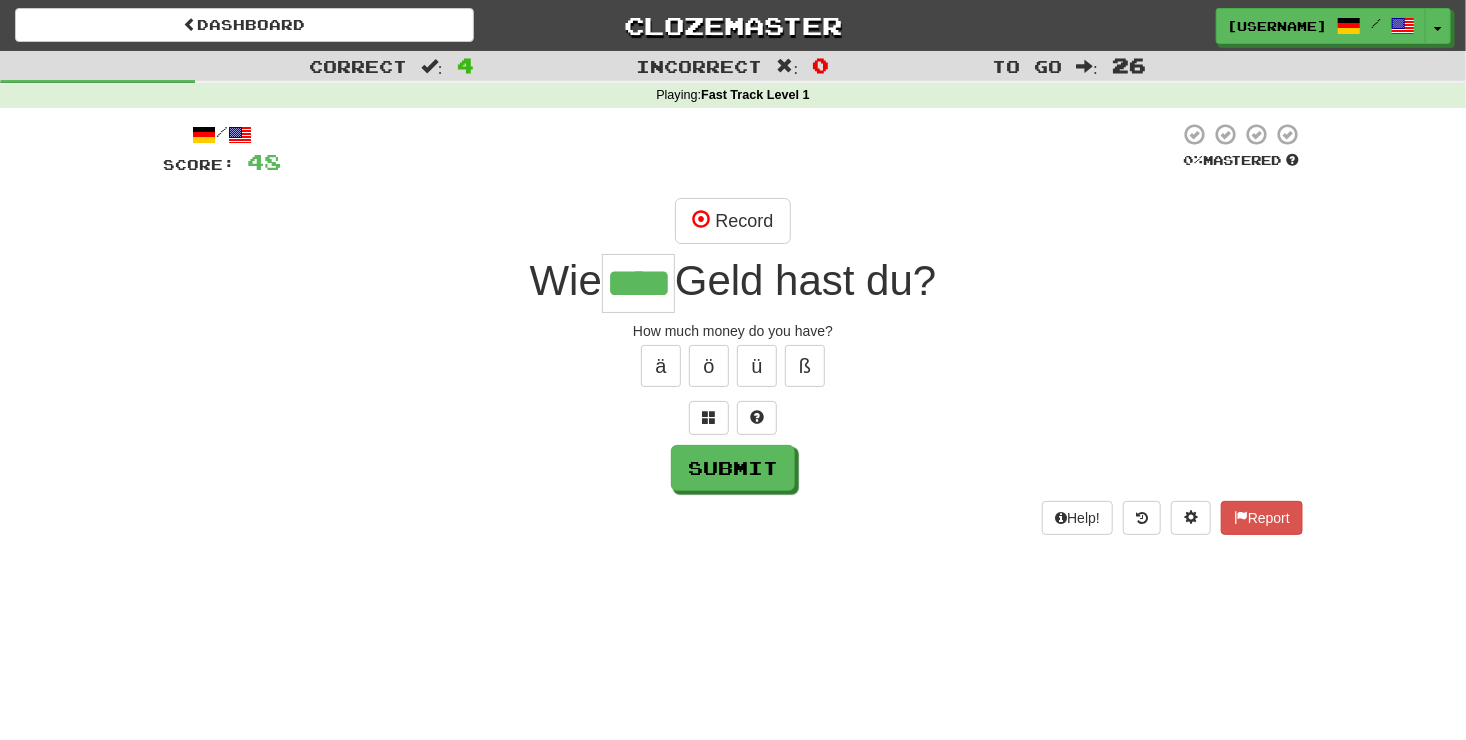 type on "****" 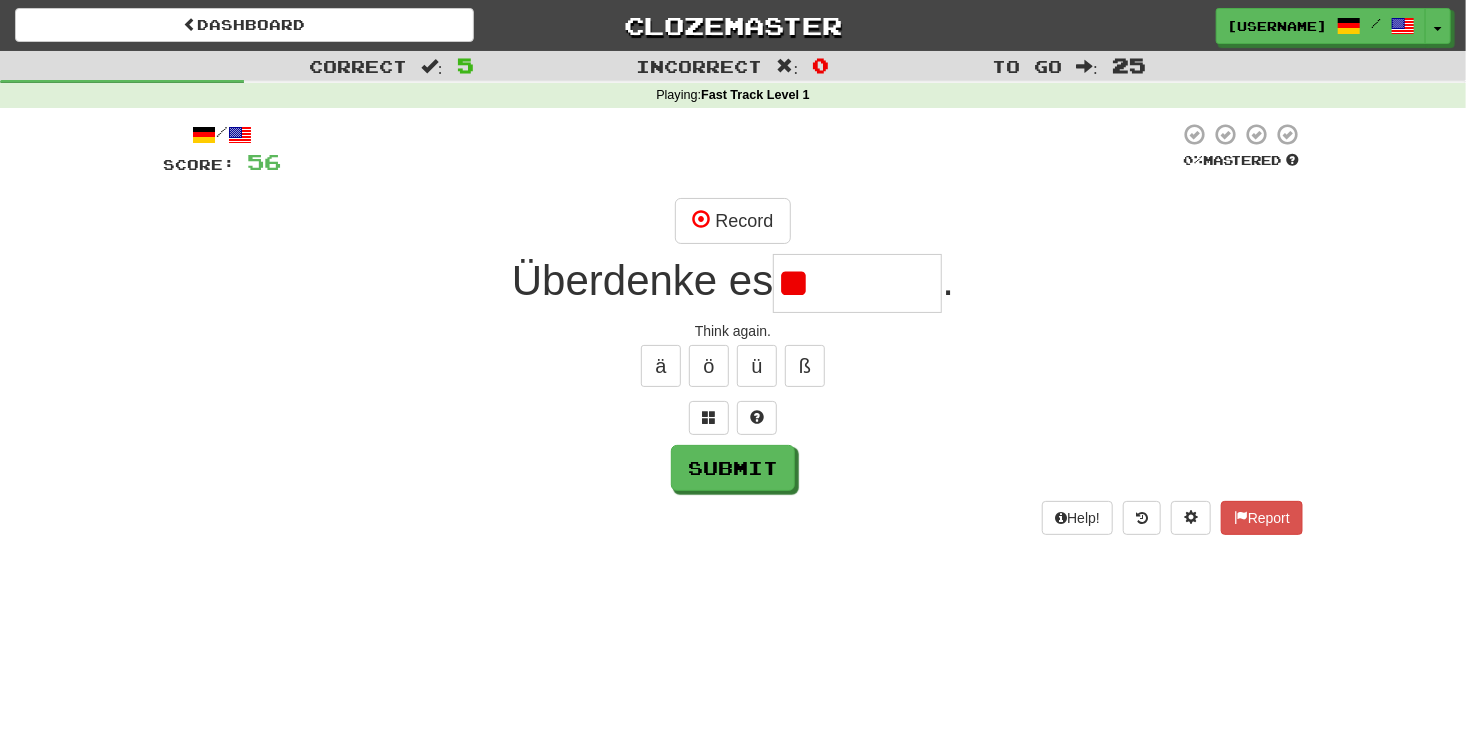 type on "*" 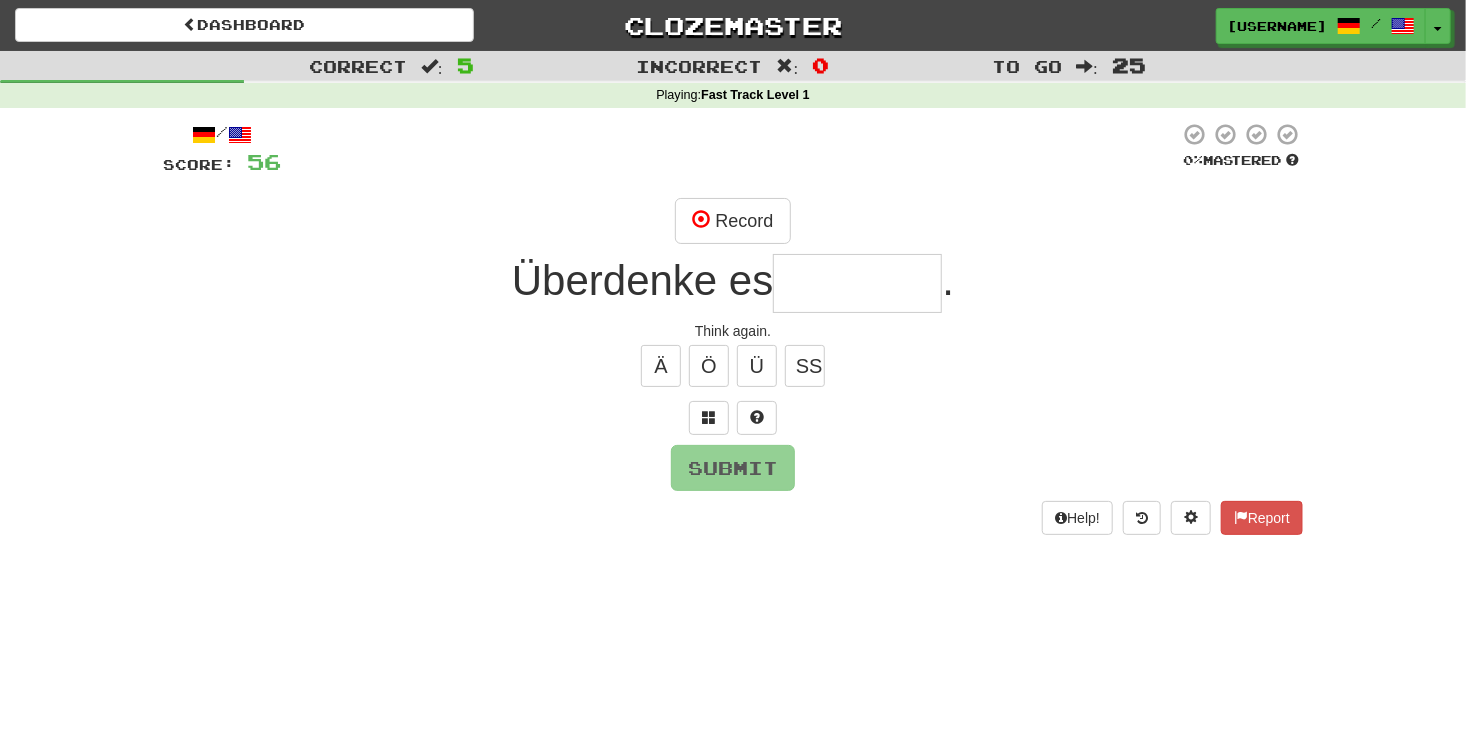 type on "*" 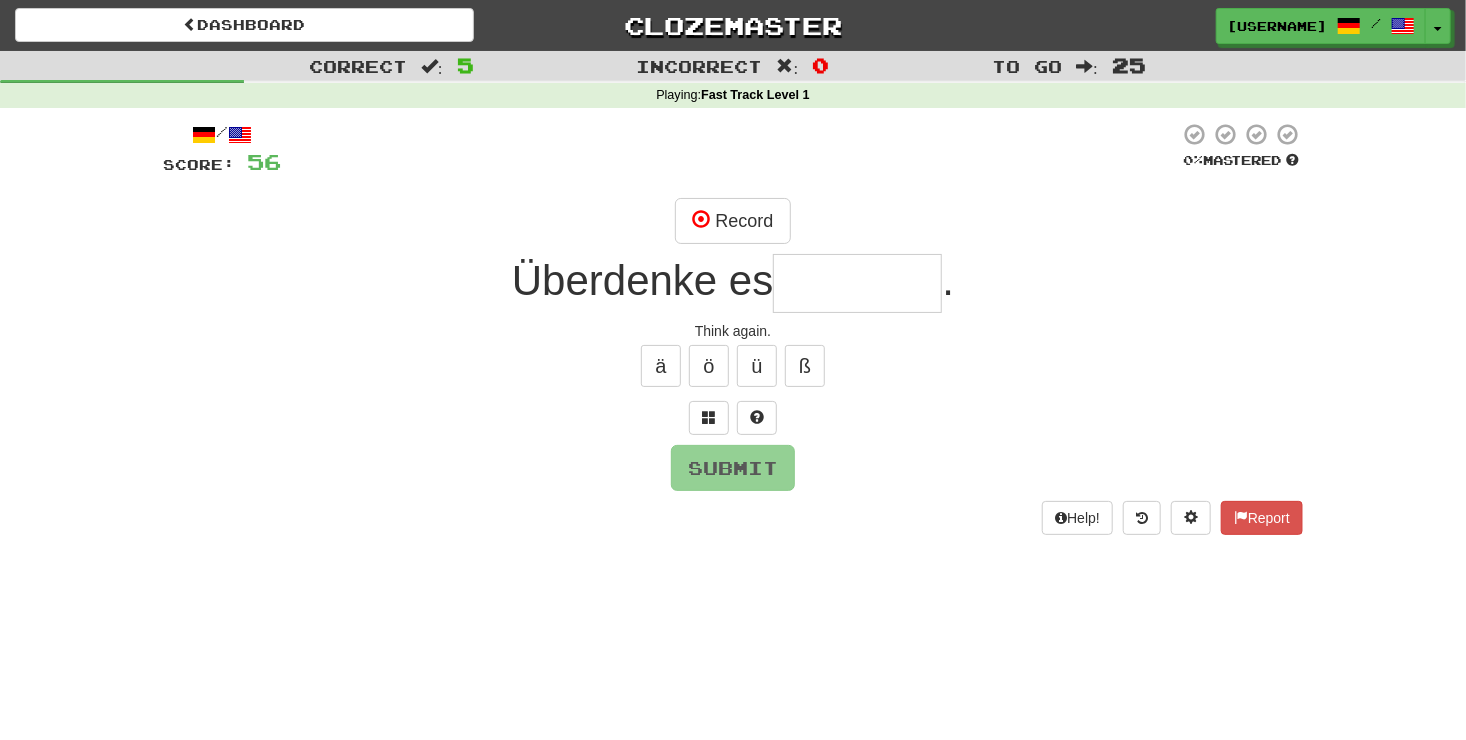 type on "*" 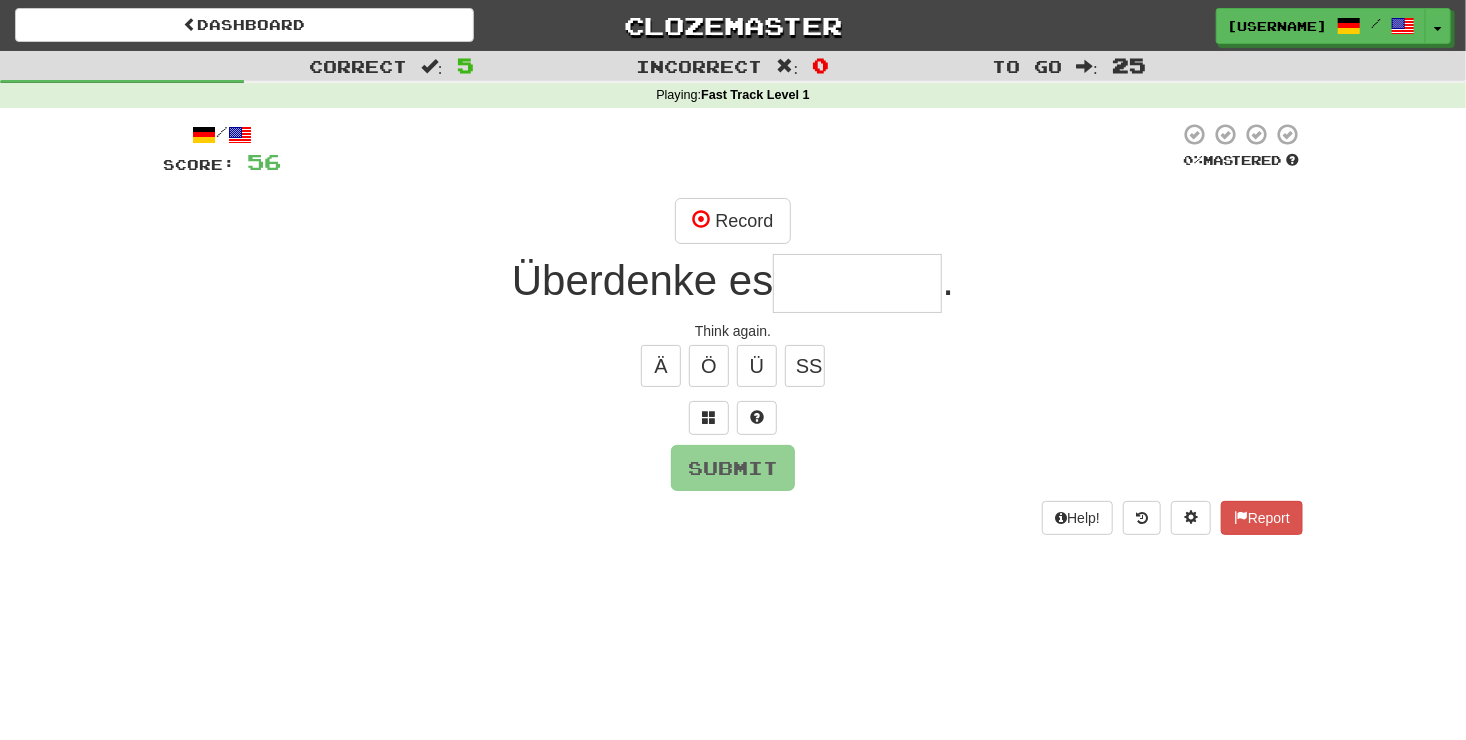 type on "*" 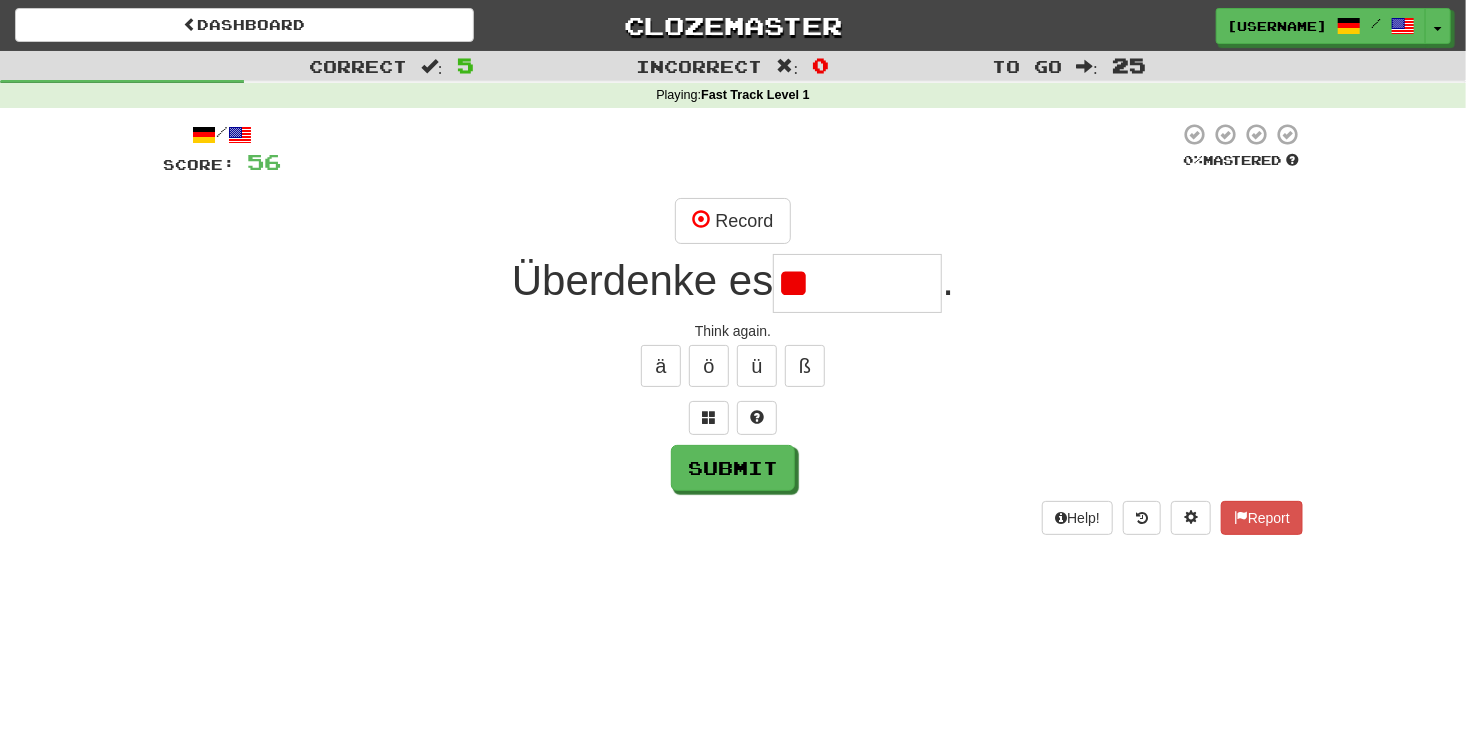 type on "*" 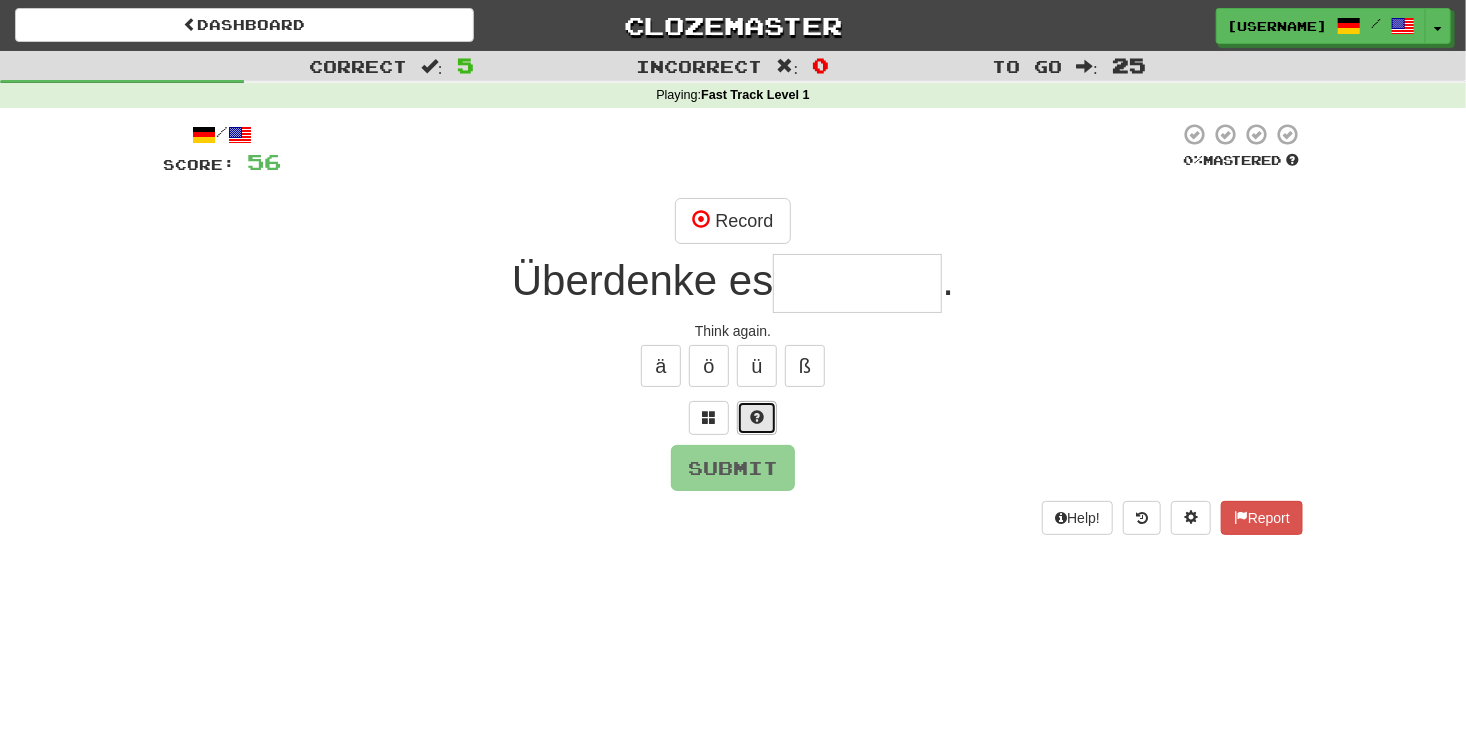 click at bounding box center (757, 418) 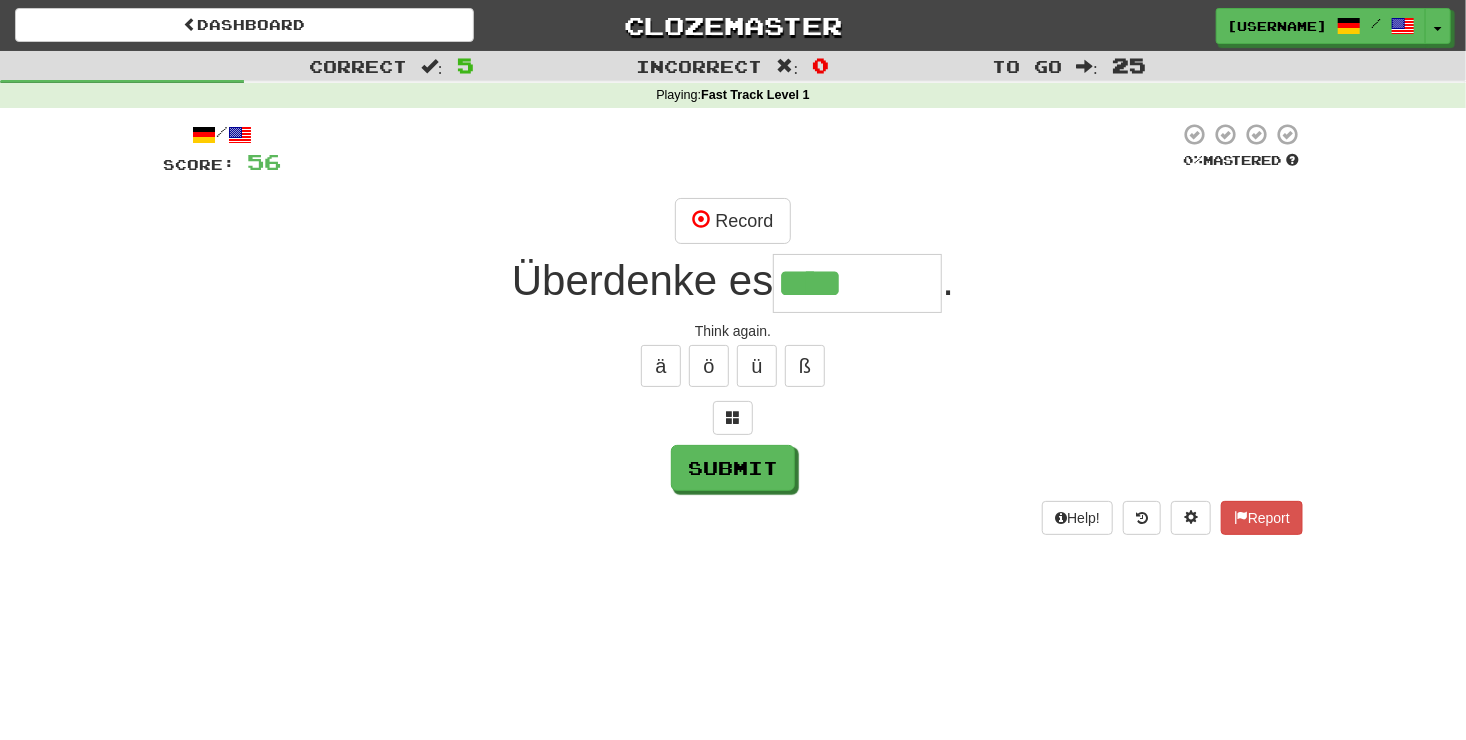 type on "*******" 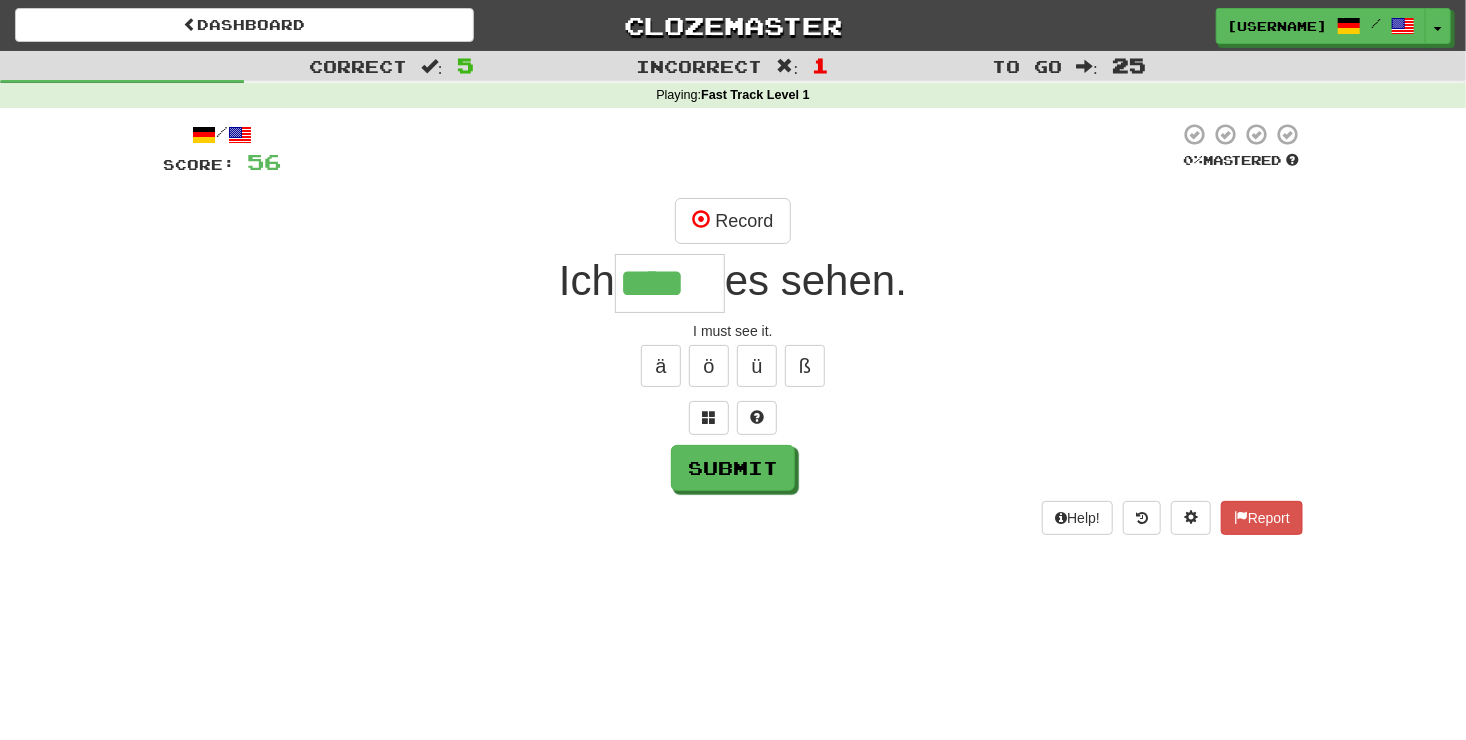 type on "****" 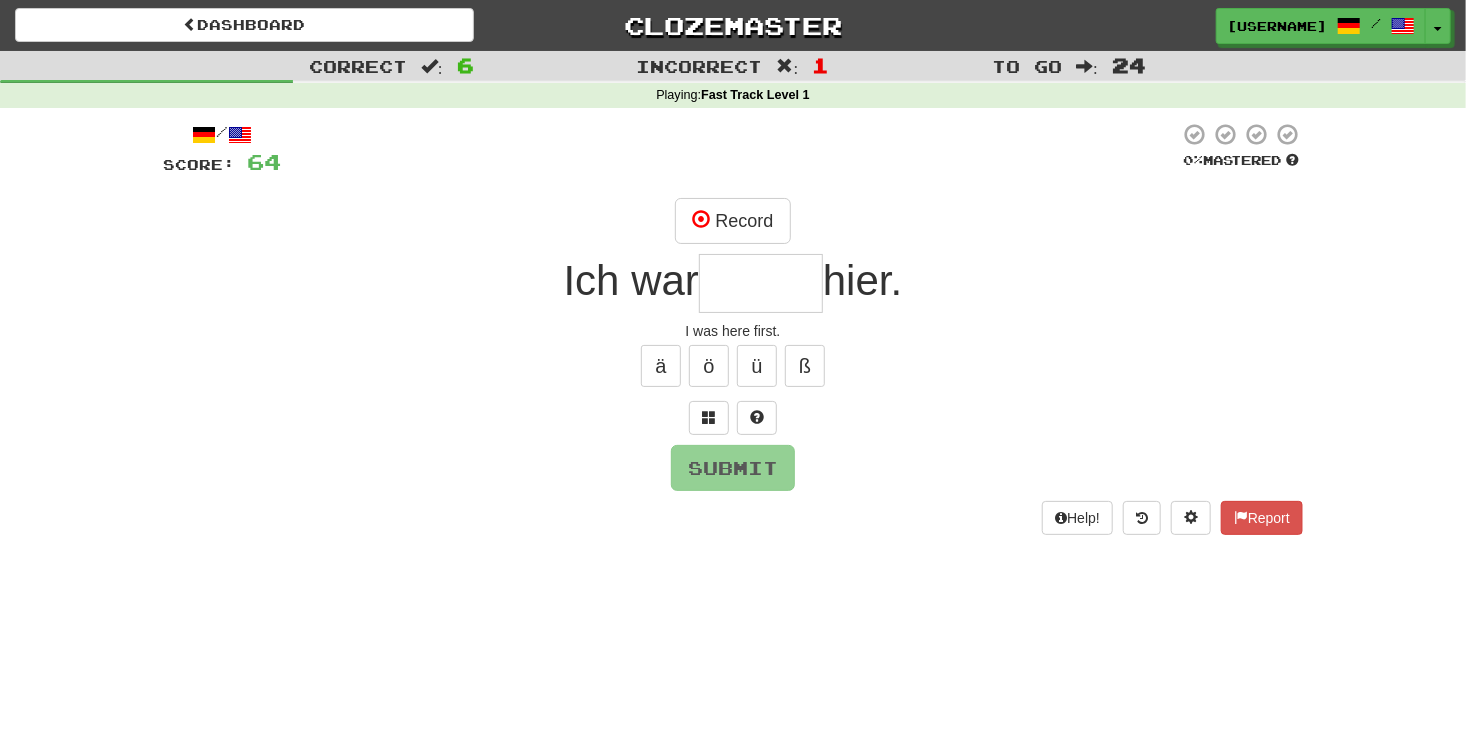 type on "*" 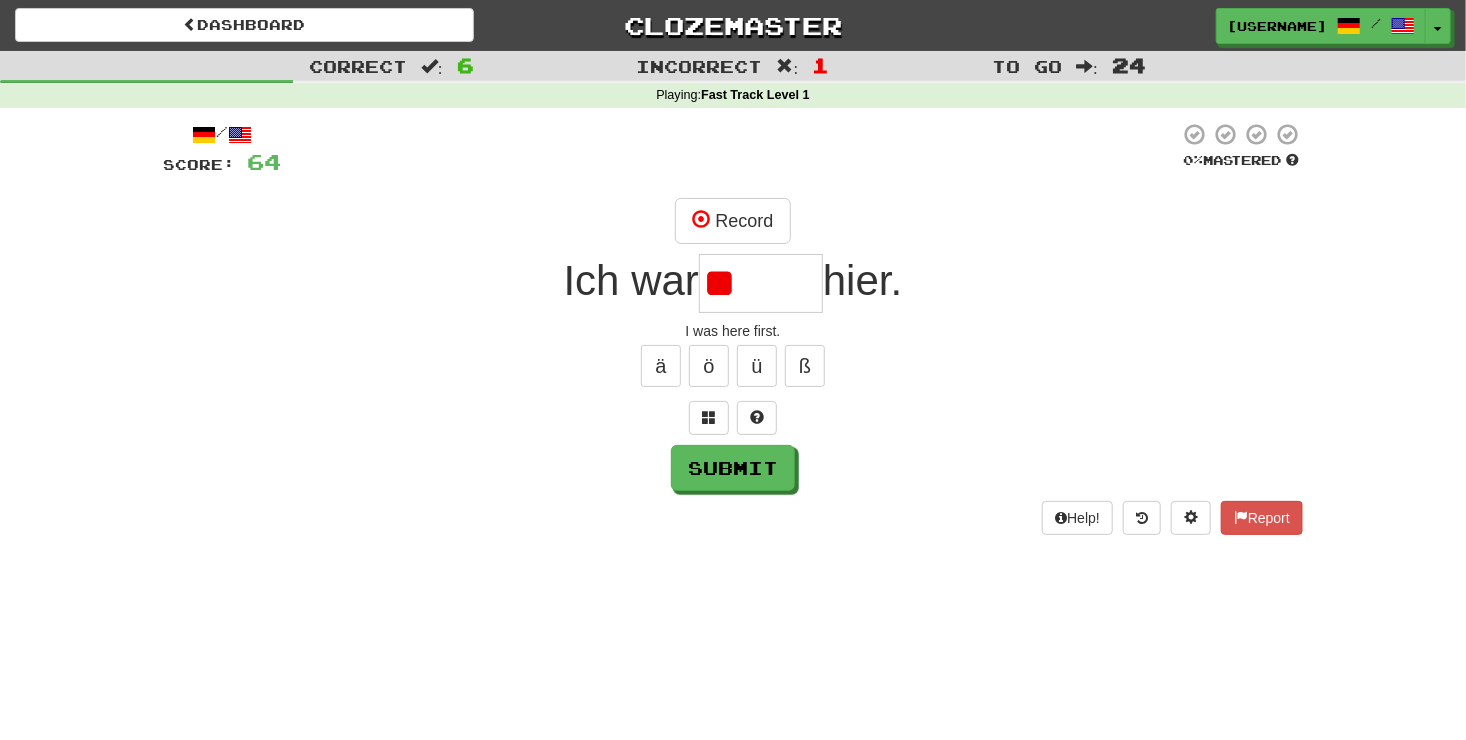 type on "*" 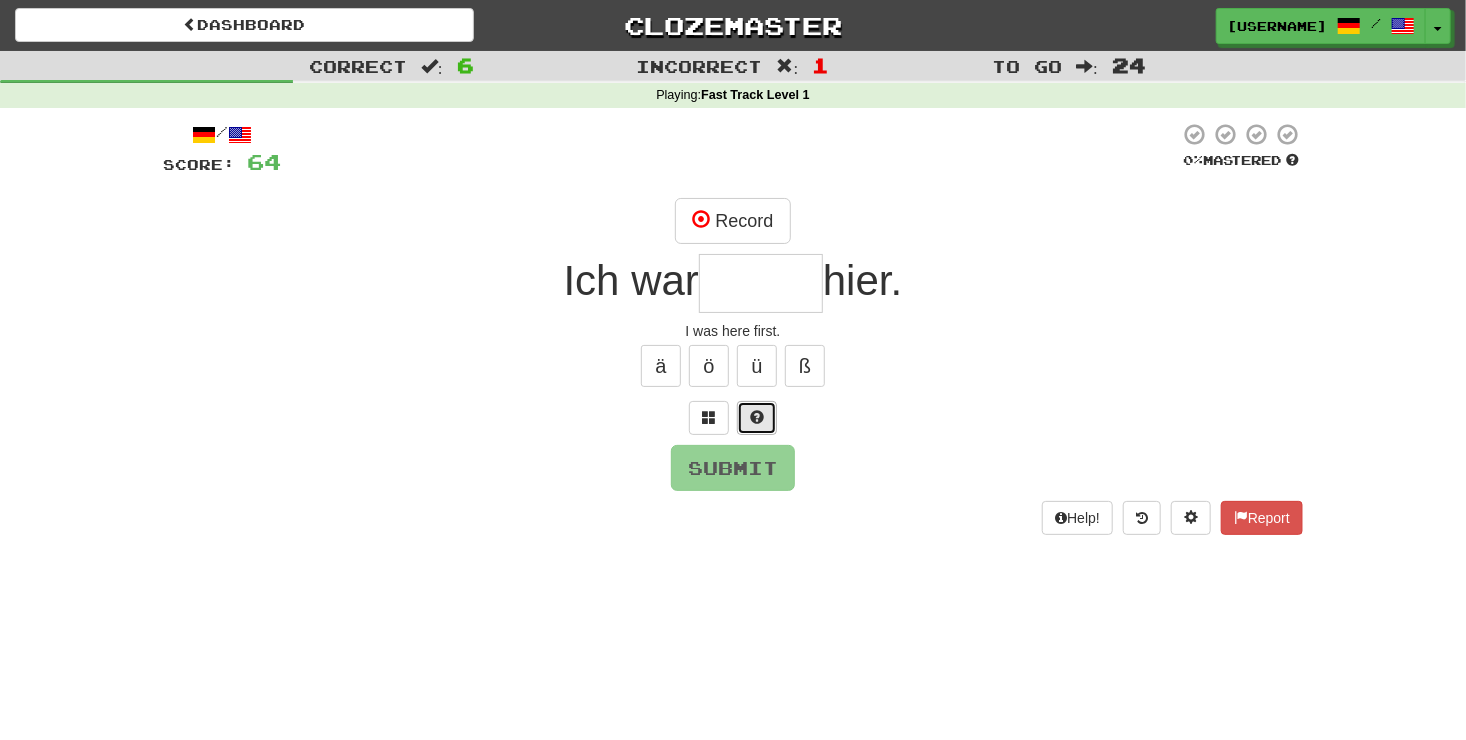 click at bounding box center (757, 417) 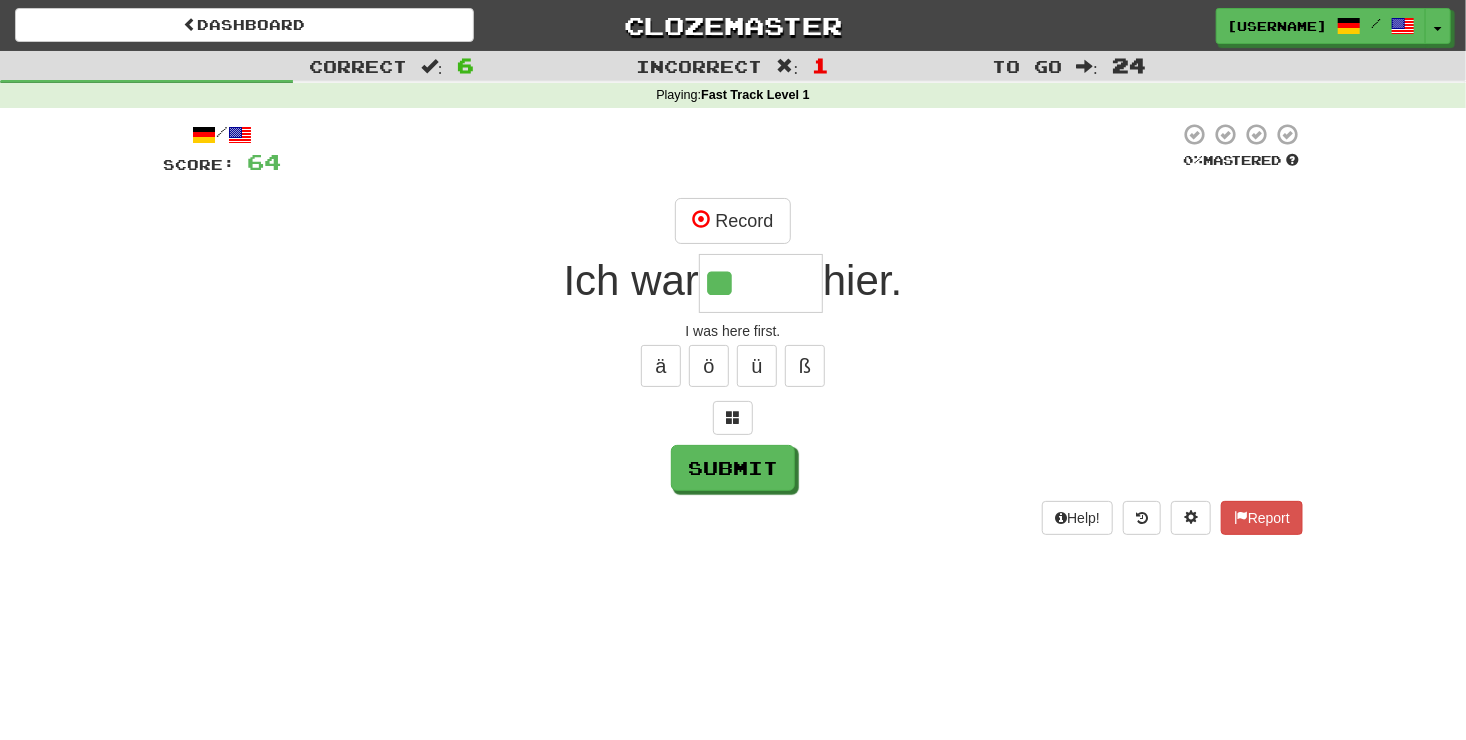 type on "******" 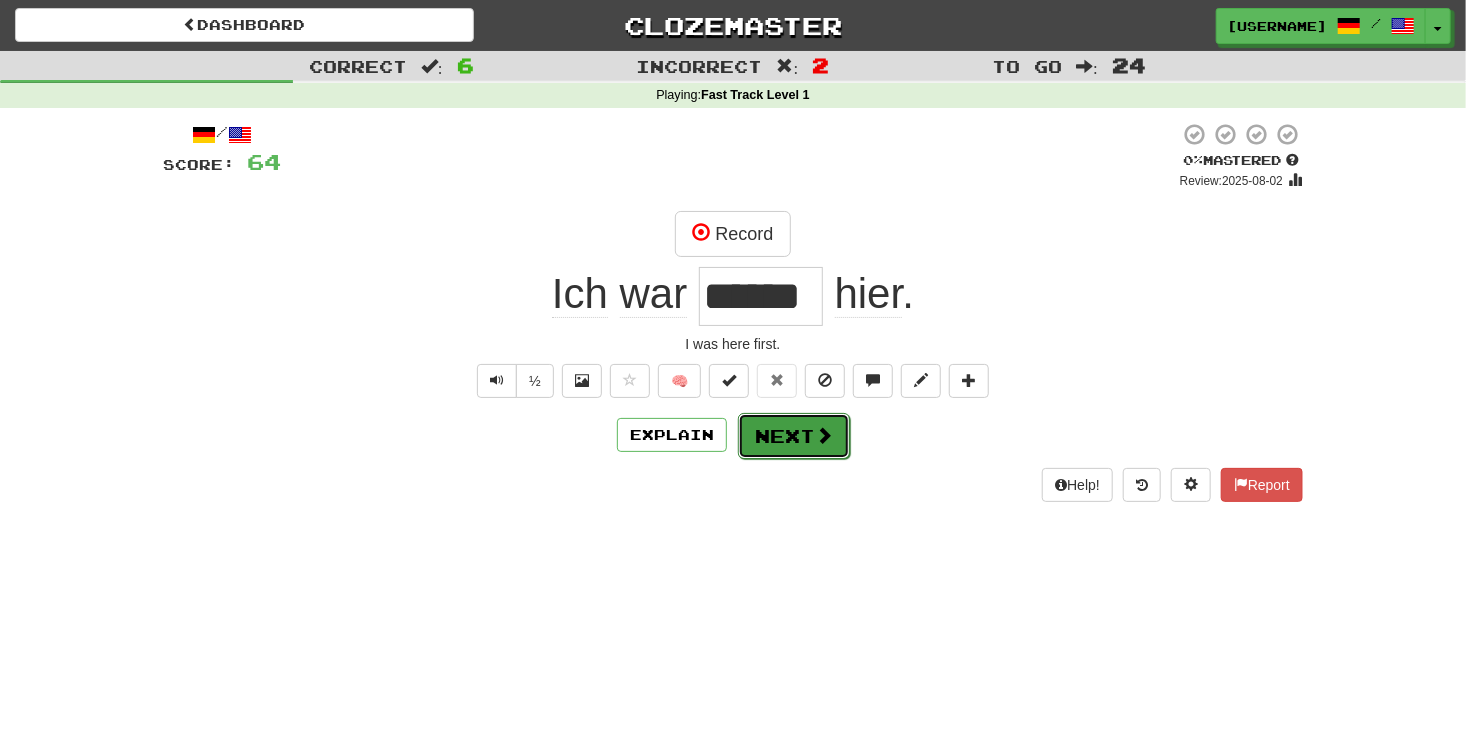 click on "Next" at bounding box center (794, 436) 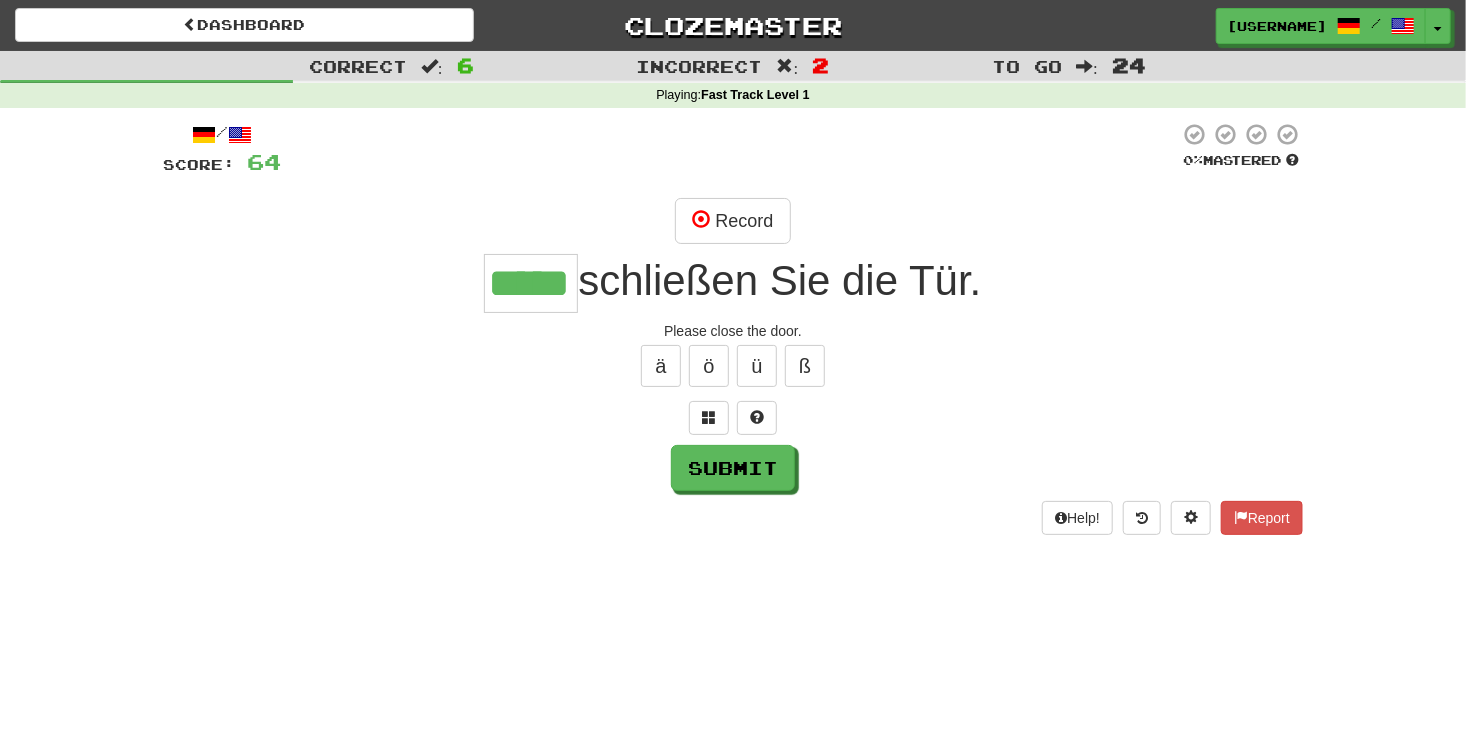 type on "*****" 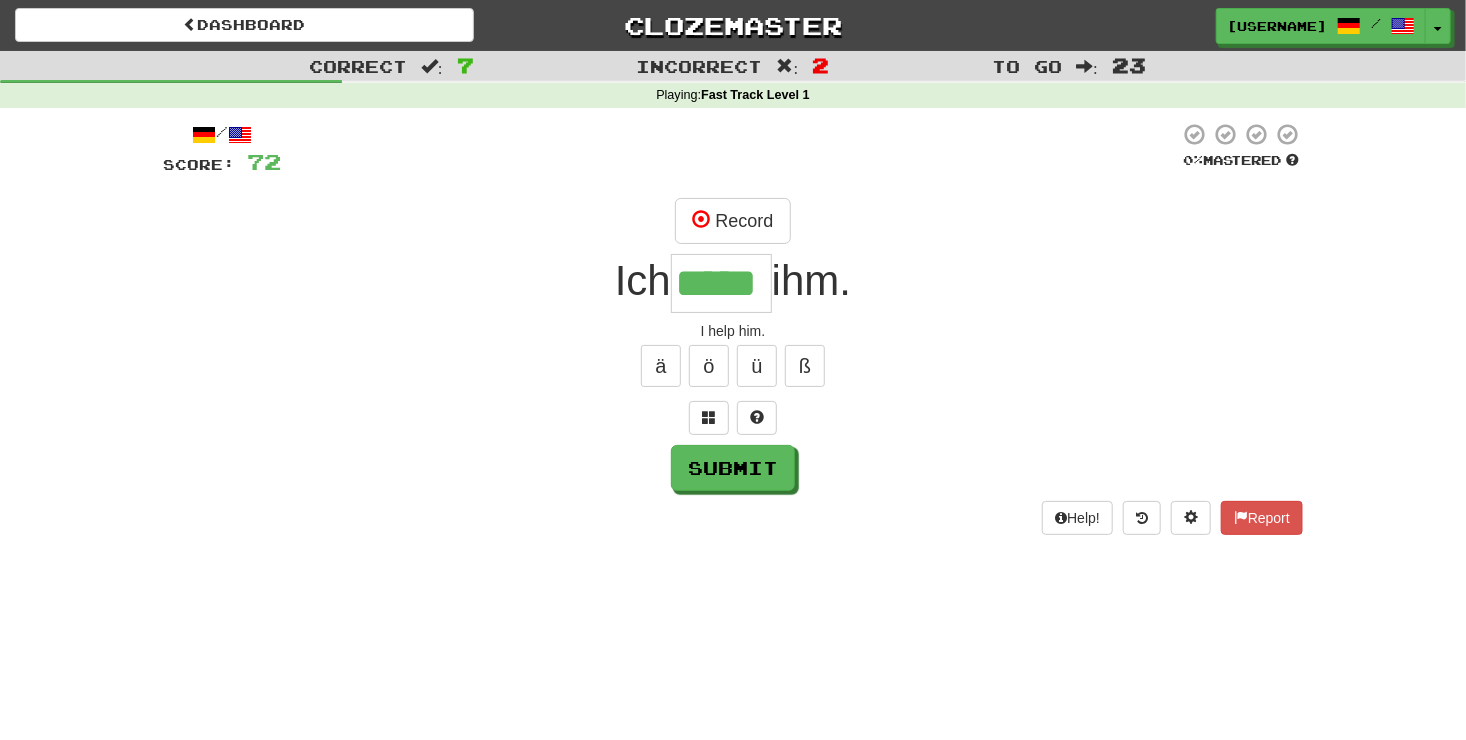 type on "*****" 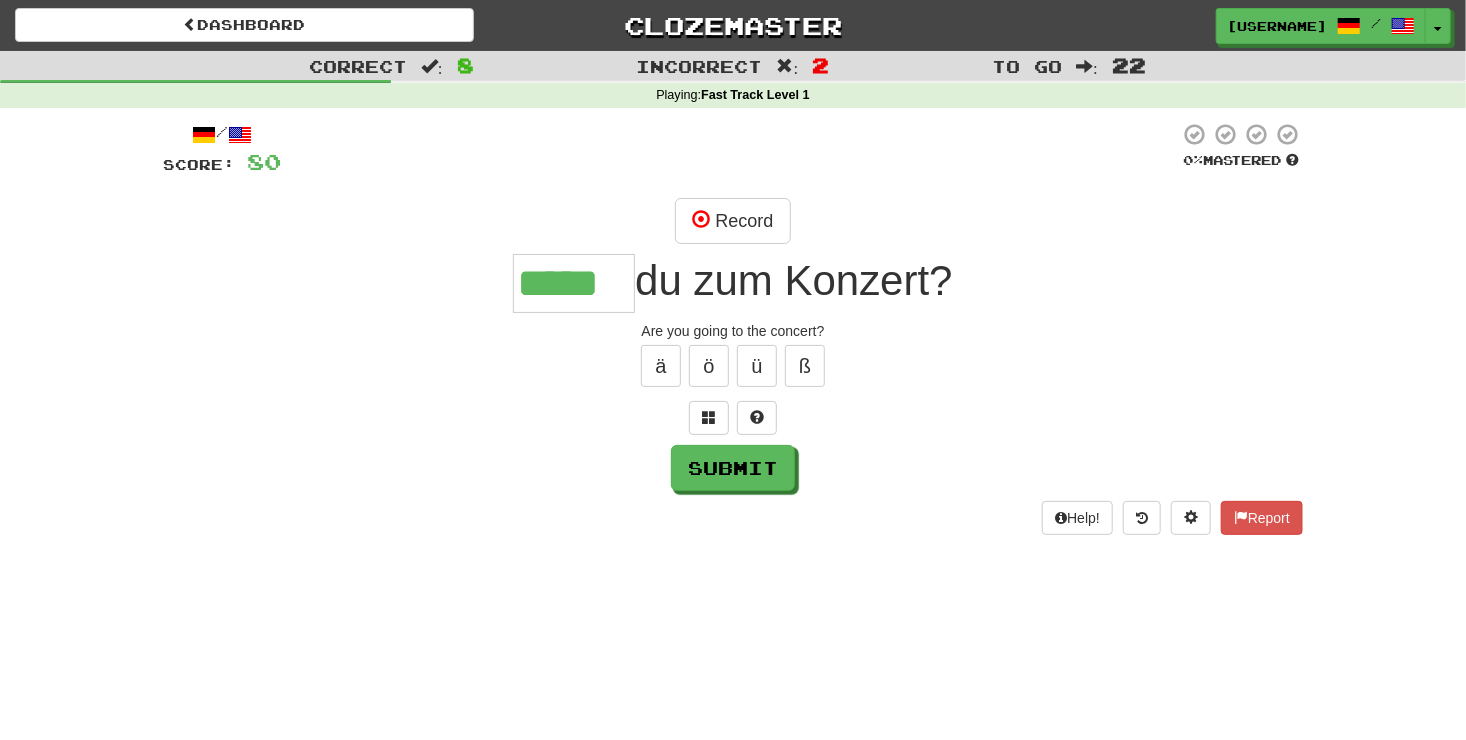 type on "*****" 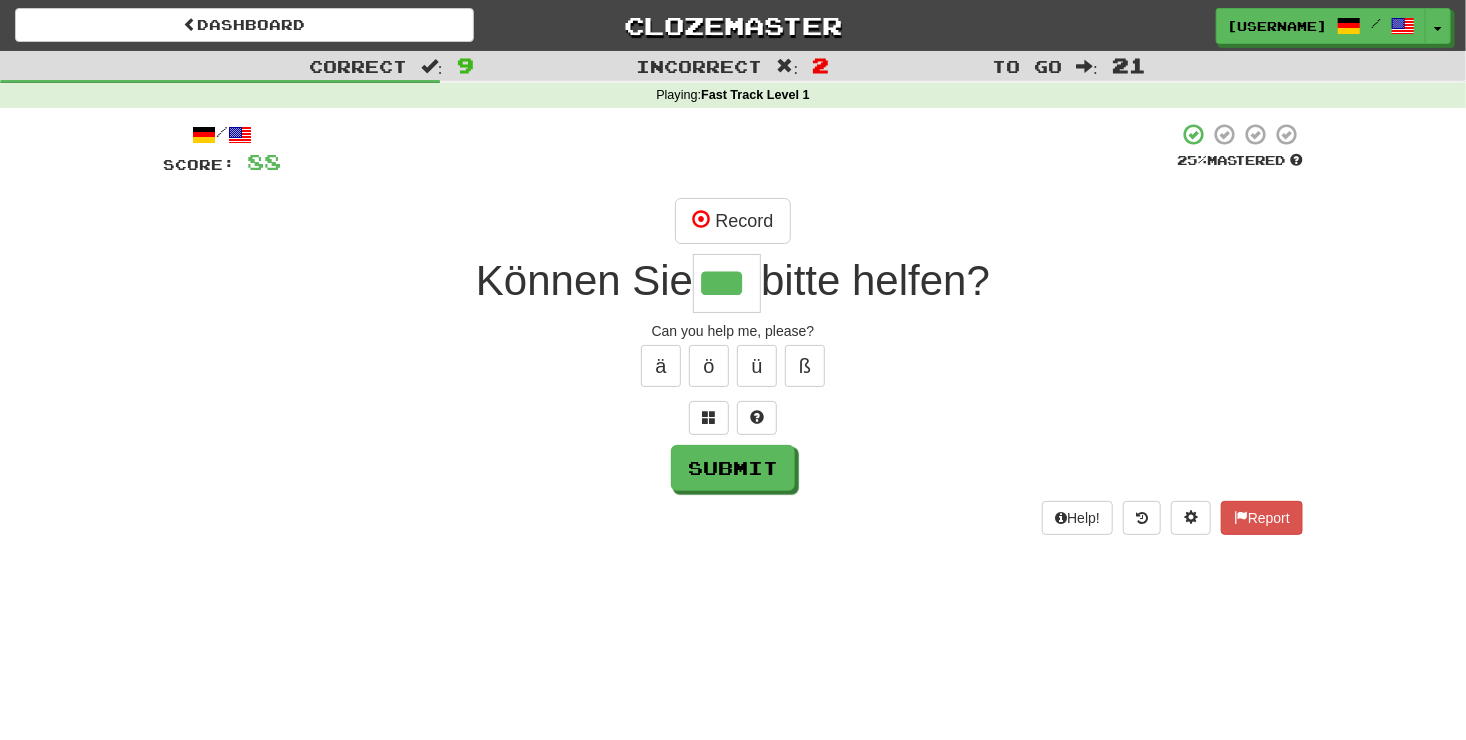 type on "***" 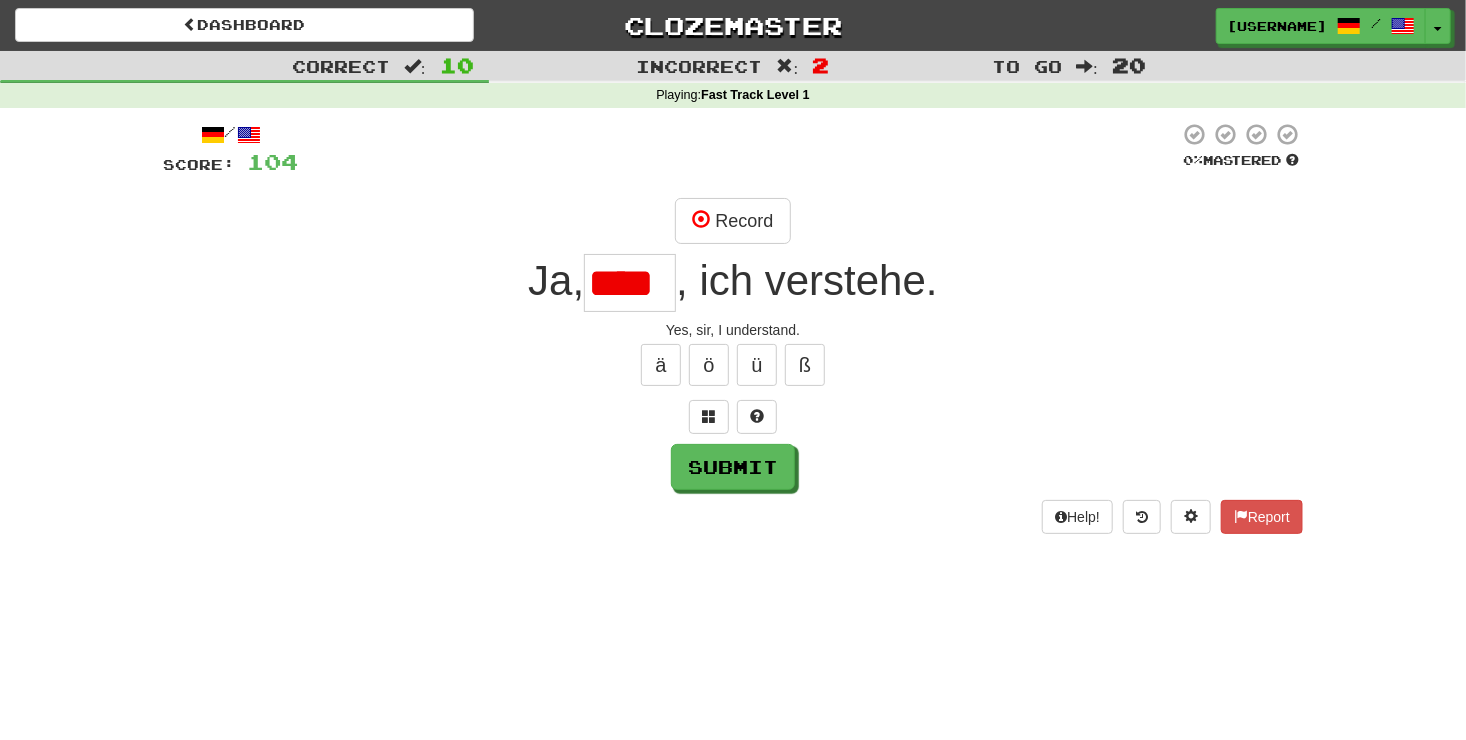 scroll, scrollTop: 0, scrollLeft: 0, axis: both 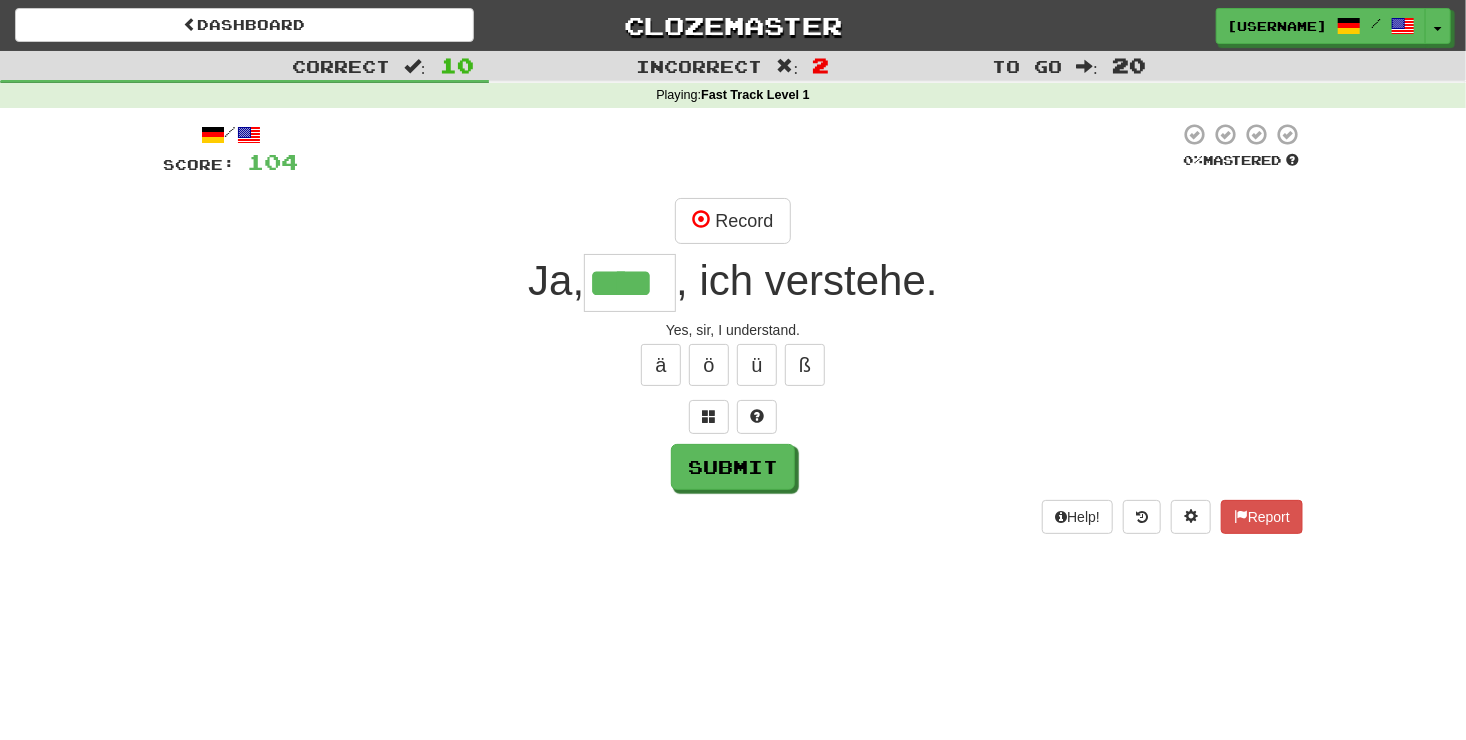 type on "****" 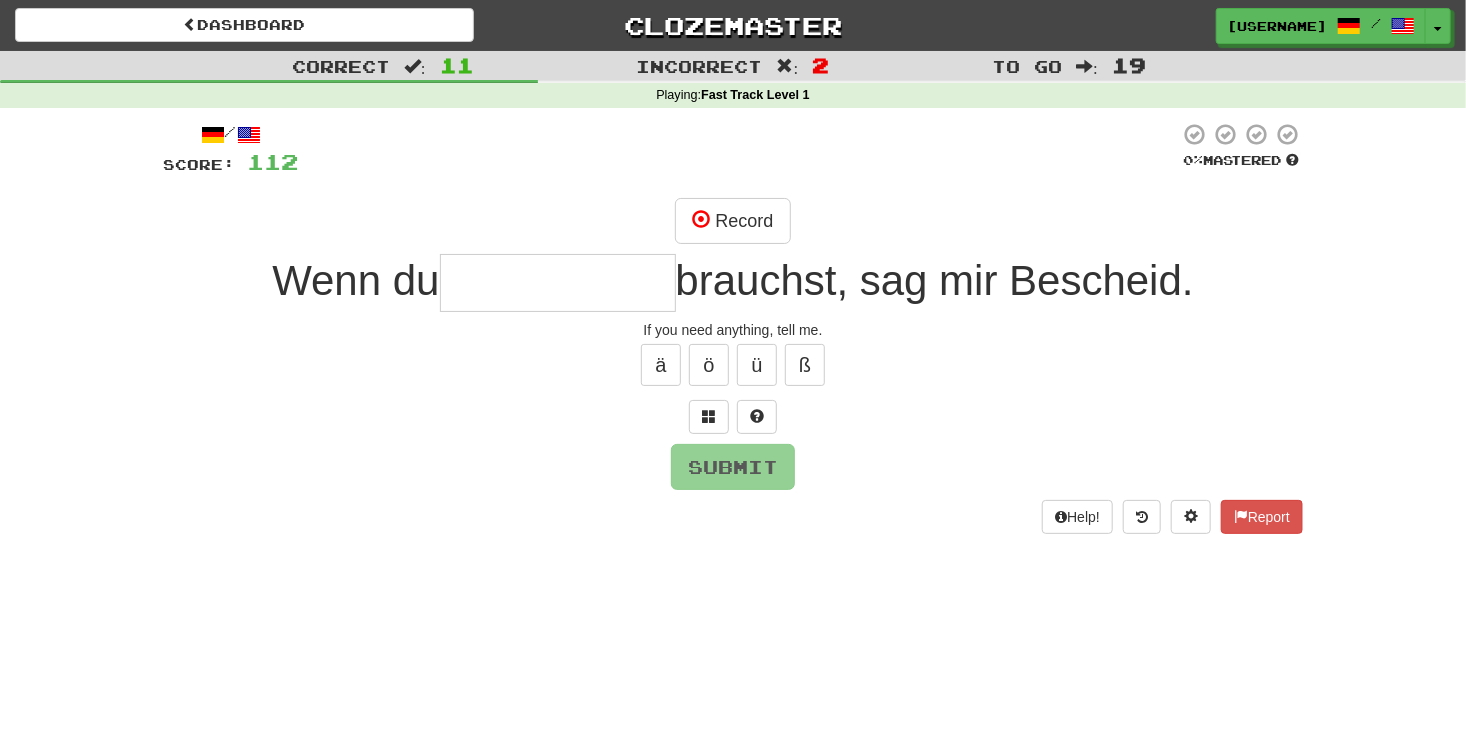 type on "*" 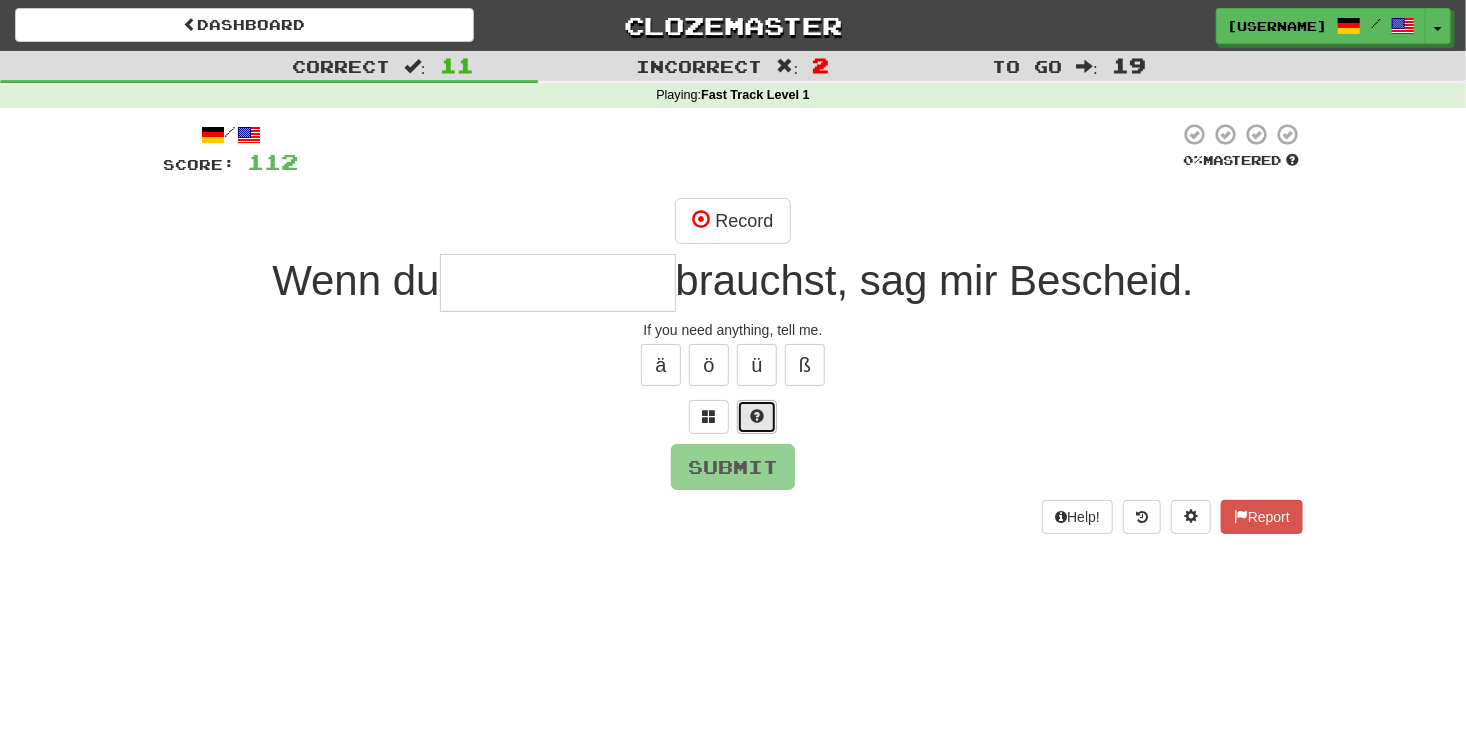 click at bounding box center (757, 416) 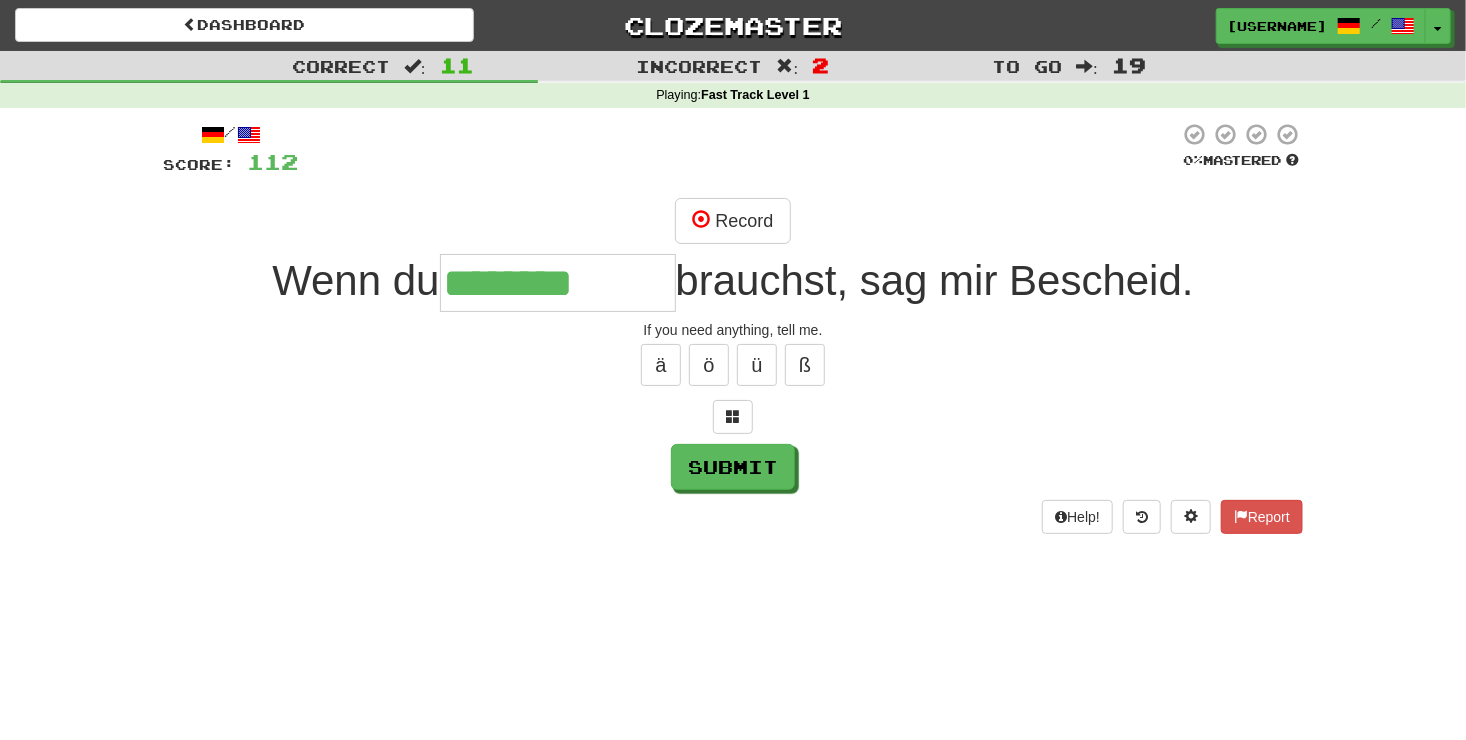 type on "**********" 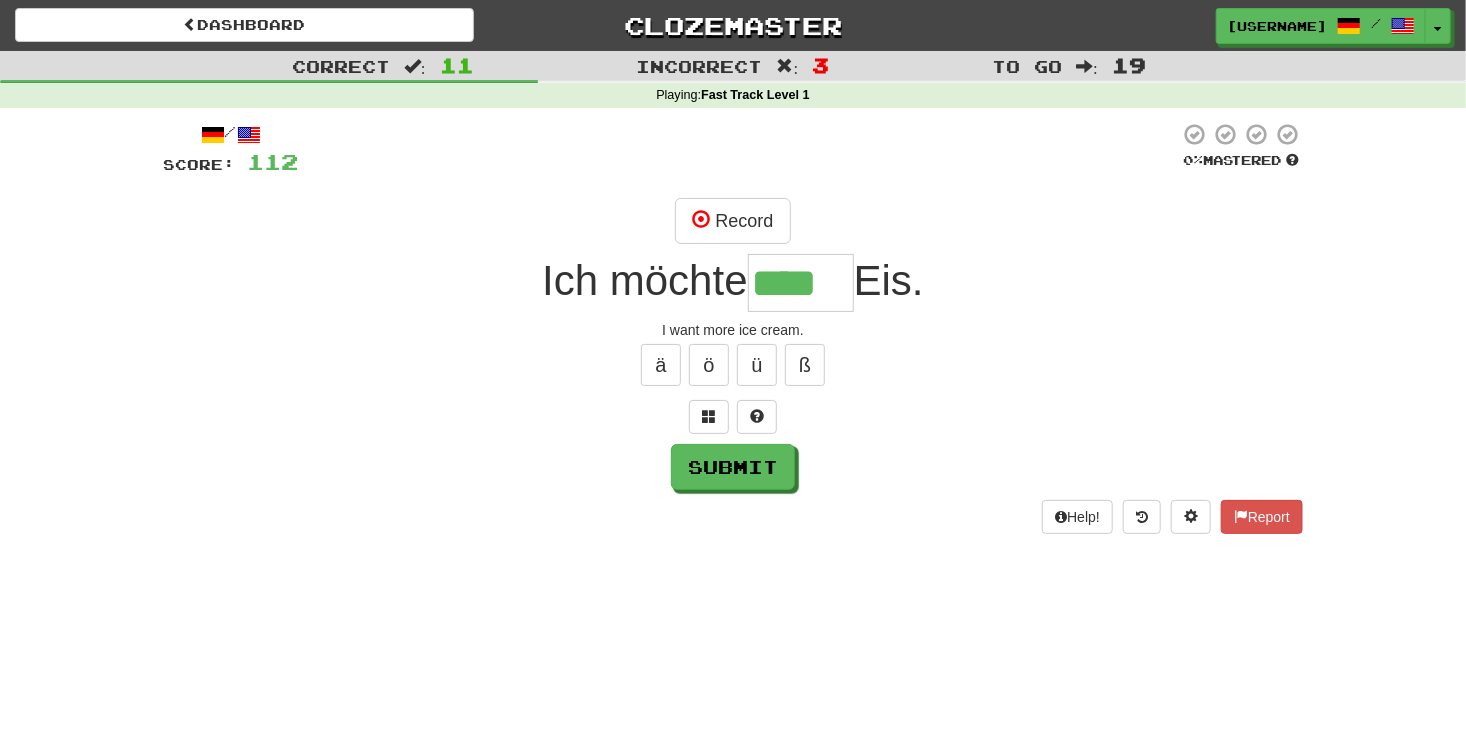 type on "****" 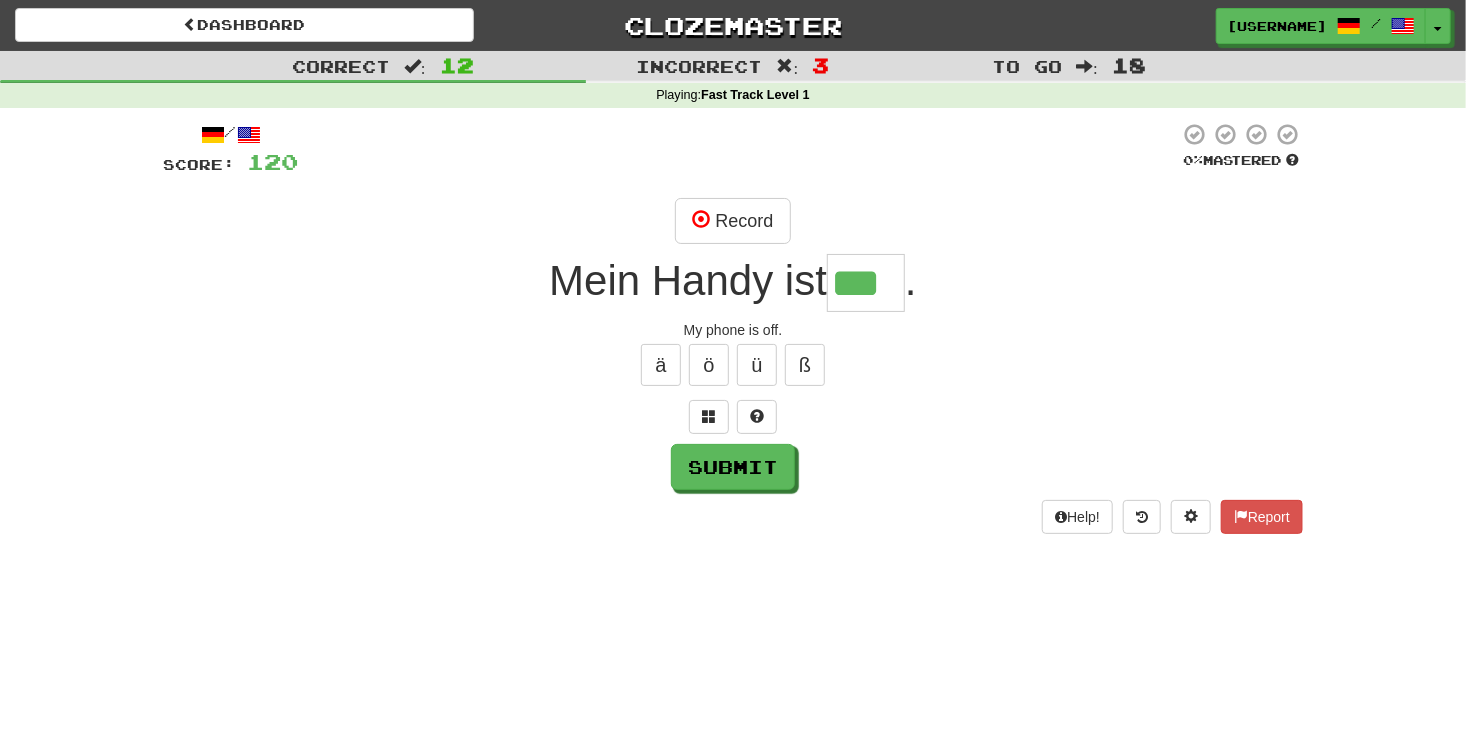 type on "***" 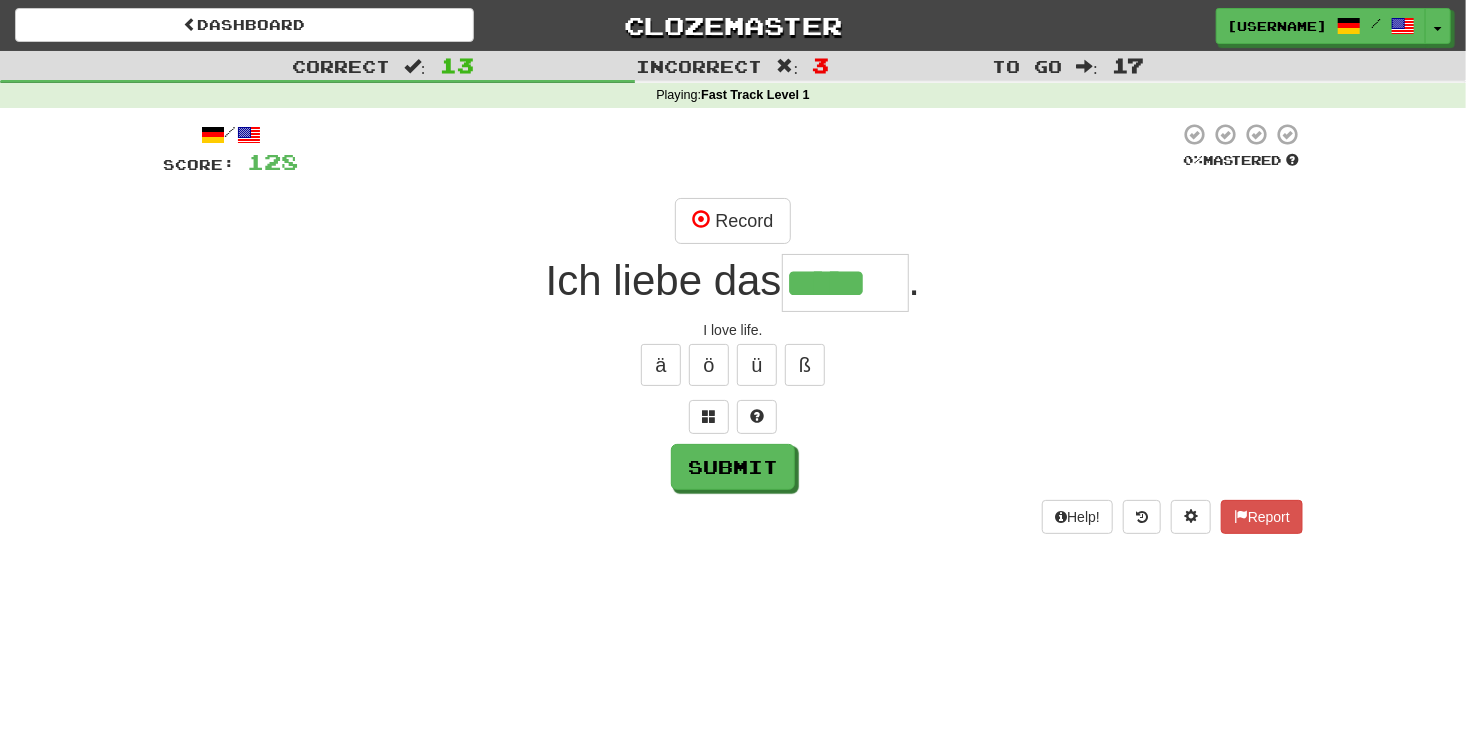 type on "*****" 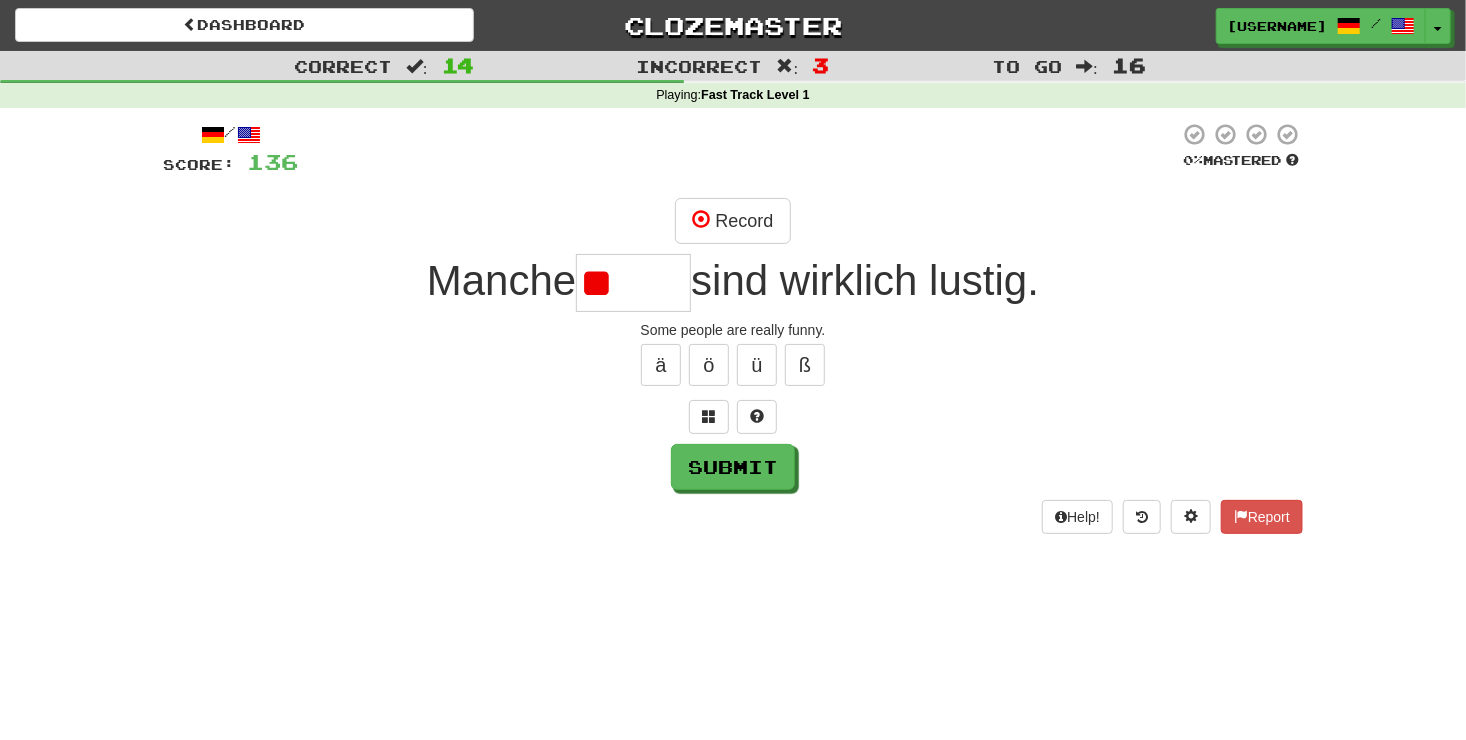 type on "*" 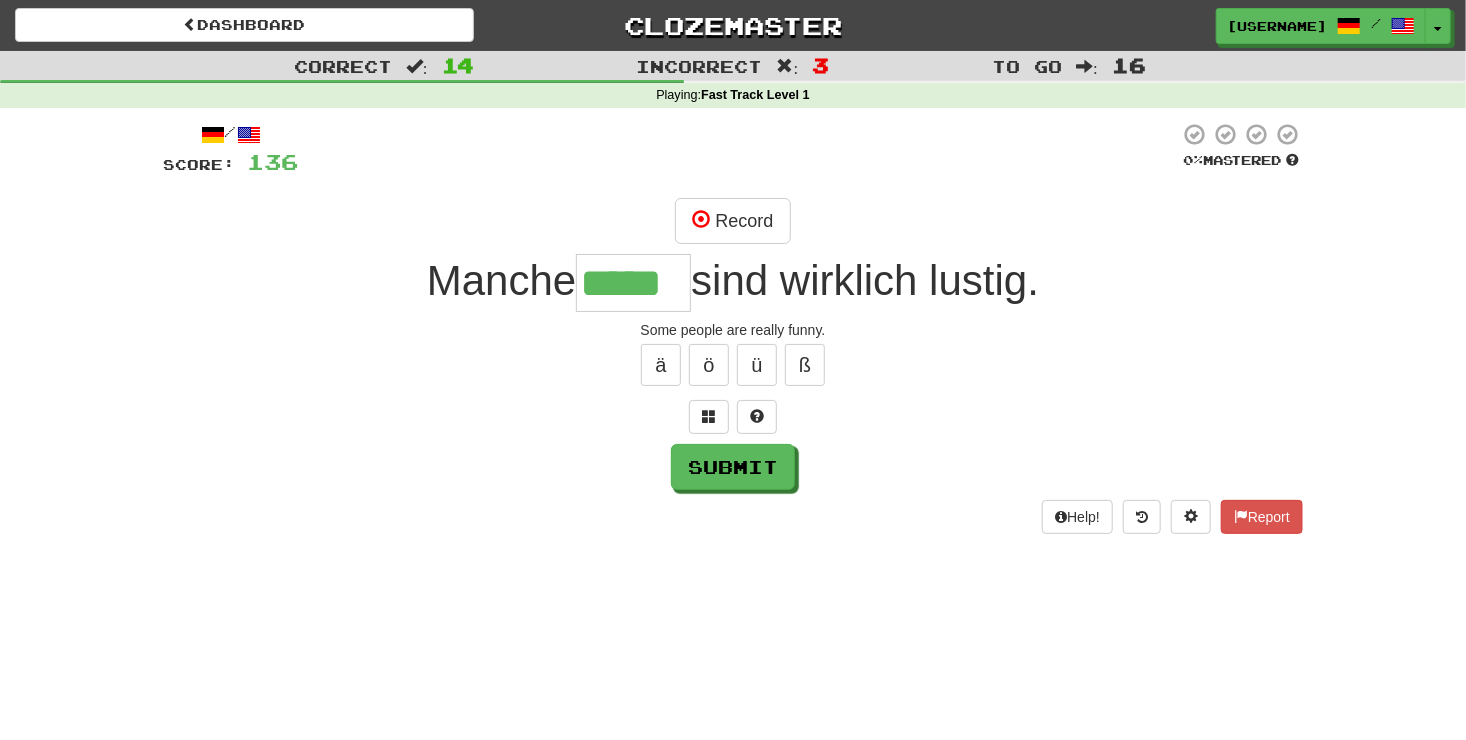 type on "*****" 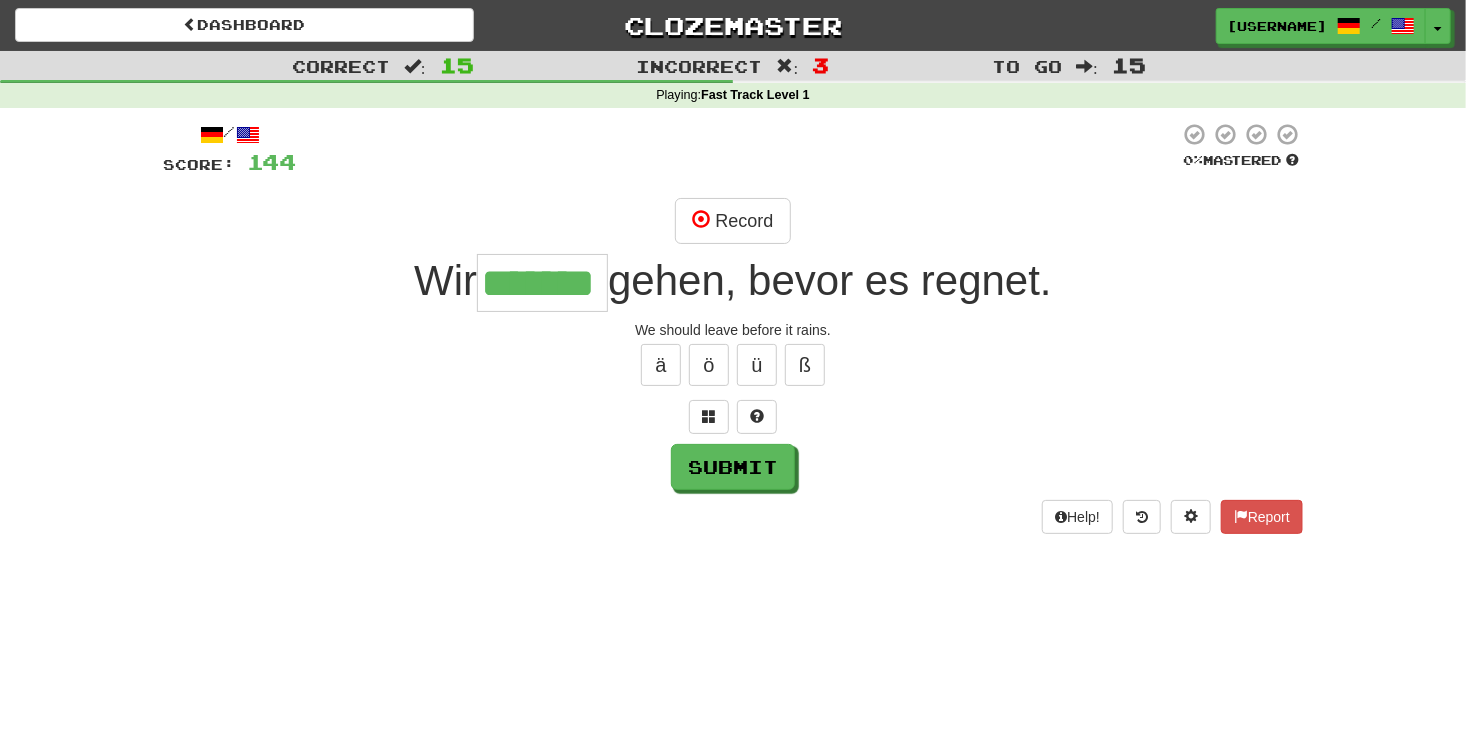 type on "*******" 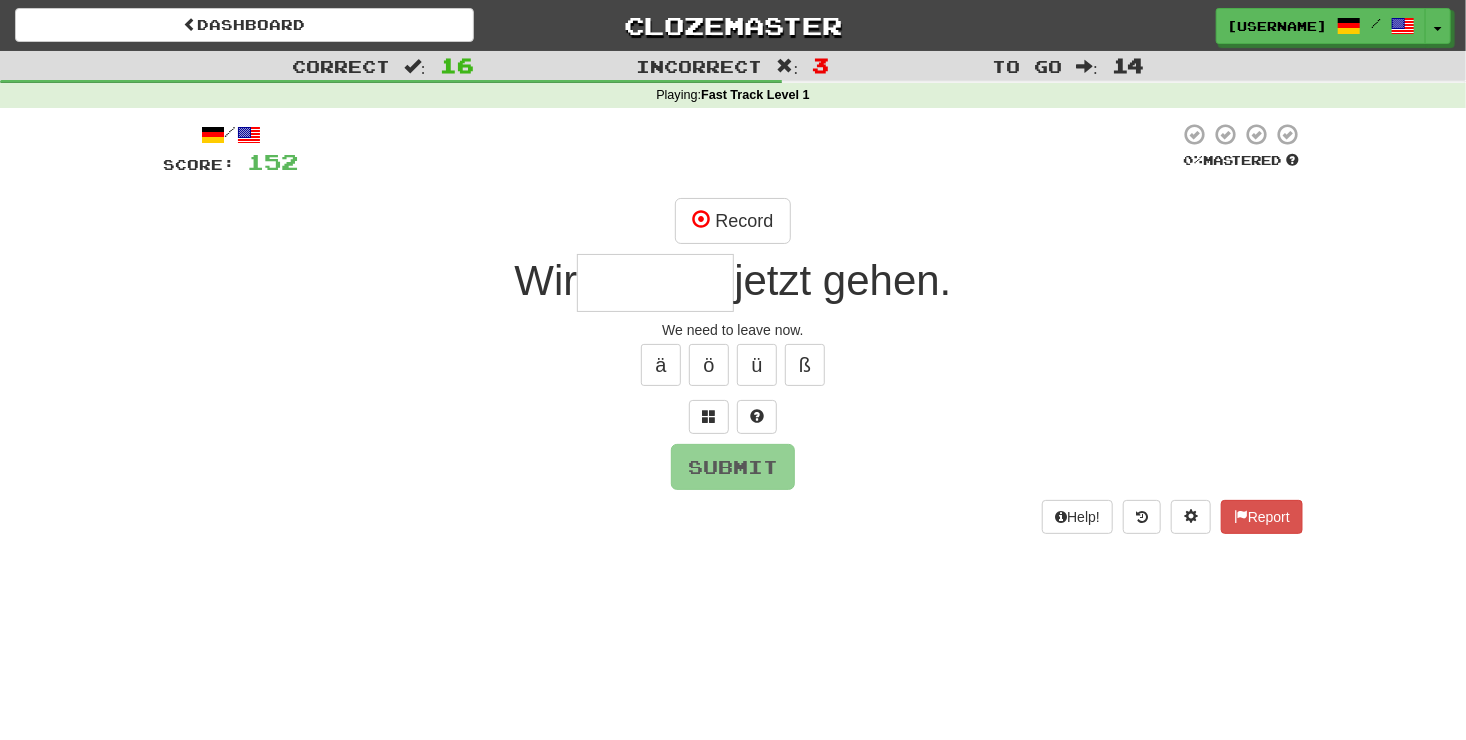type on "*" 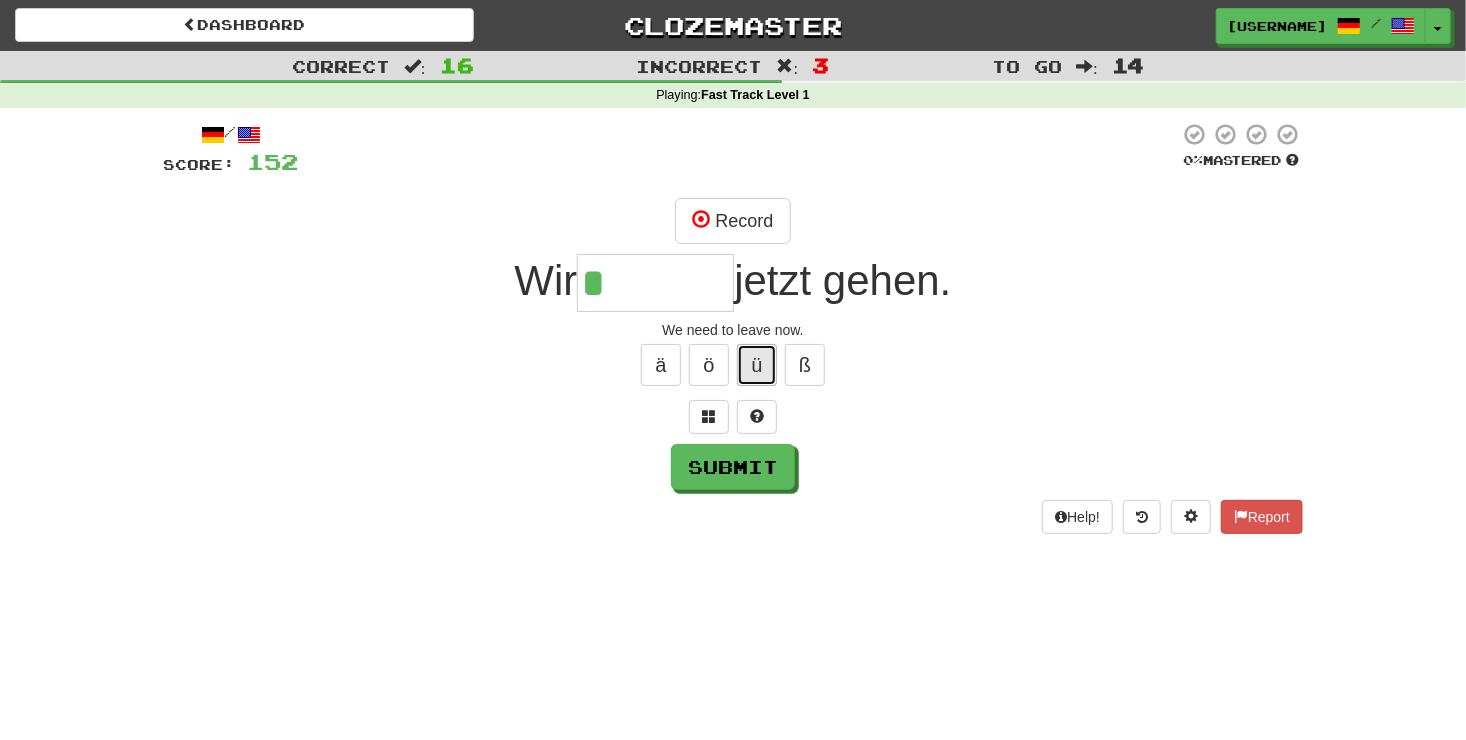 click on "ü" at bounding box center (757, 365) 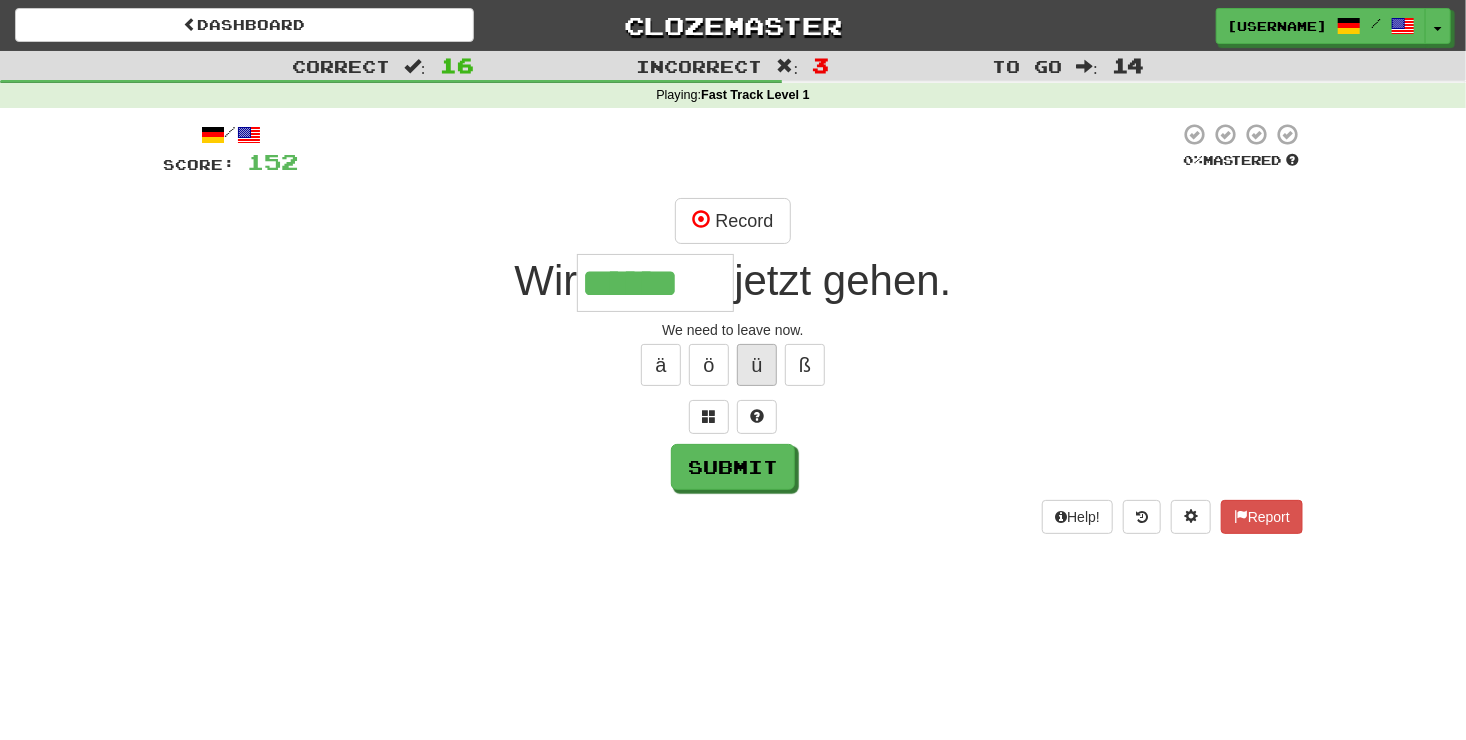 type on "******" 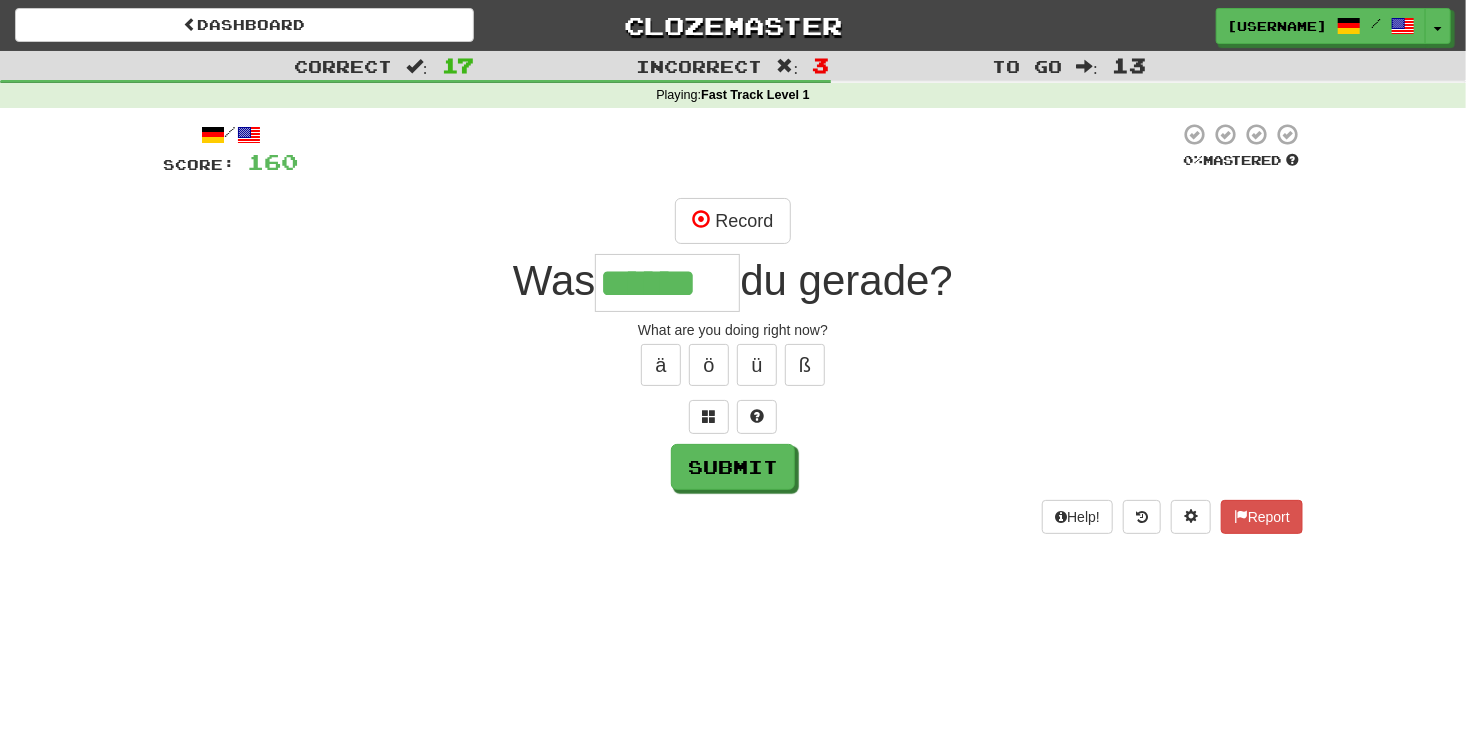 type on "******" 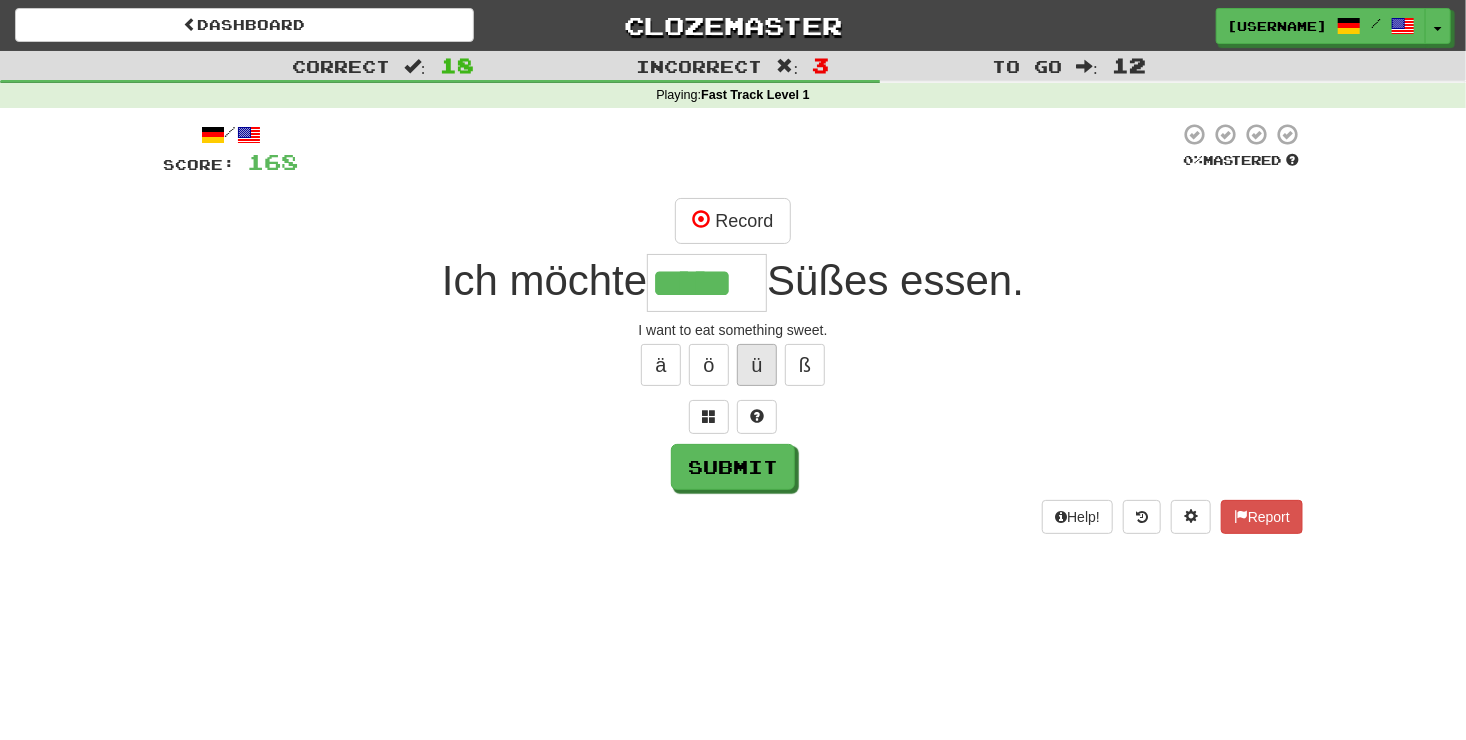 type on "*****" 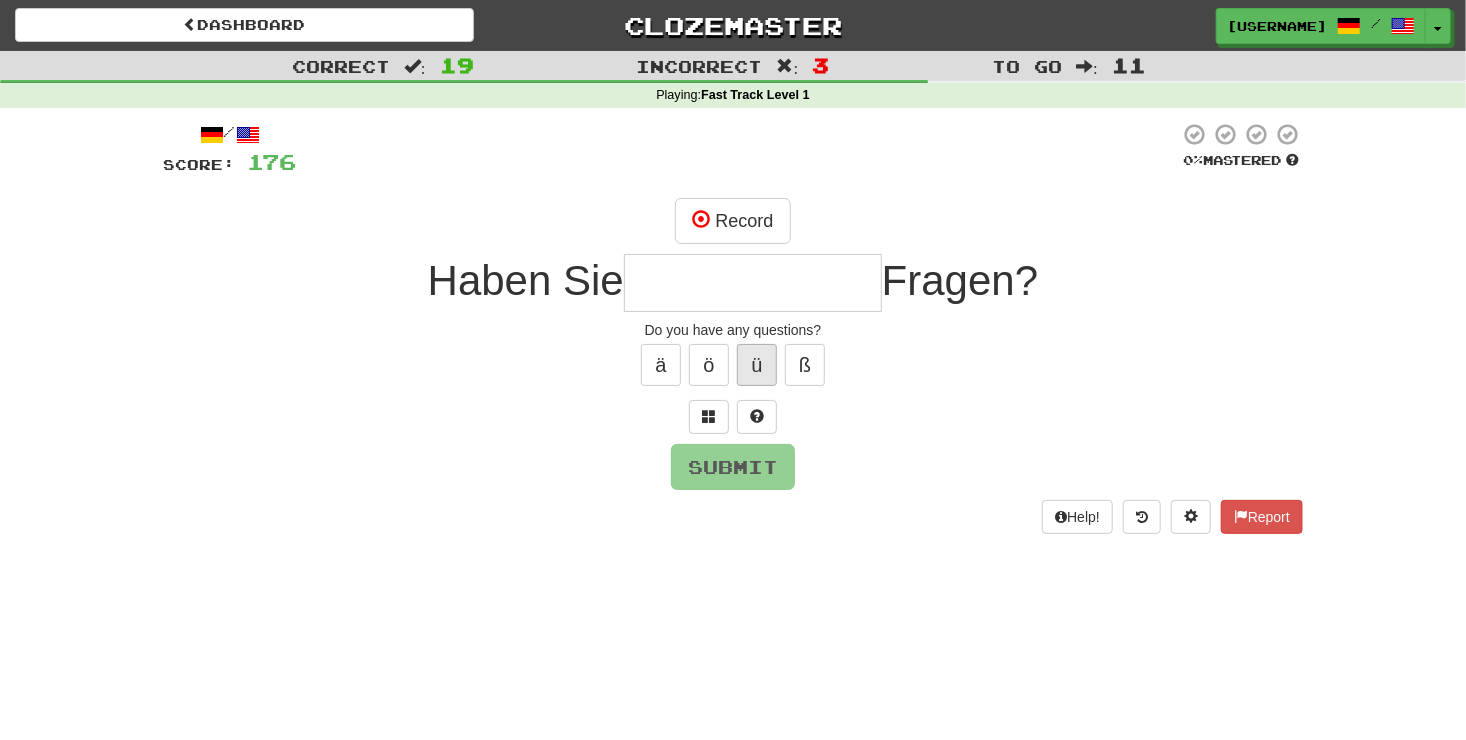 type on "*" 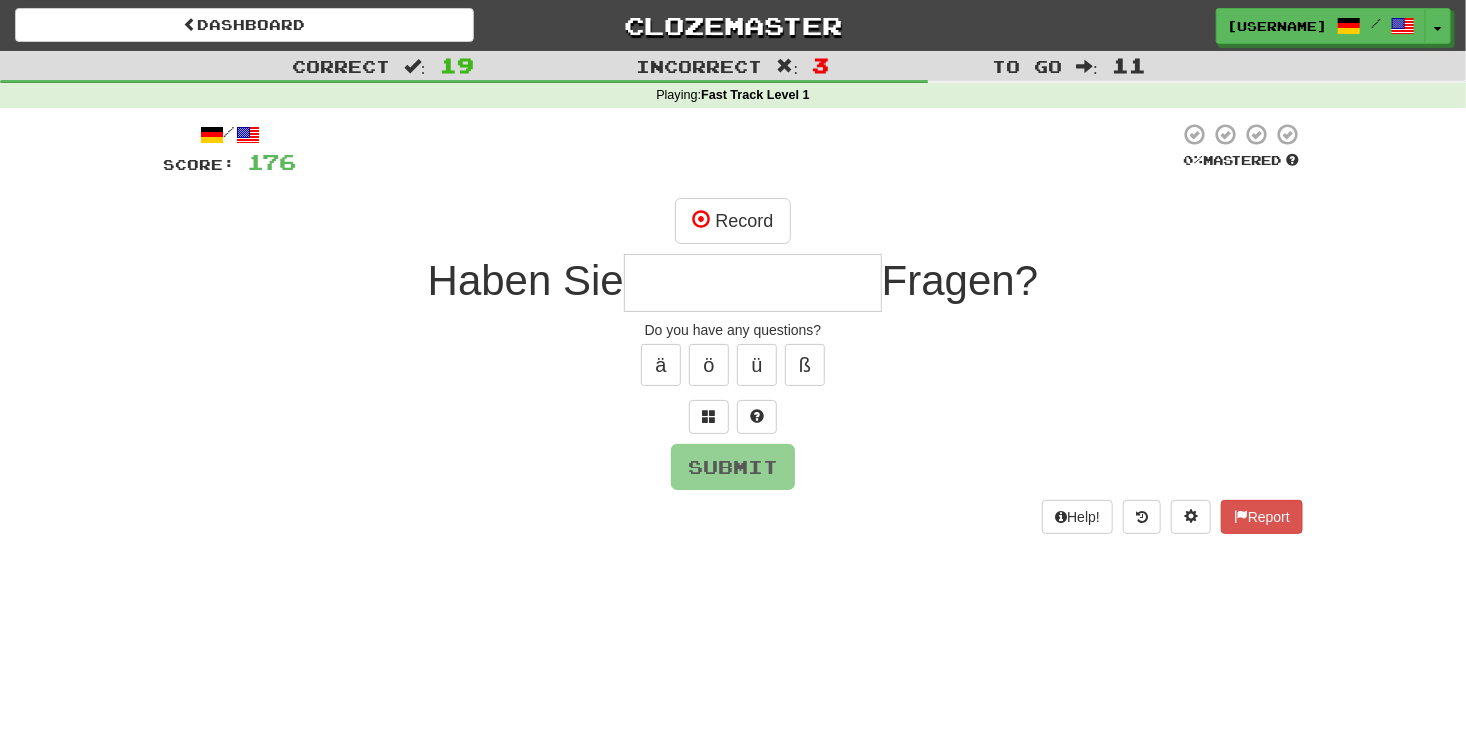 type on "*" 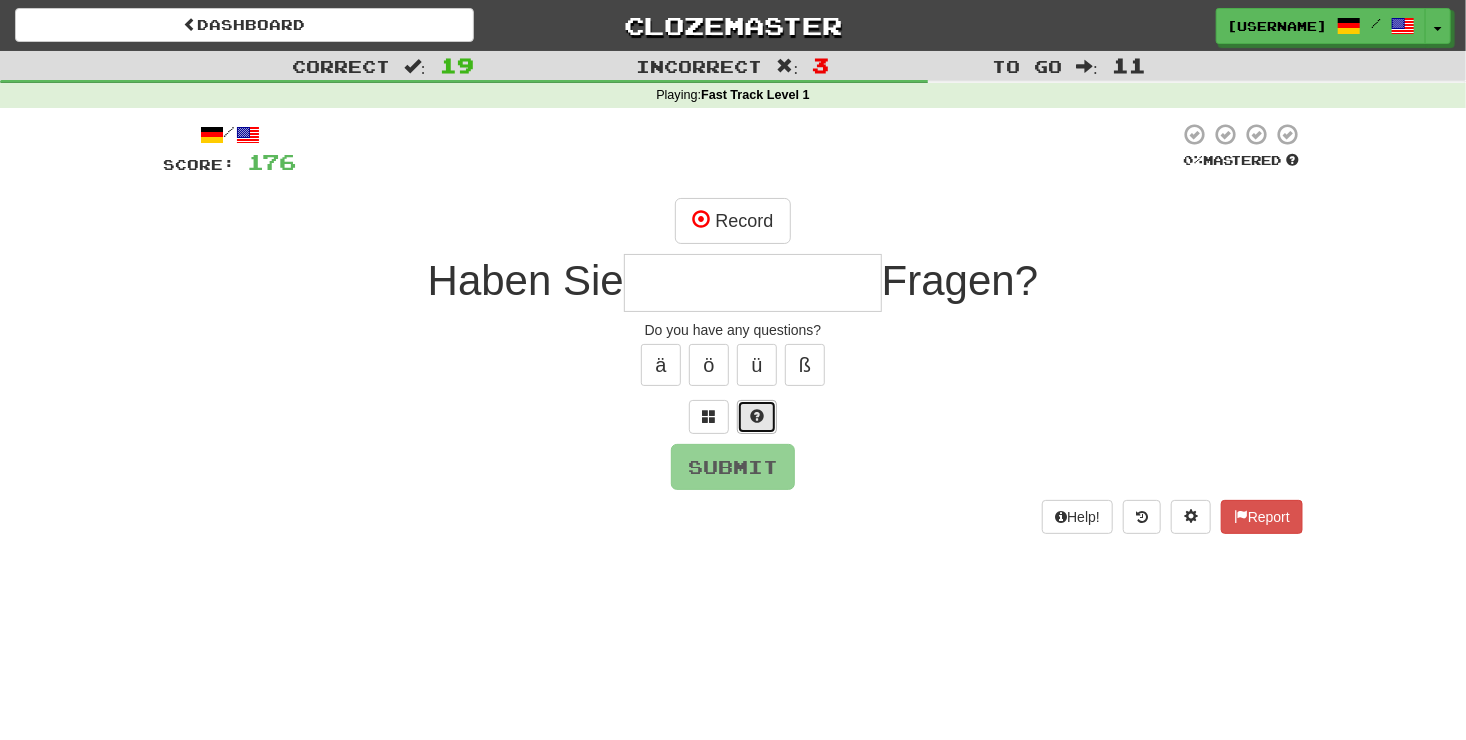 click at bounding box center [757, 417] 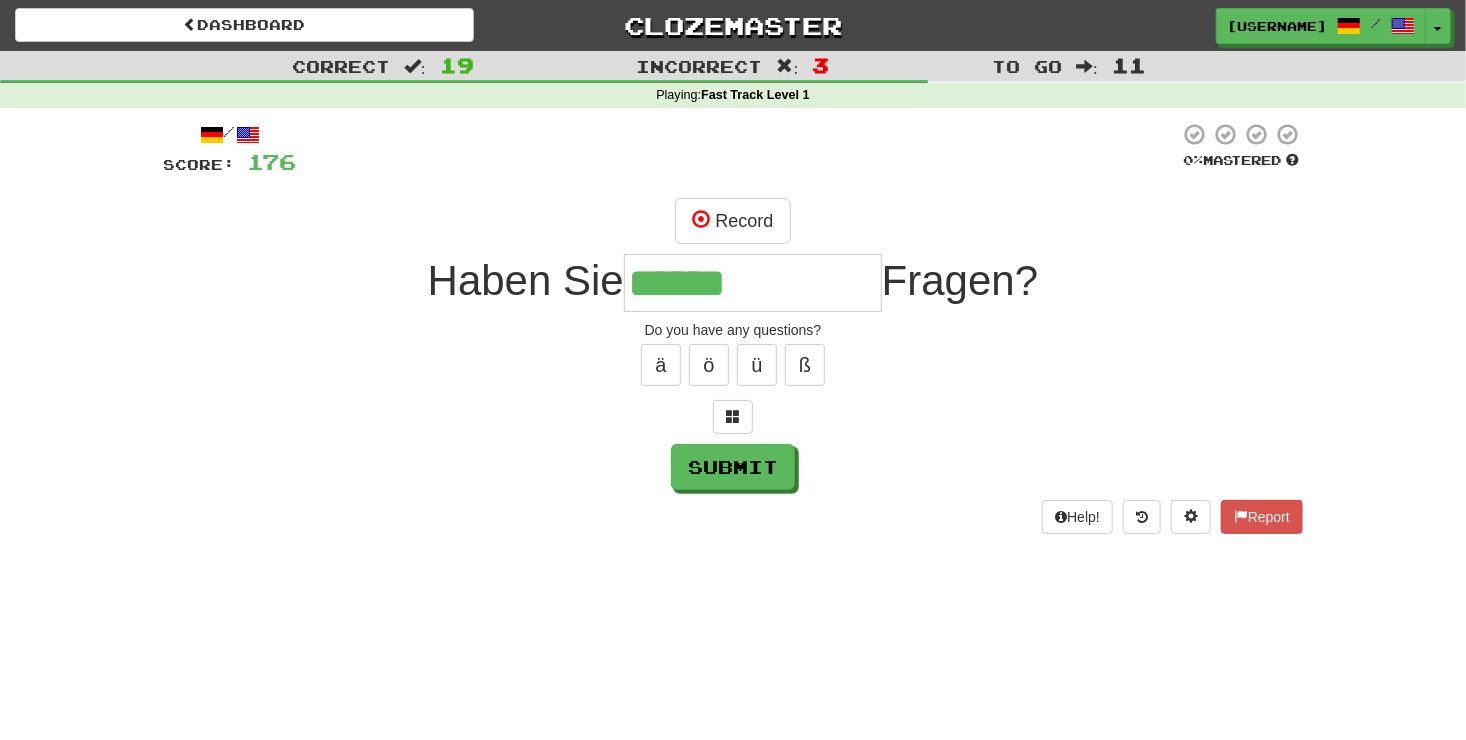 type on "**********" 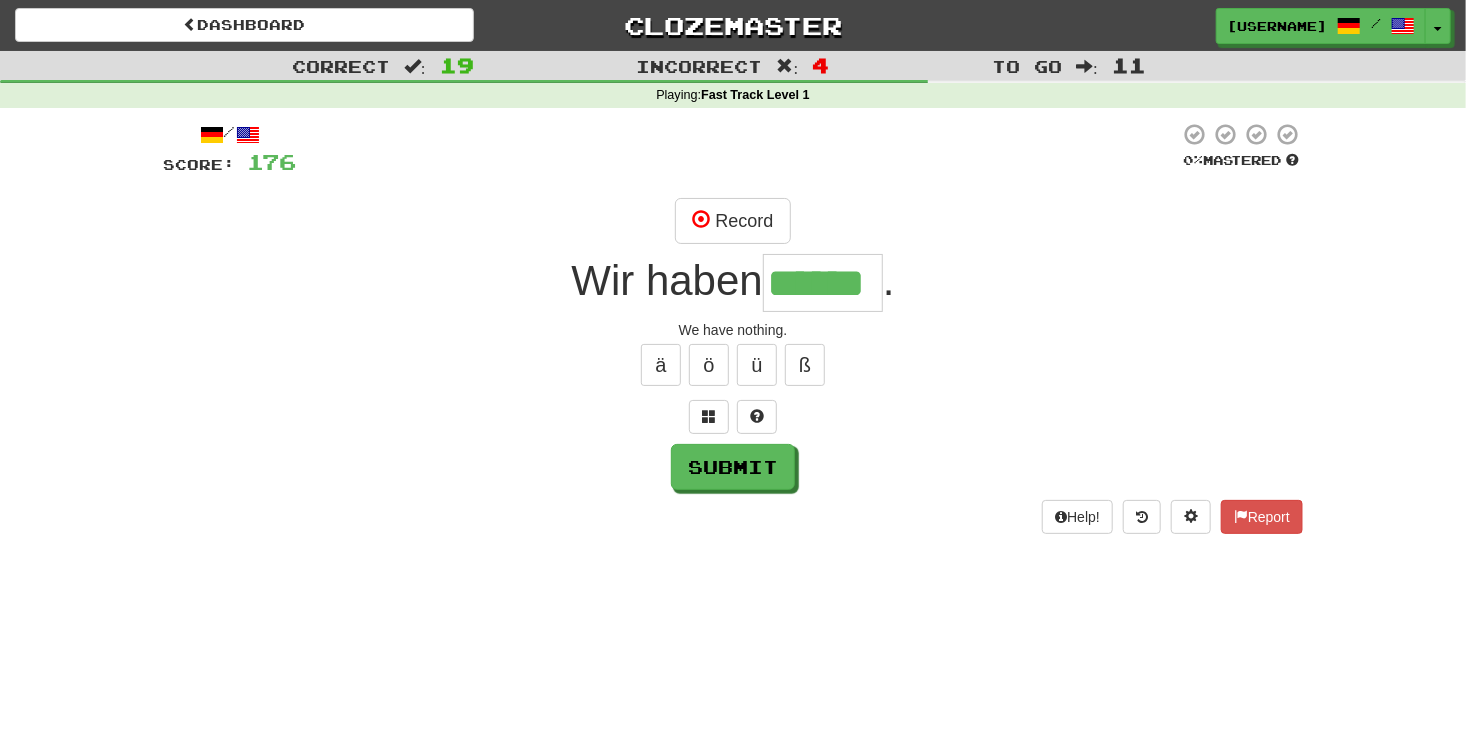 type on "******" 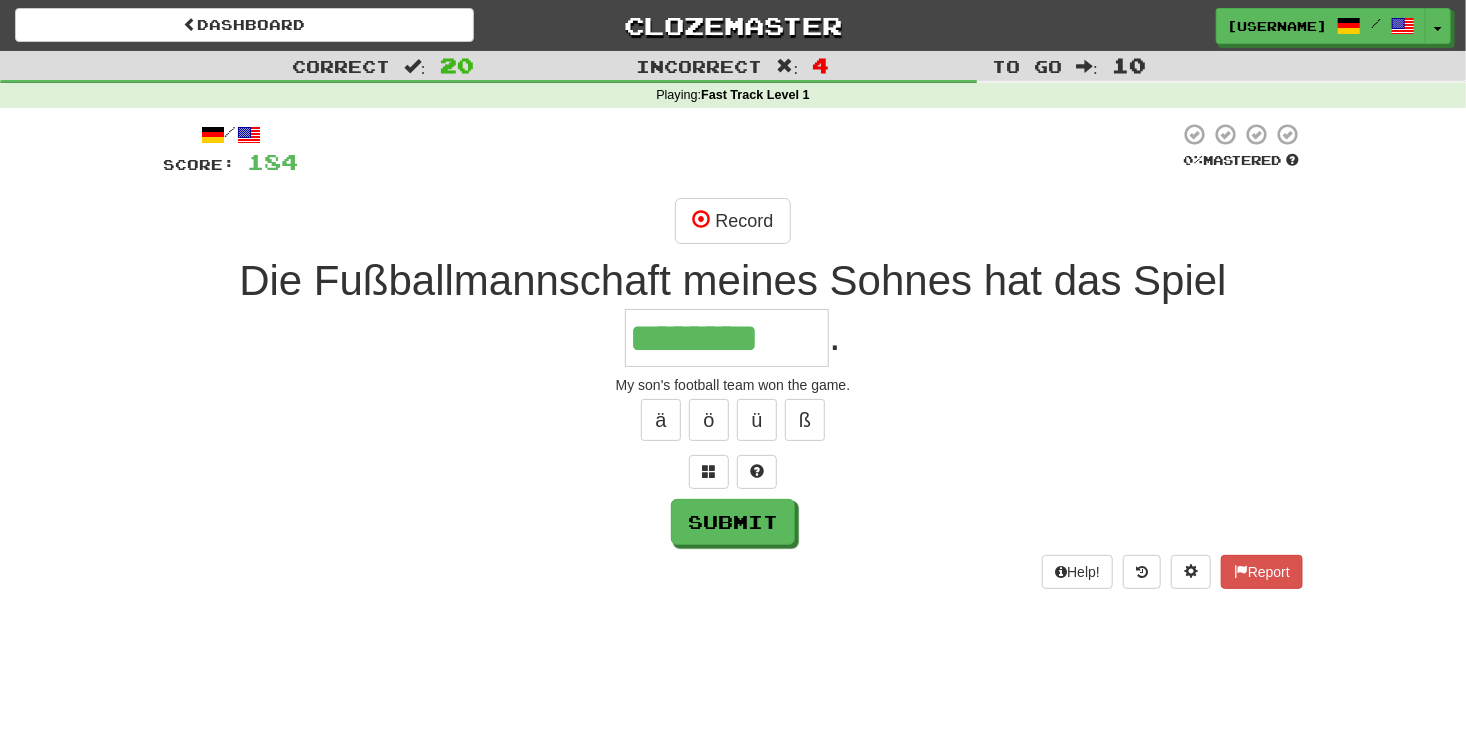 type on "********" 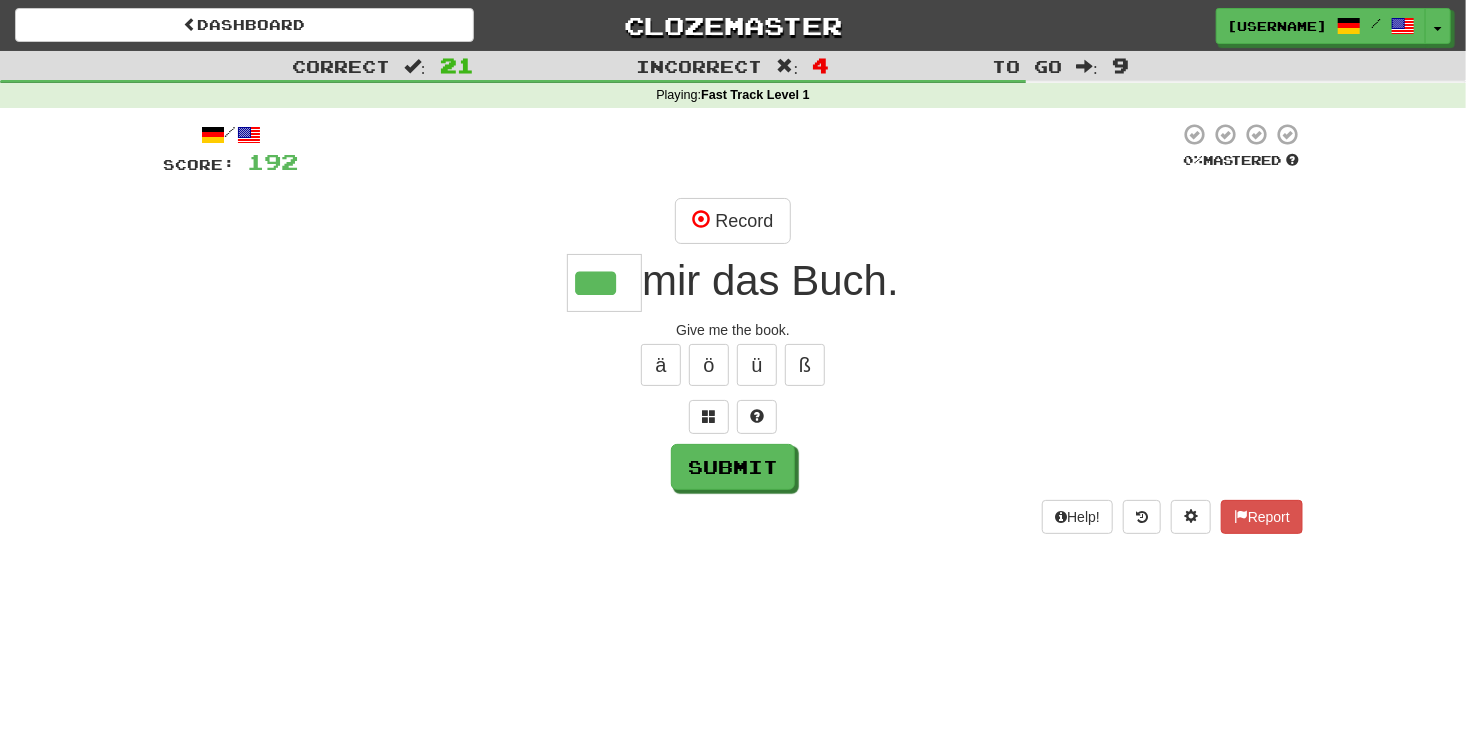 scroll, scrollTop: 0, scrollLeft: 0, axis: both 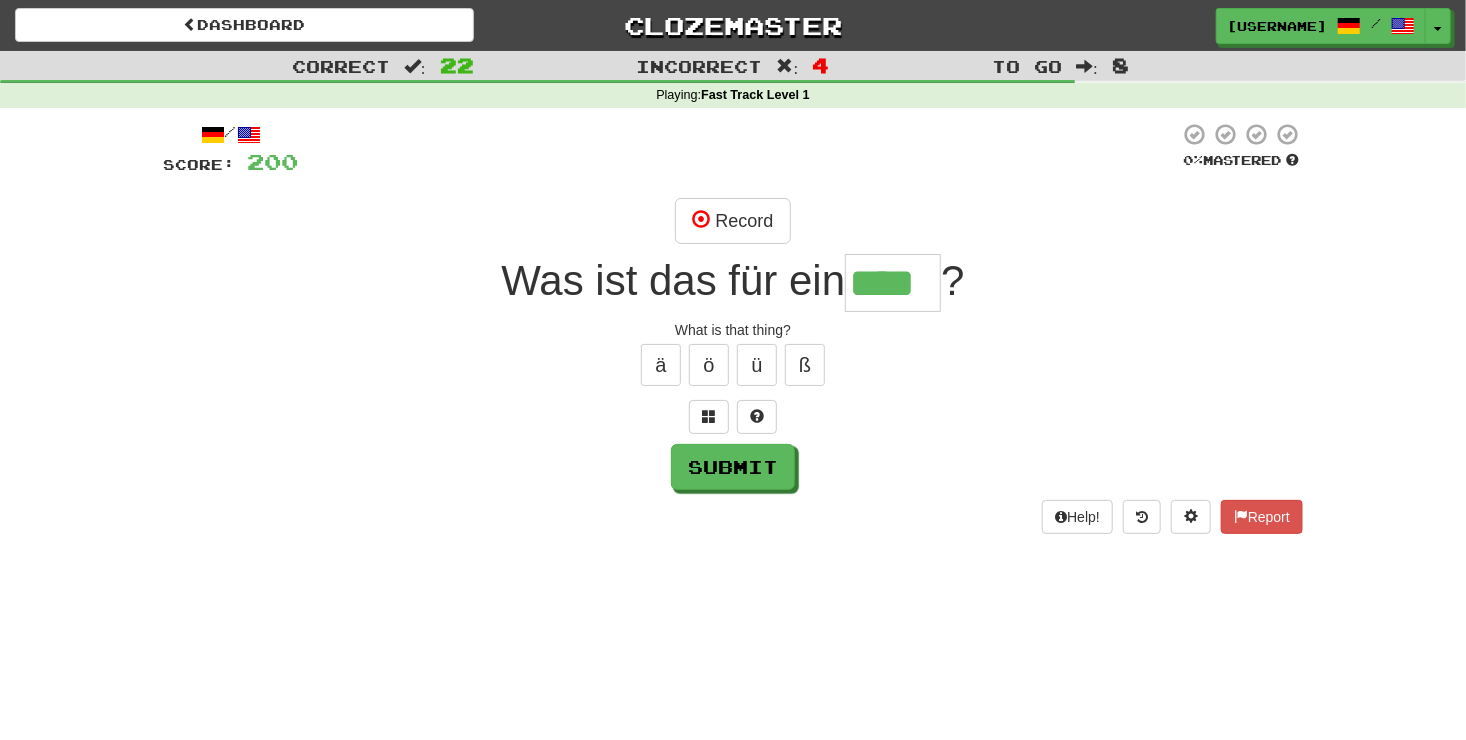 type on "****" 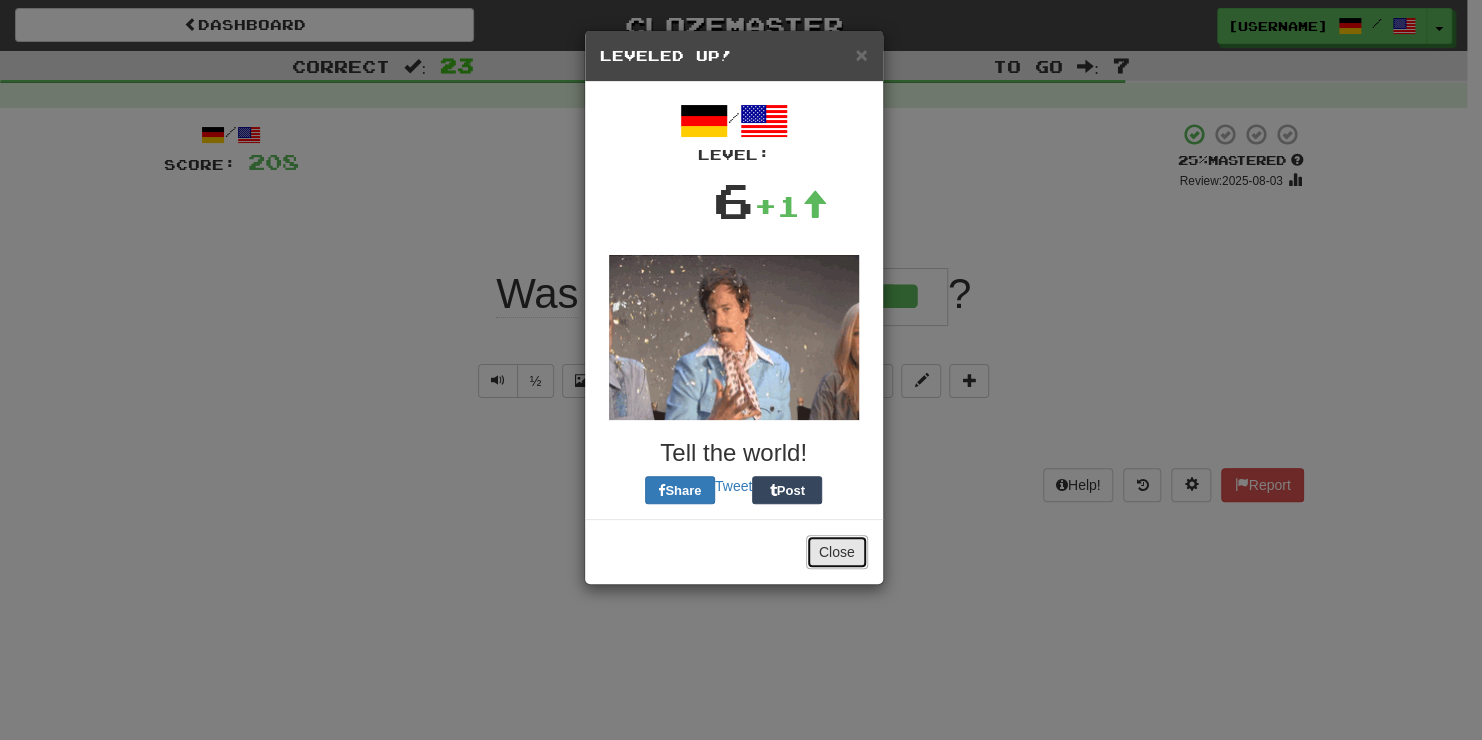 click on "Close" at bounding box center (837, 552) 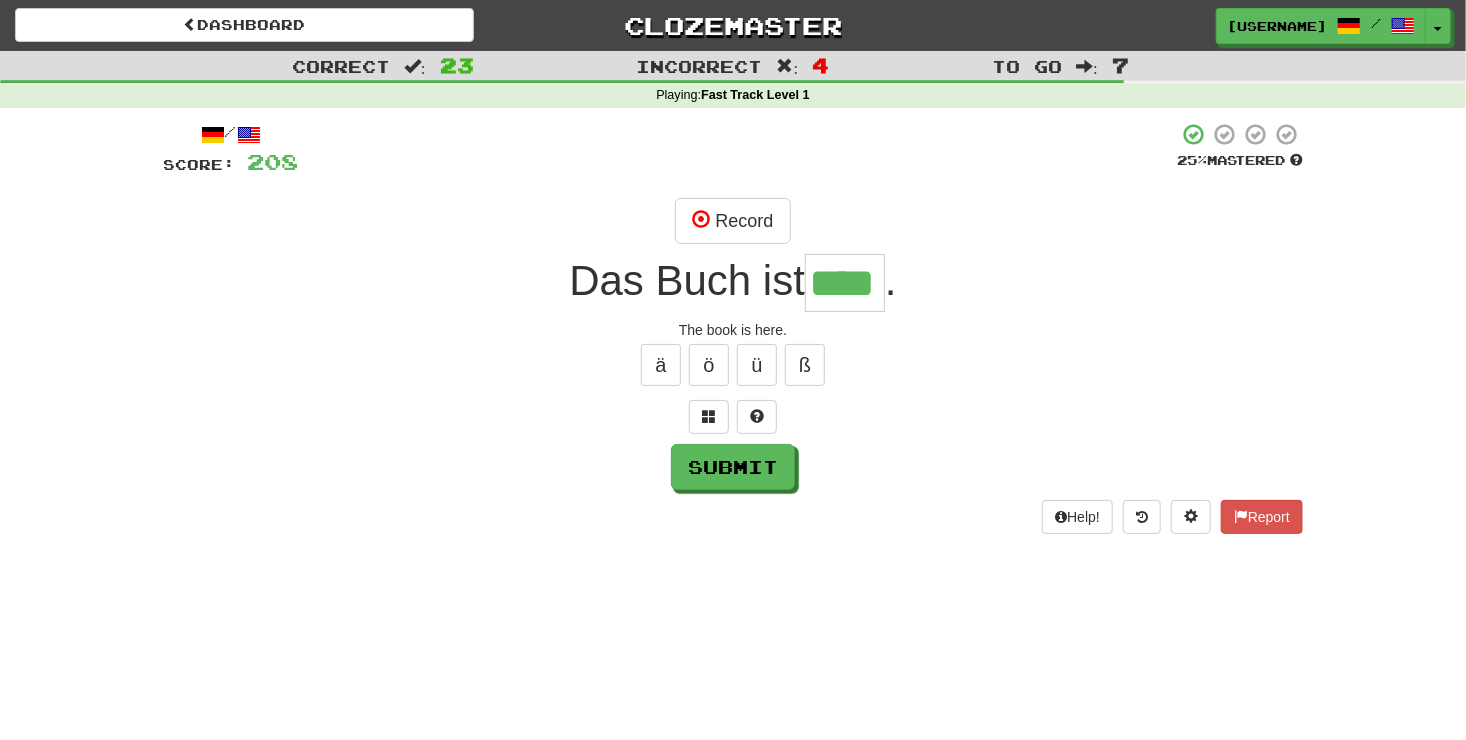 type on "****" 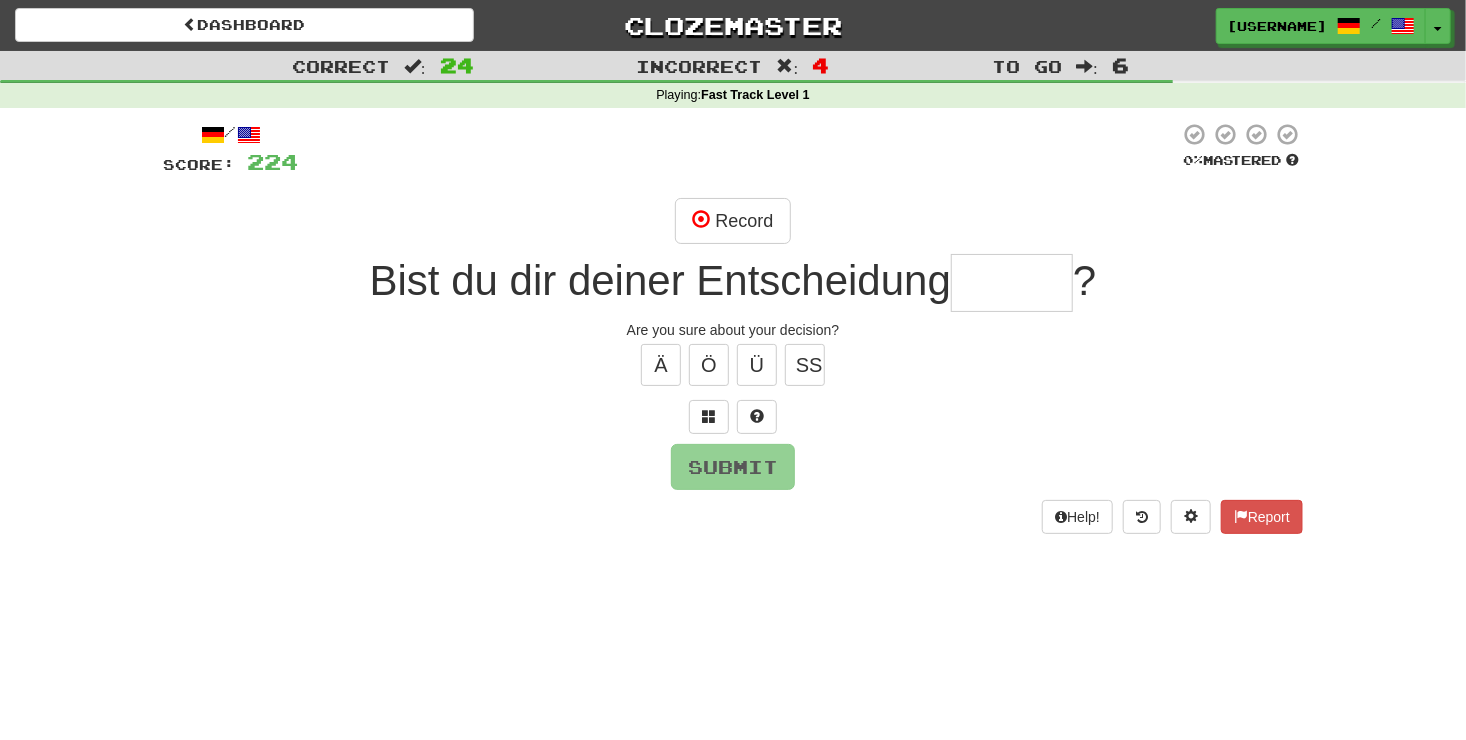 type on "*" 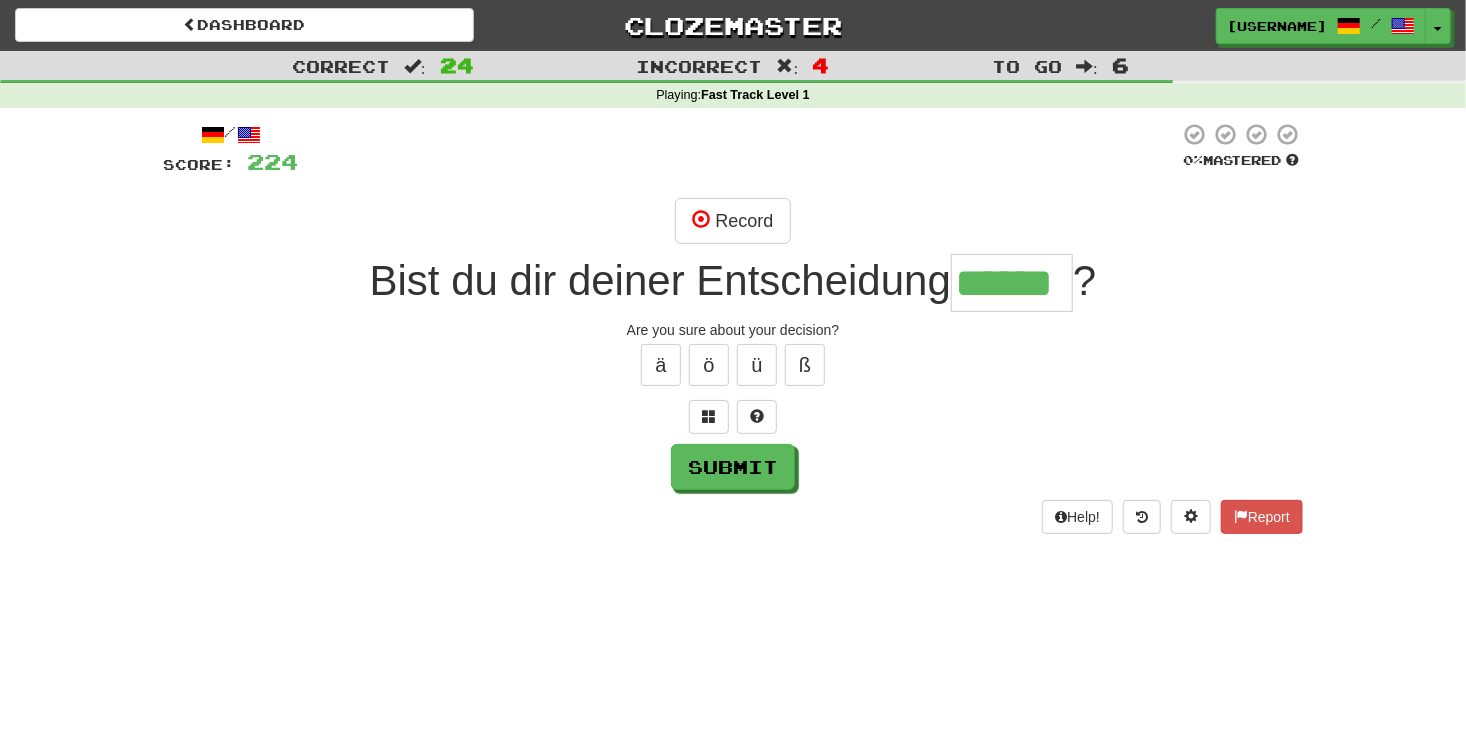 type on "******" 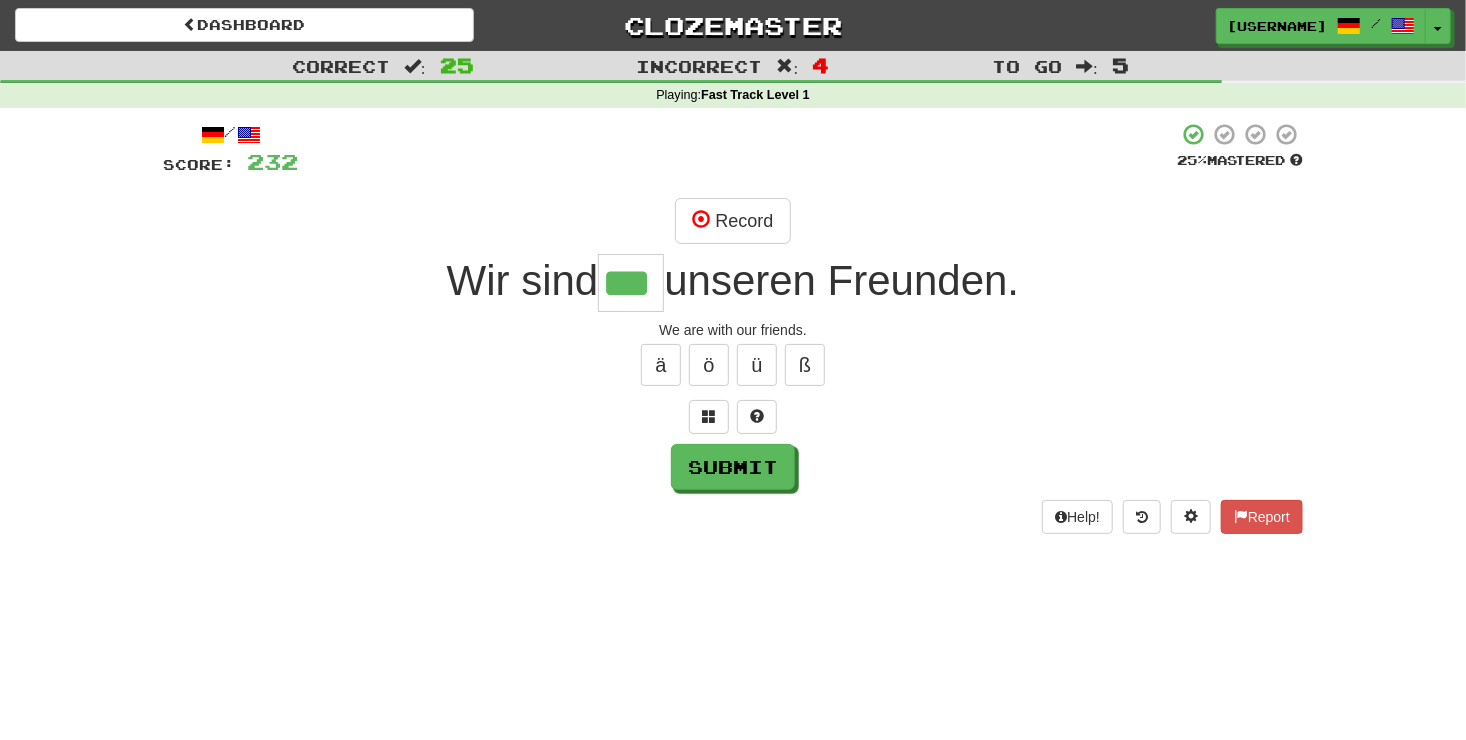 type on "***" 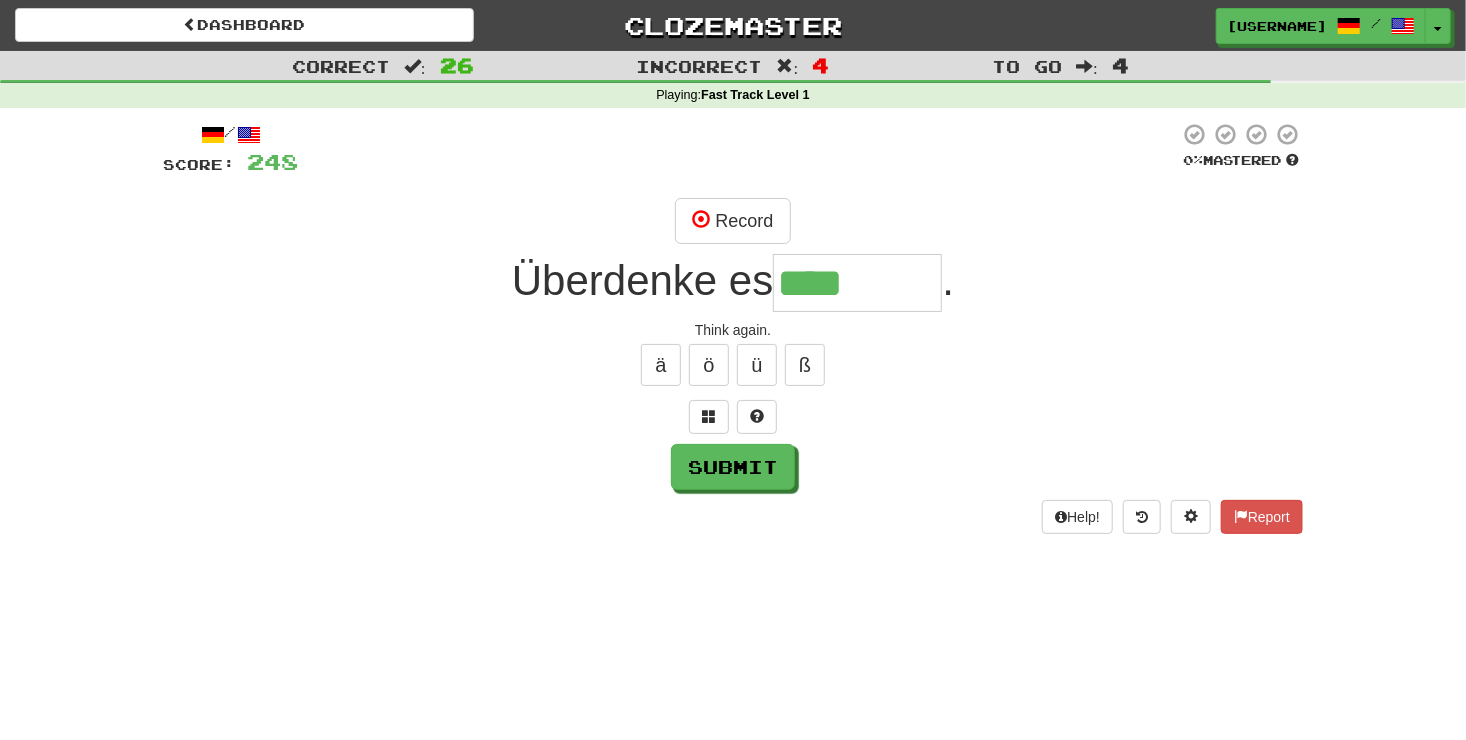 type on "*******" 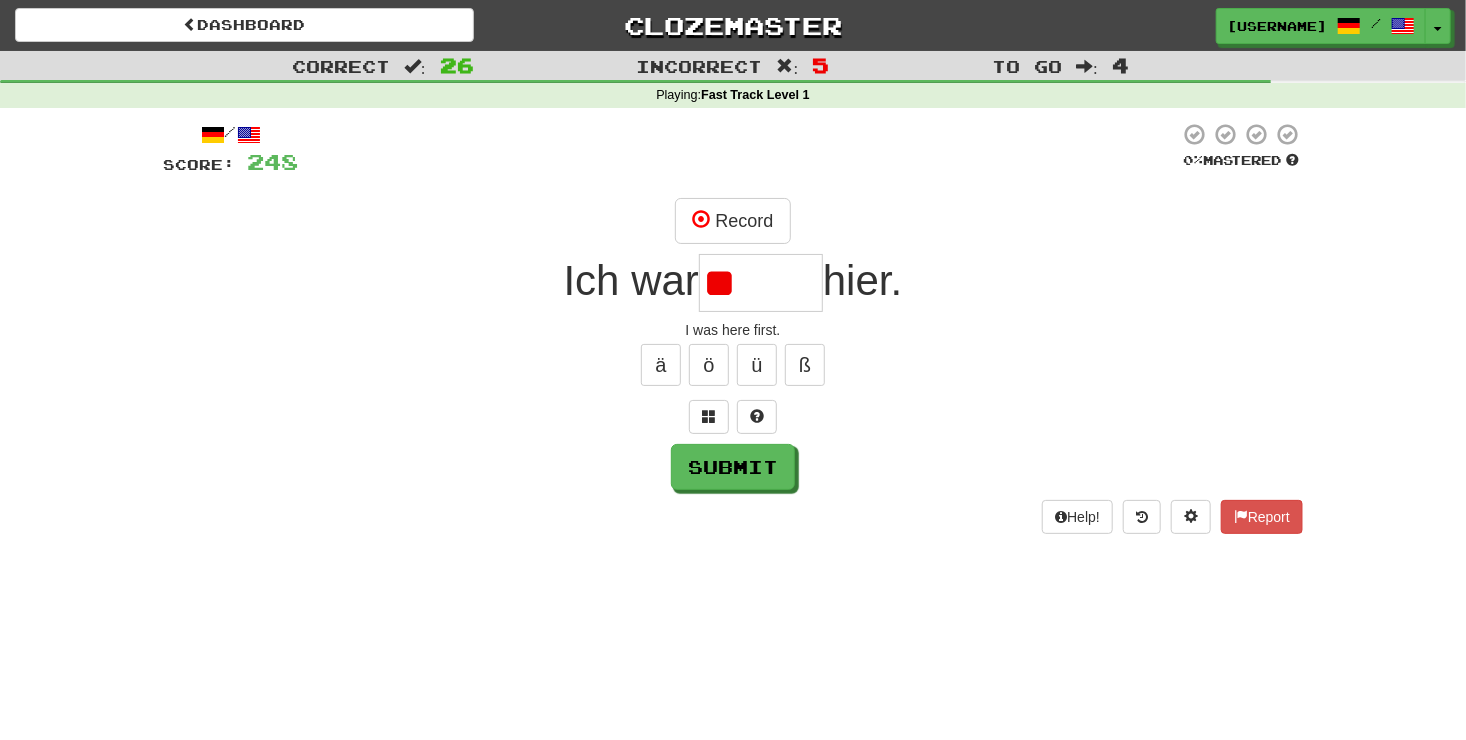 type on "*" 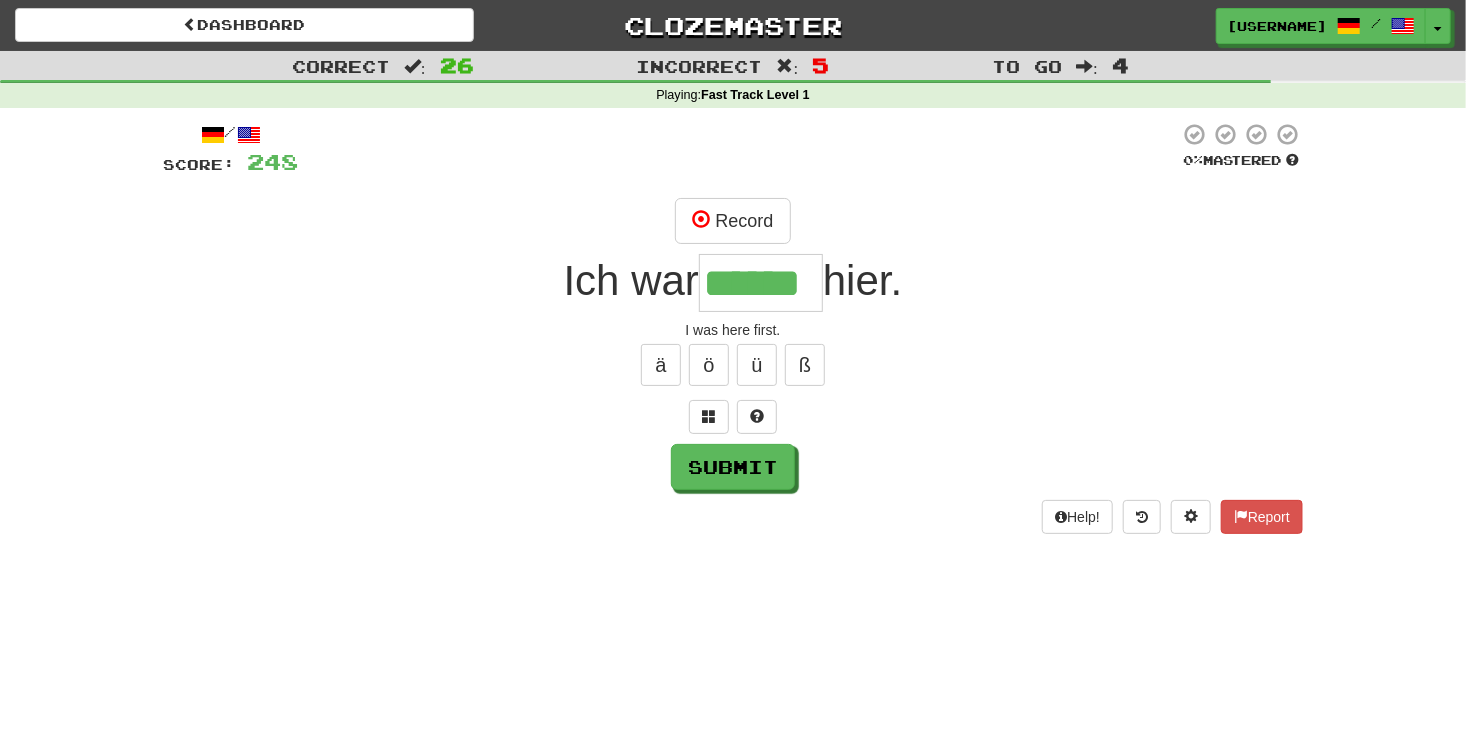 type on "******" 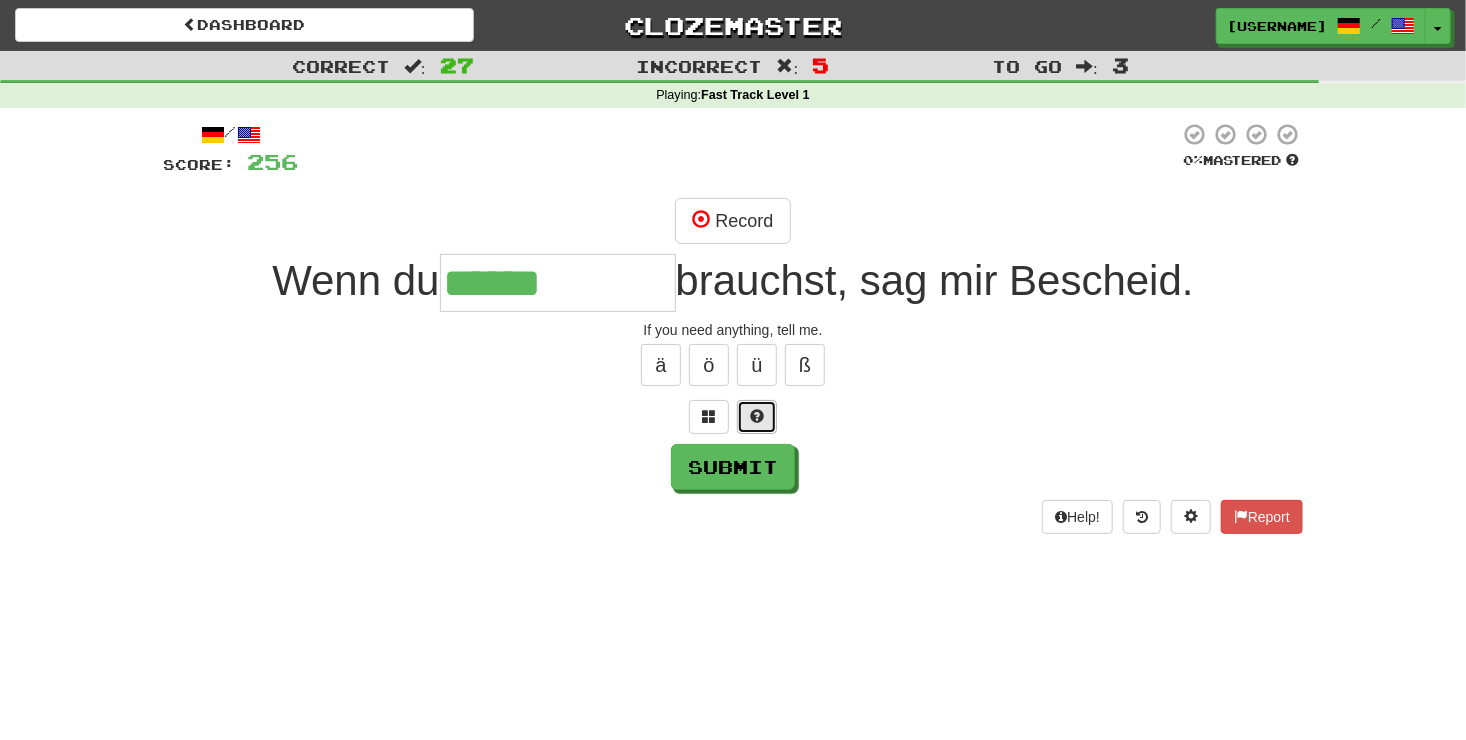 click at bounding box center [757, 417] 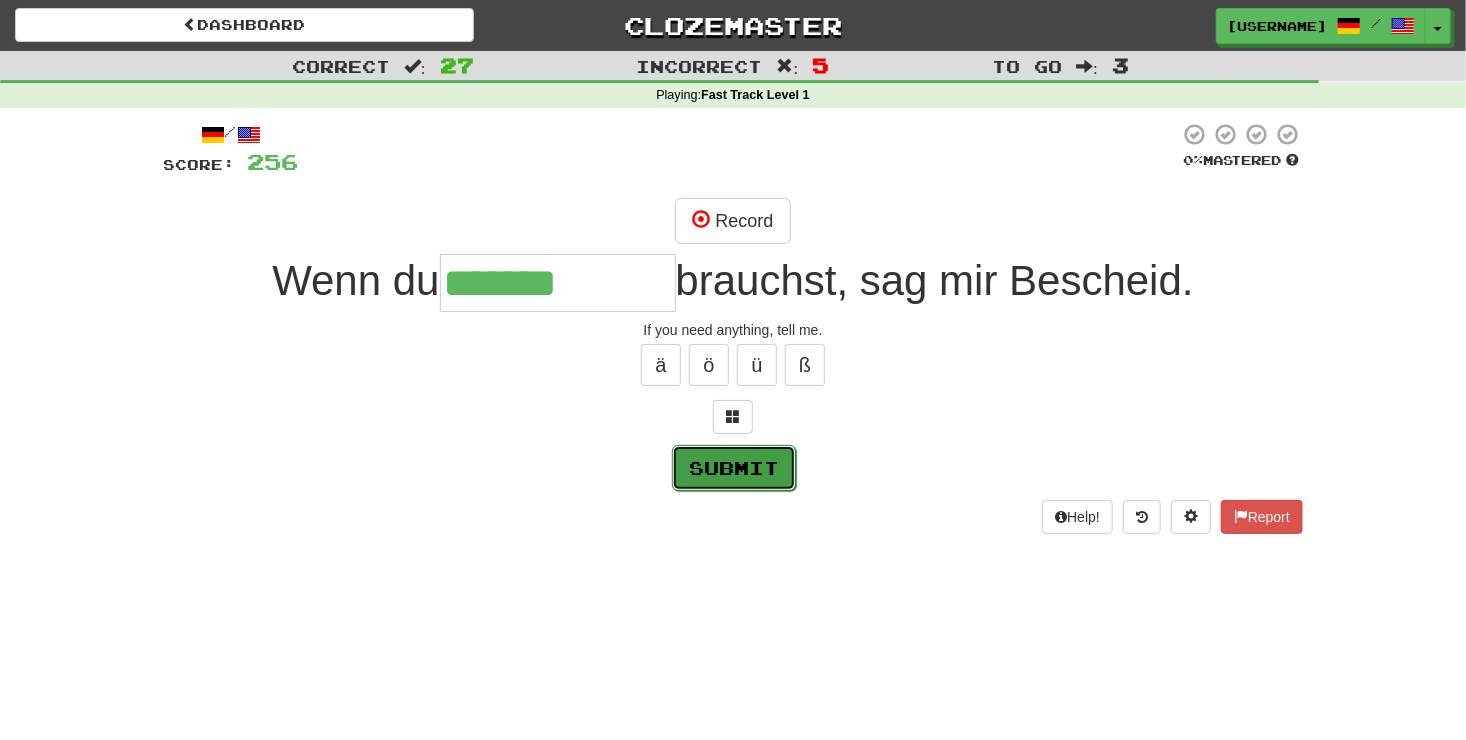 click on "Submit" at bounding box center (734, 468) 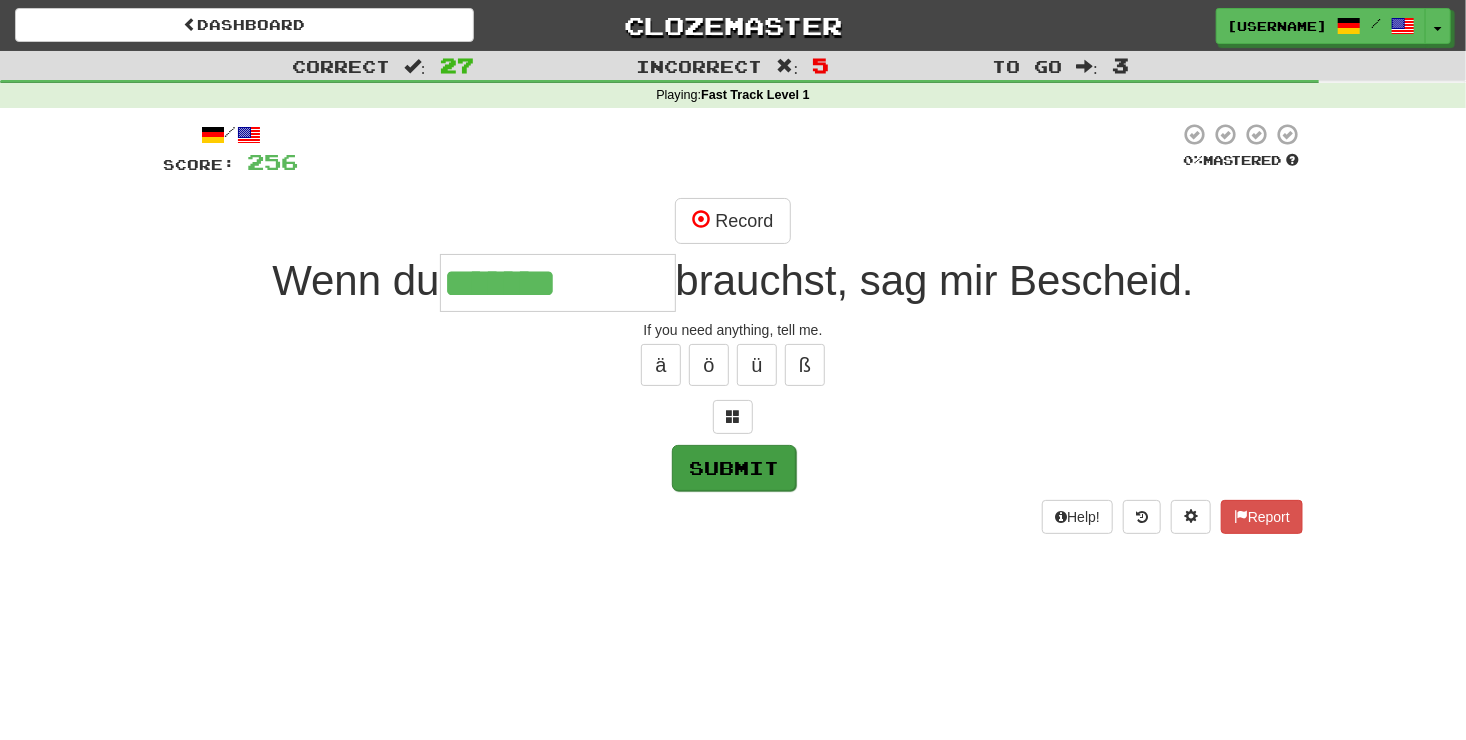 type on "**********" 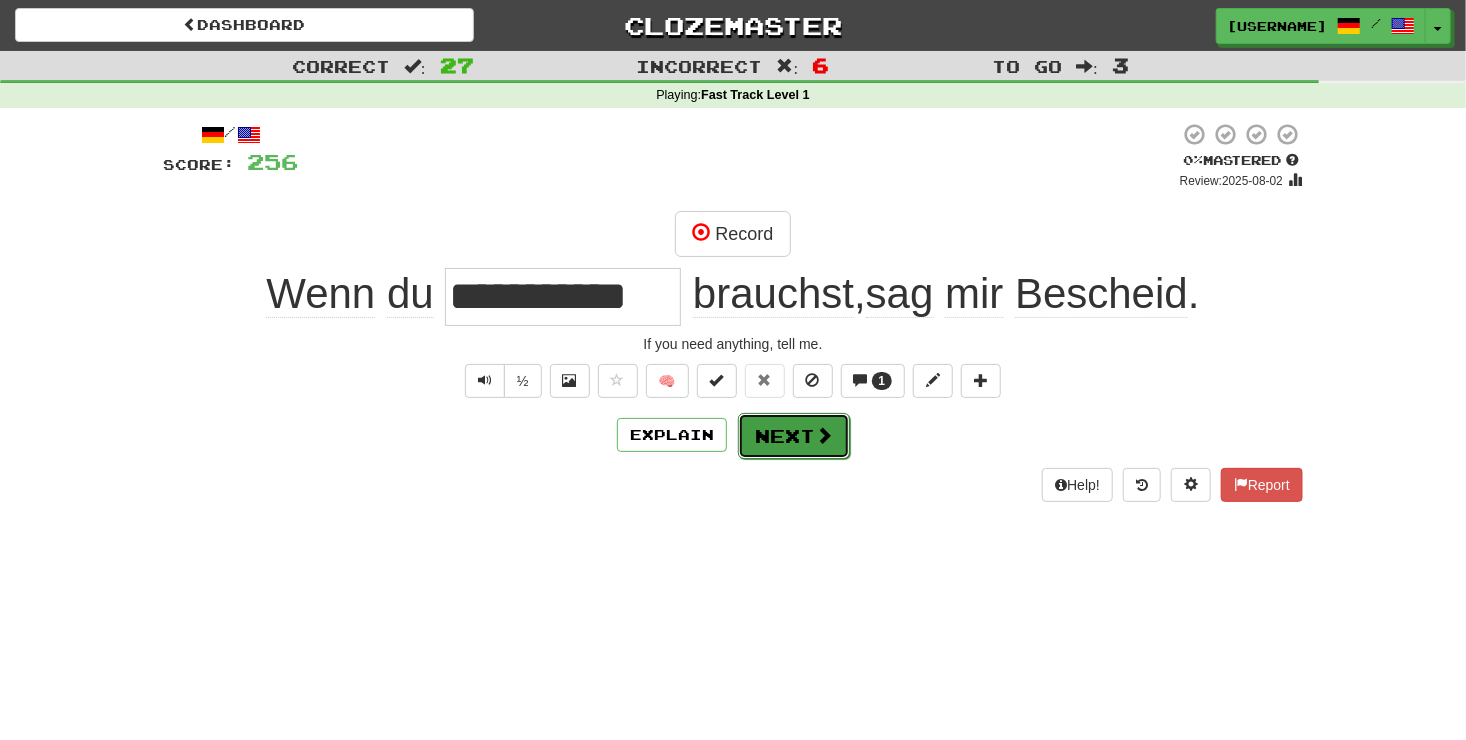 click on "Next" at bounding box center (794, 436) 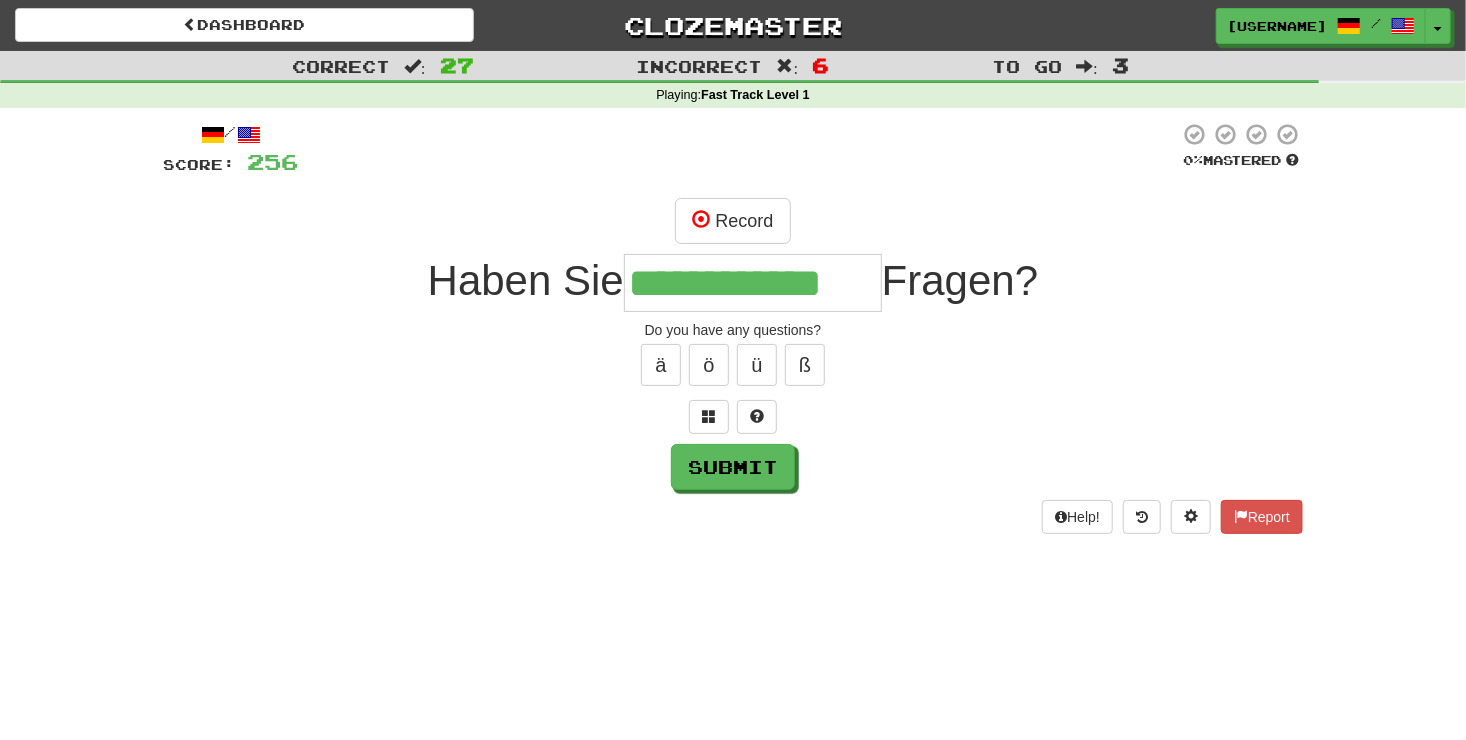 type on "**********" 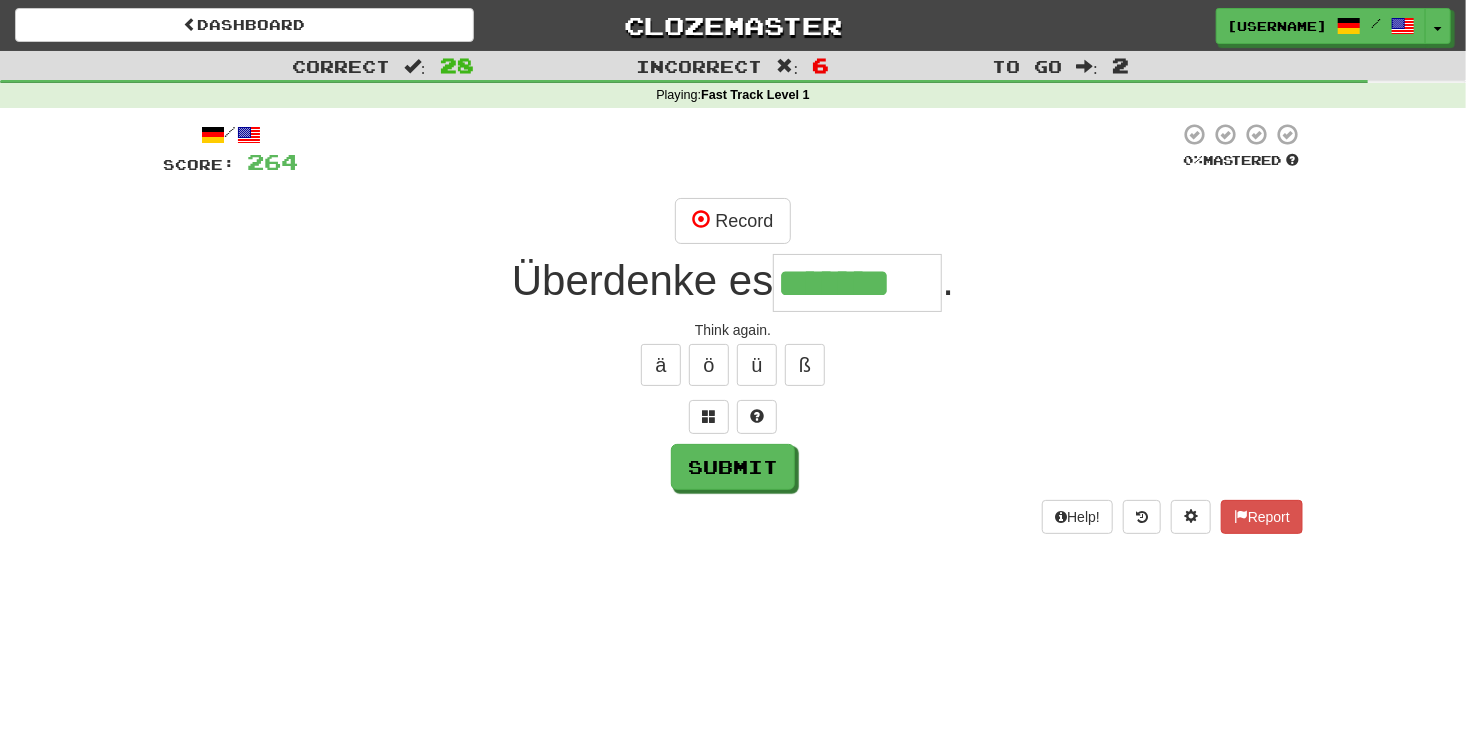 type on "*******" 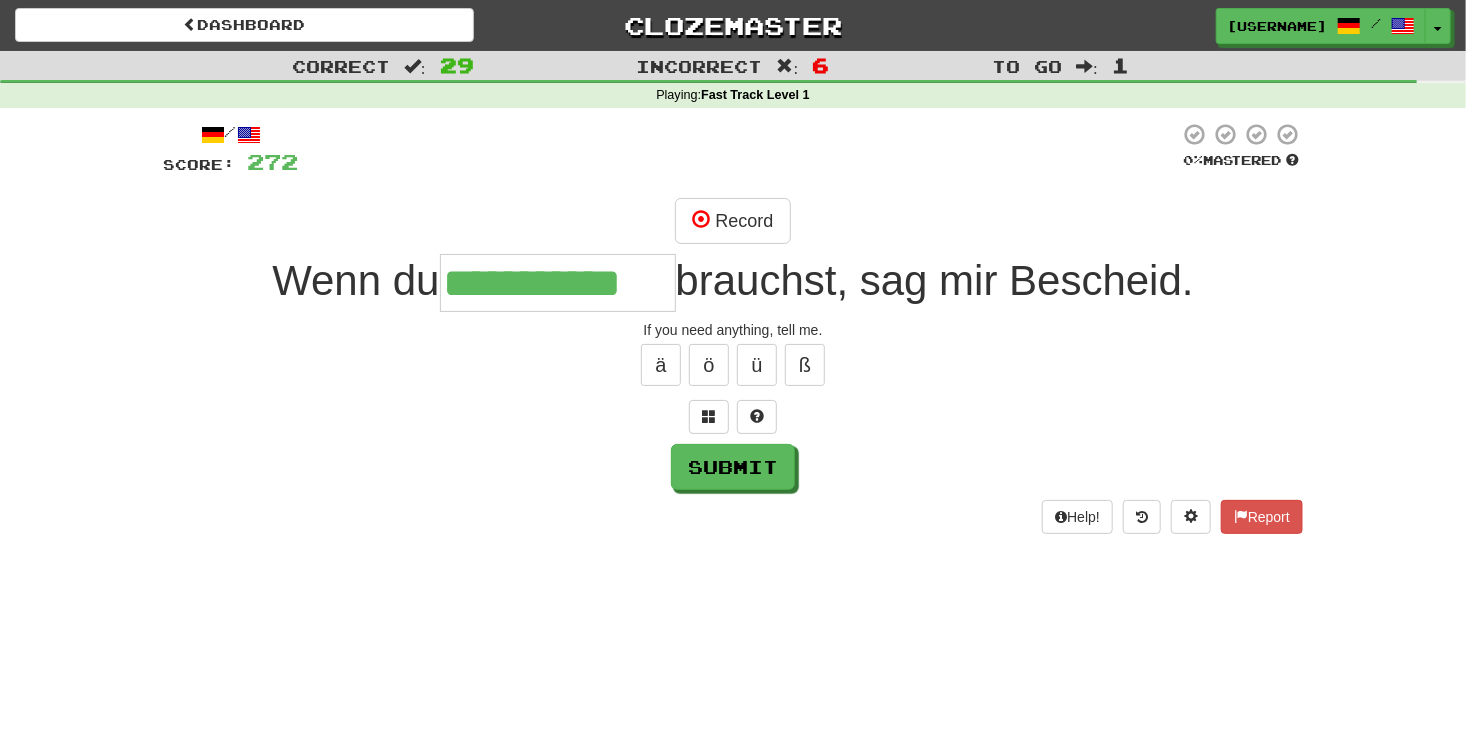 type on "**********" 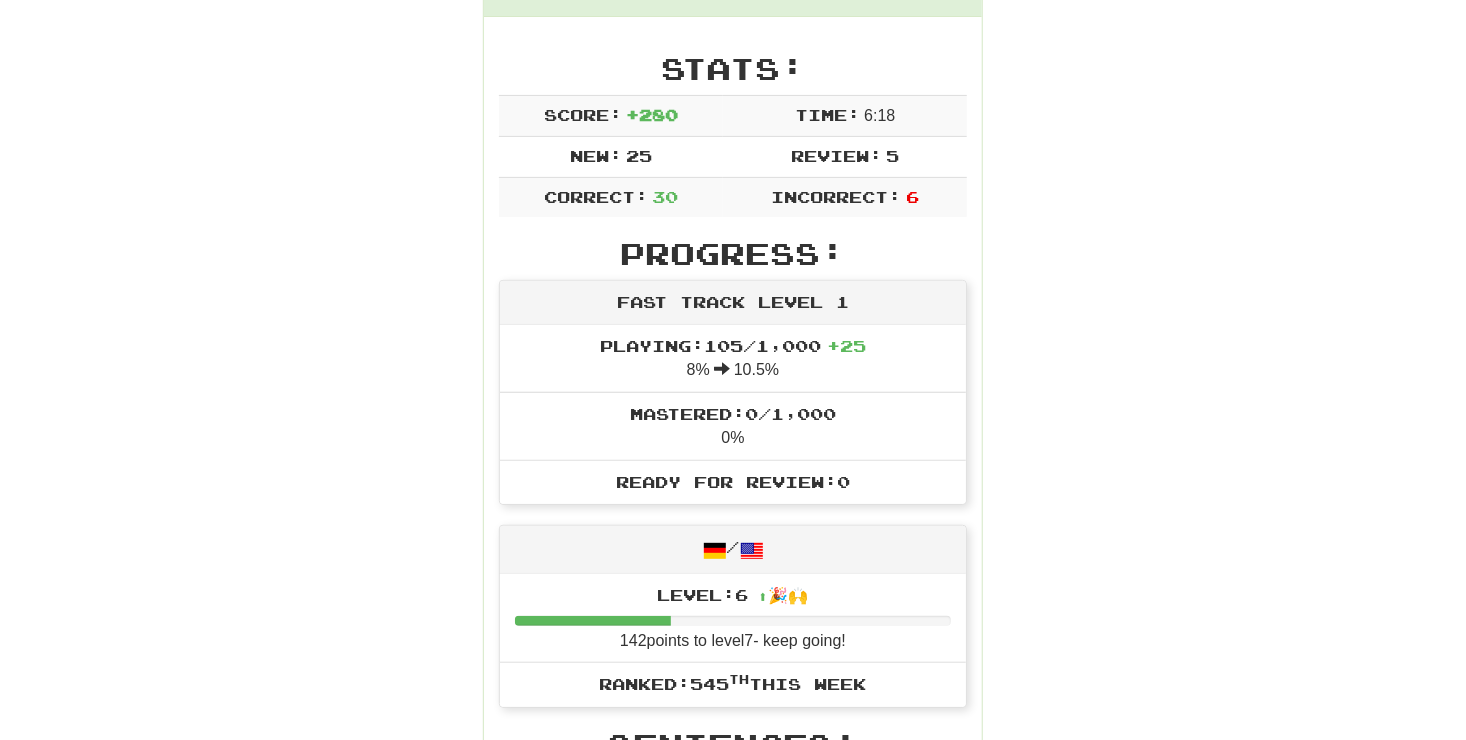 scroll, scrollTop: 282, scrollLeft: 0, axis: vertical 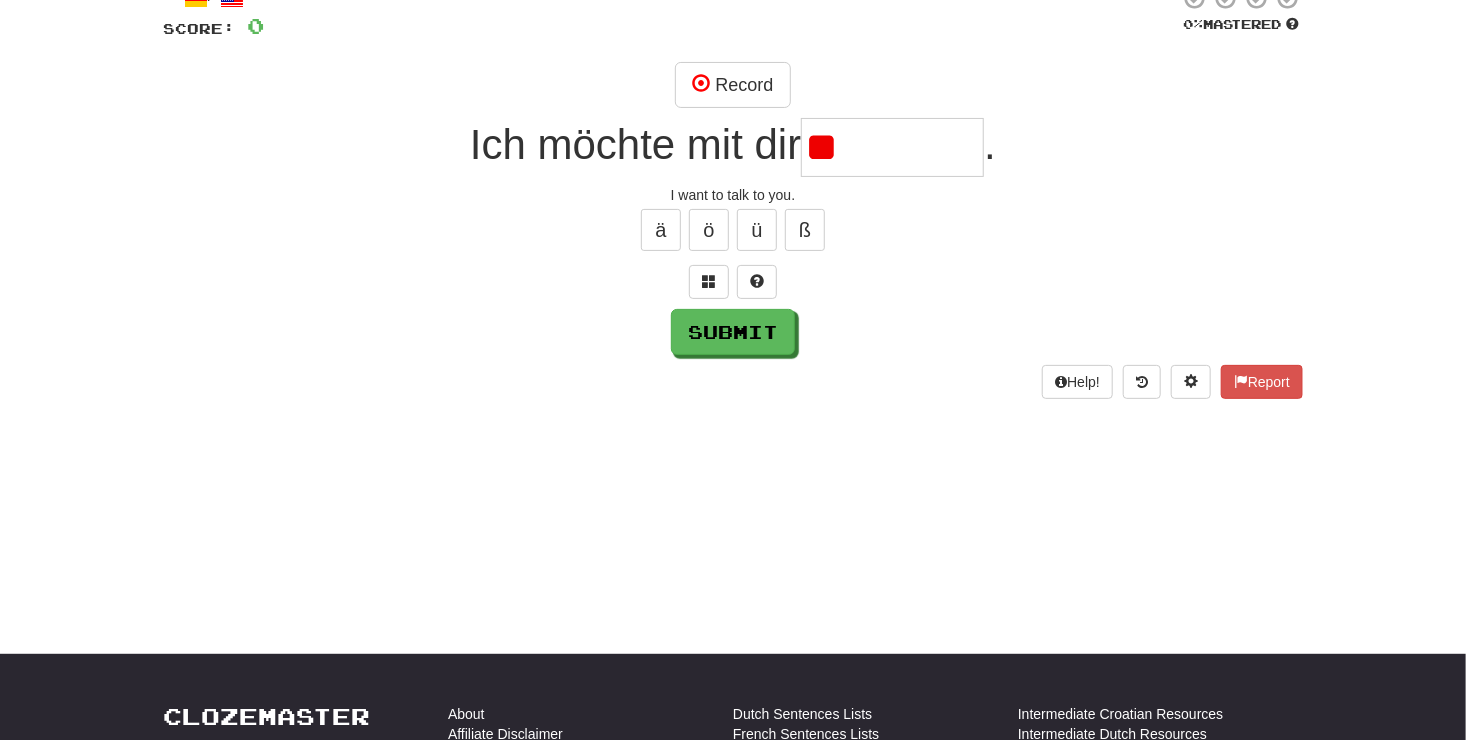 type on "*" 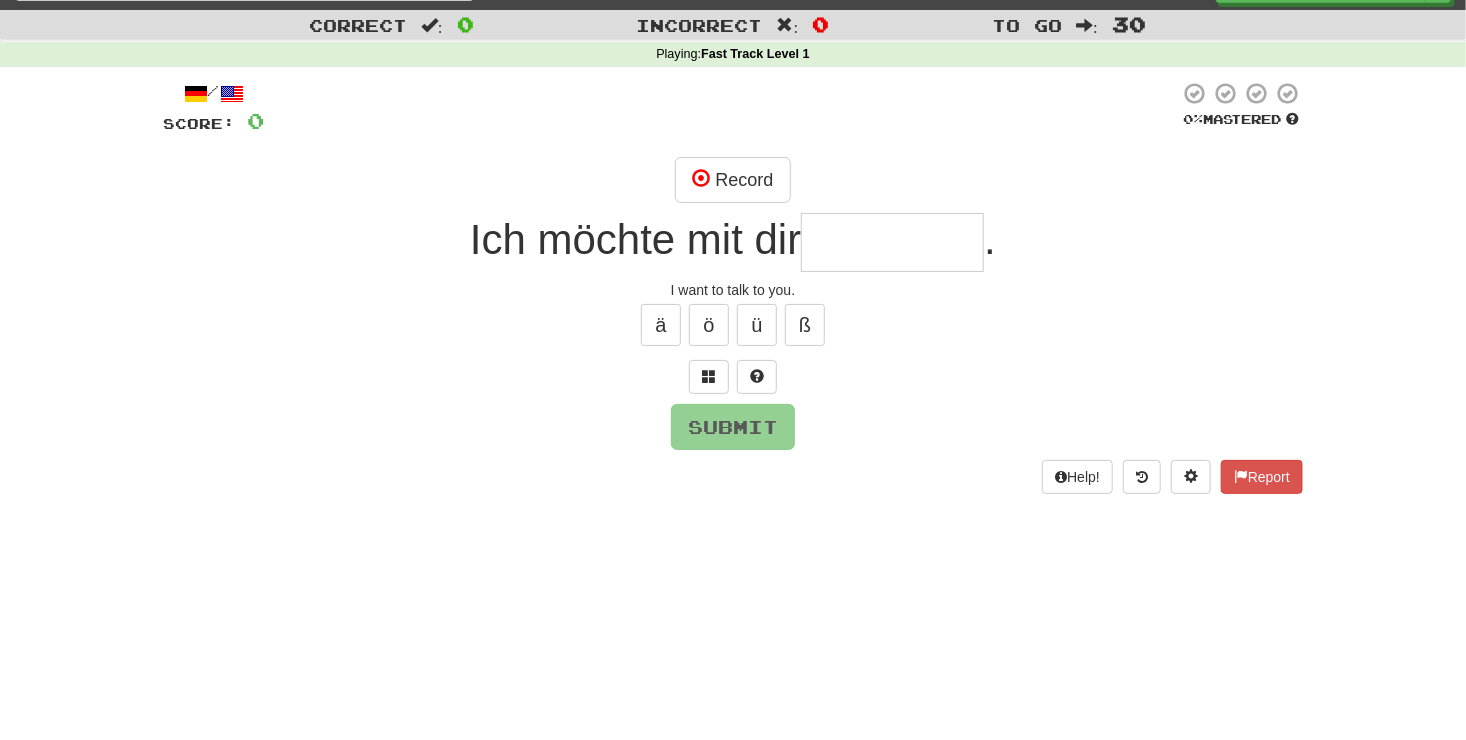 scroll, scrollTop: 40, scrollLeft: 0, axis: vertical 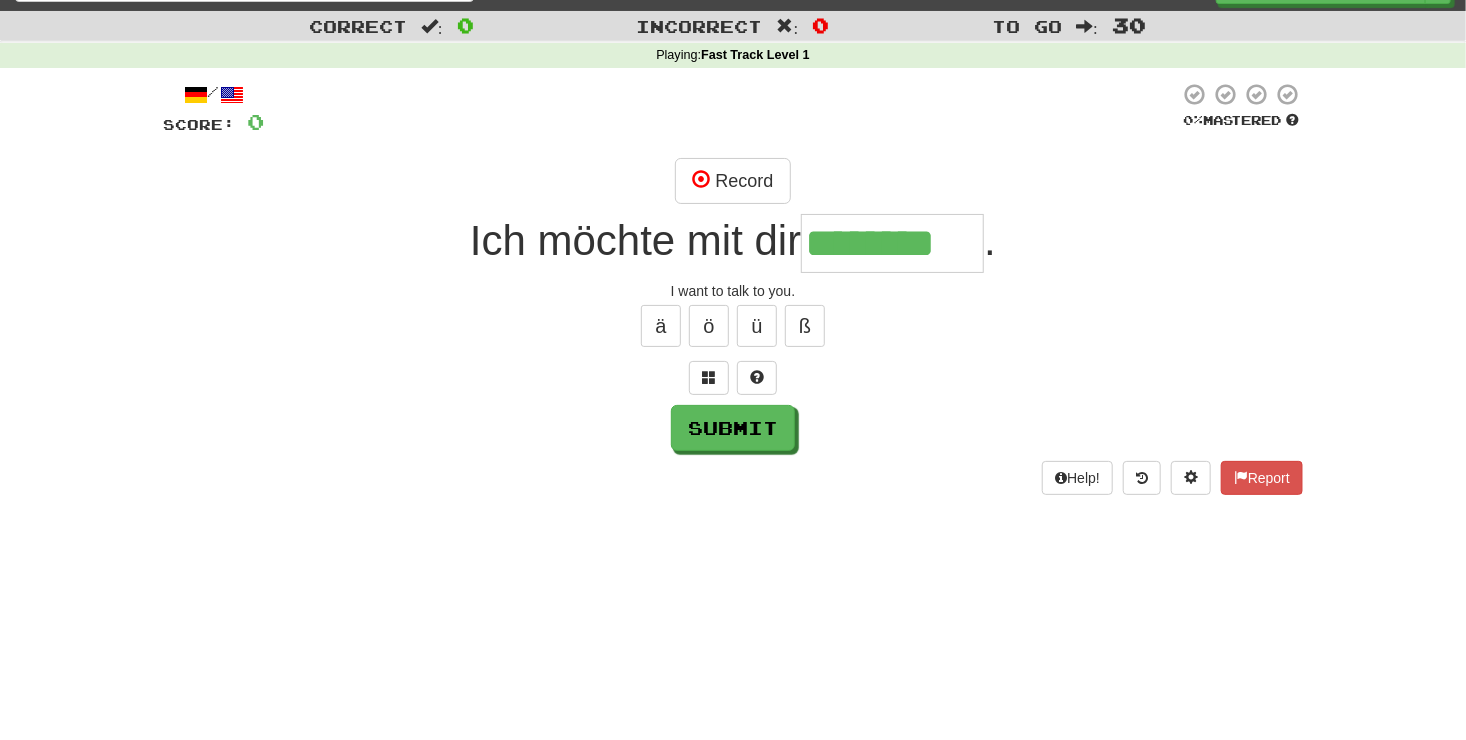 type on "********" 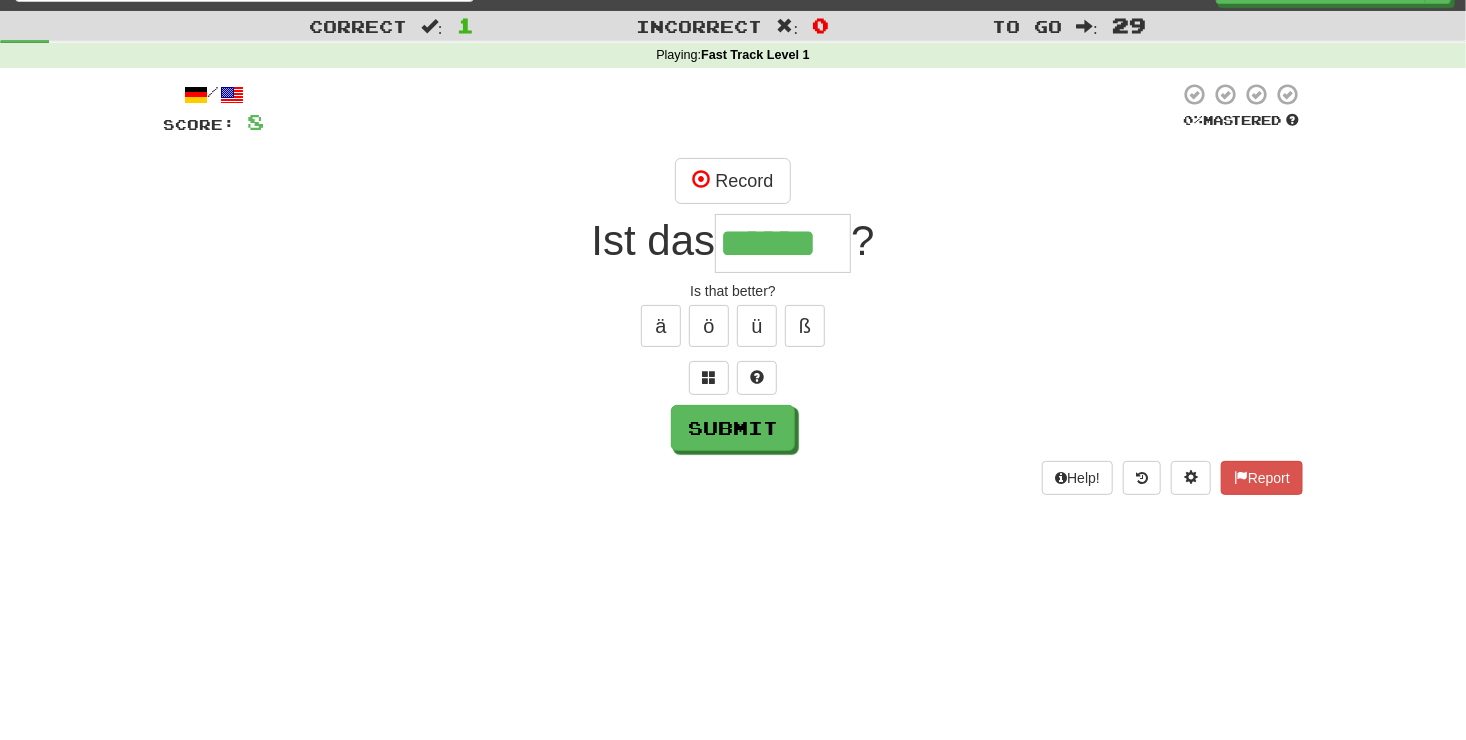 type on "******" 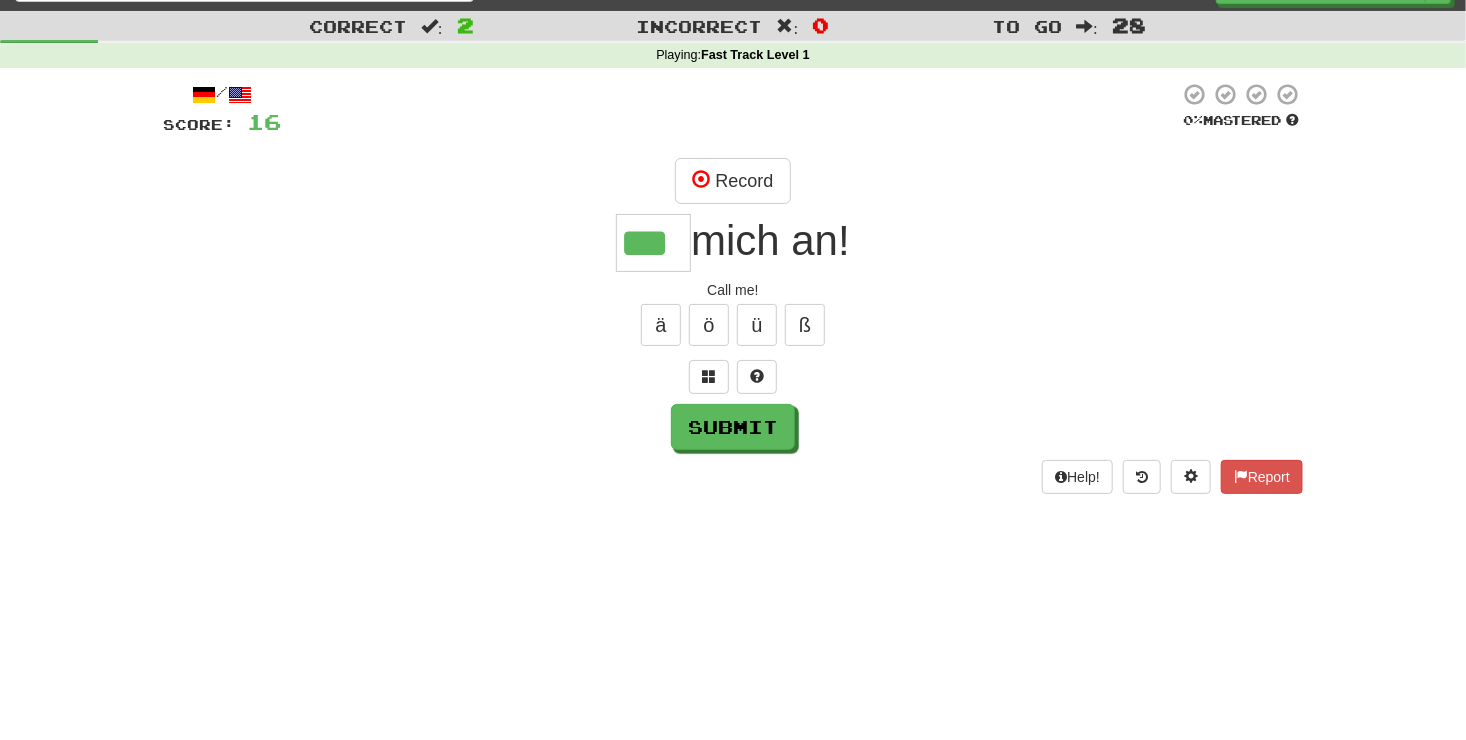 scroll, scrollTop: 0, scrollLeft: 0, axis: both 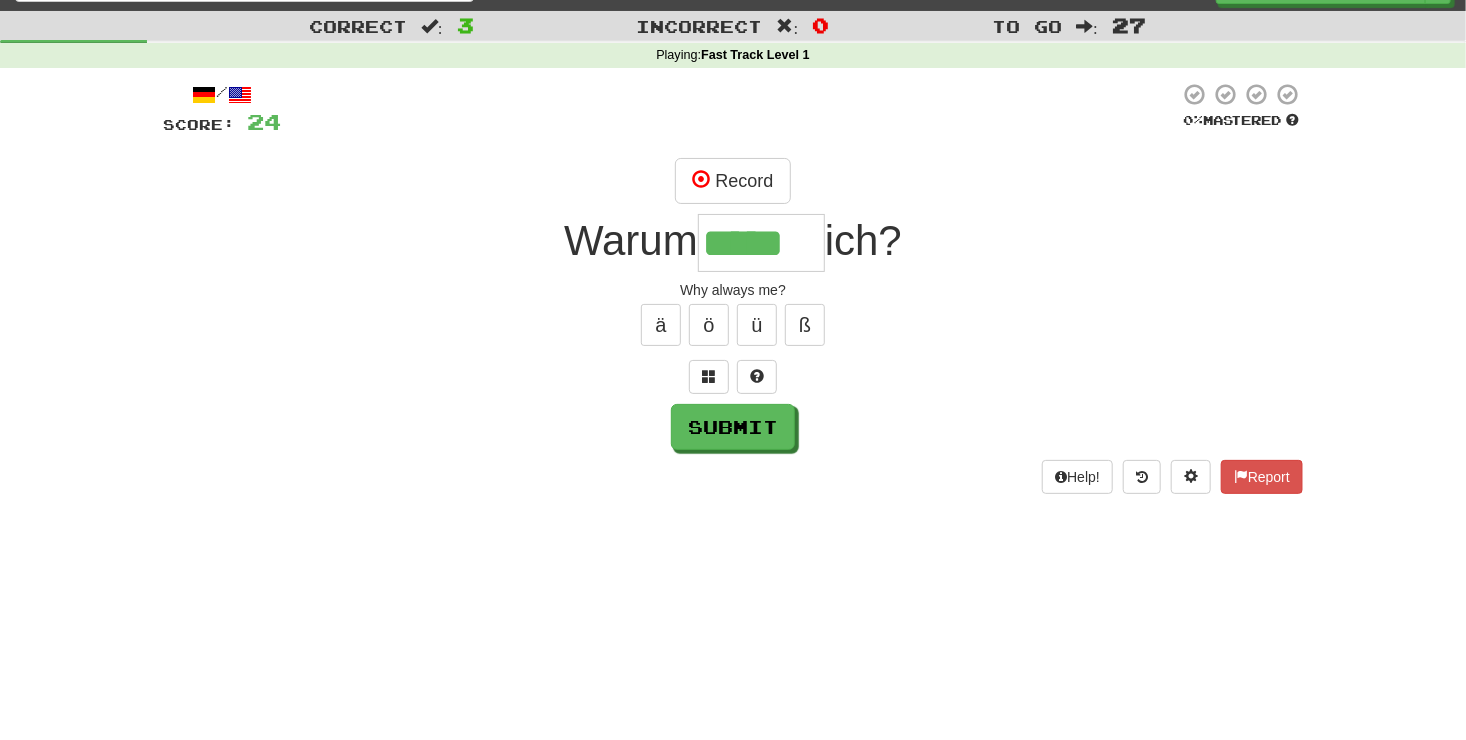 type on "*****" 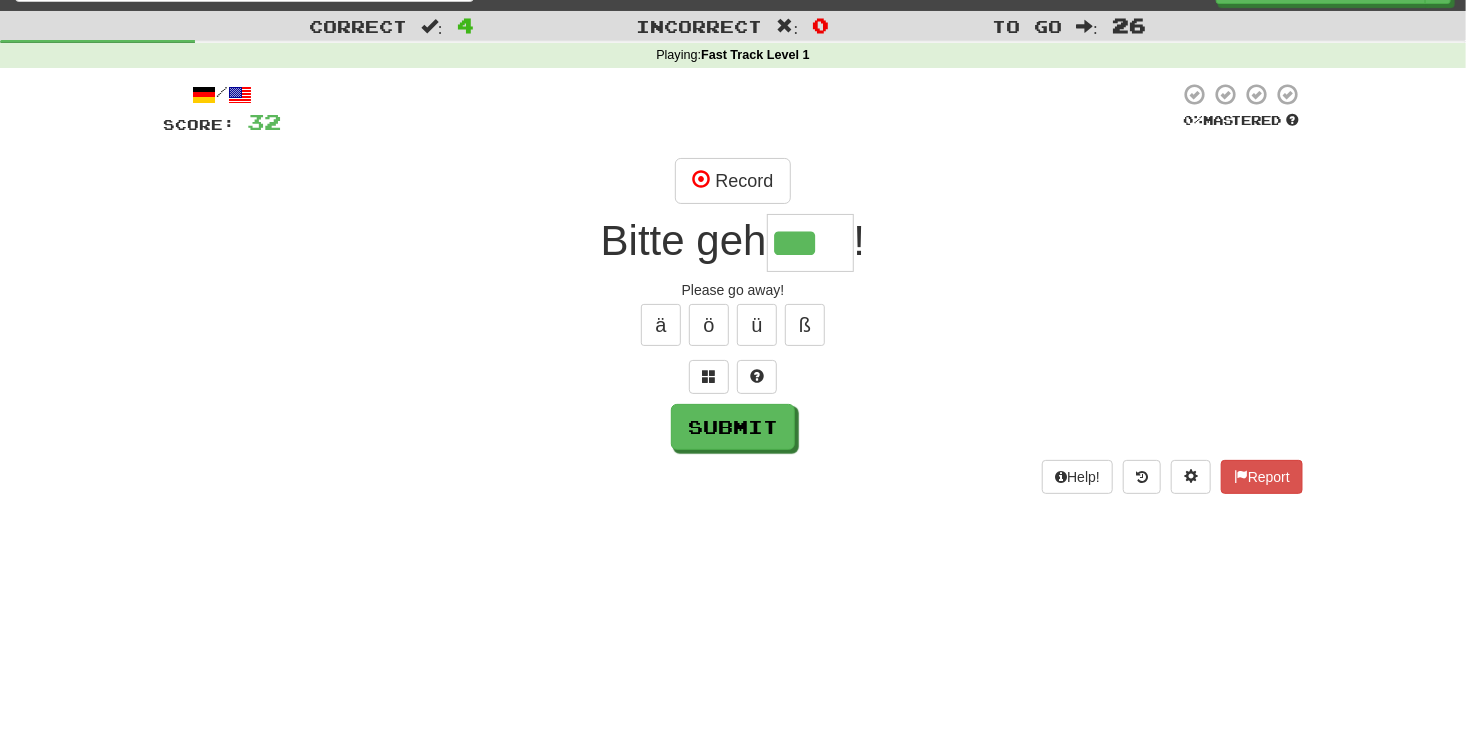 scroll, scrollTop: 0, scrollLeft: 5, axis: horizontal 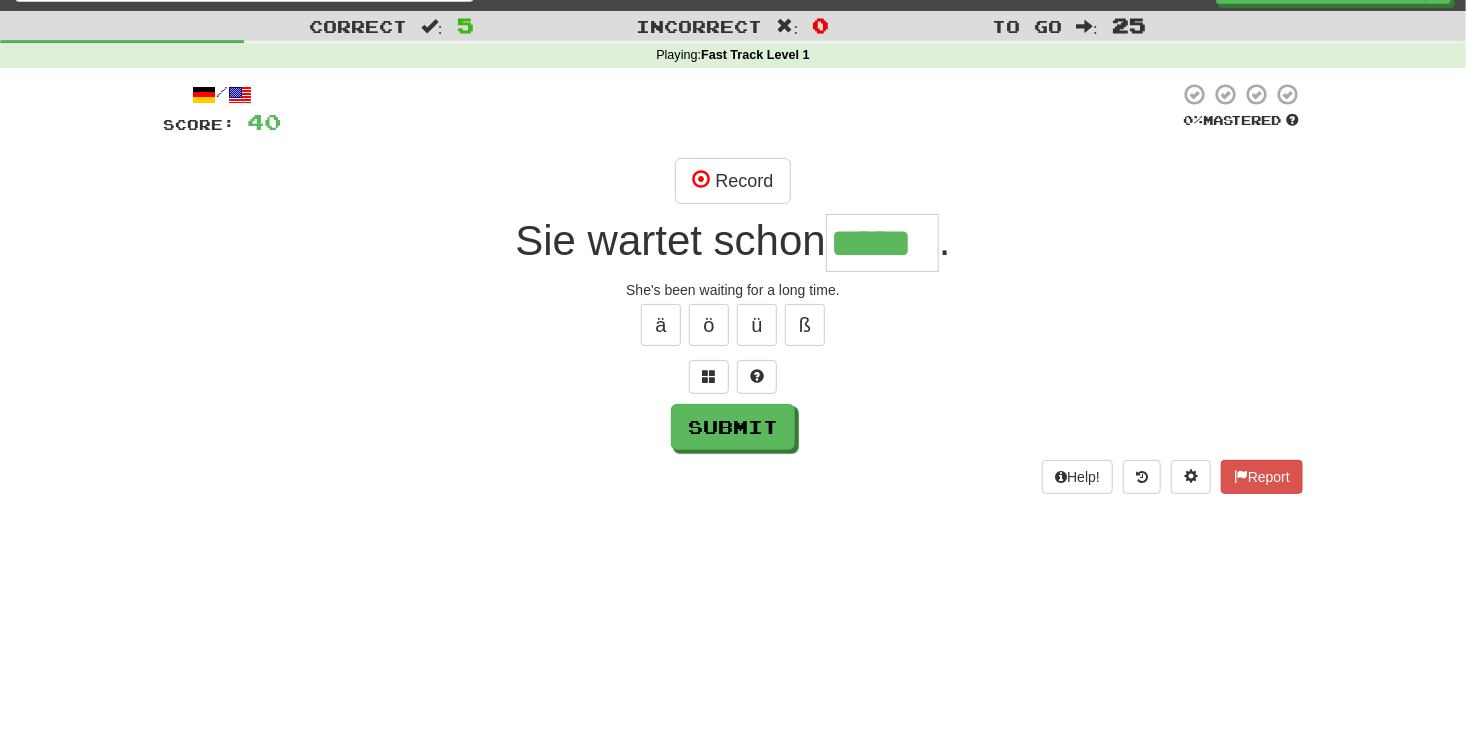 type on "*****" 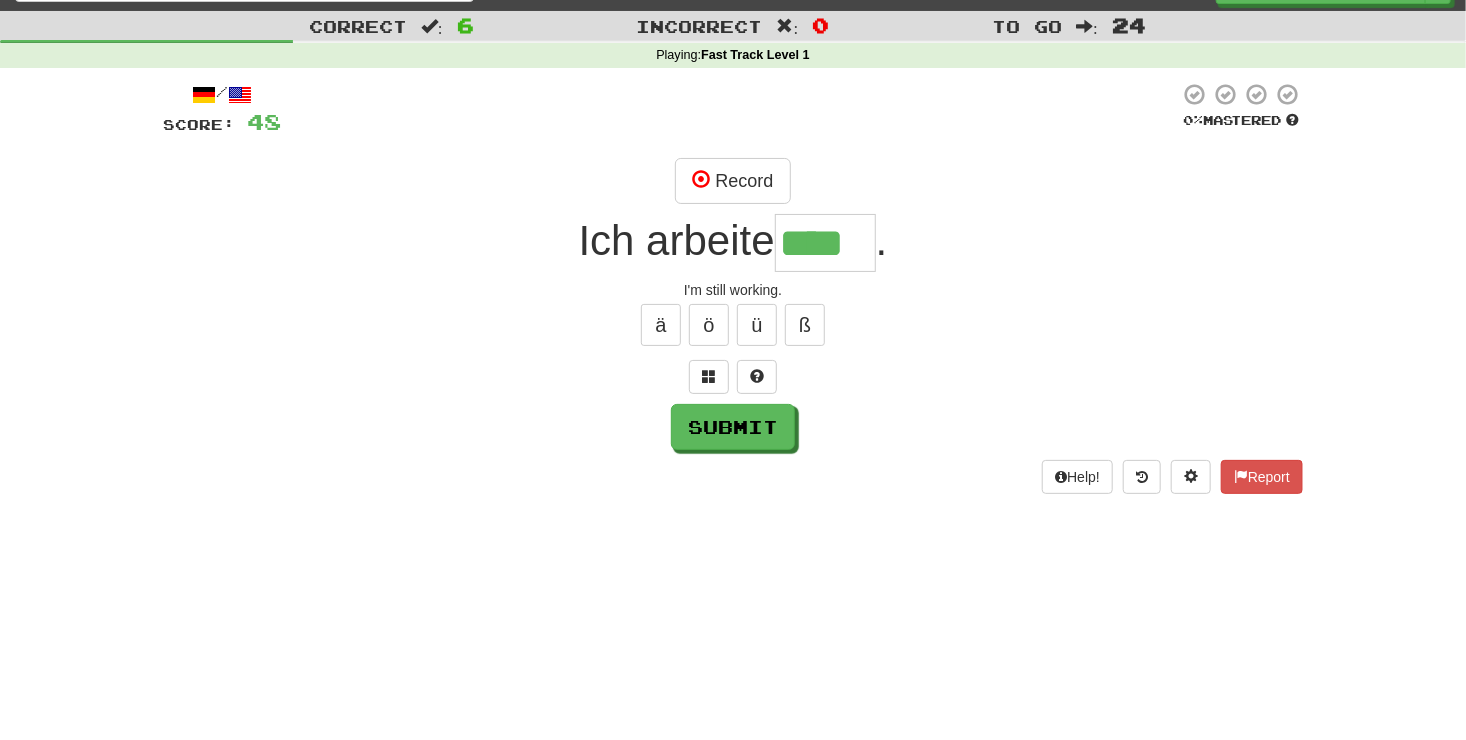 type on "****" 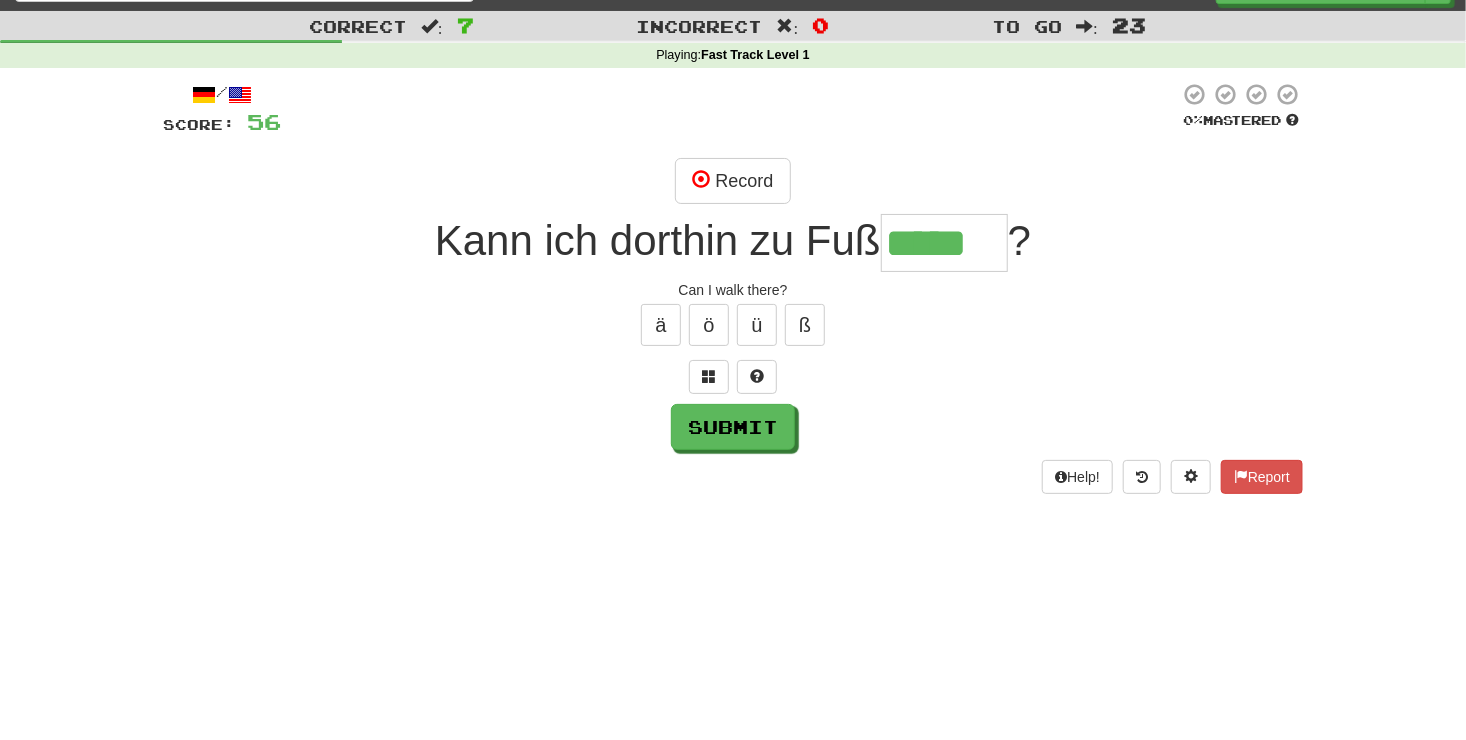 type on "*****" 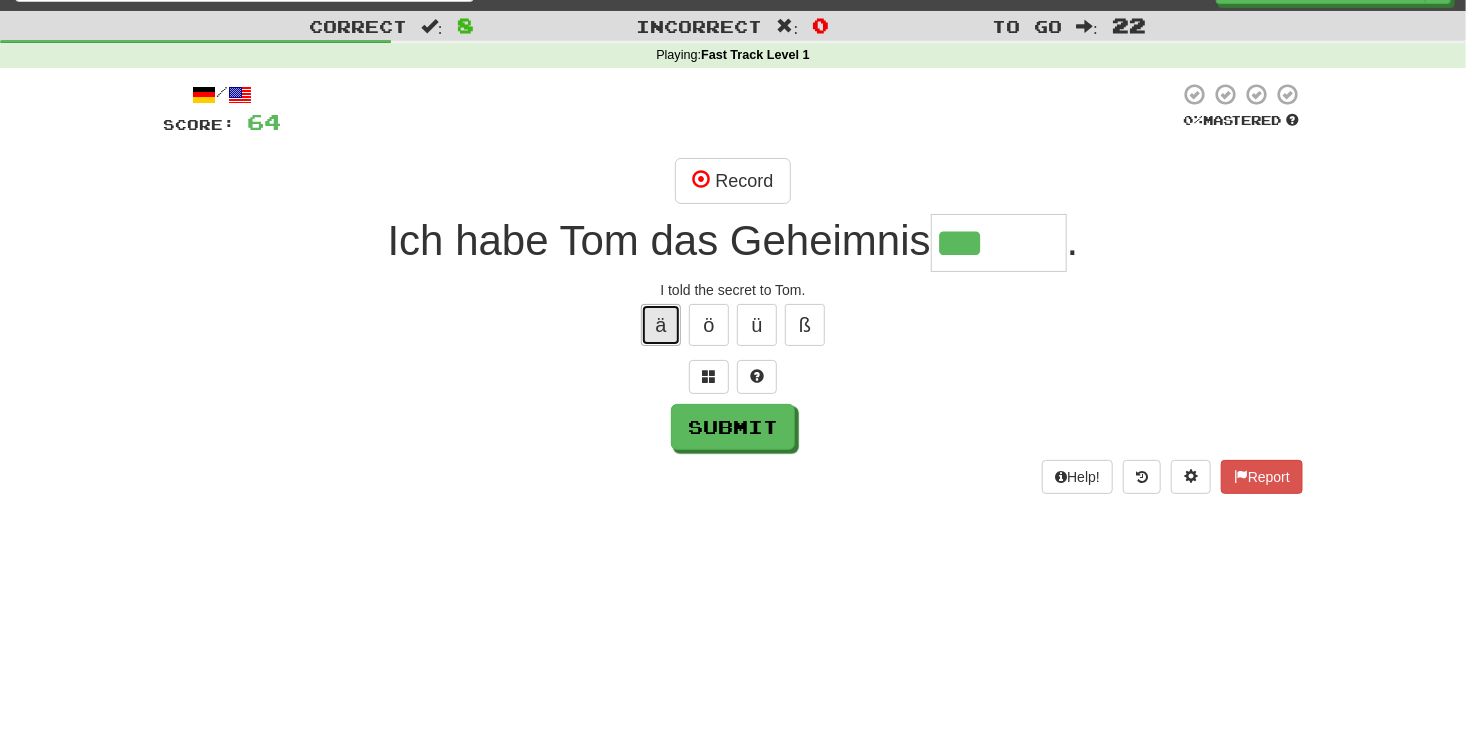 click on "ä" at bounding box center (661, 325) 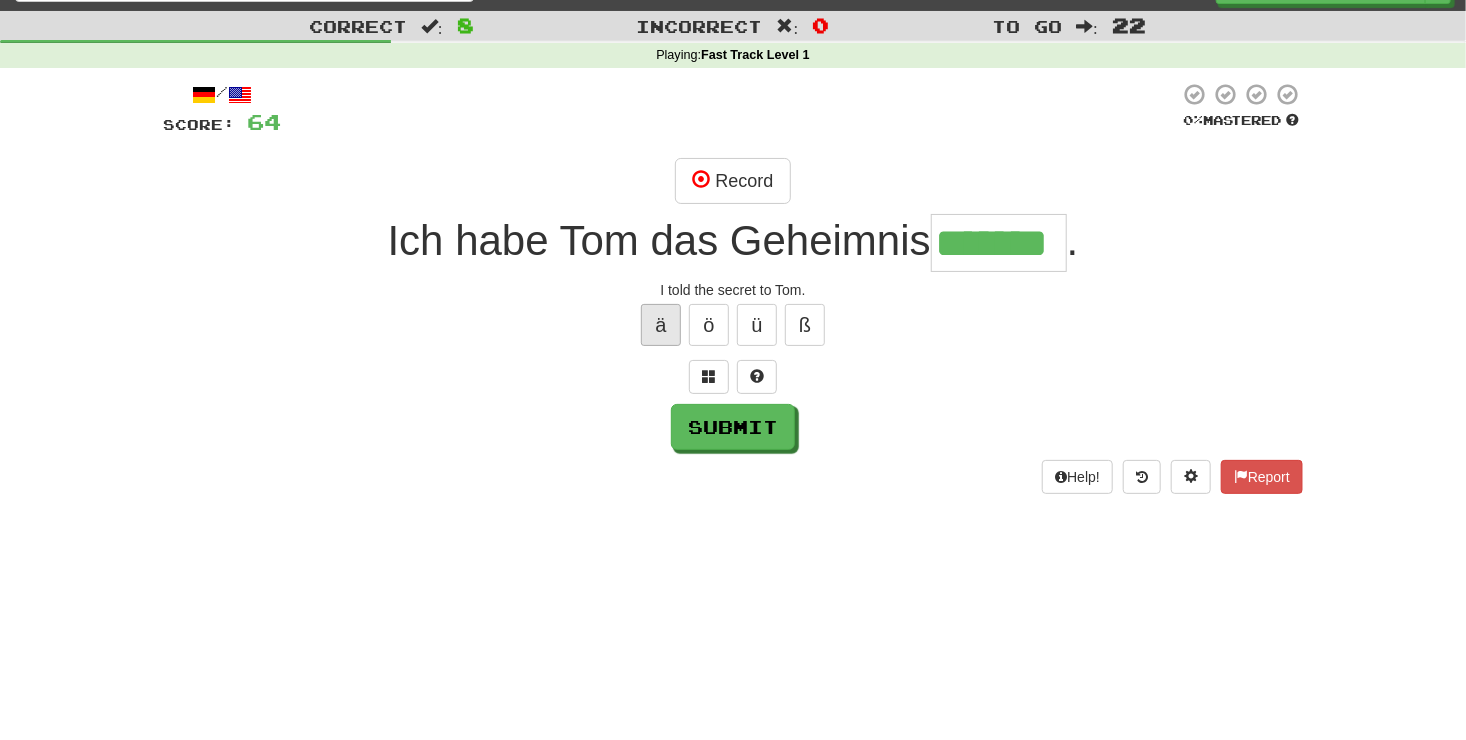 type on "*******" 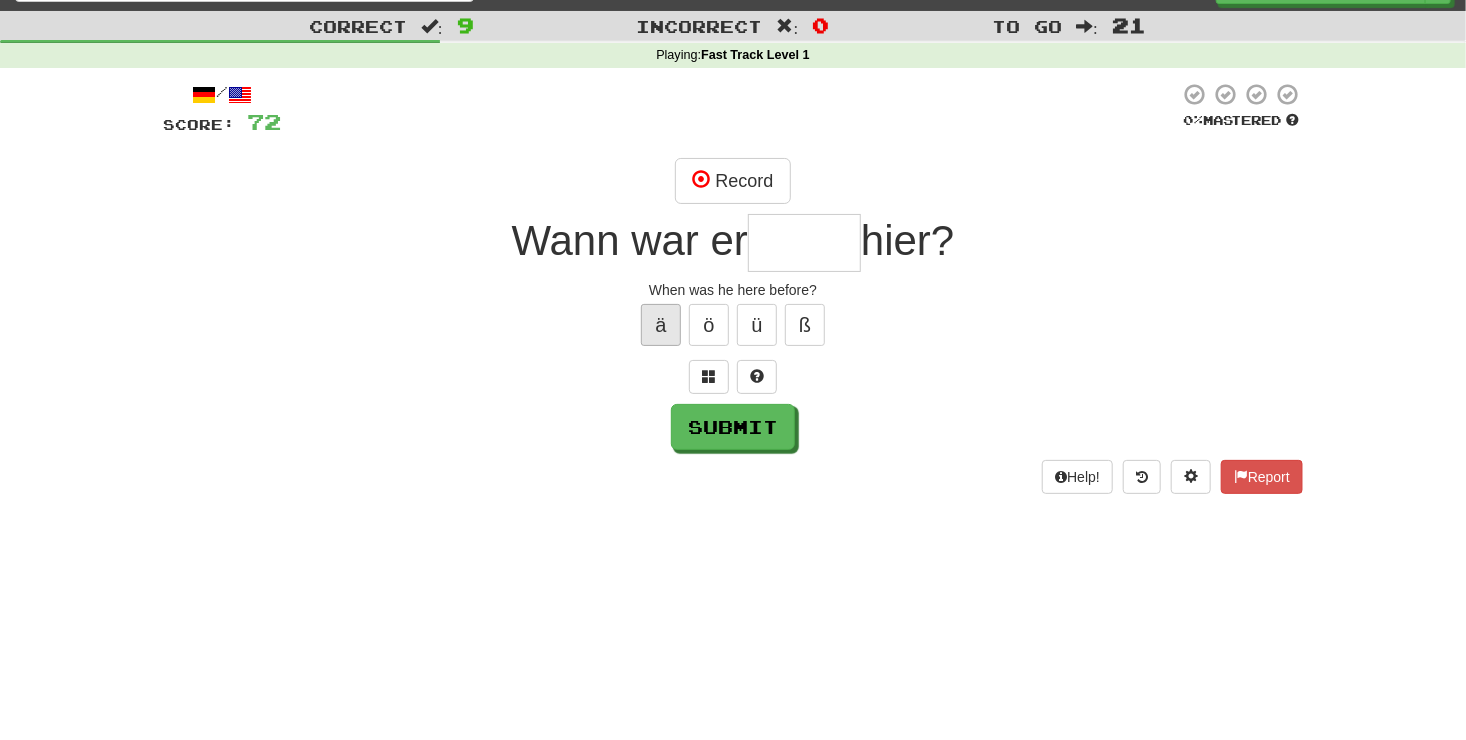 type on "*" 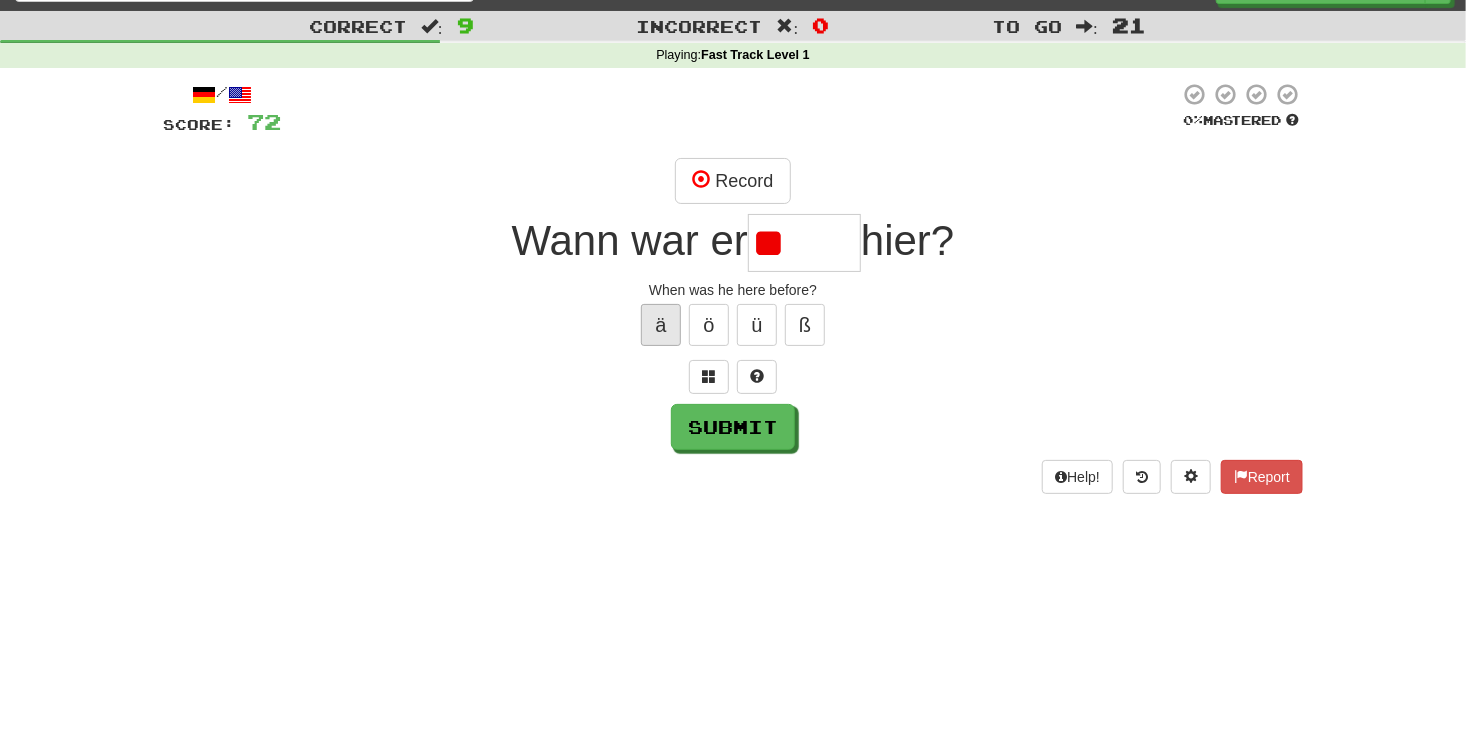 type on "*" 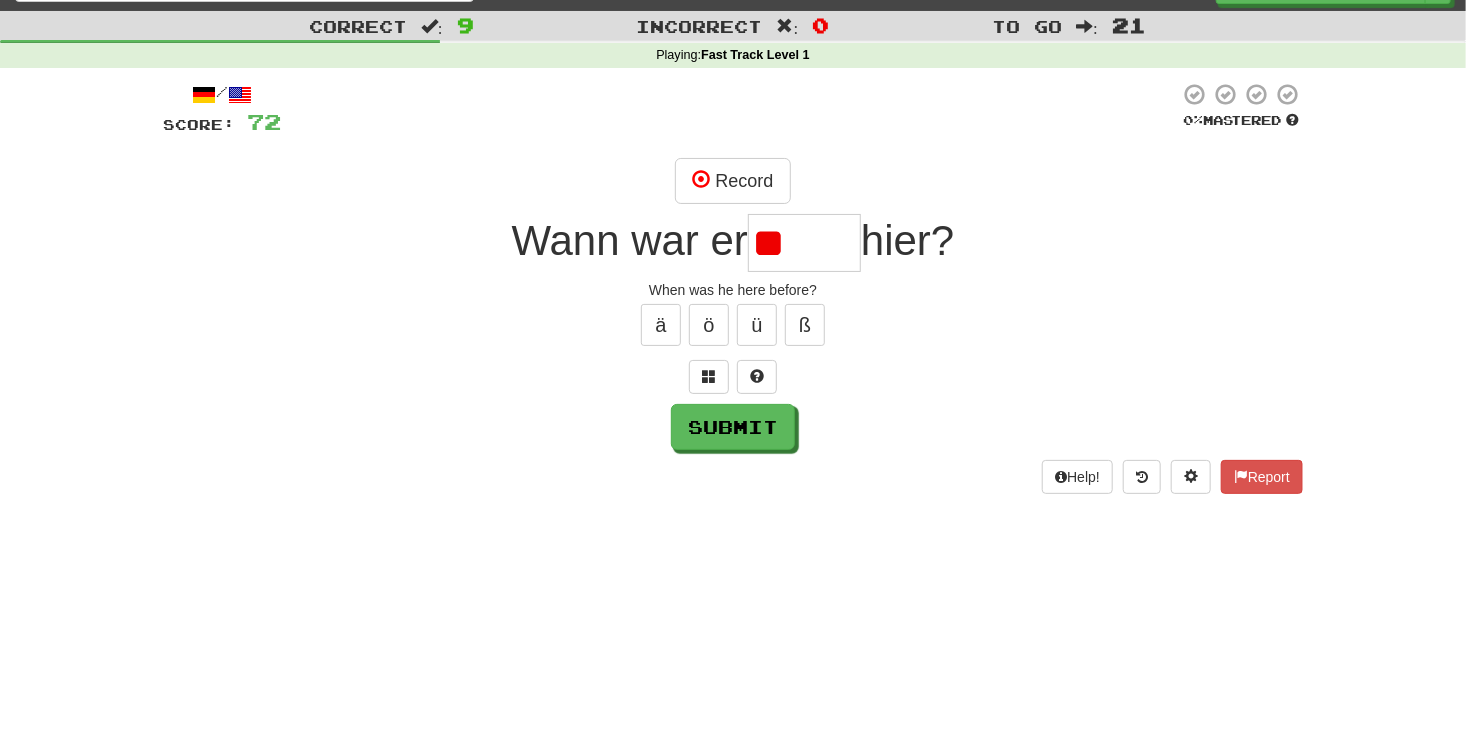 type on "*" 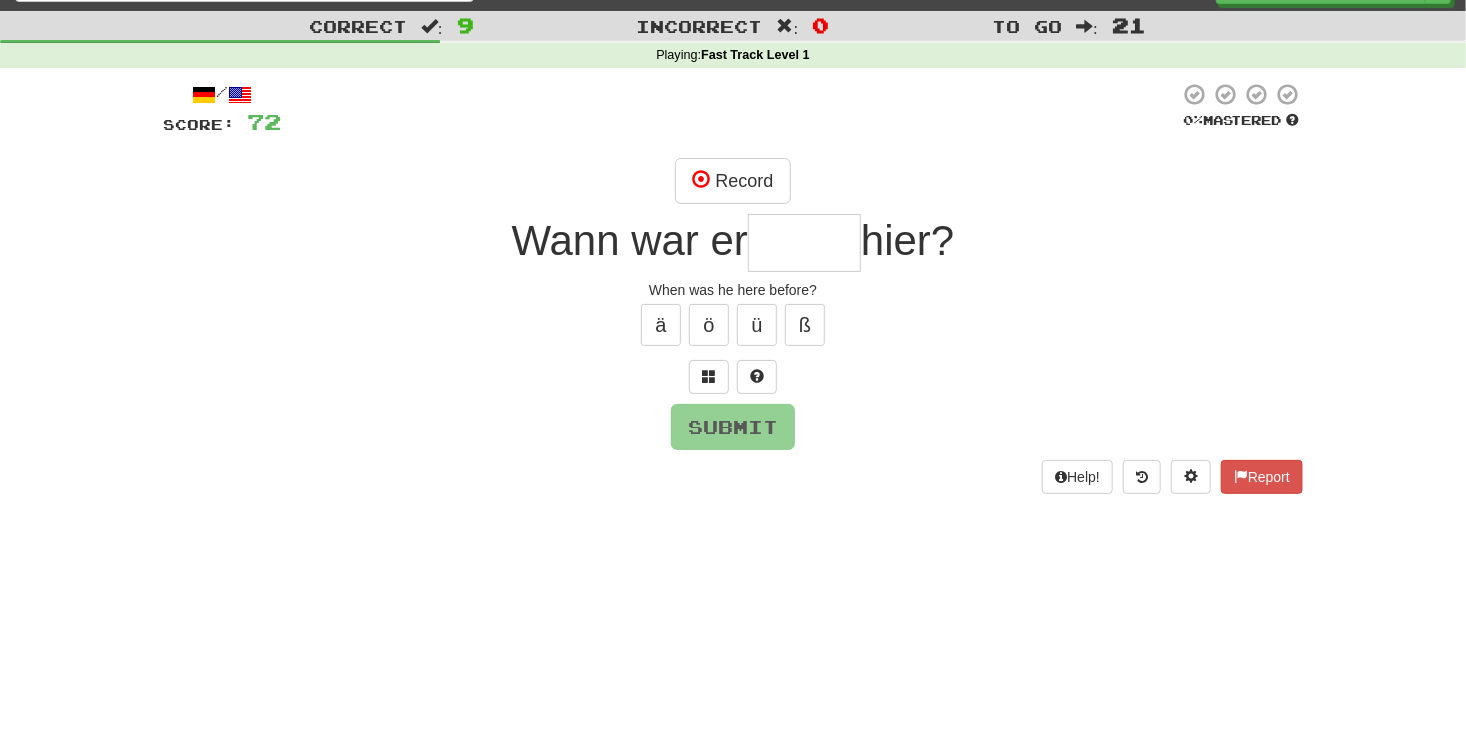 type on "*" 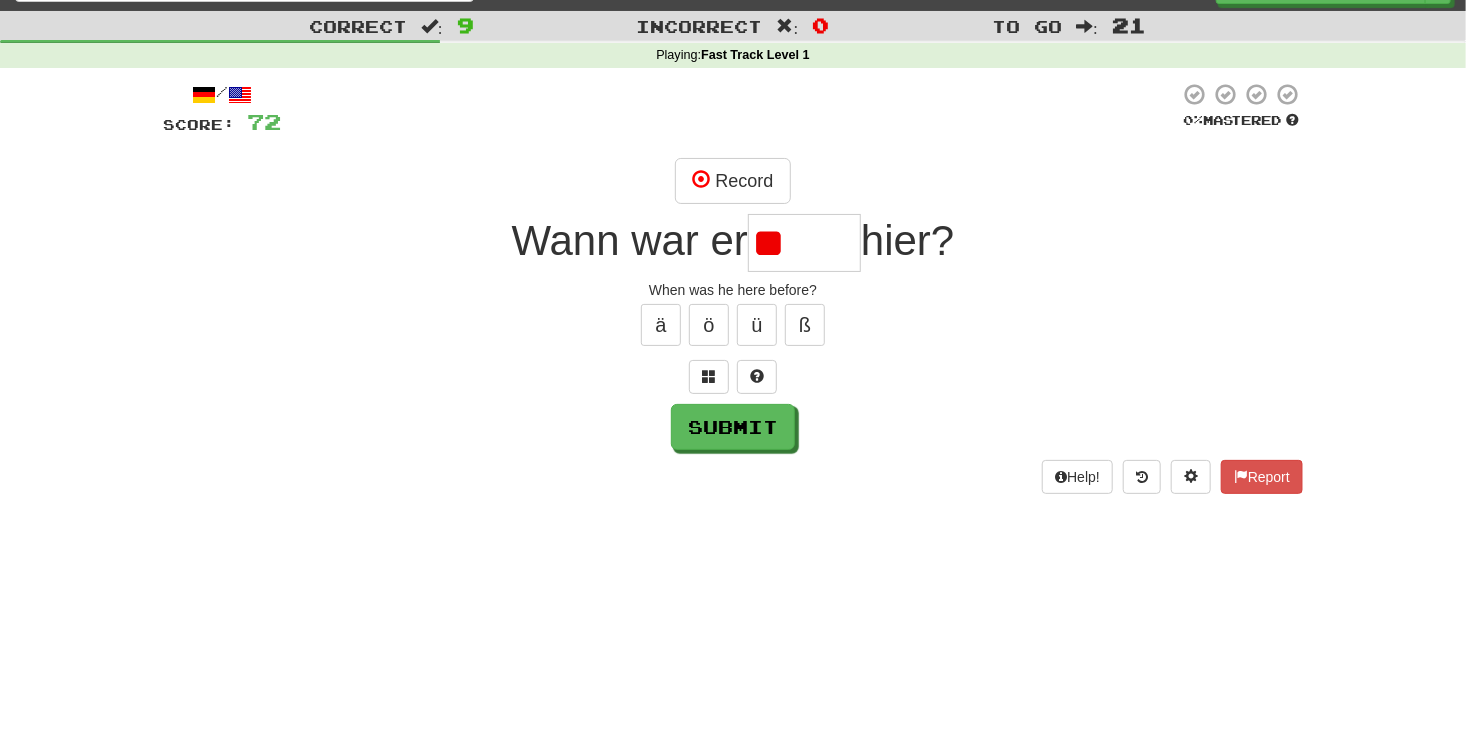 type on "*" 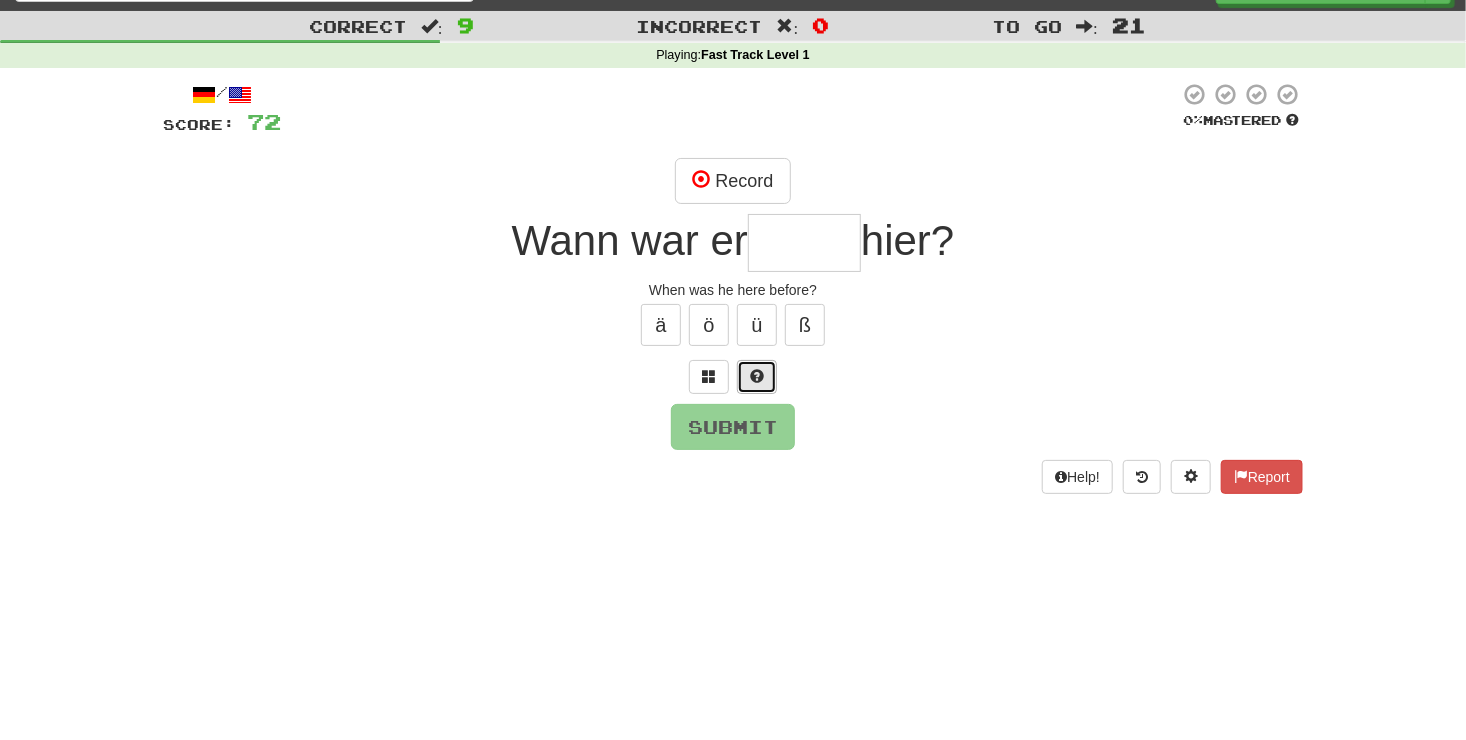 click at bounding box center (757, 377) 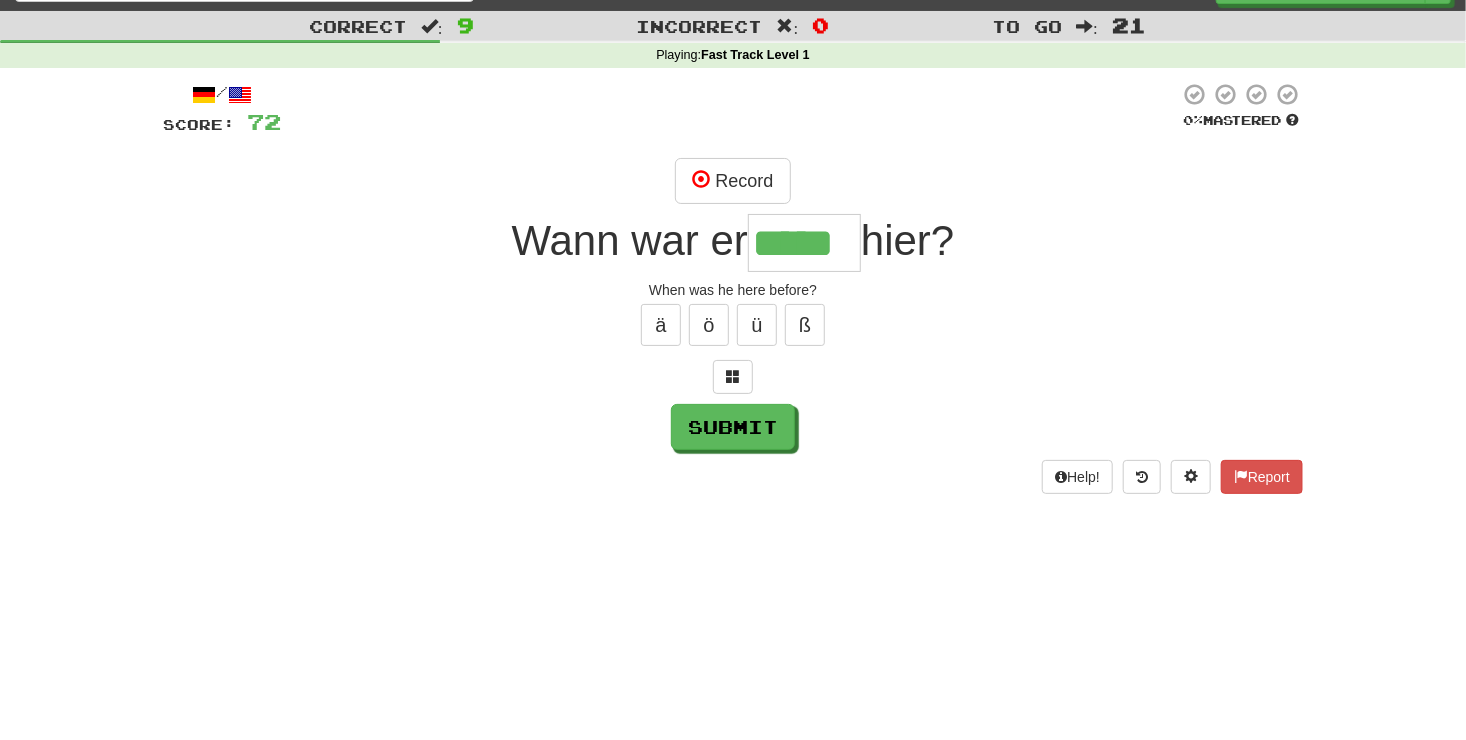 type on "*****" 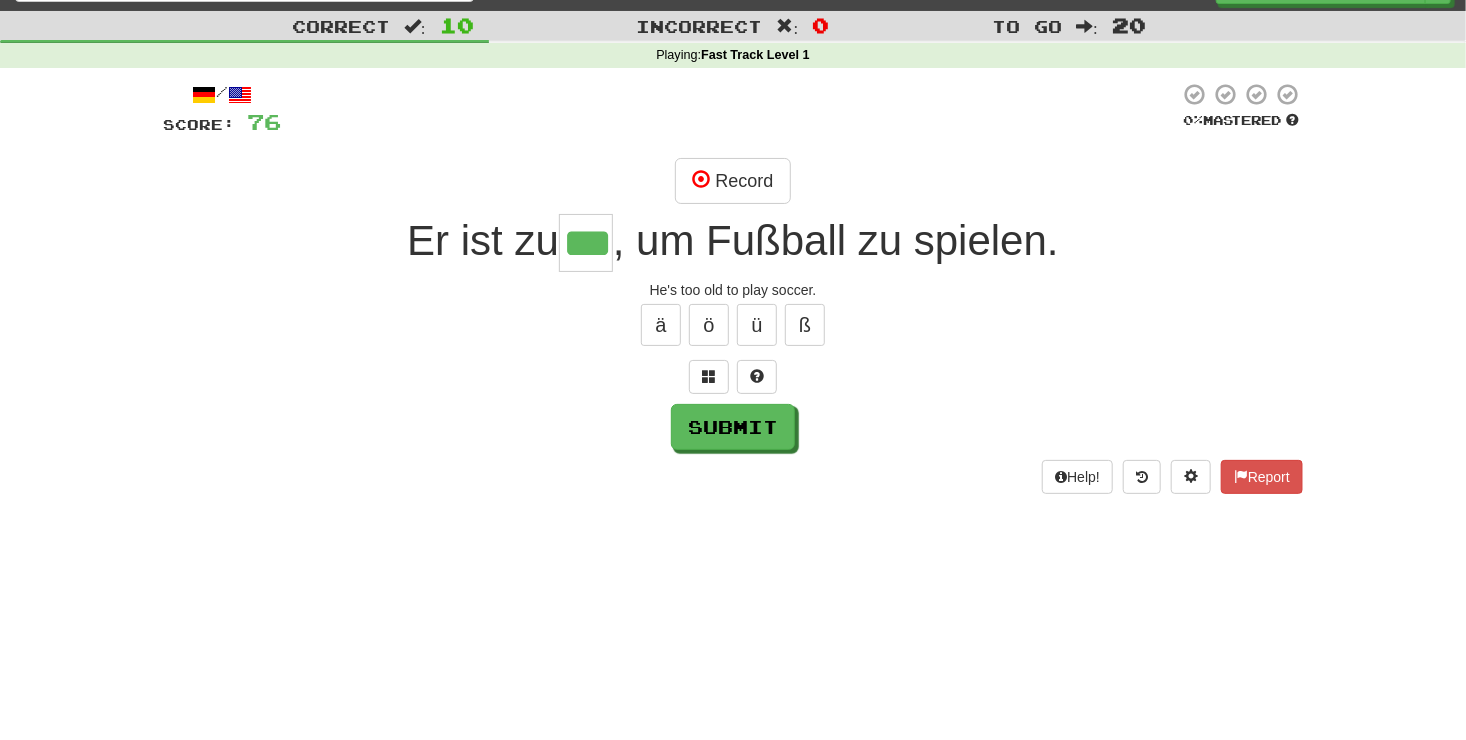 type on "***" 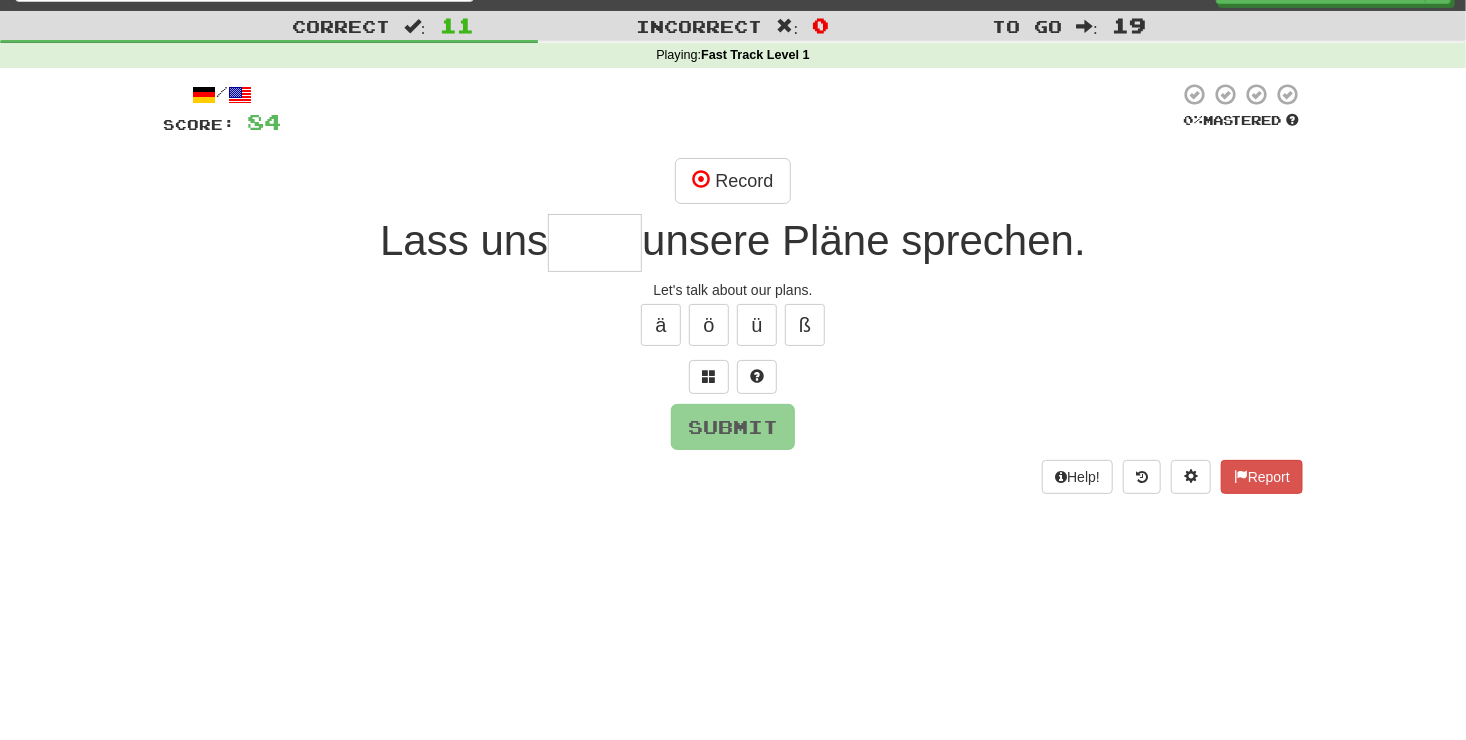 type on "*" 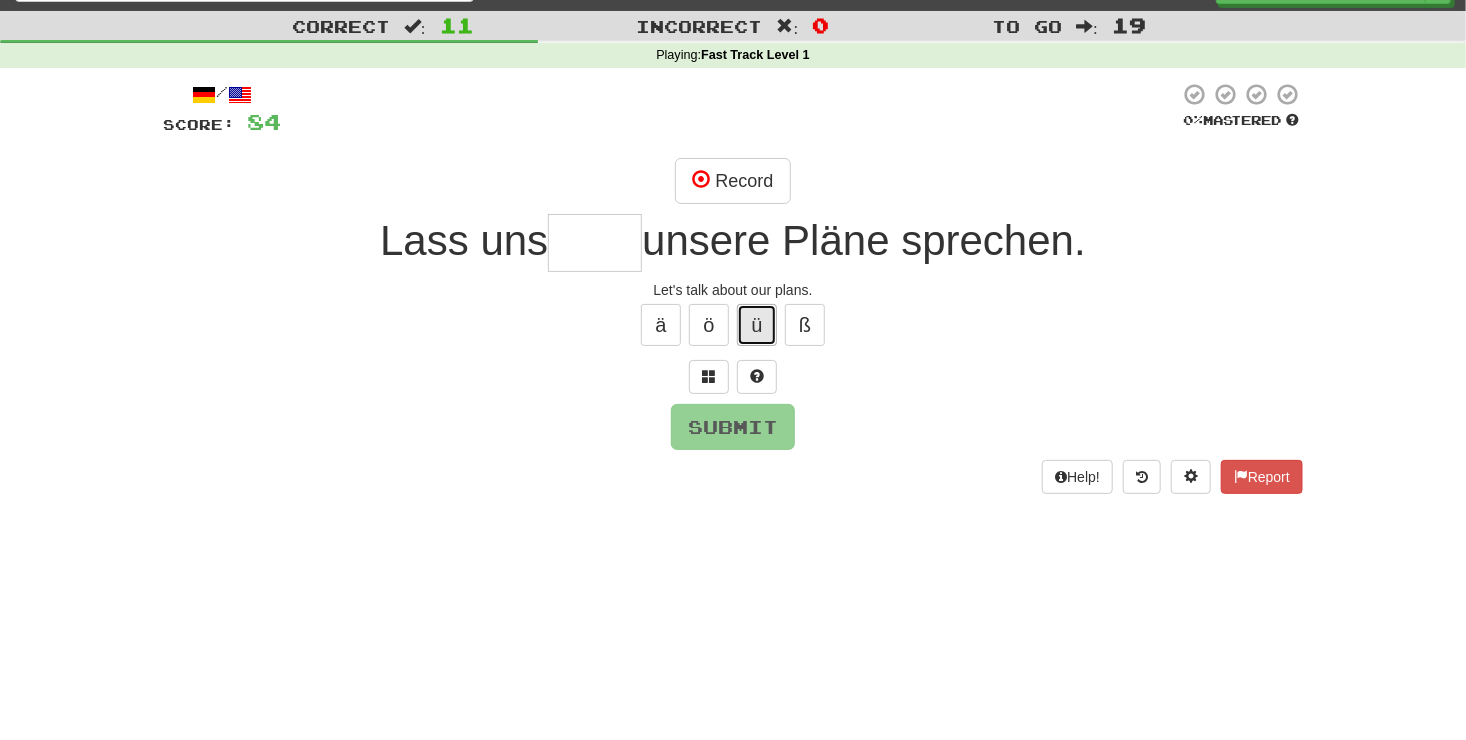 click on "ü" at bounding box center (757, 325) 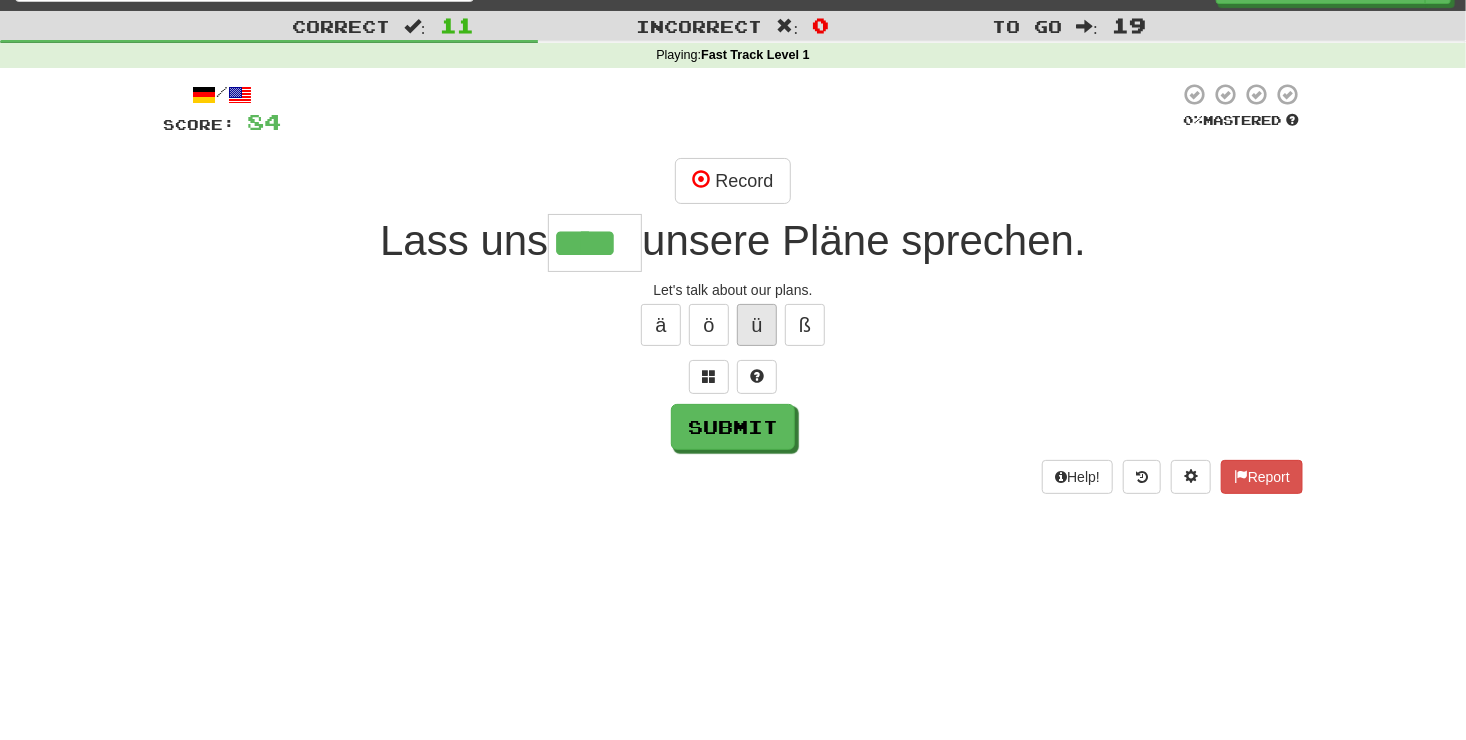 type on "****" 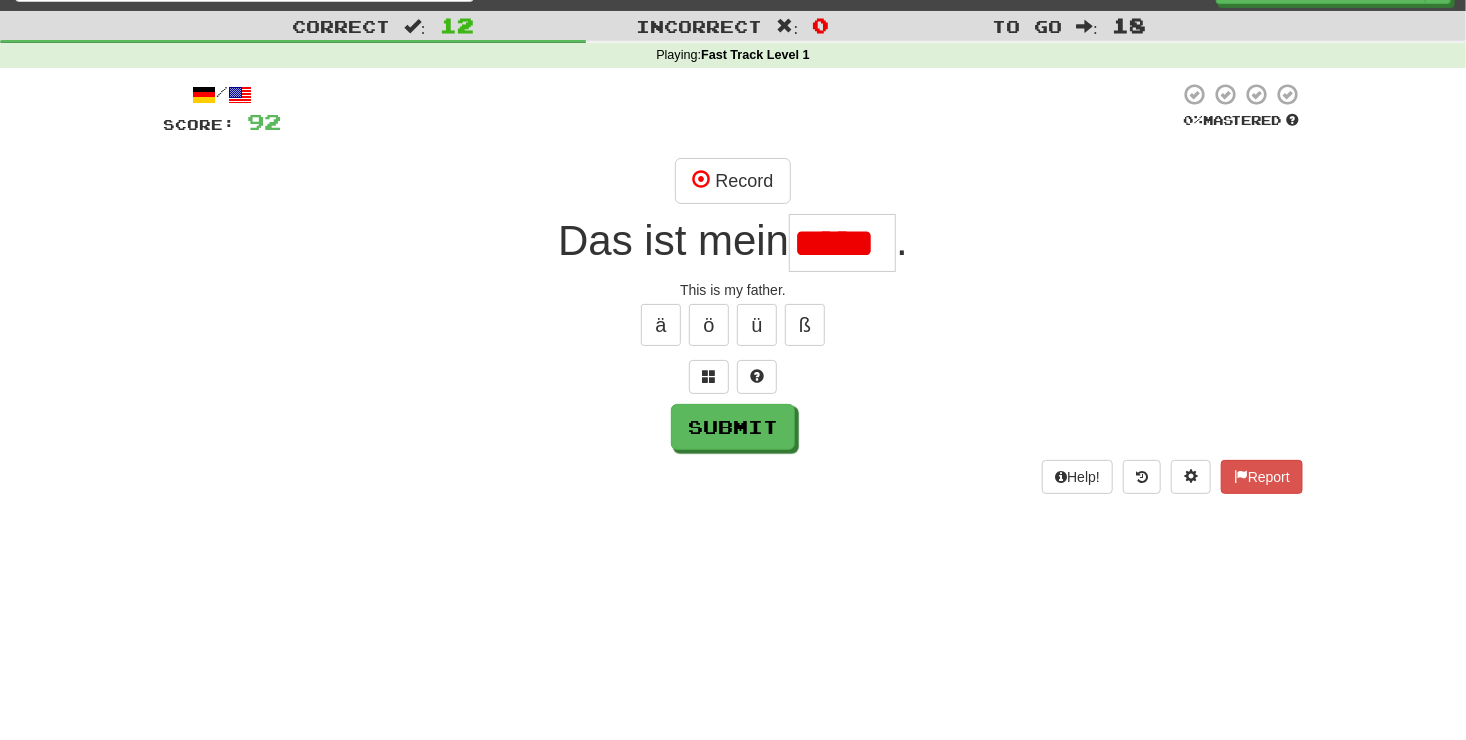 scroll, scrollTop: 0, scrollLeft: 0, axis: both 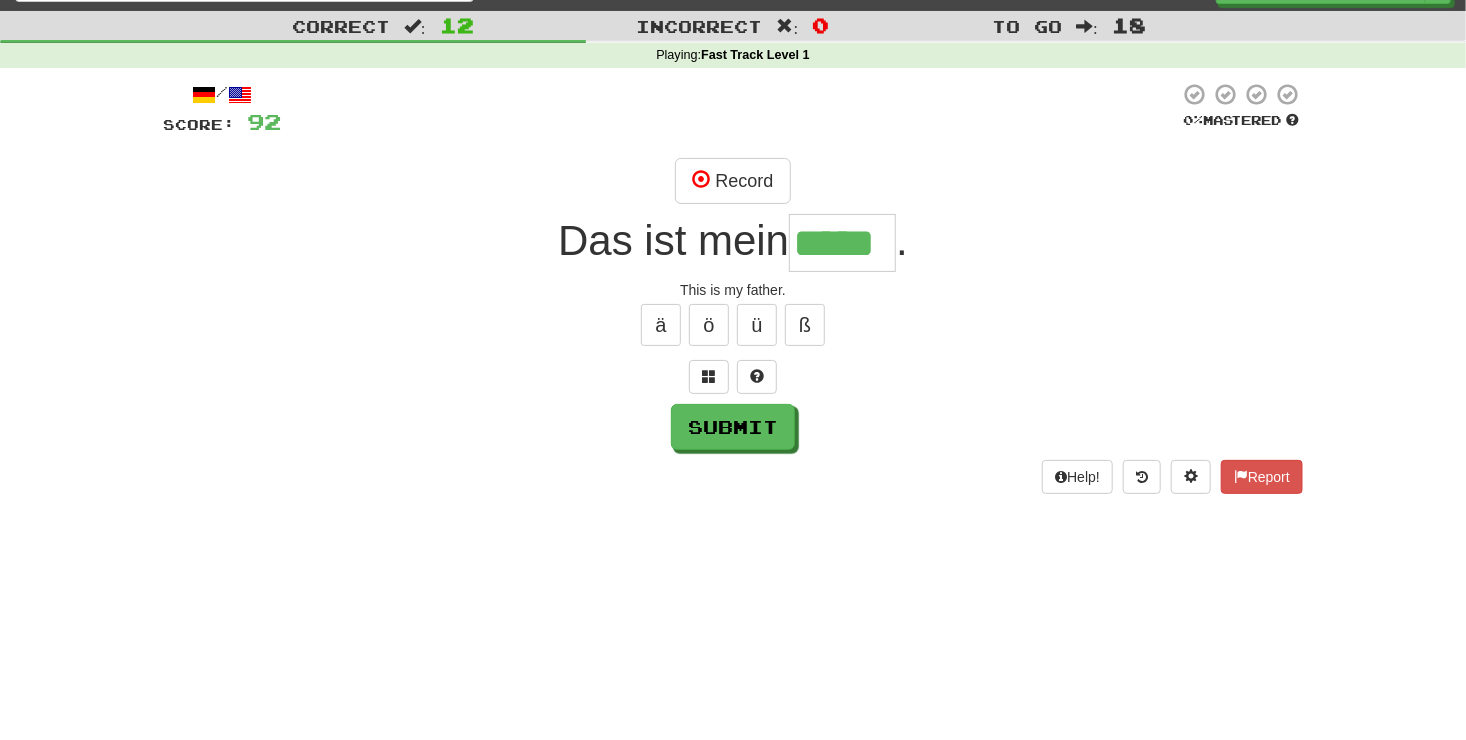 type on "*****" 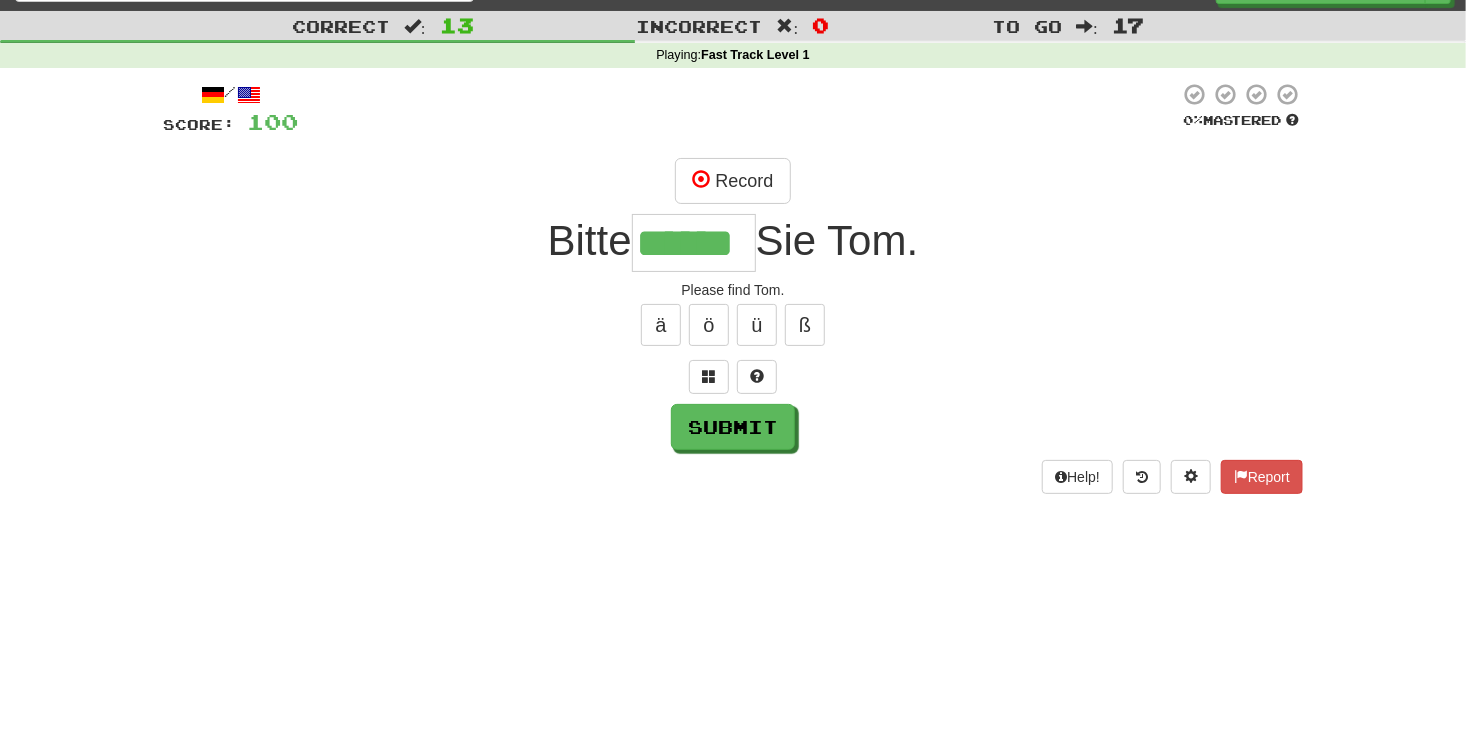type on "******" 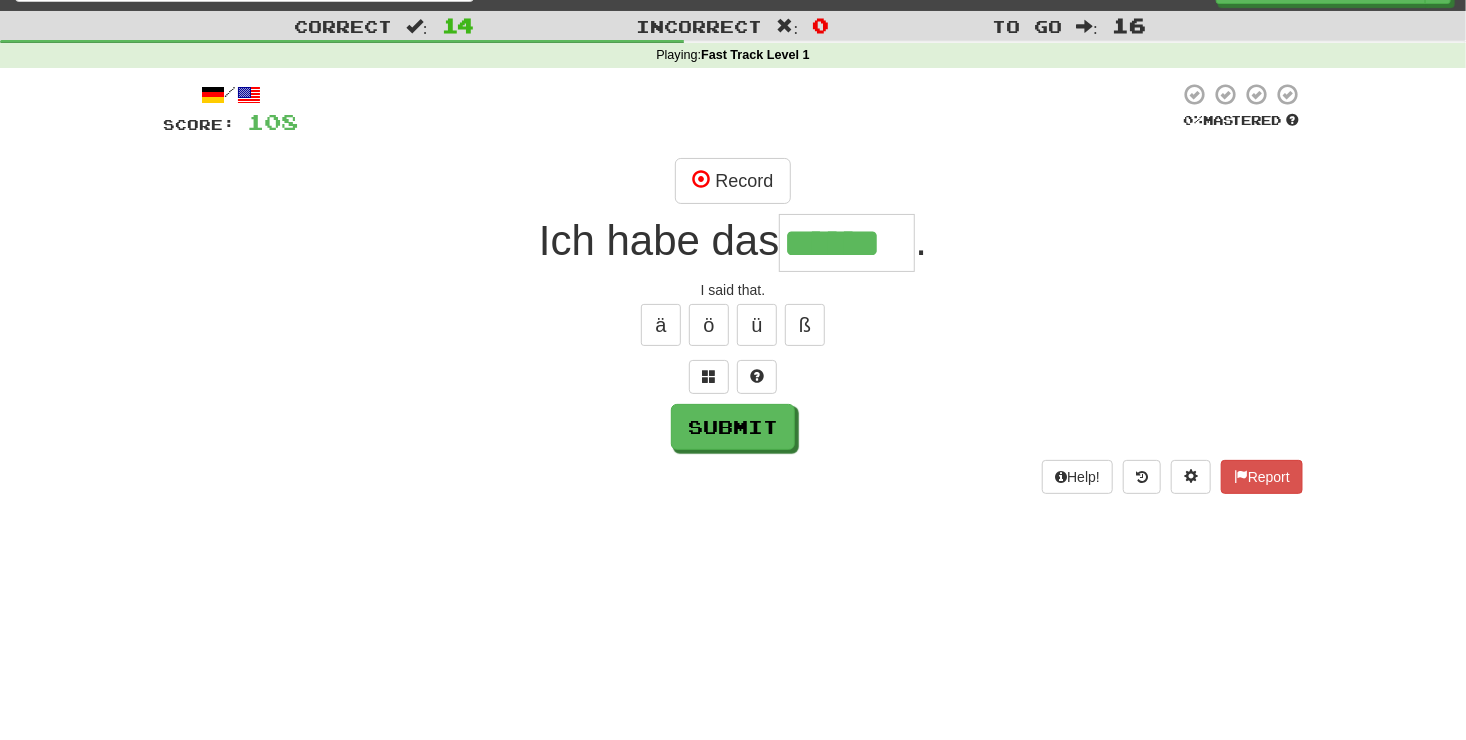 type on "******" 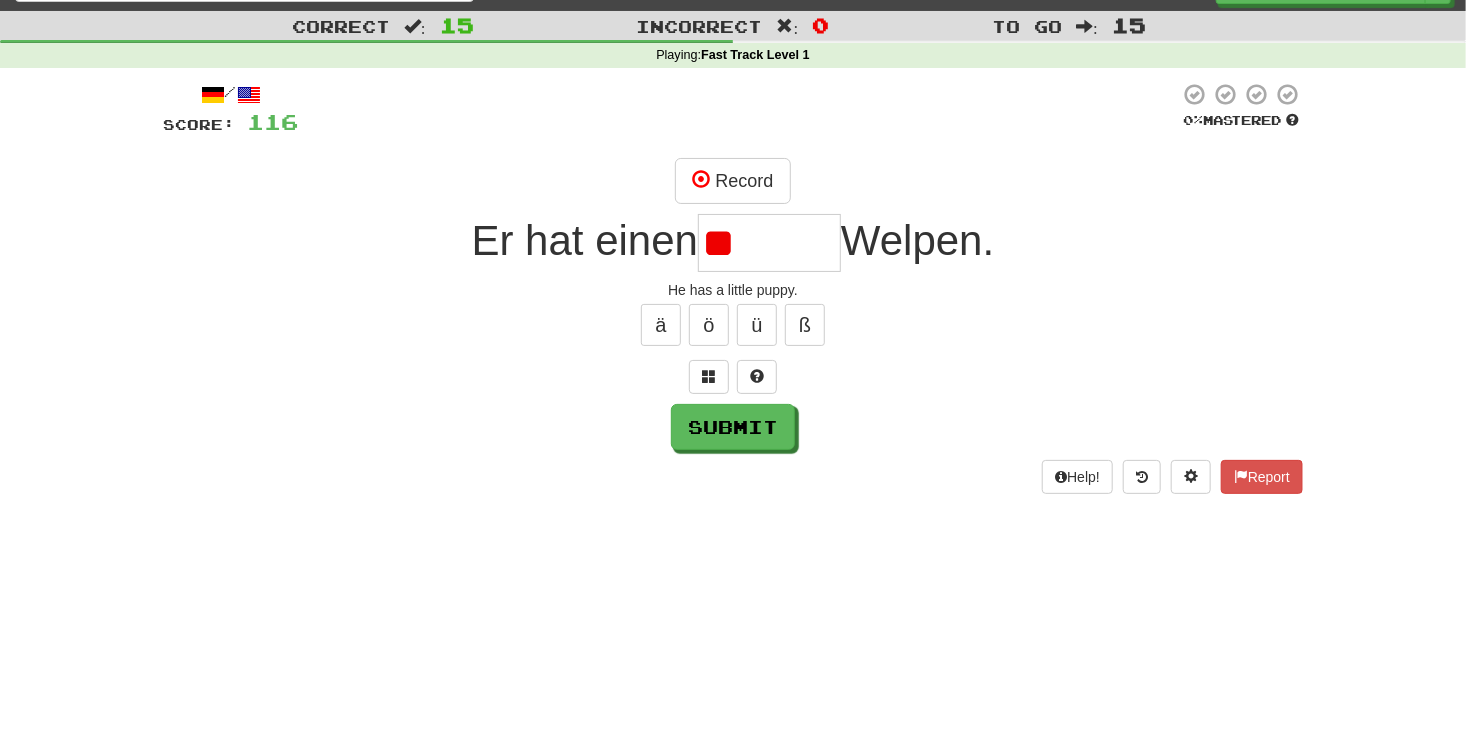 type on "*" 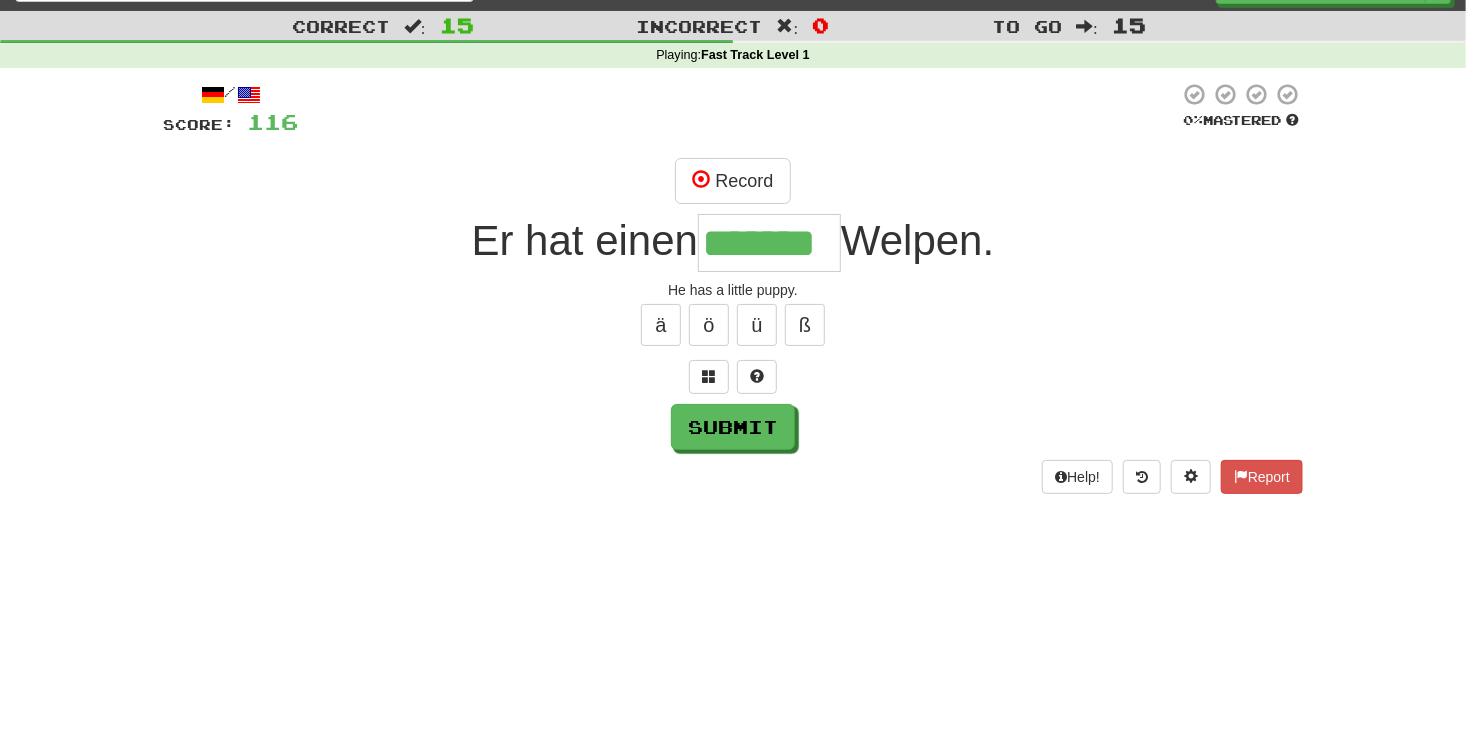 type on "*******" 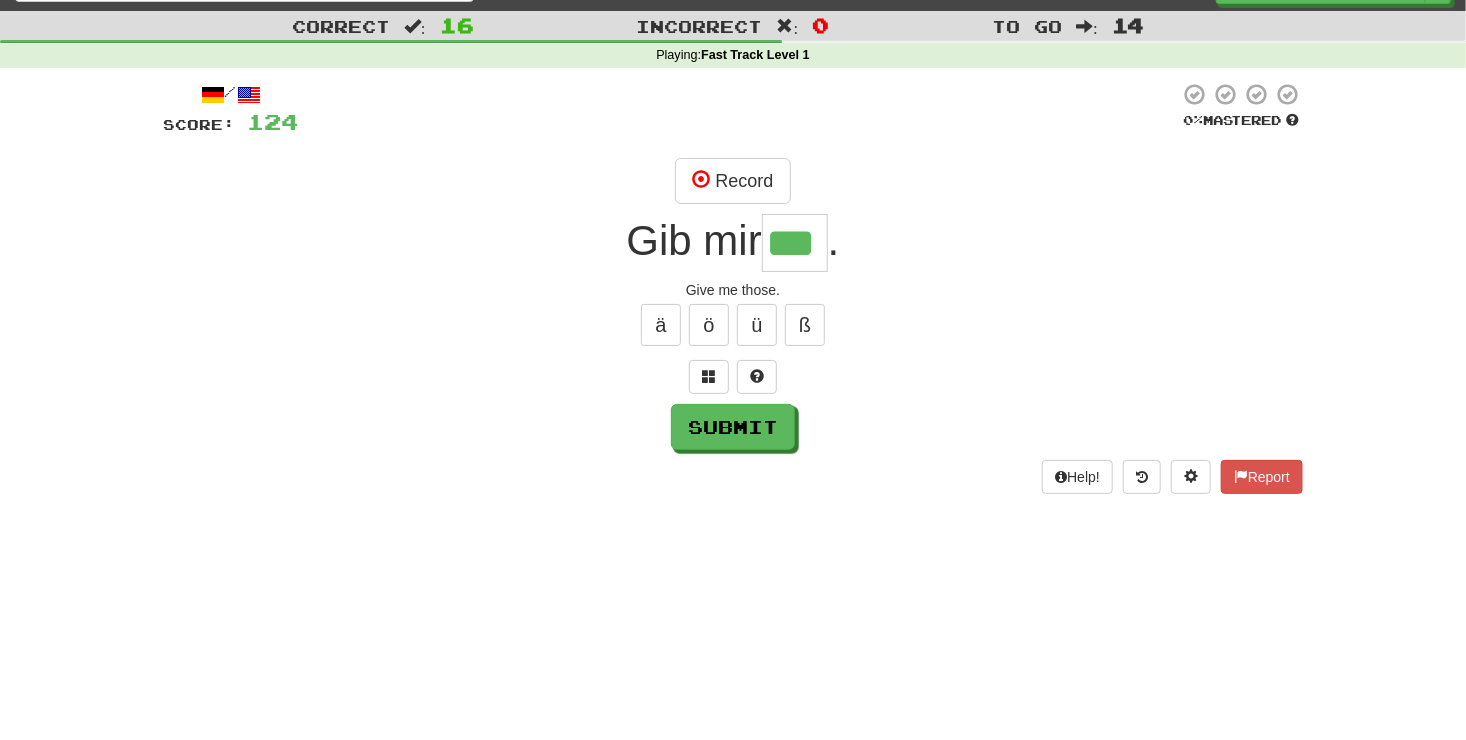 scroll, scrollTop: 0, scrollLeft: 0, axis: both 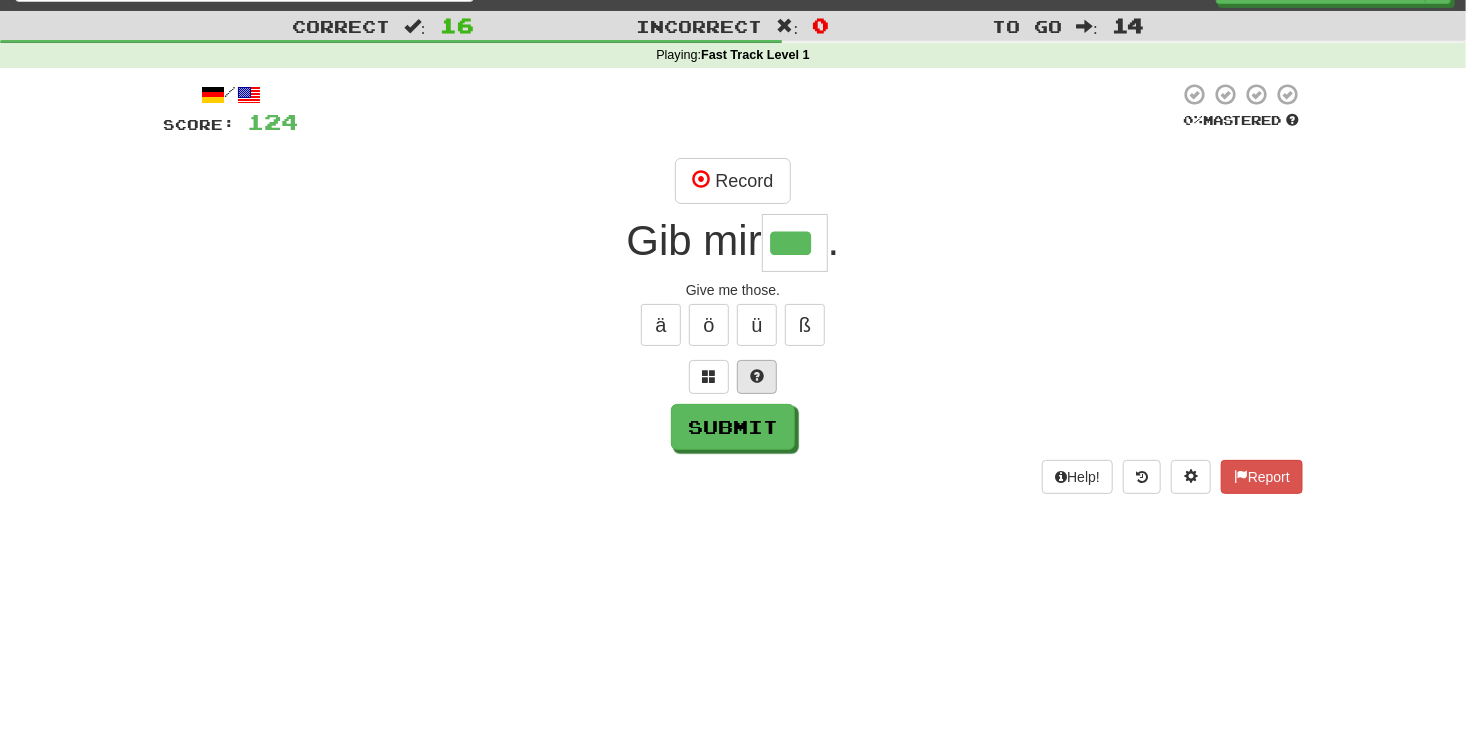type on "***" 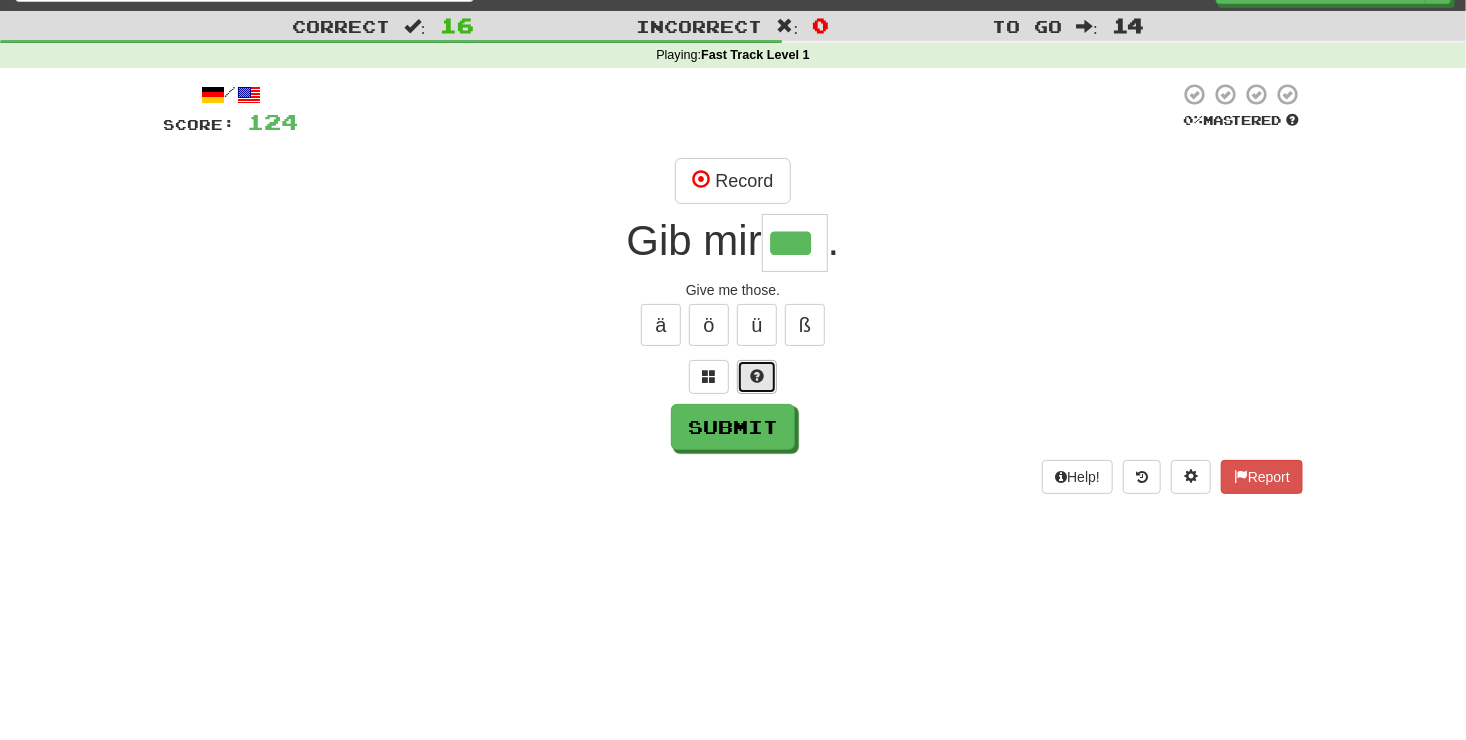 click at bounding box center (757, 376) 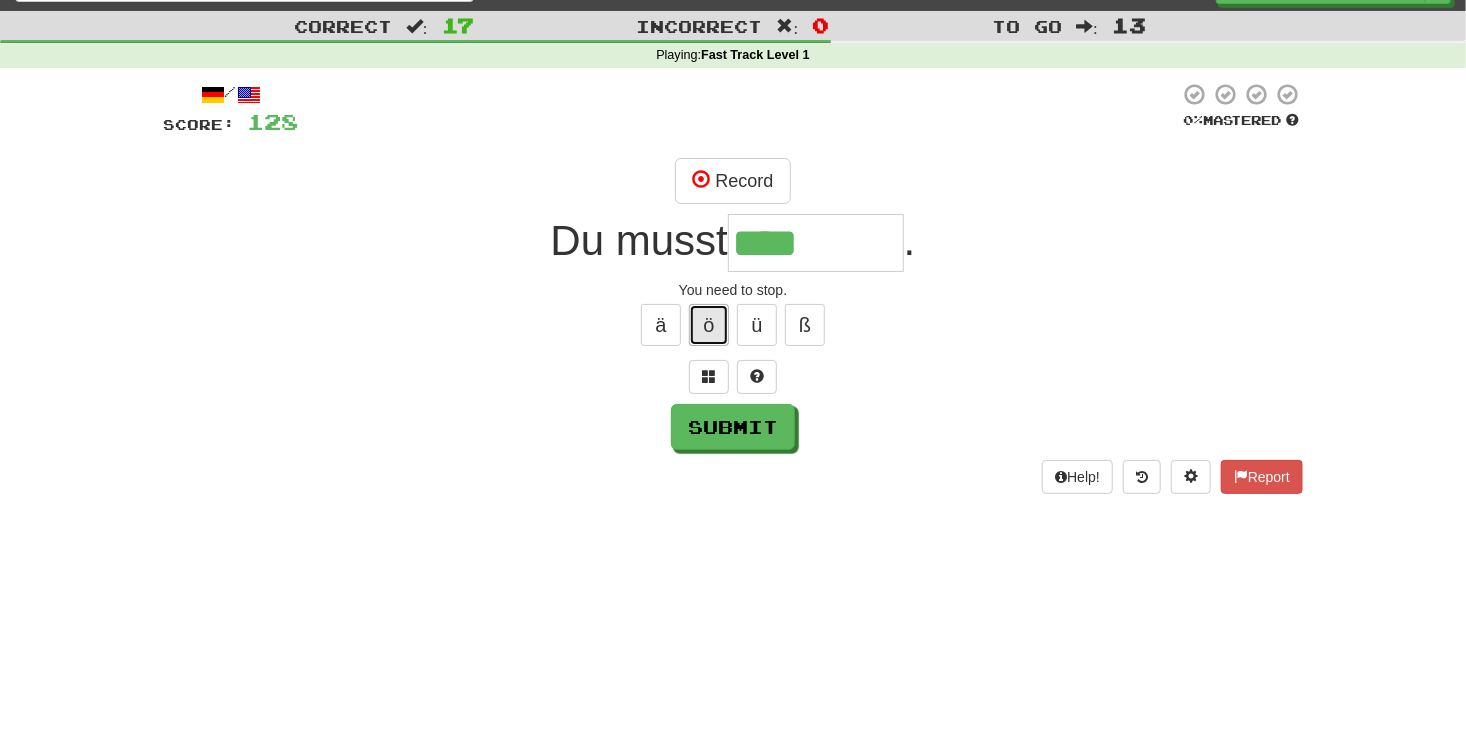 click on "ö" at bounding box center [709, 325] 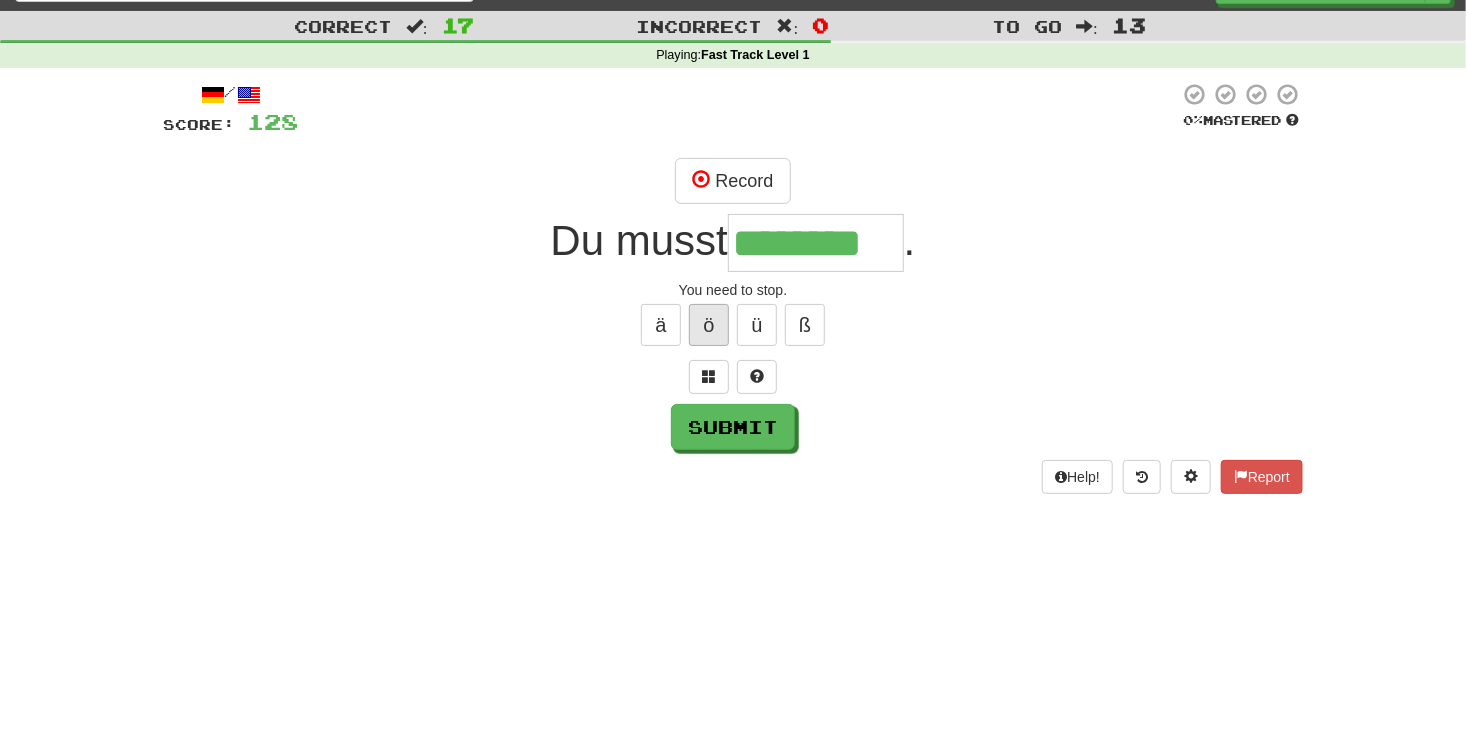 type on "********" 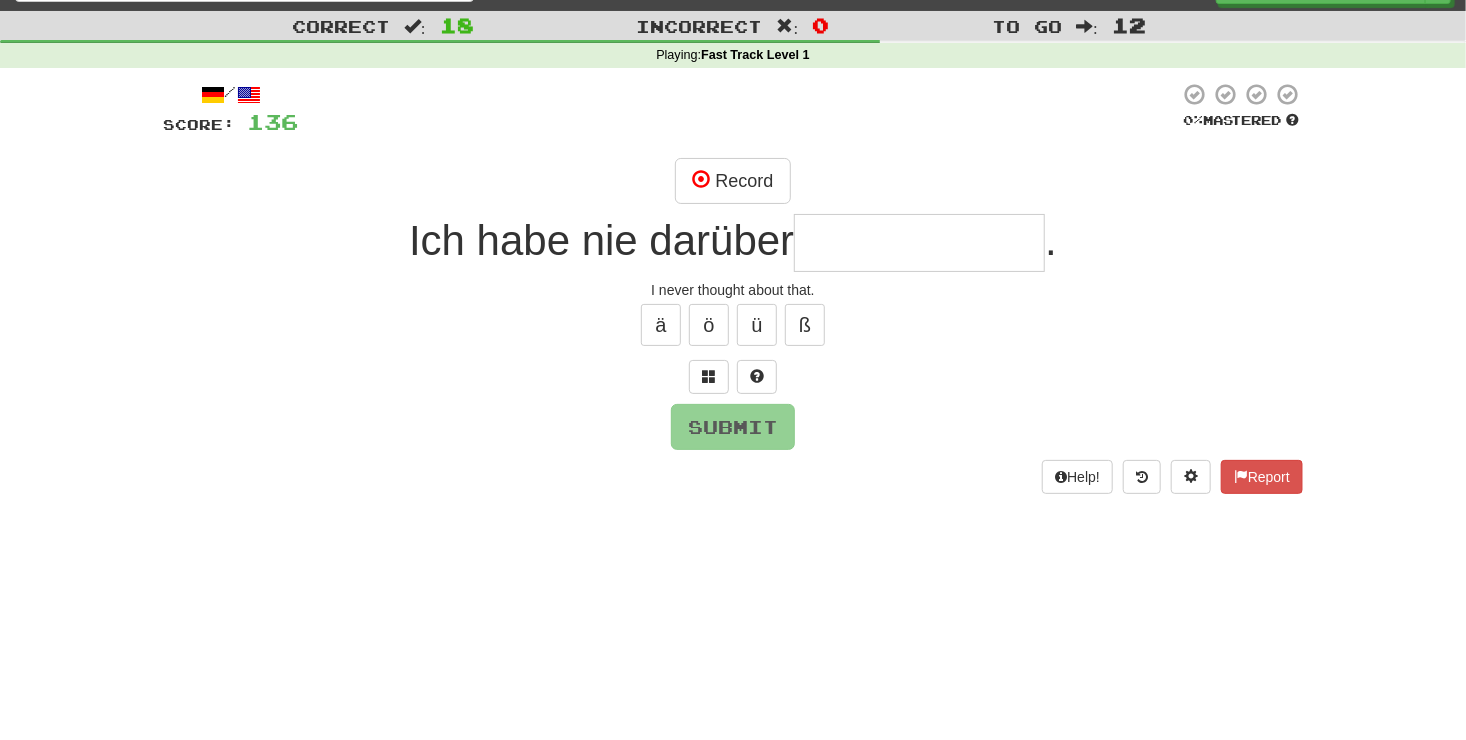 type on "*" 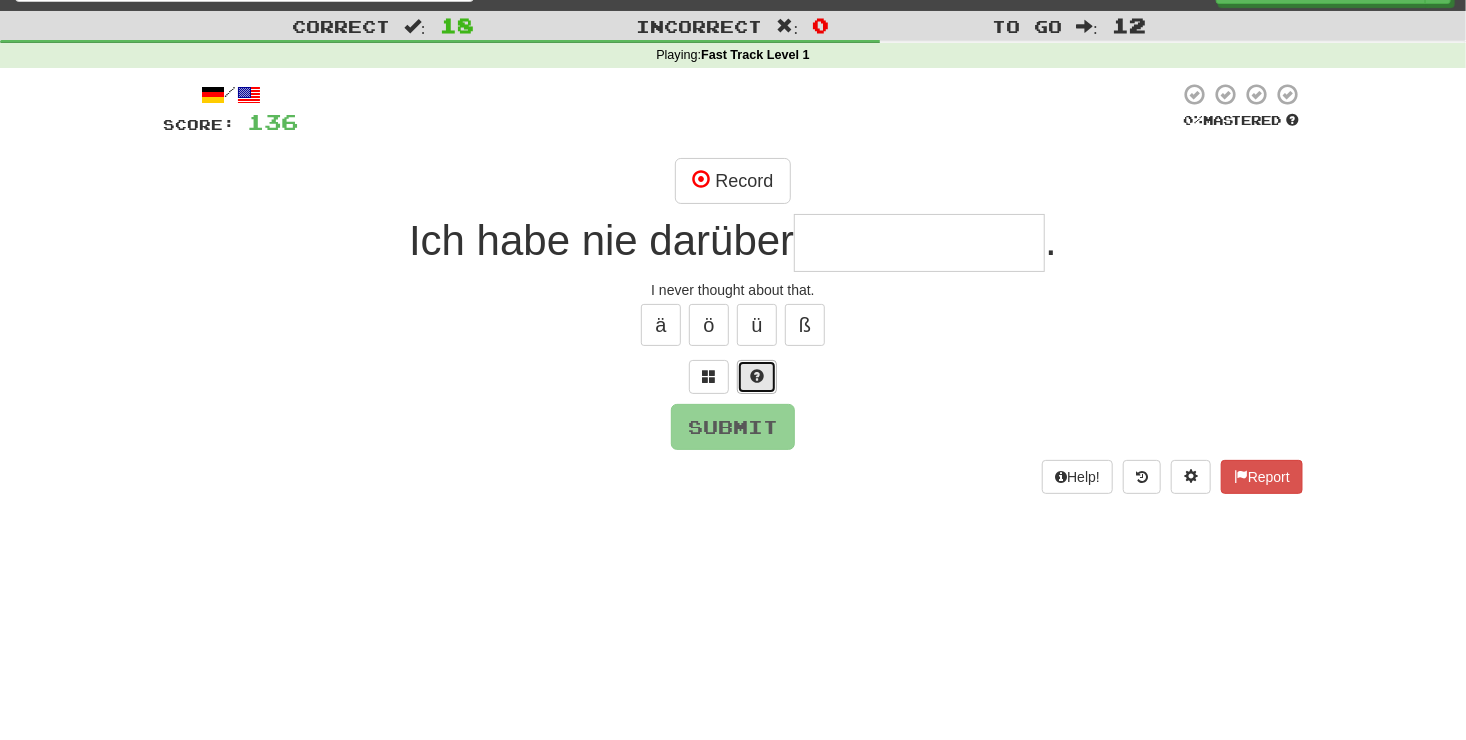 click at bounding box center [757, 377] 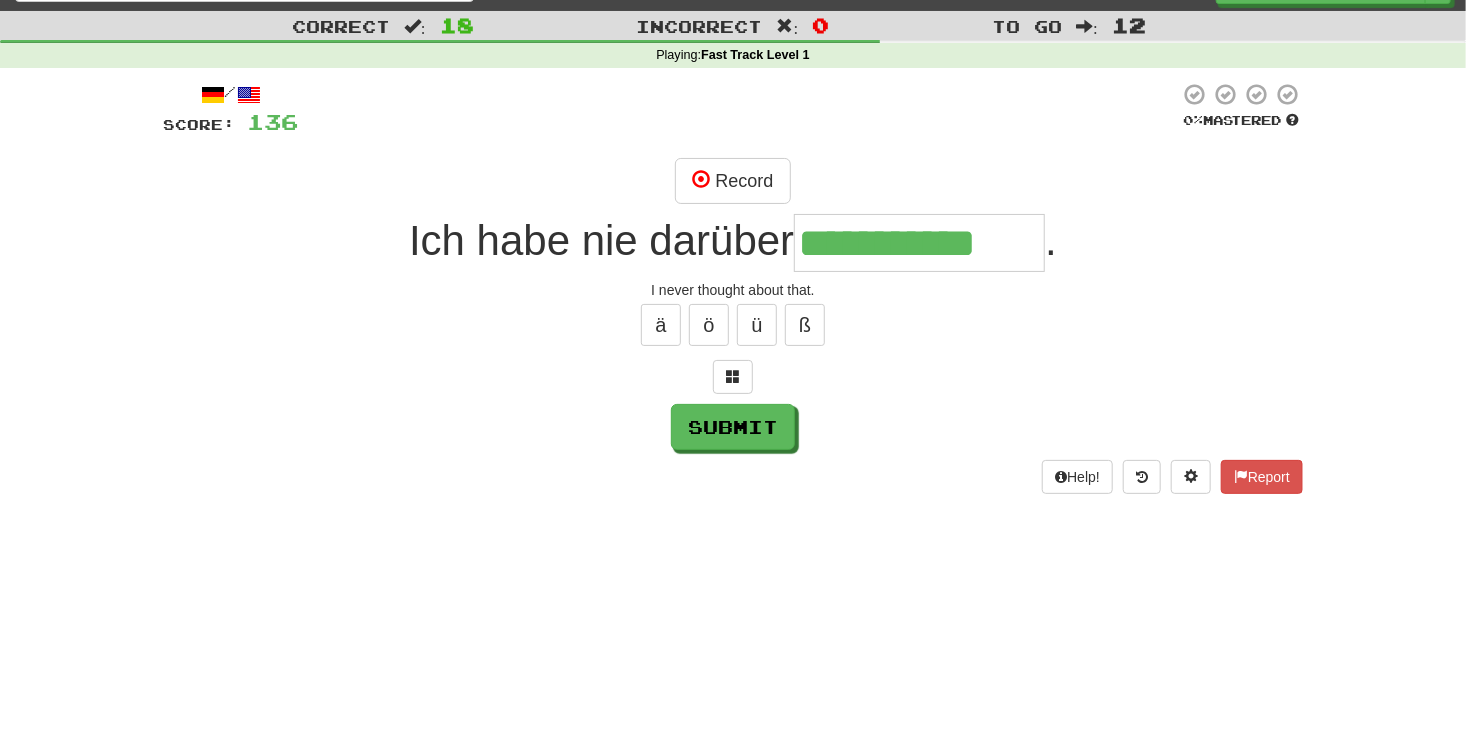 type on "**********" 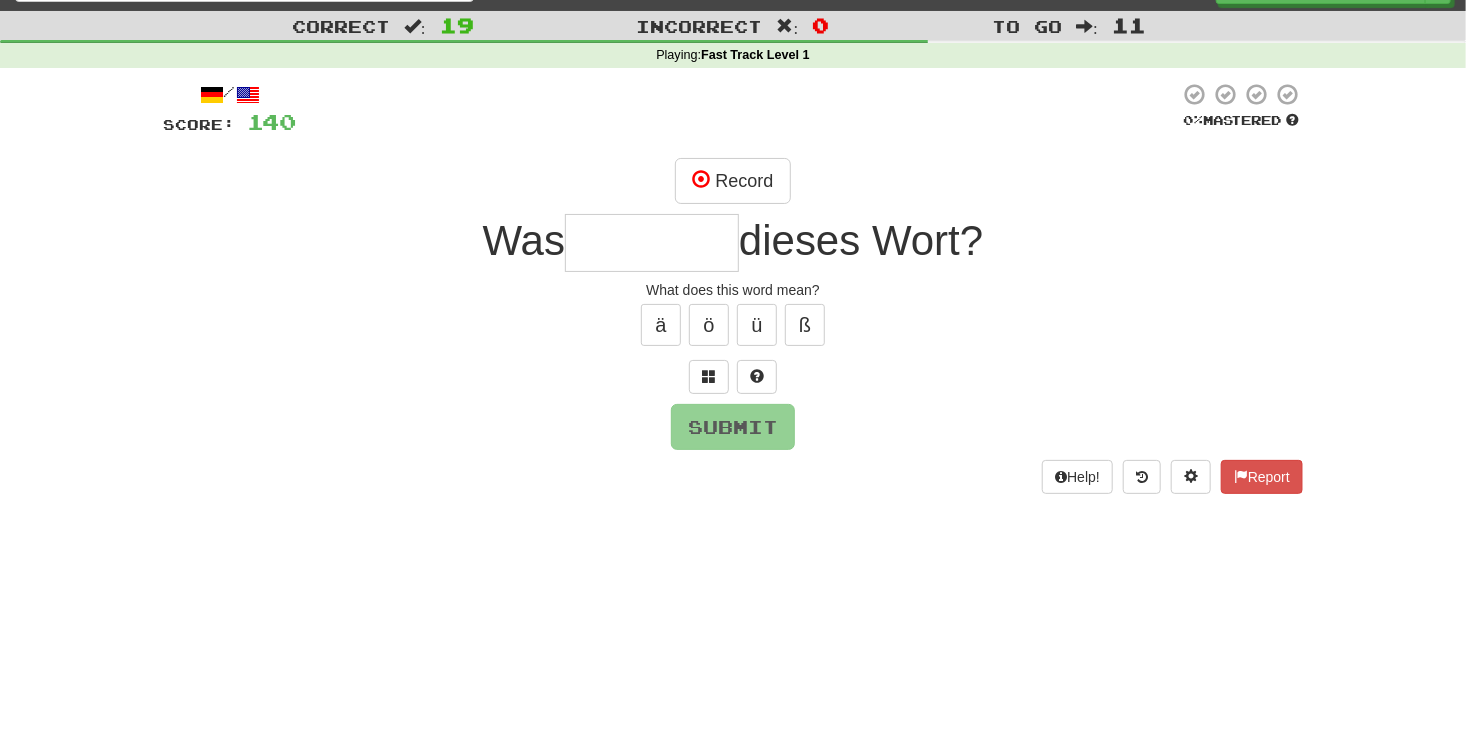 type on "*" 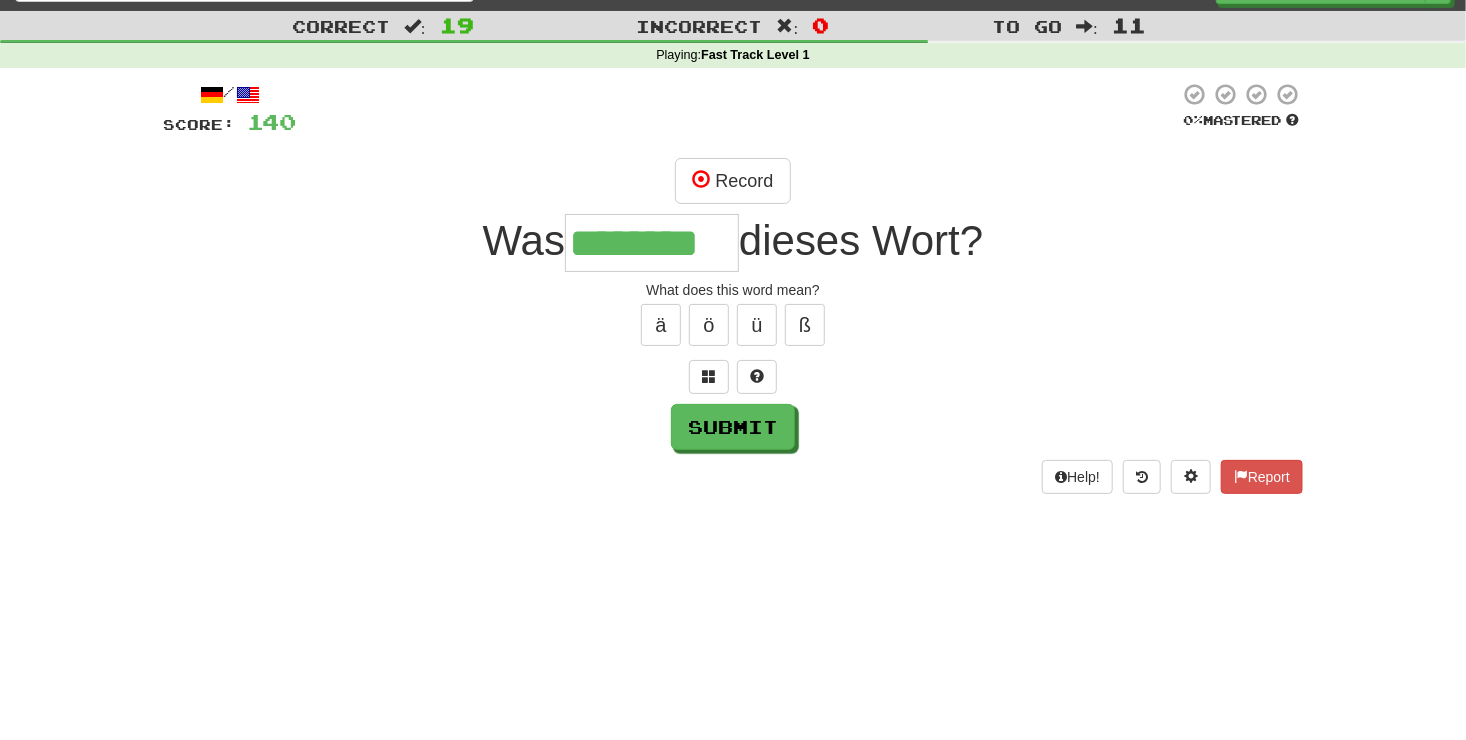 type on "********" 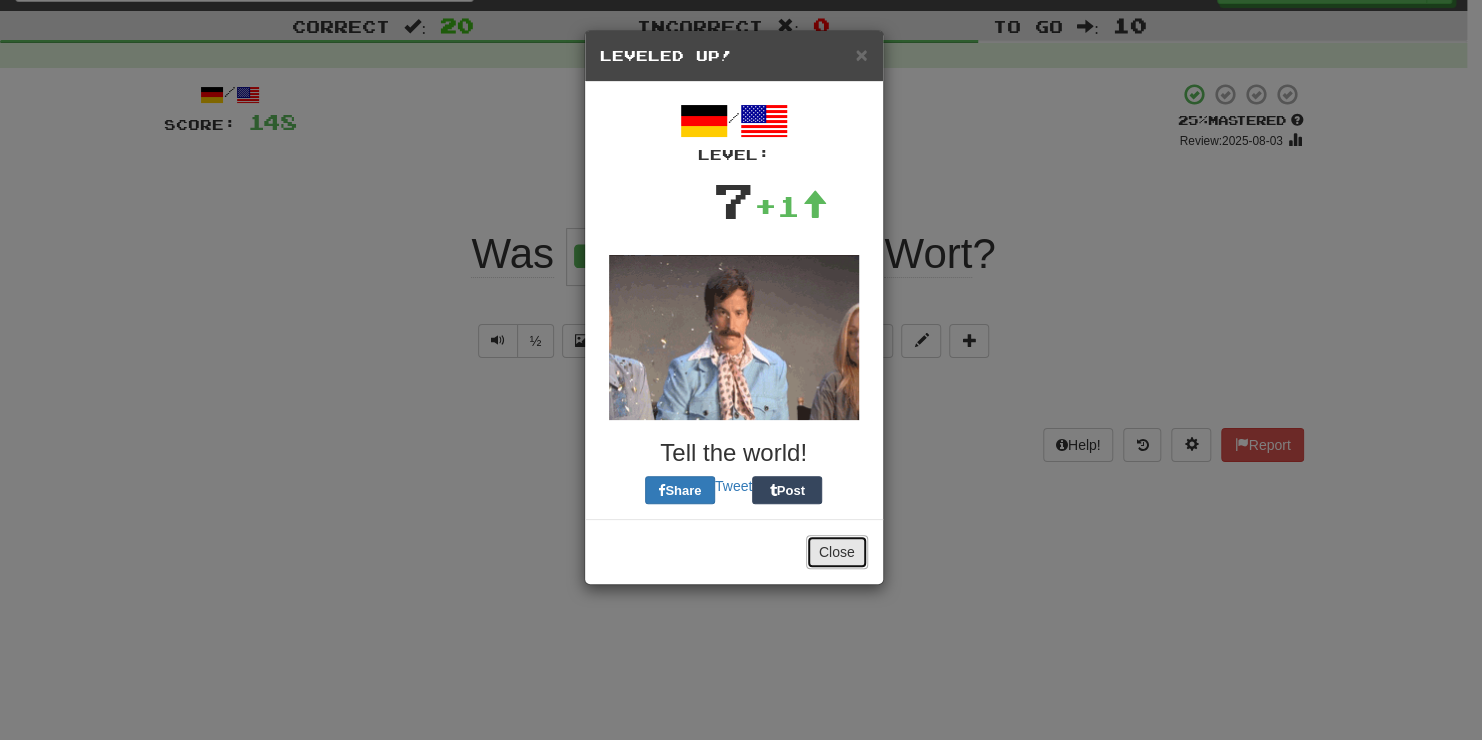 click on "Close" at bounding box center [837, 552] 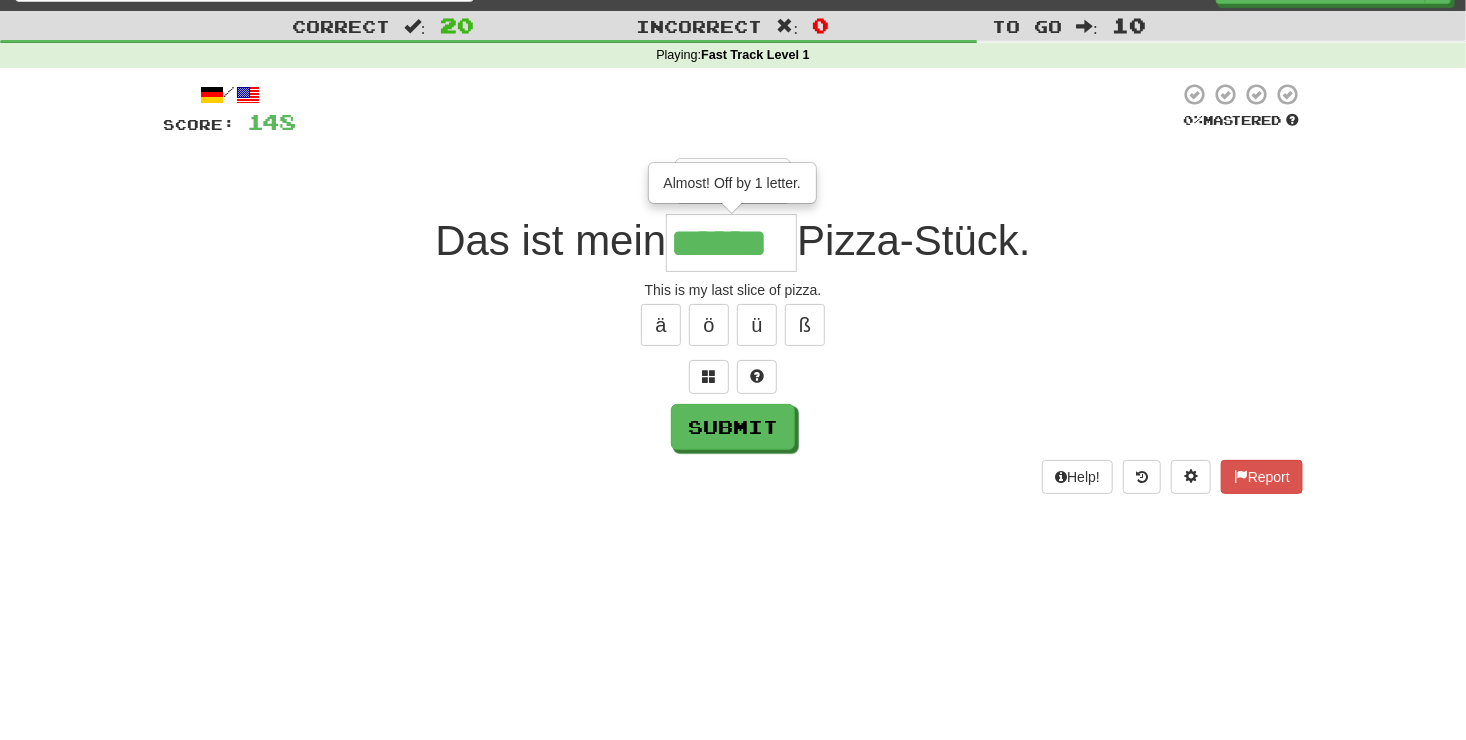 click on "******" at bounding box center [731, 243] 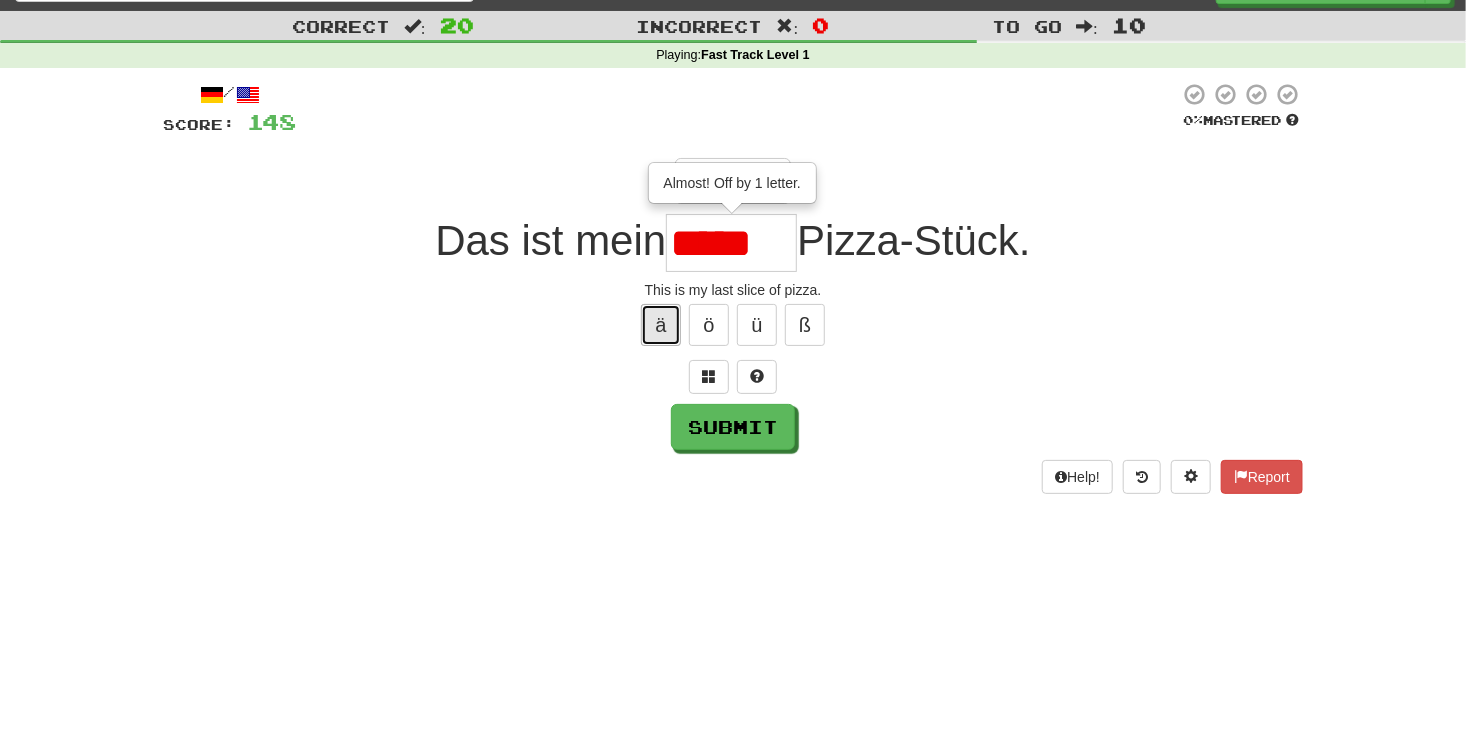 click on "ä" at bounding box center [661, 325] 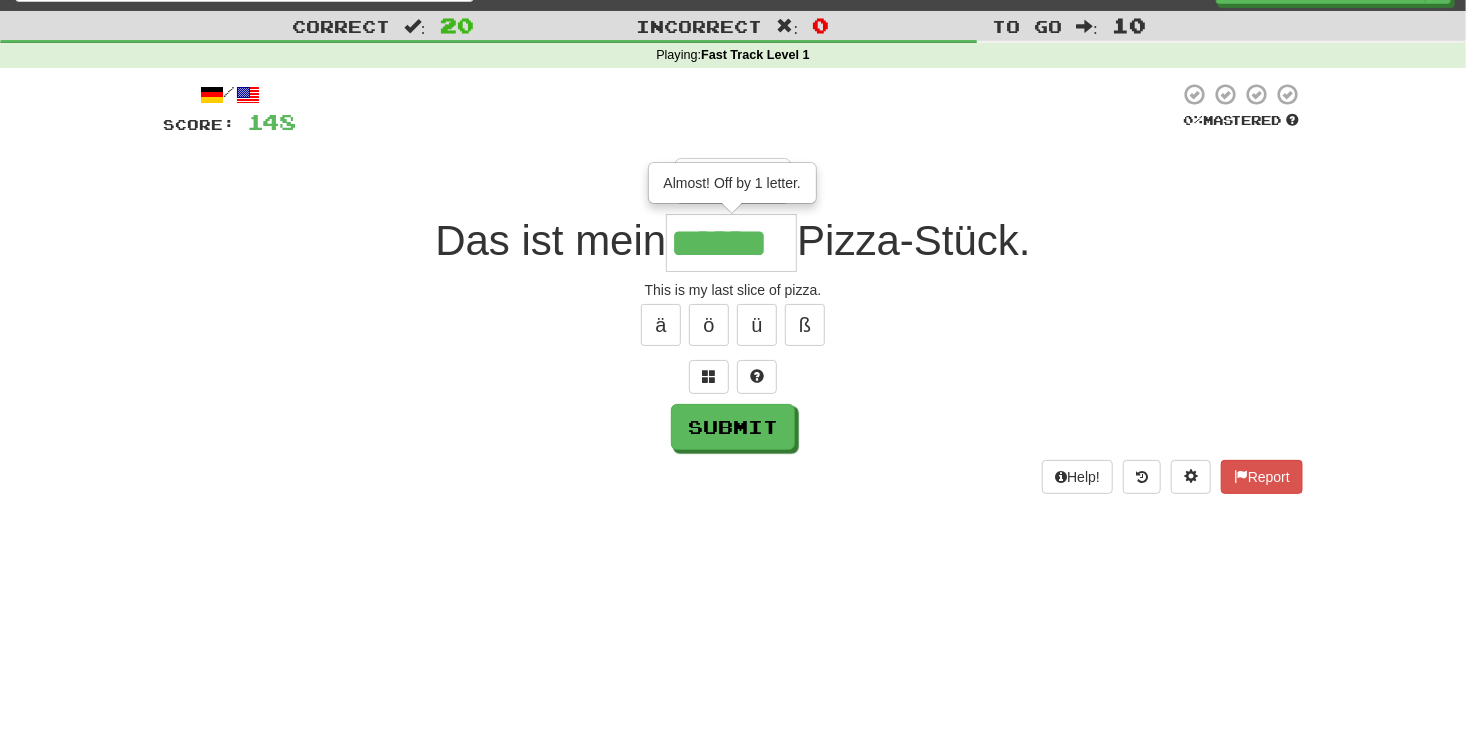 click on "******" at bounding box center [731, 243] 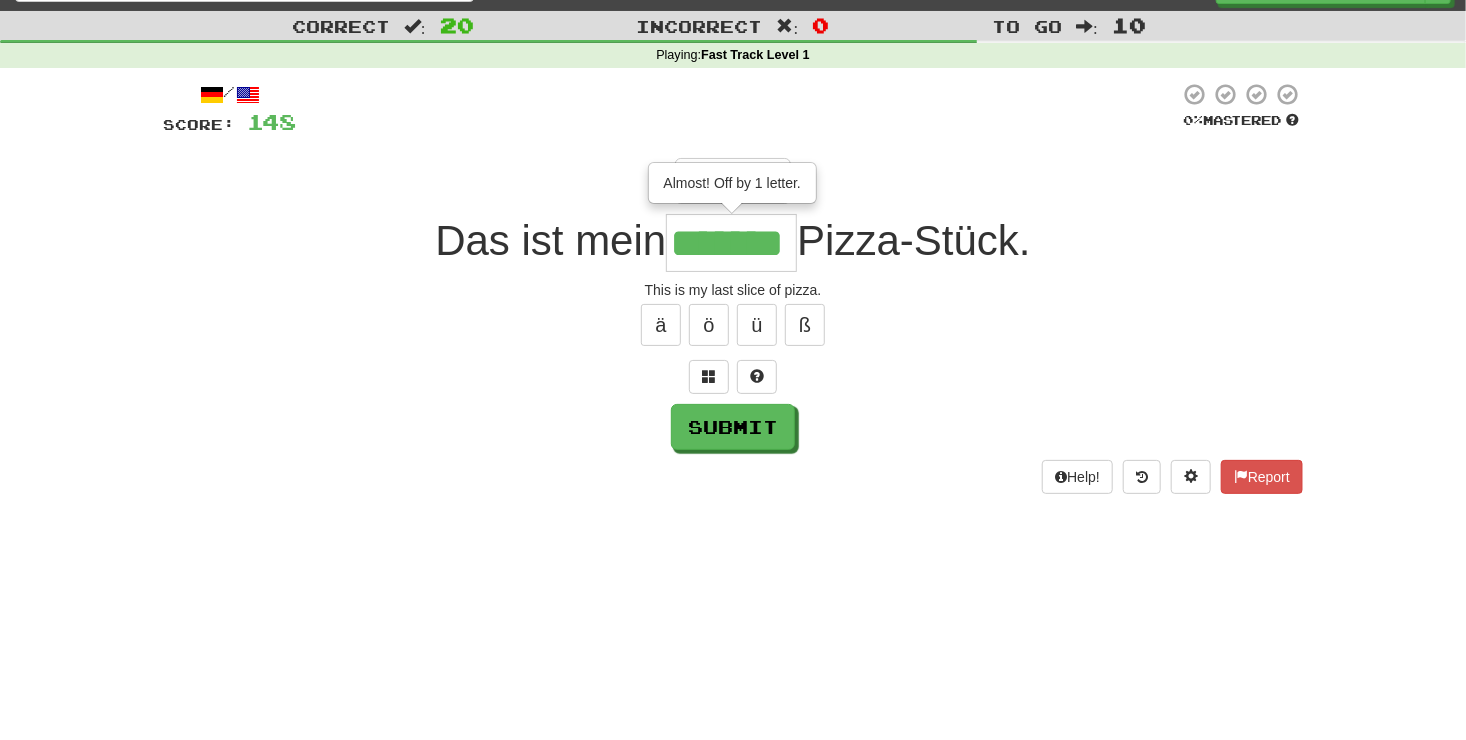 type on "*******" 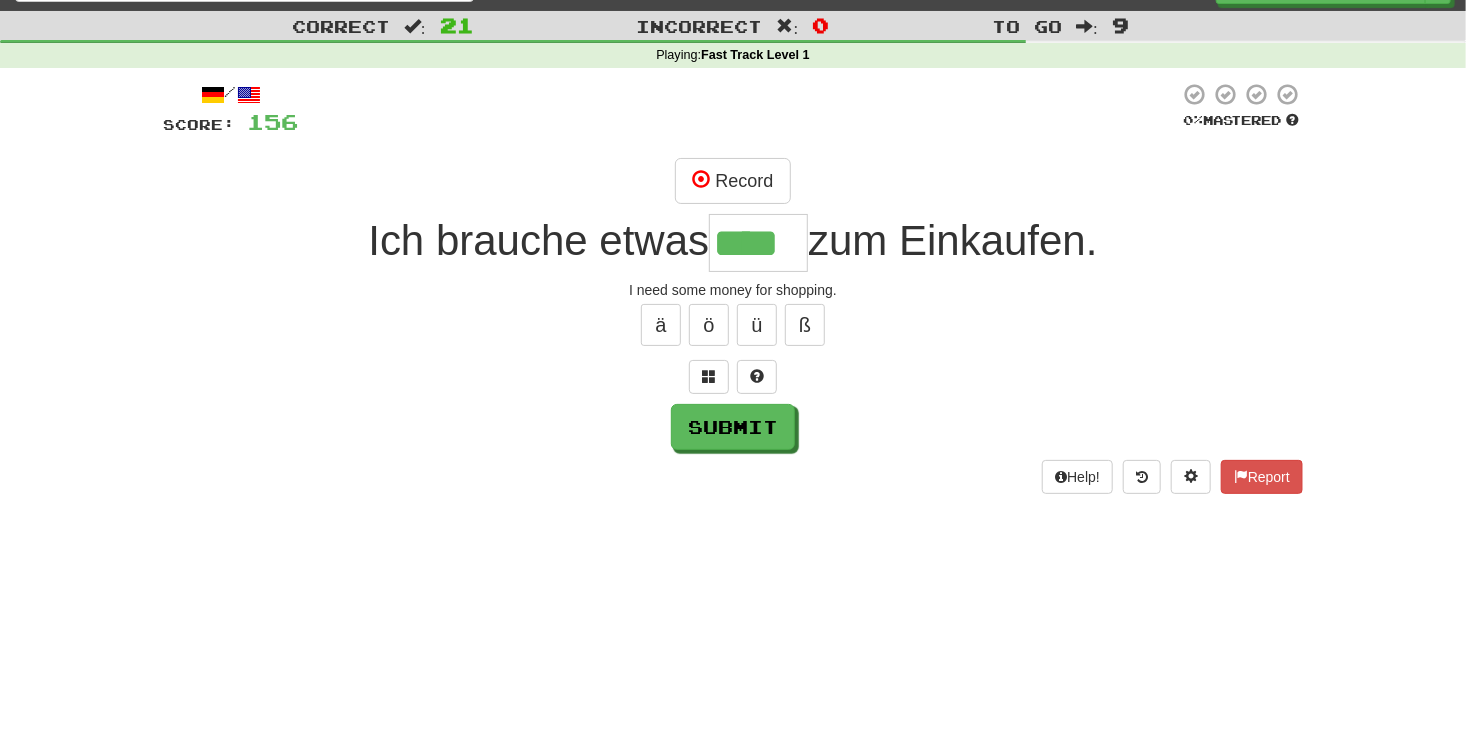 type on "****" 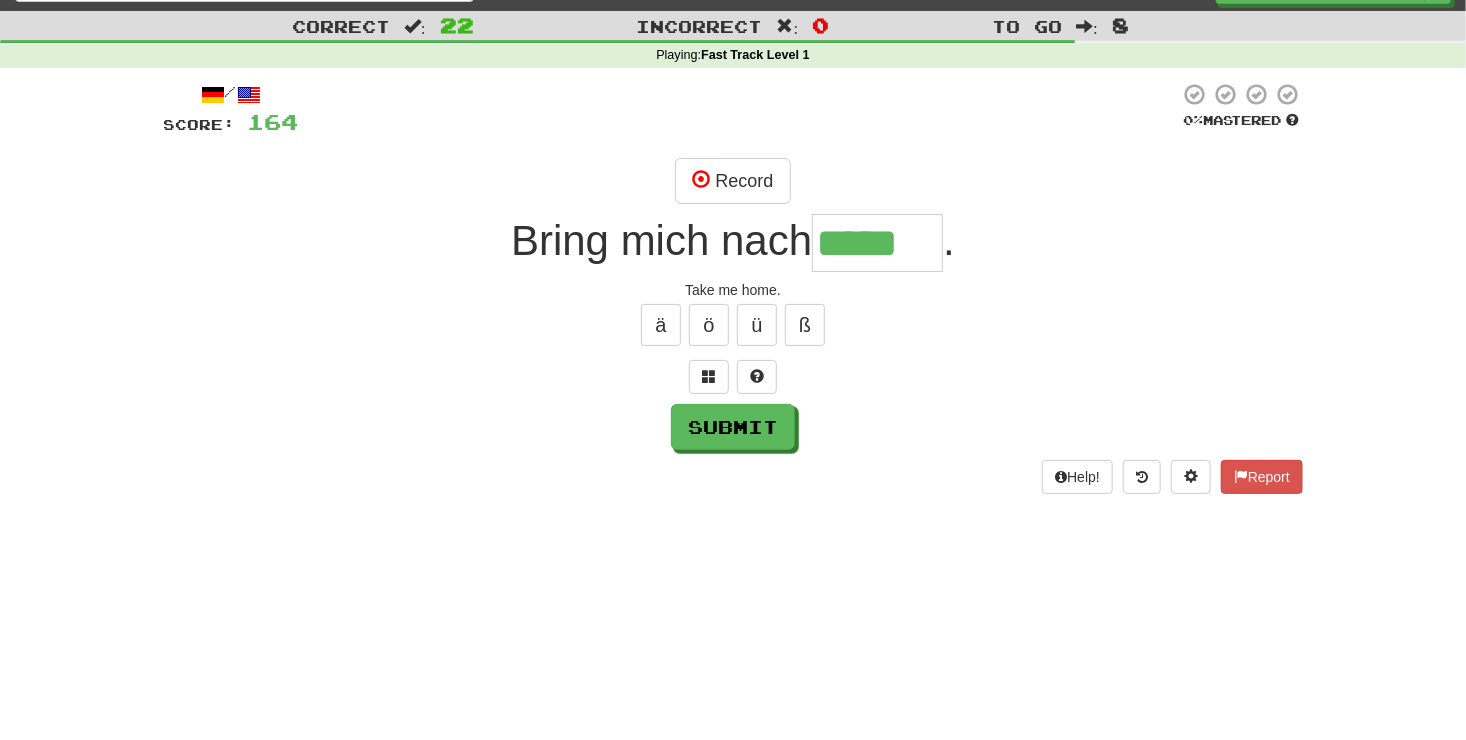 type on "*****" 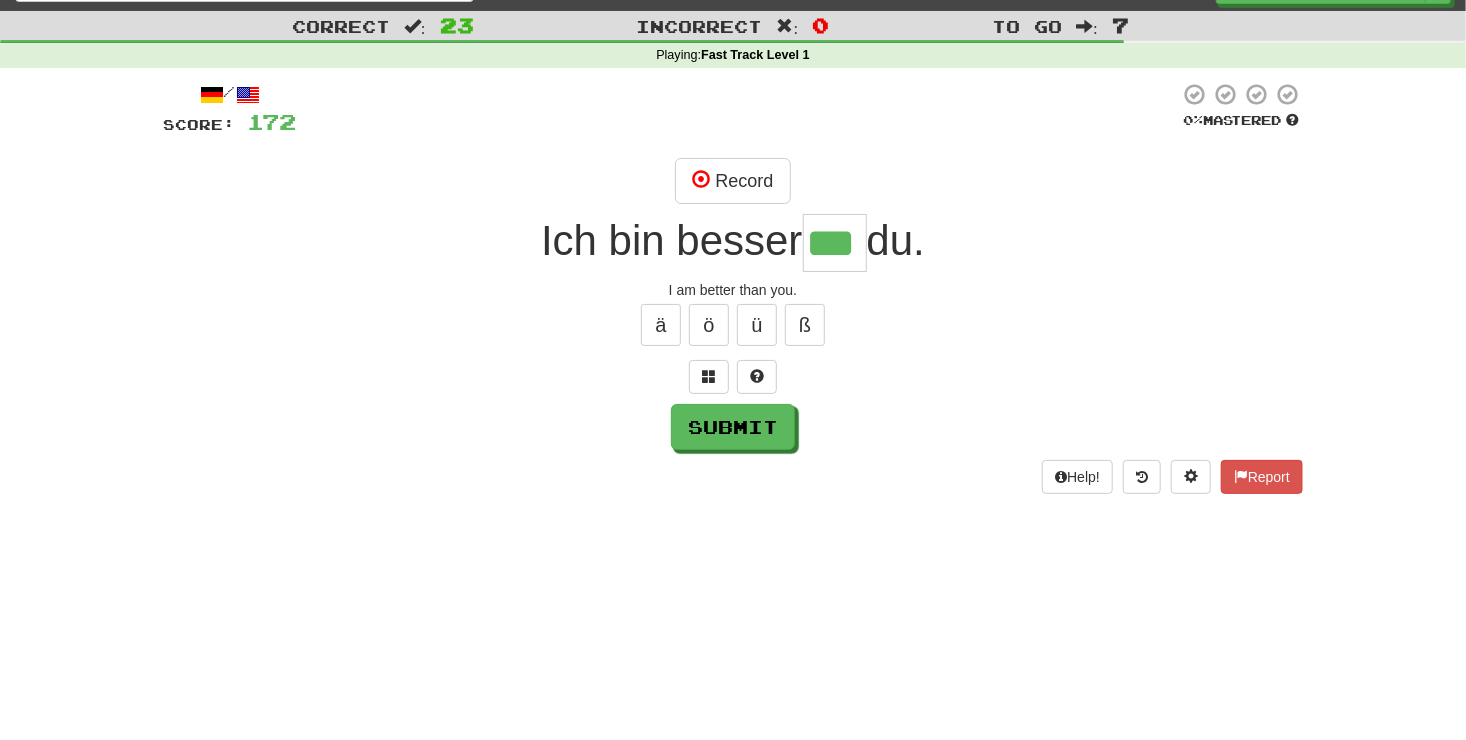 type on "***" 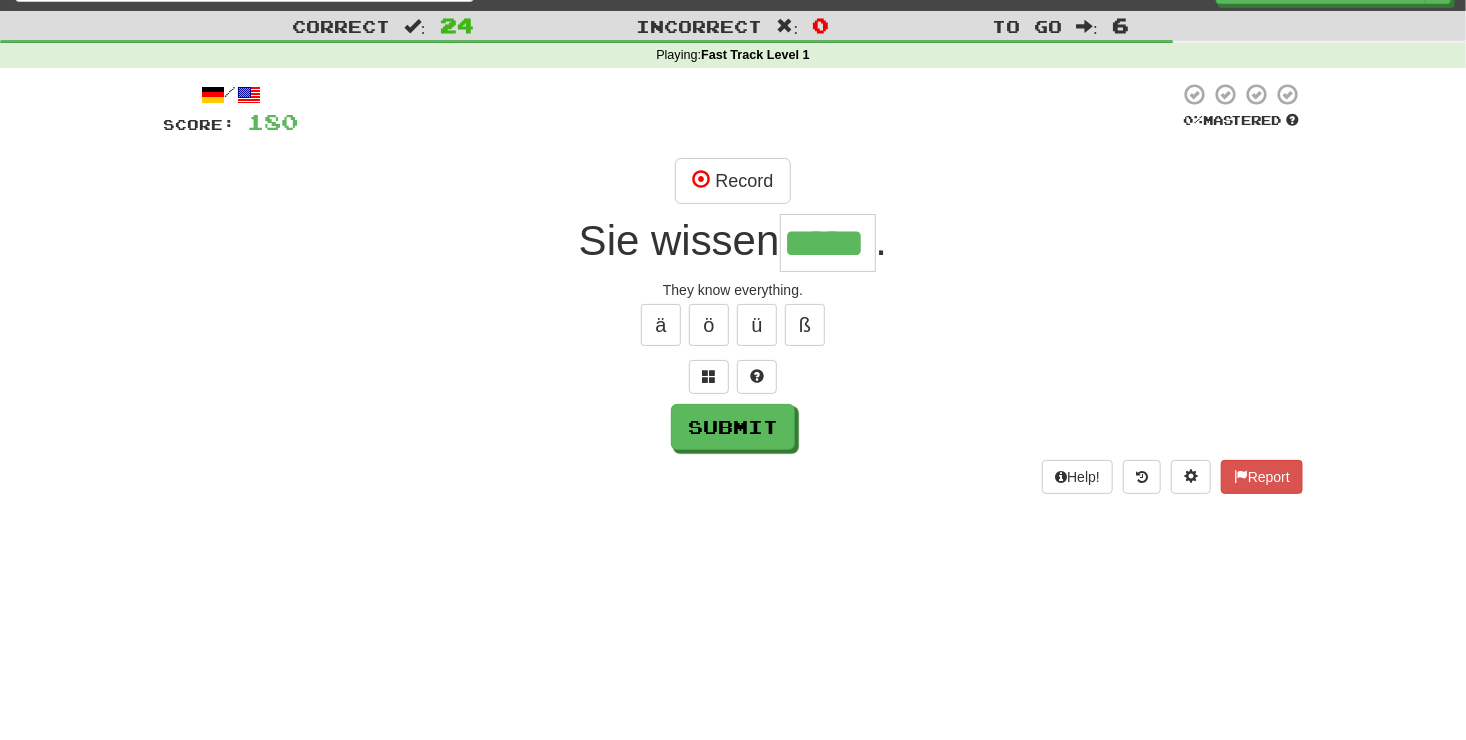 type on "*****" 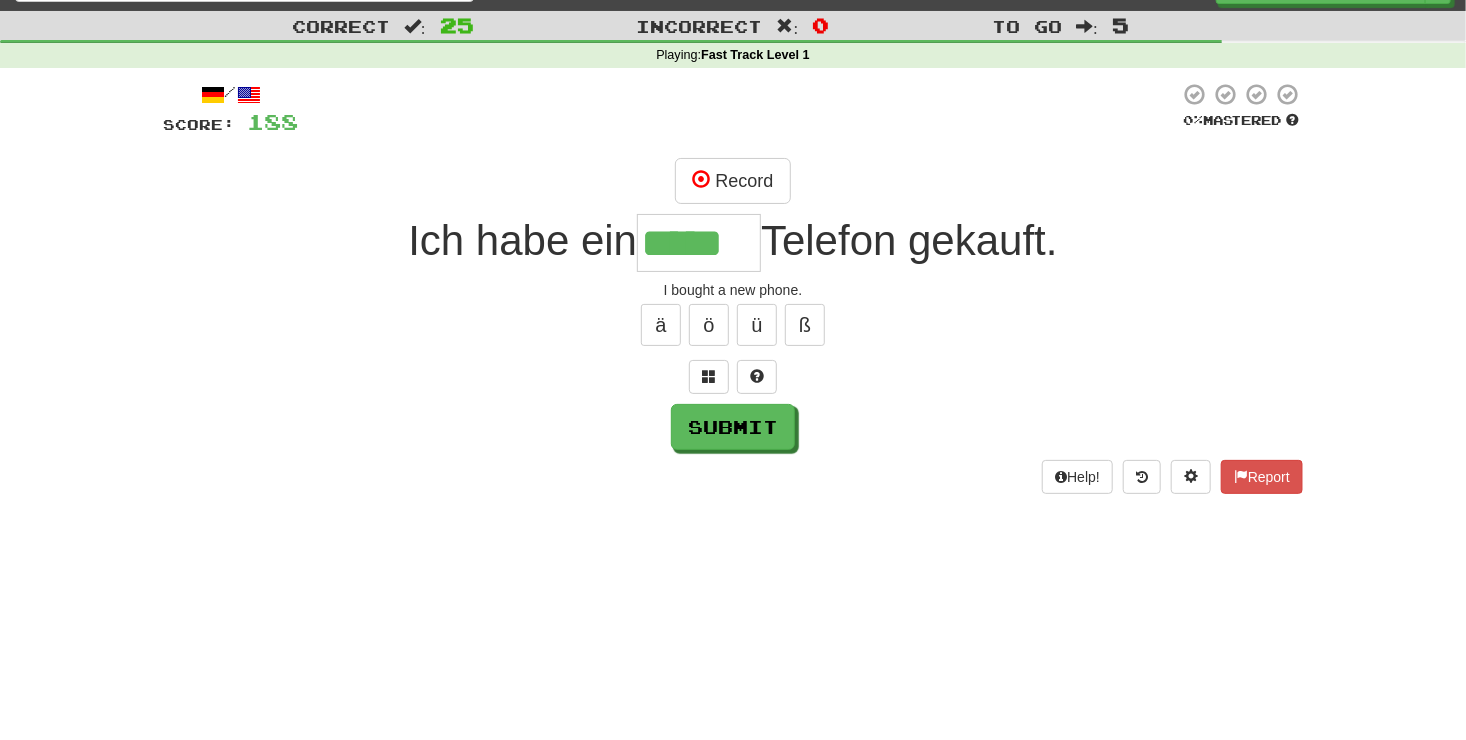 type on "*****" 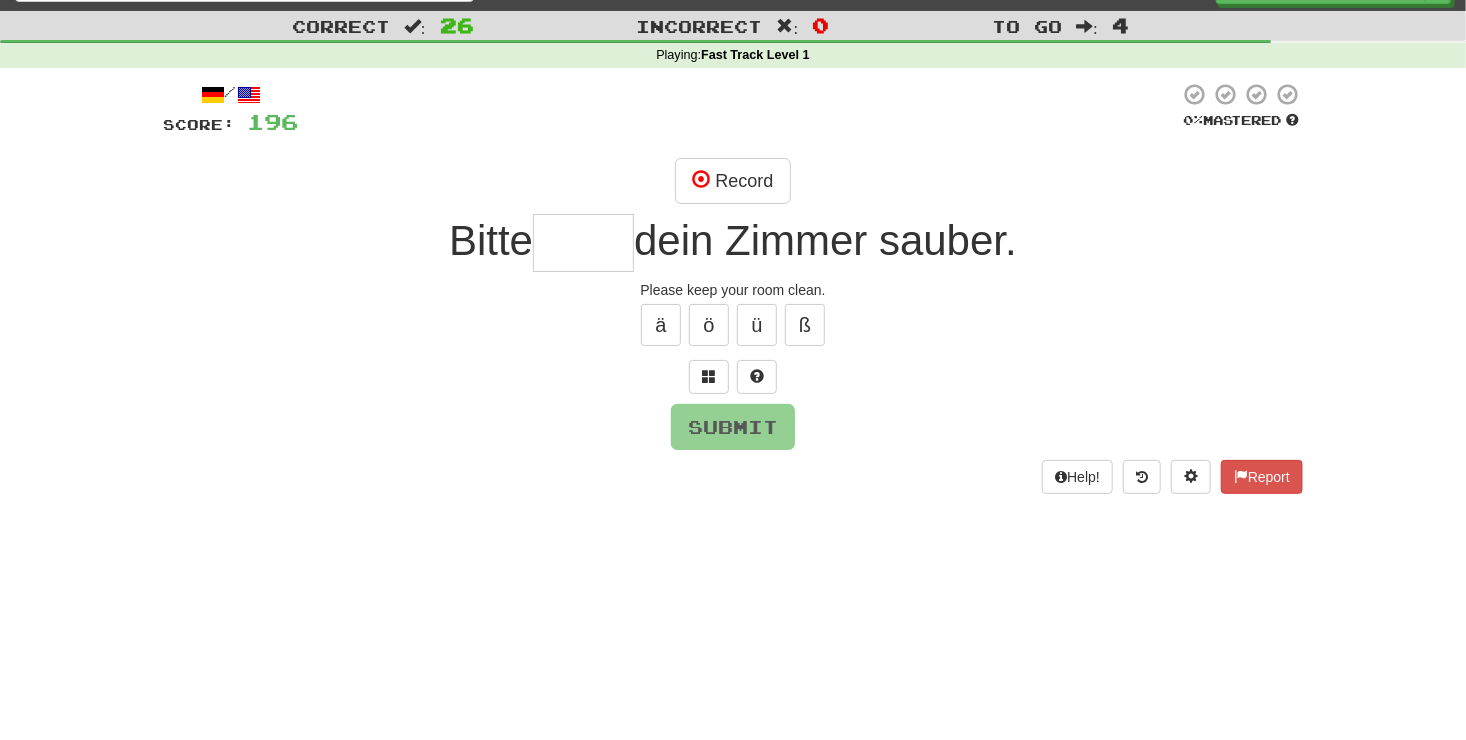 type on "*" 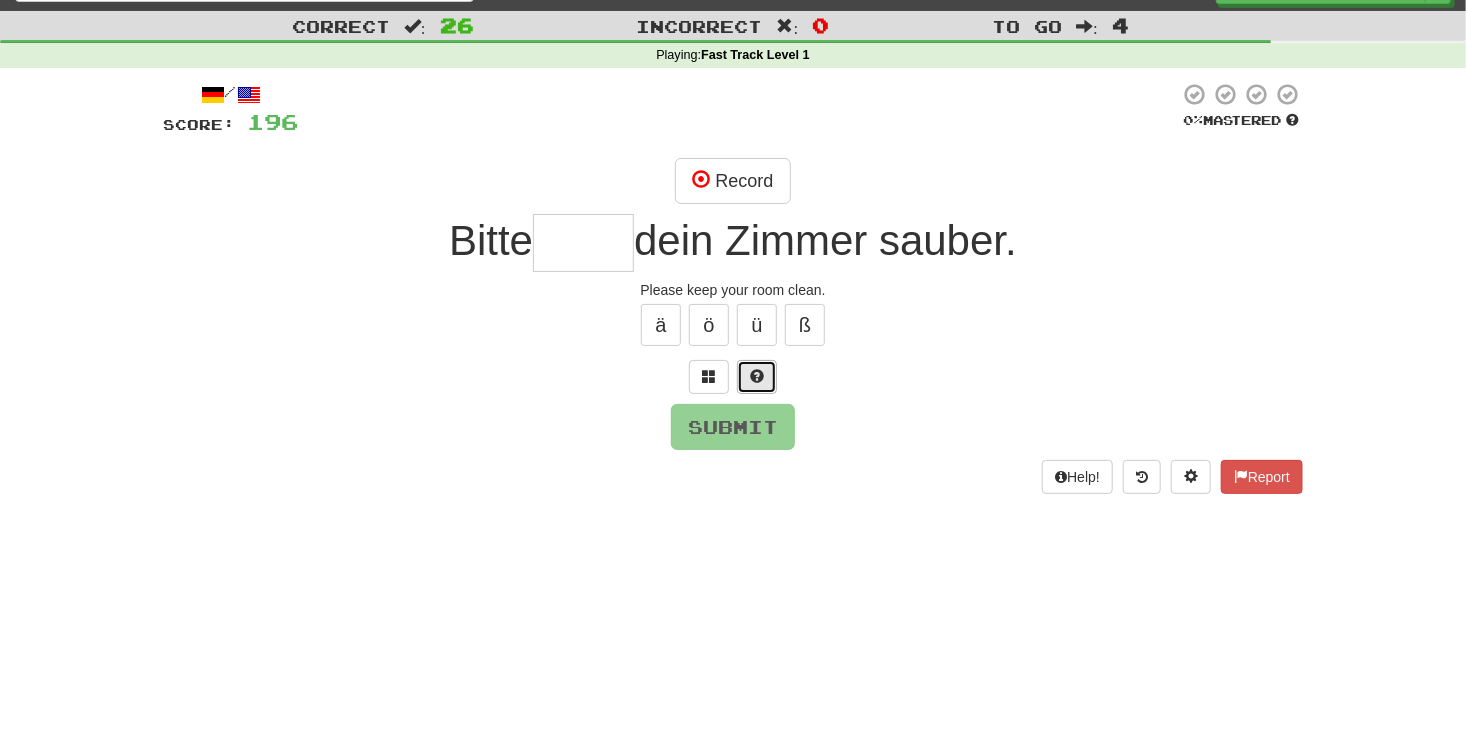 click at bounding box center [757, 376] 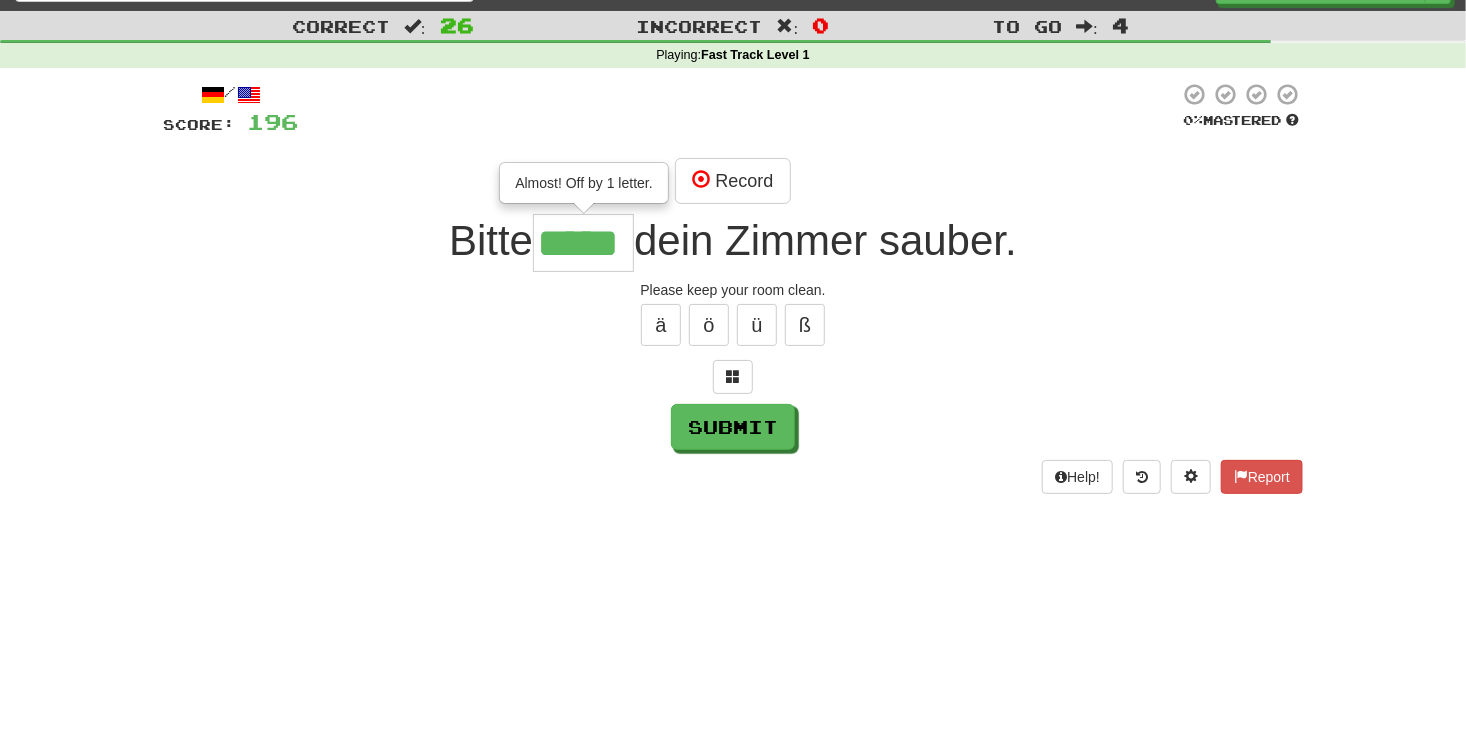 type on "*****" 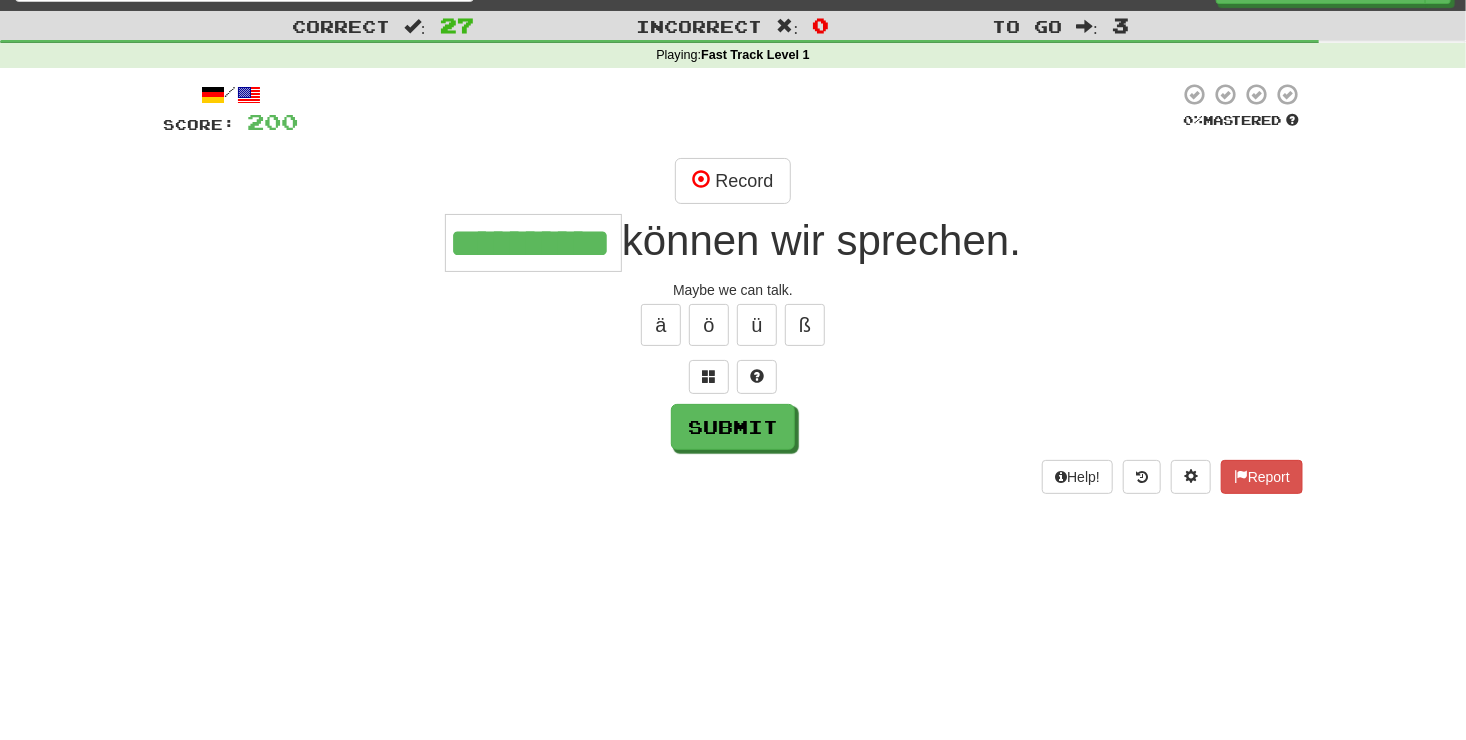 type on "**********" 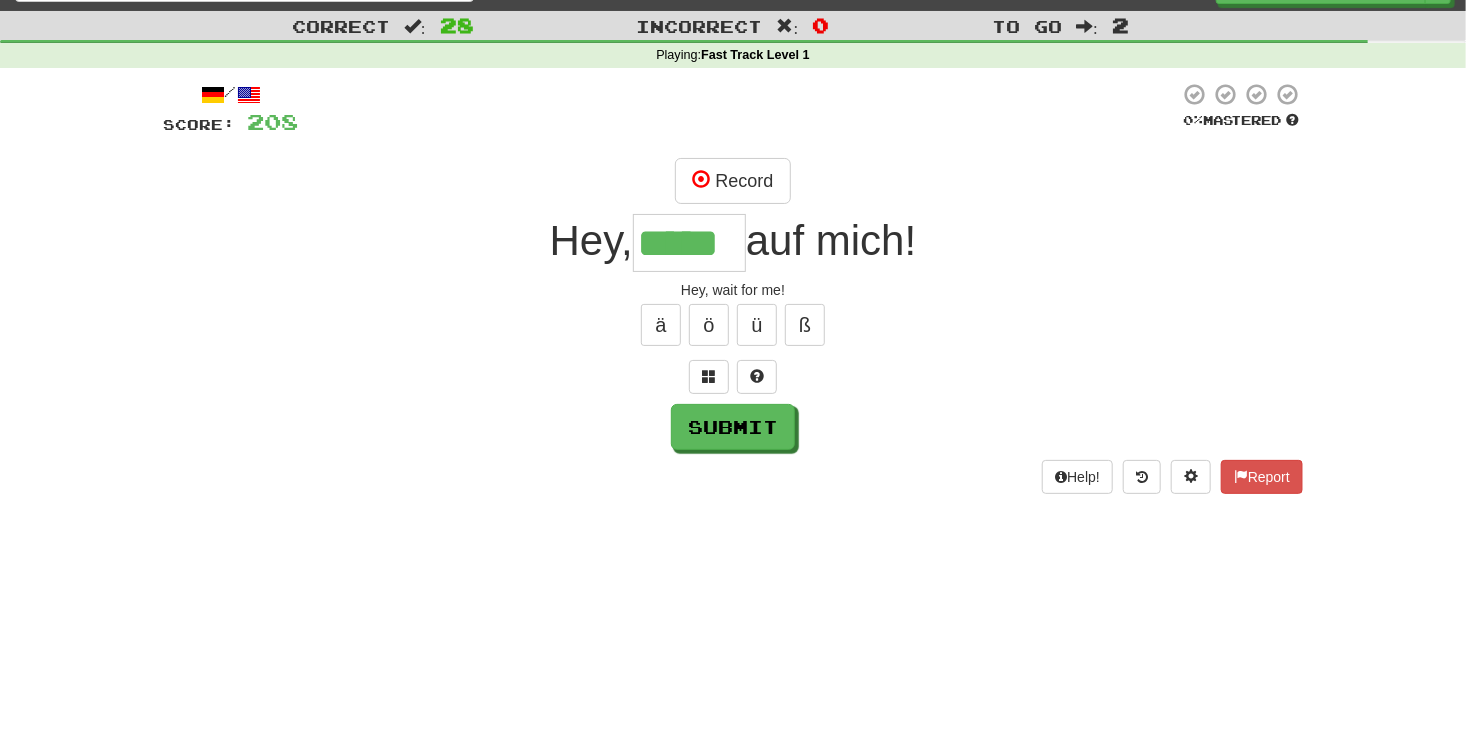 type on "*****" 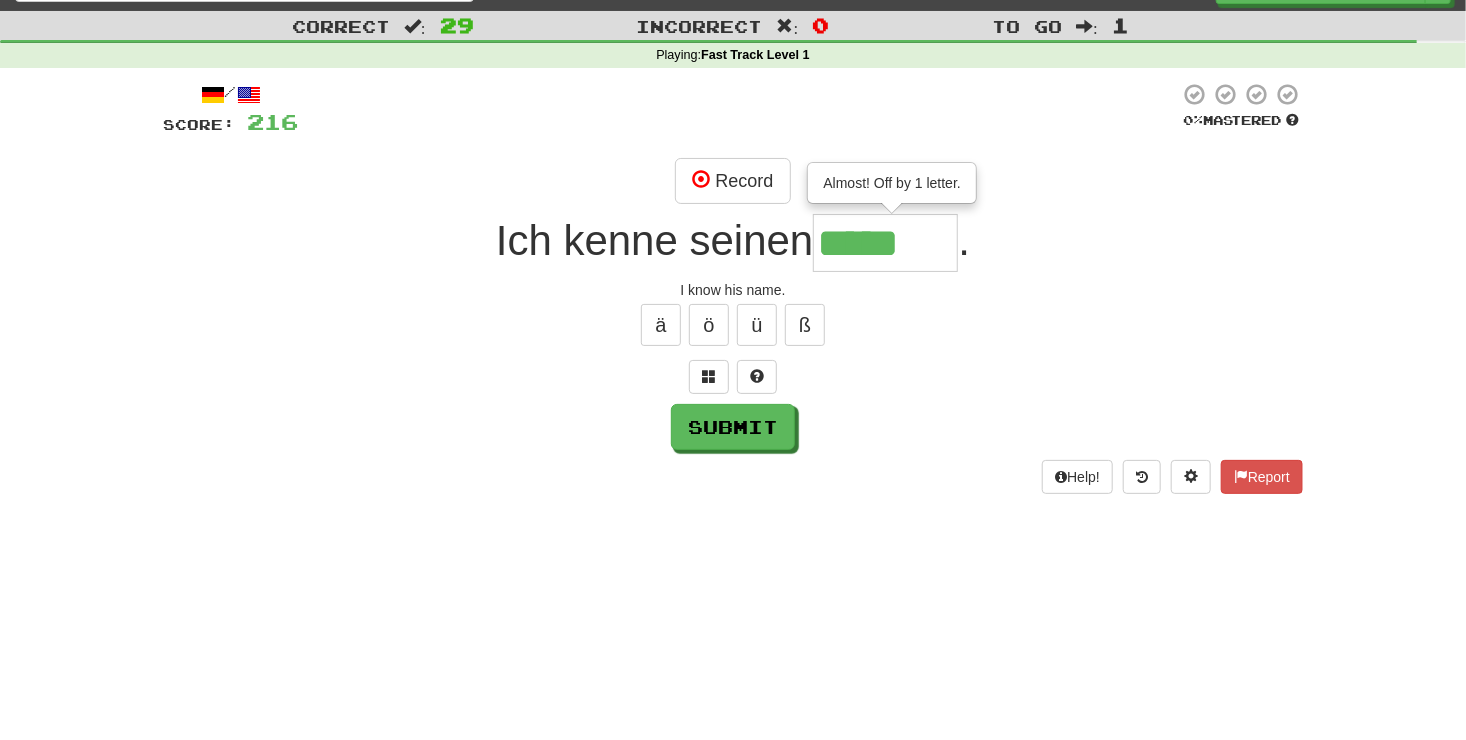 type on "*****" 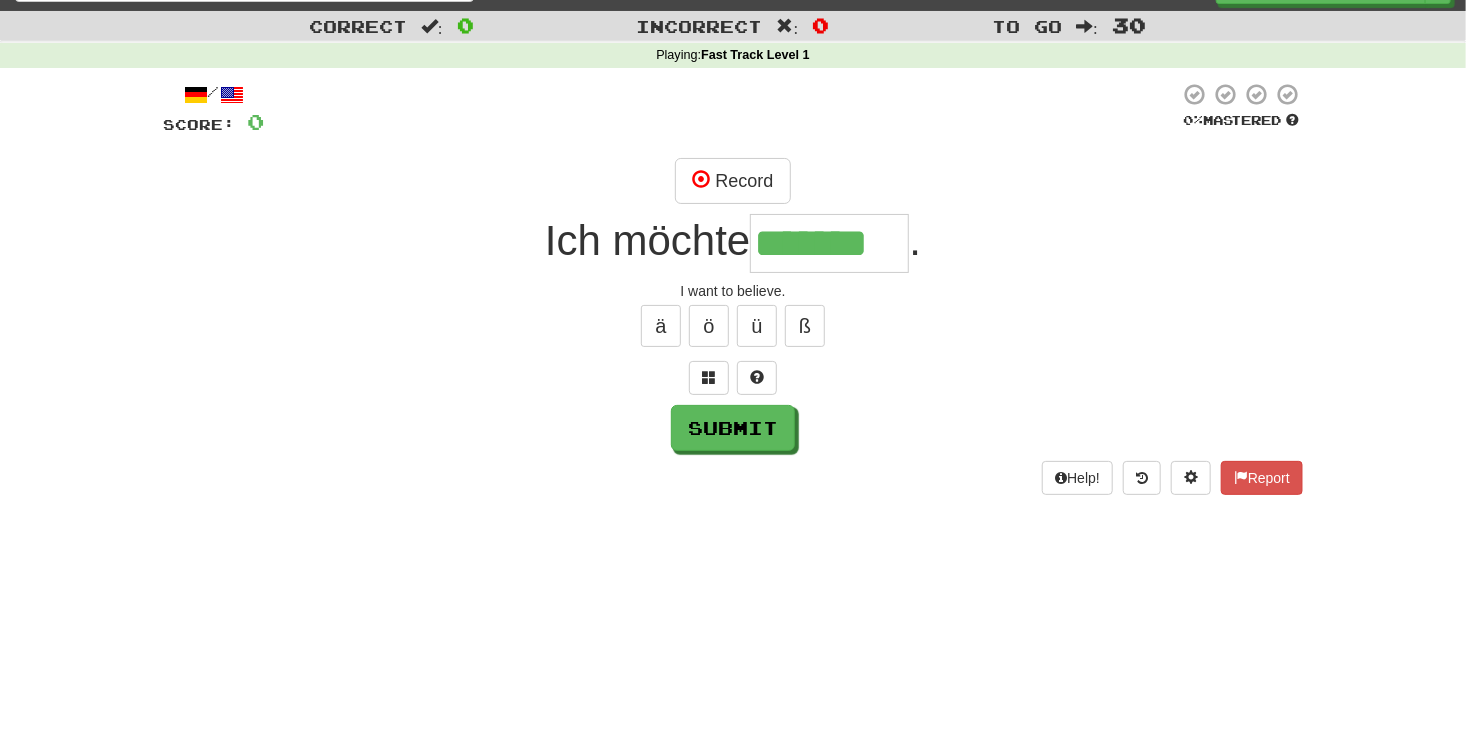 type on "*******" 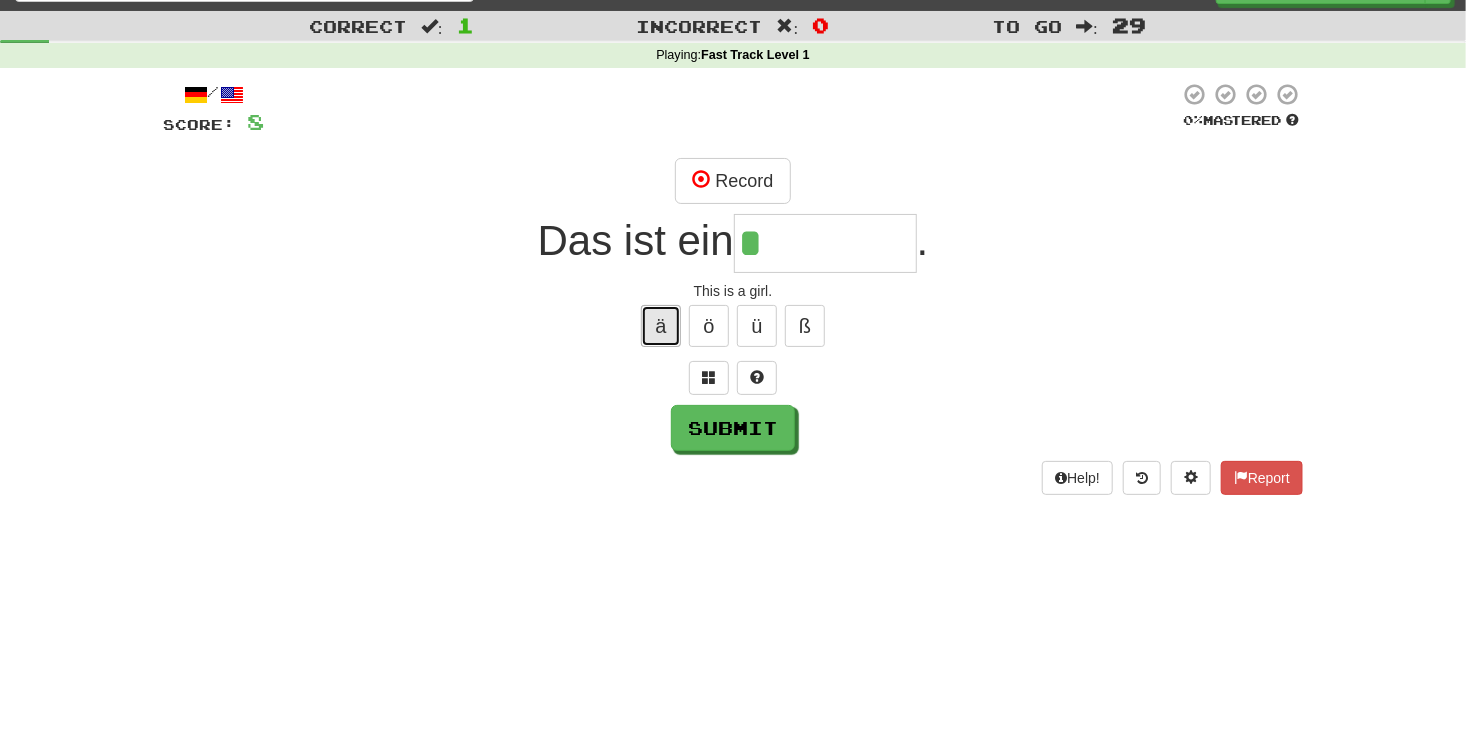 click on "ä" at bounding box center [661, 326] 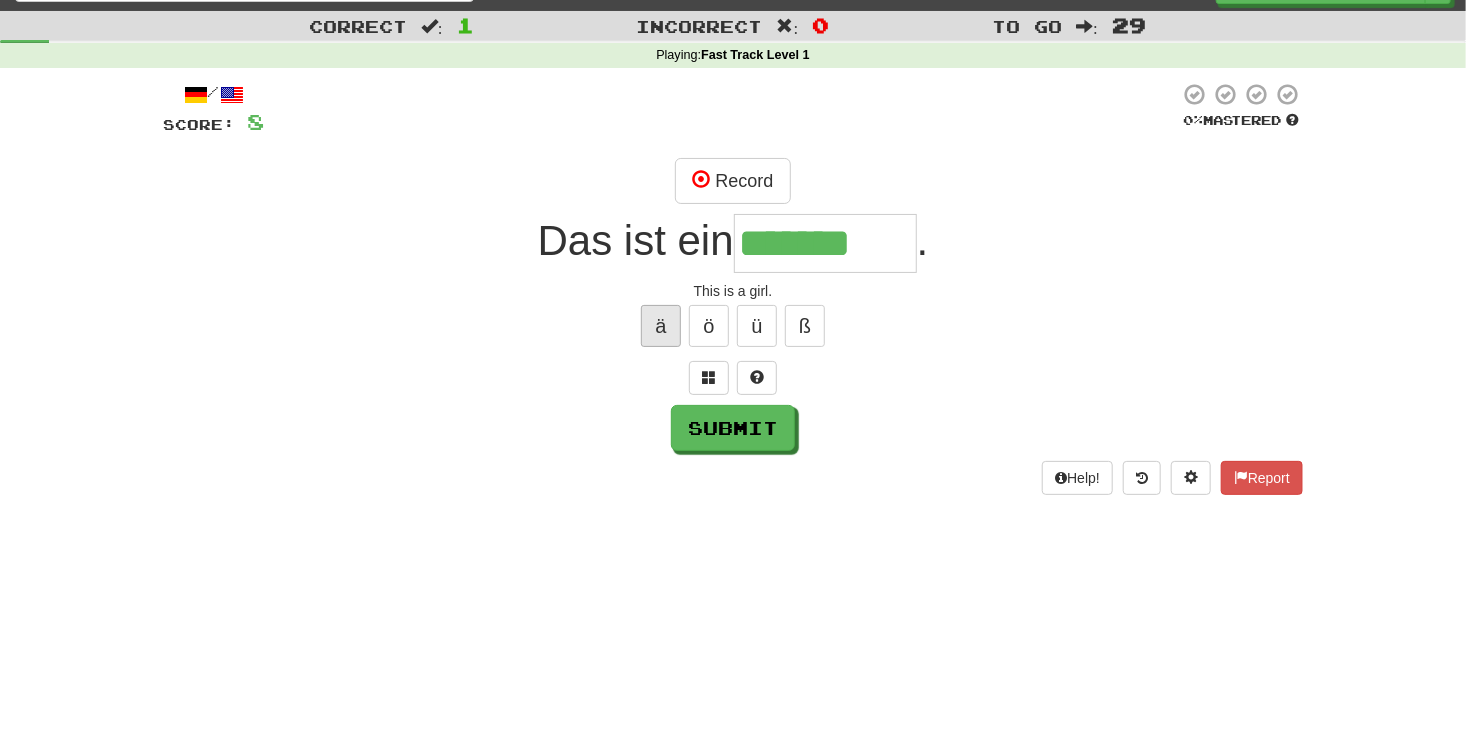 type on "*******" 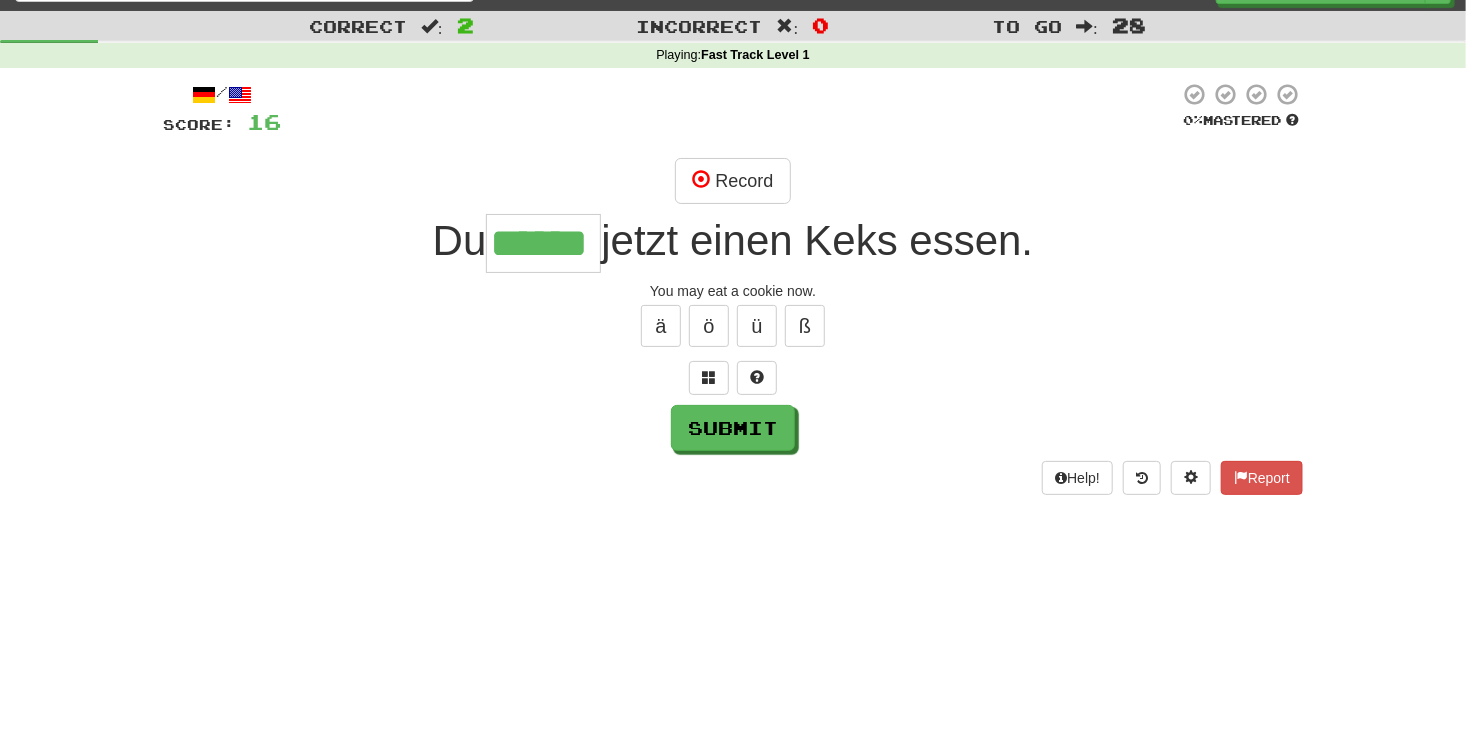 type on "******" 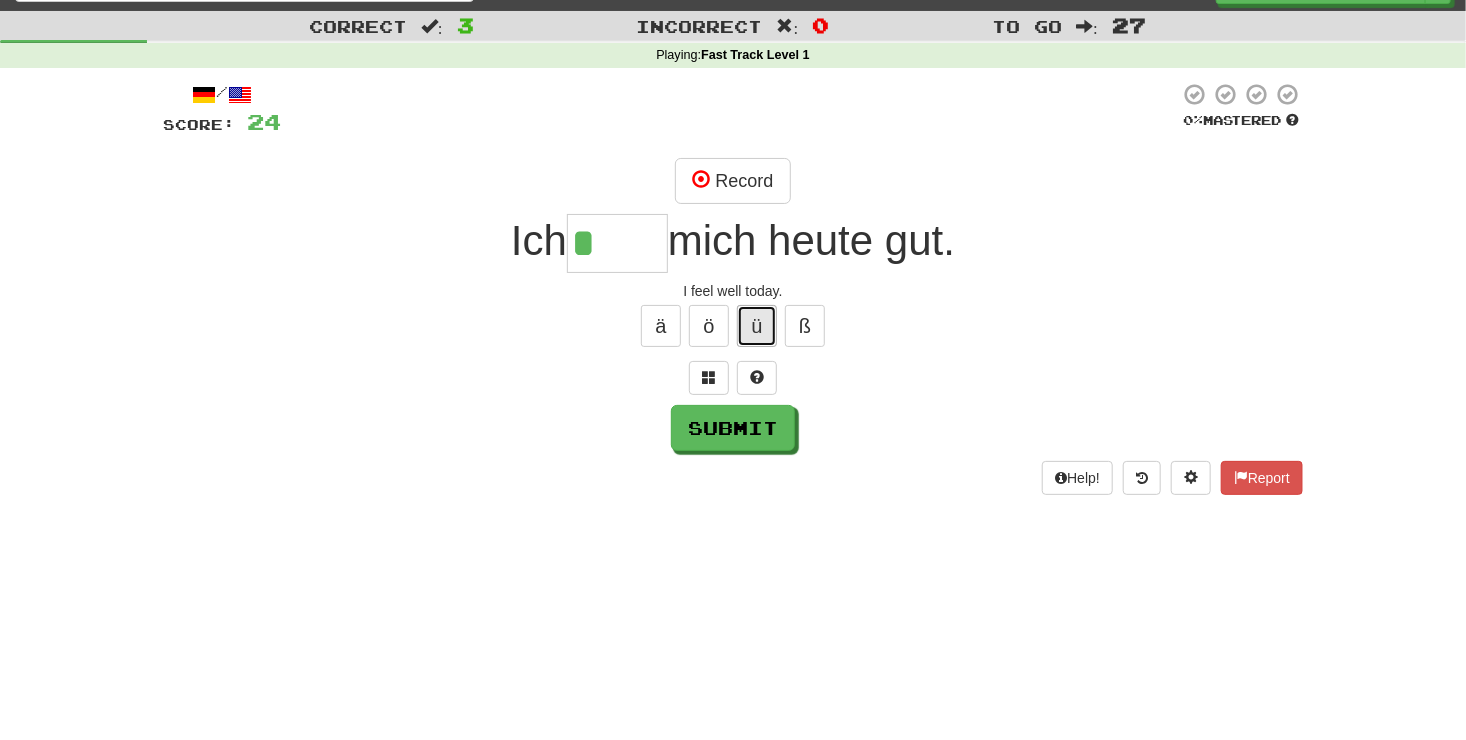click on "ü" at bounding box center [757, 326] 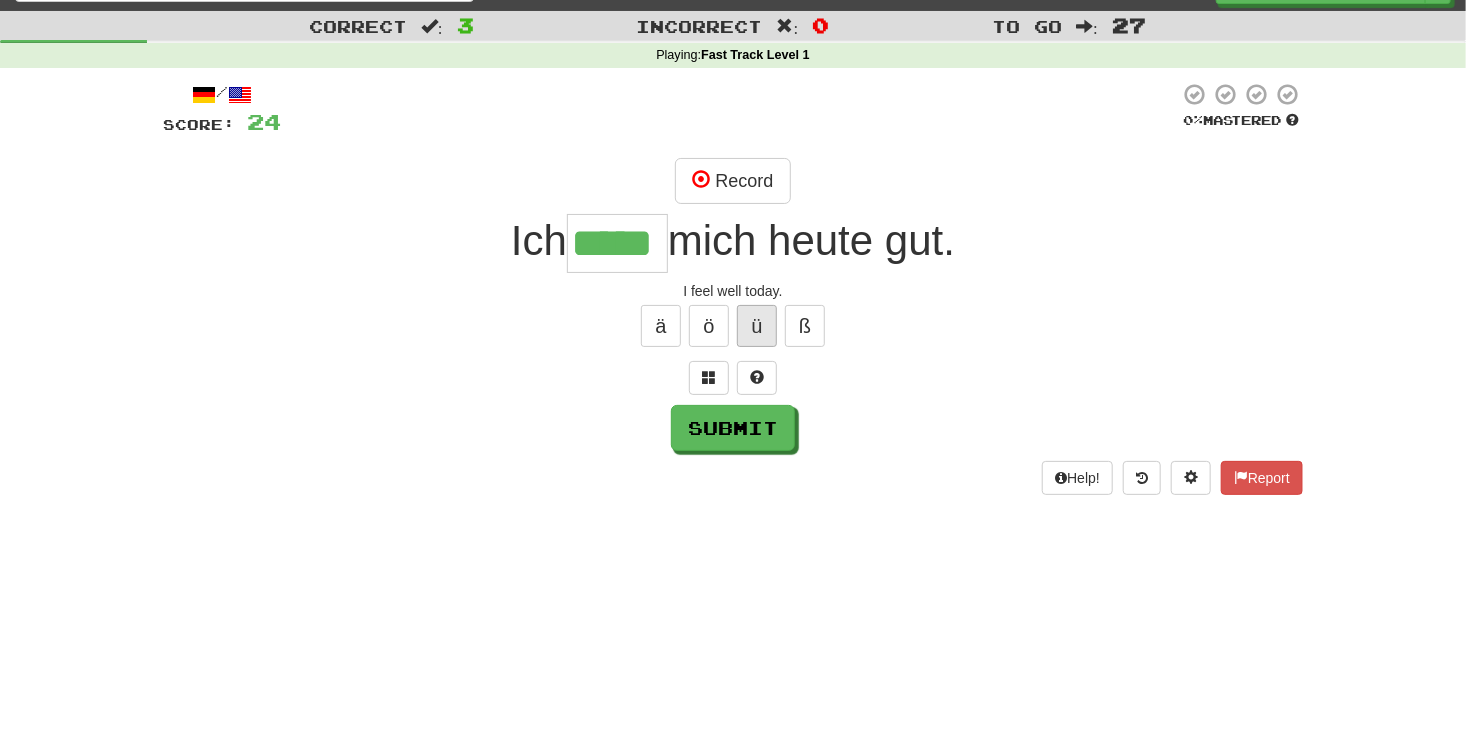 type on "*****" 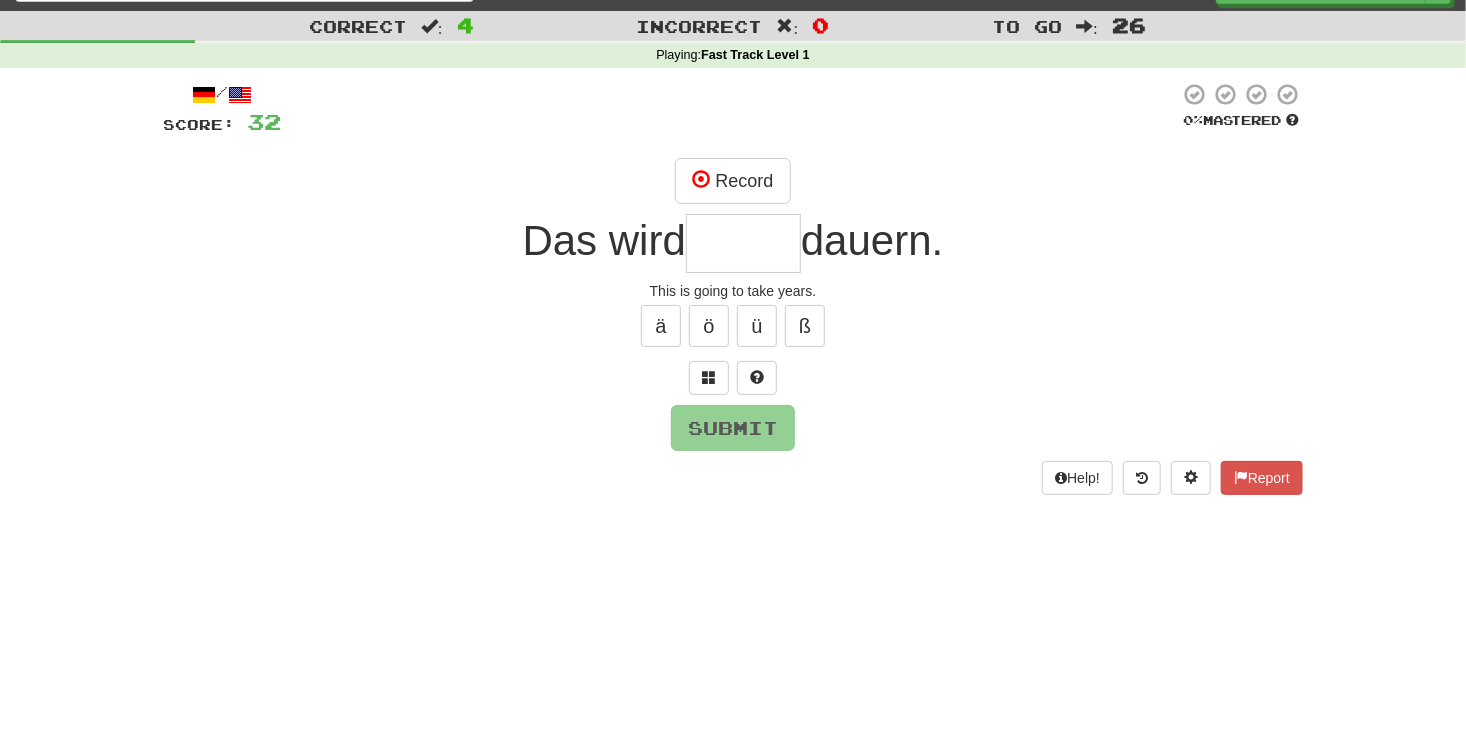 type on "*" 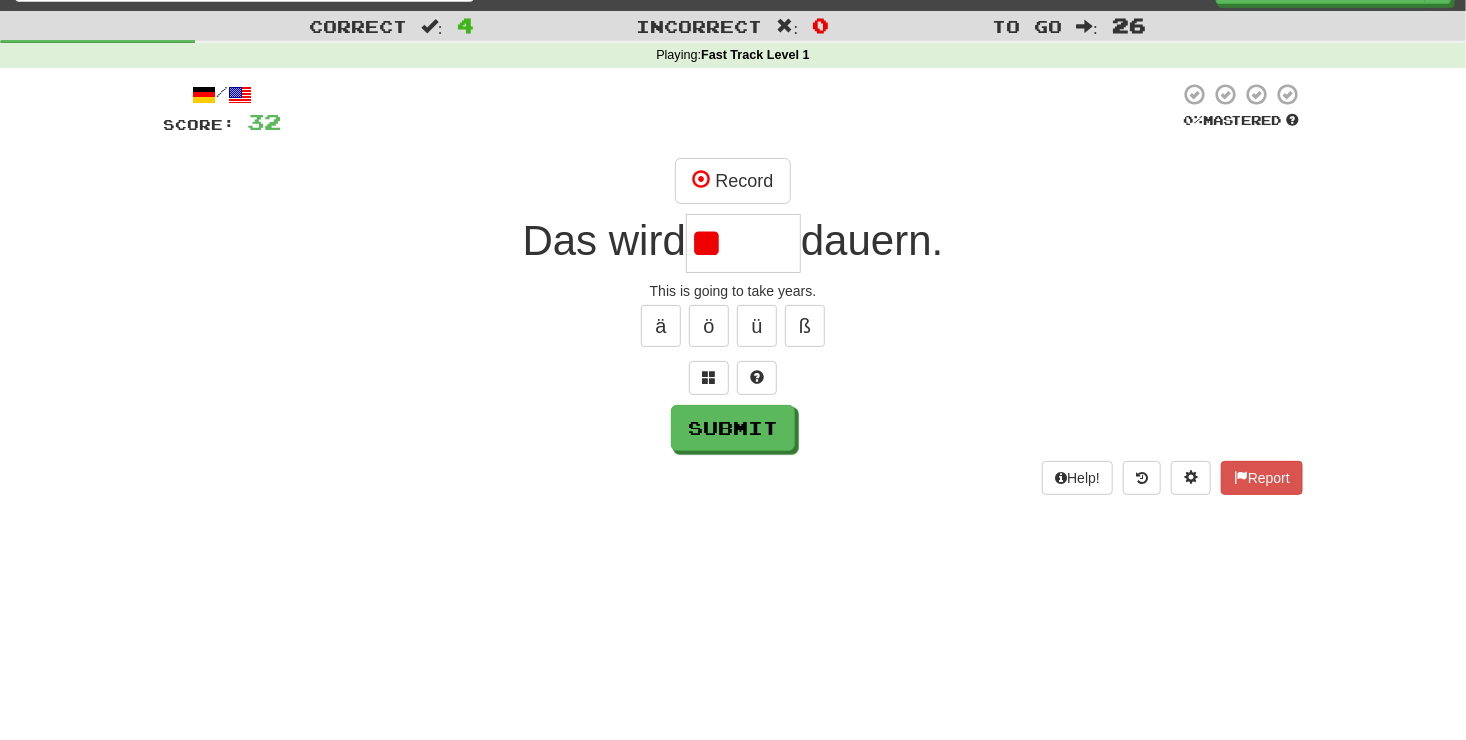 type on "*" 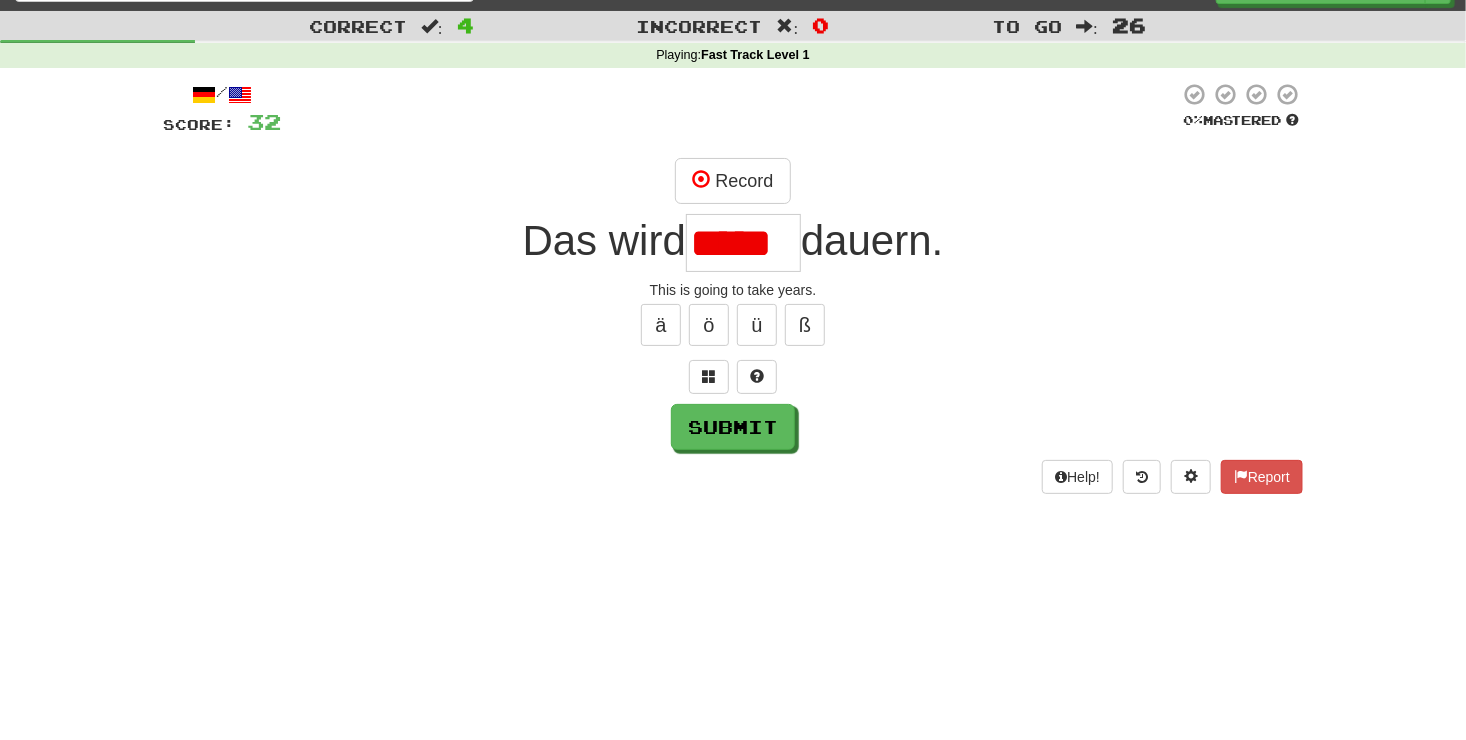 scroll, scrollTop: 0, scrollLeft: 0, axis: both 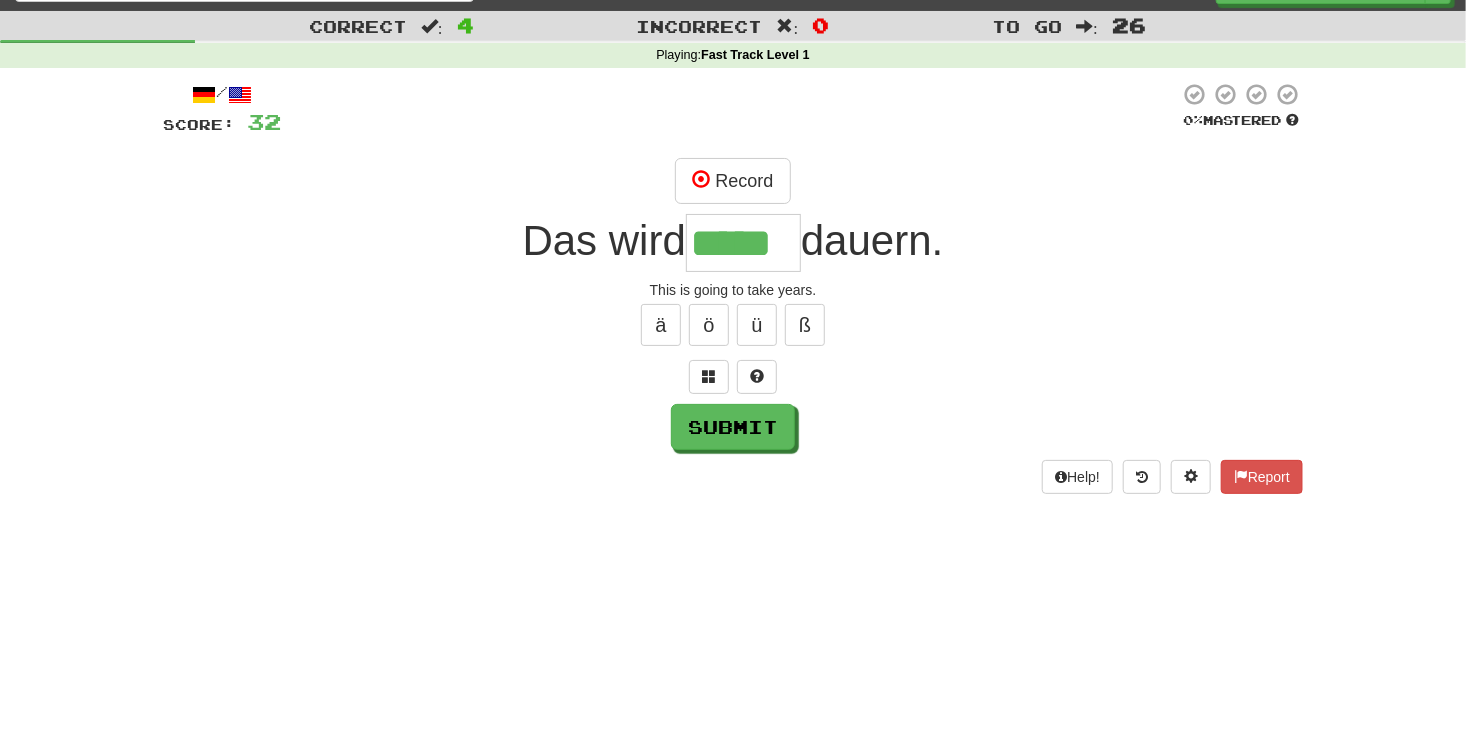 type on "*****" 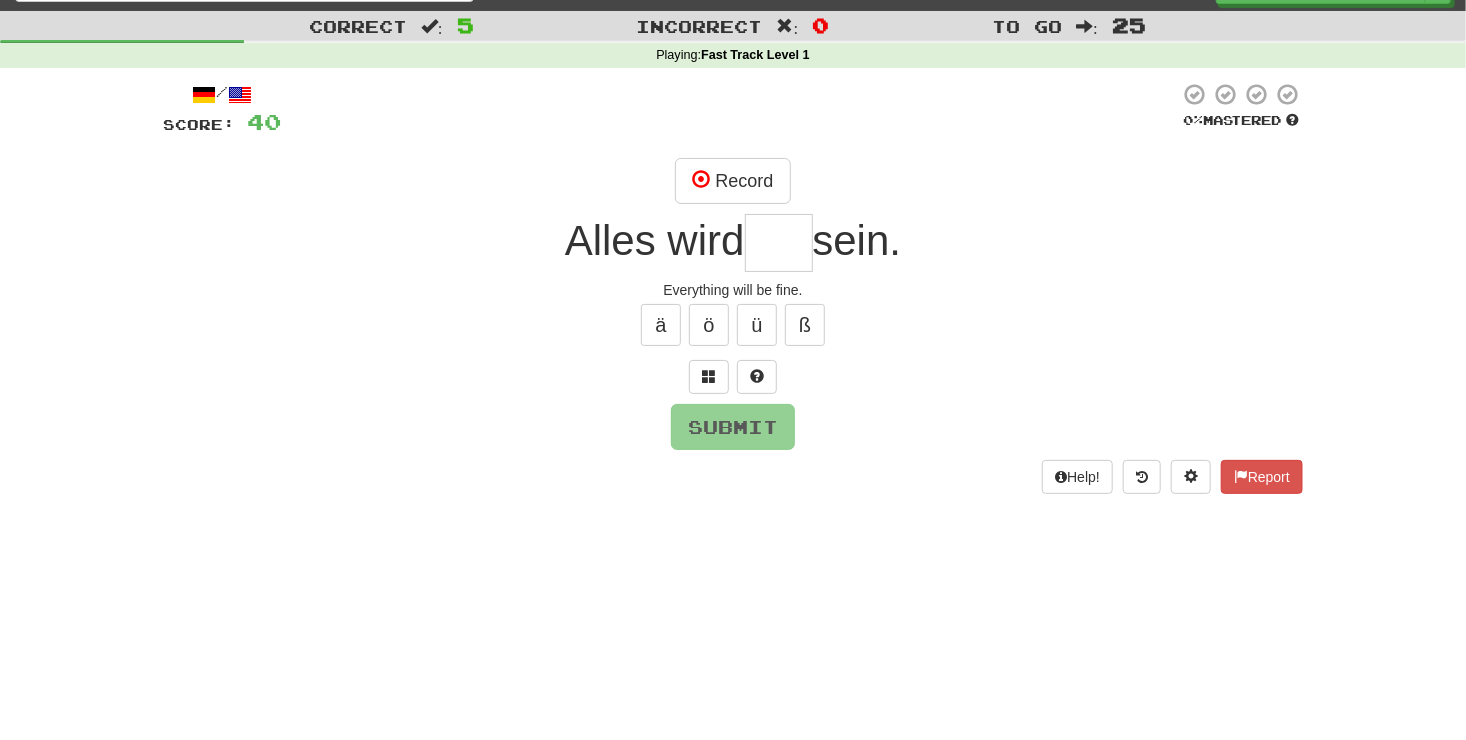 type on "*" 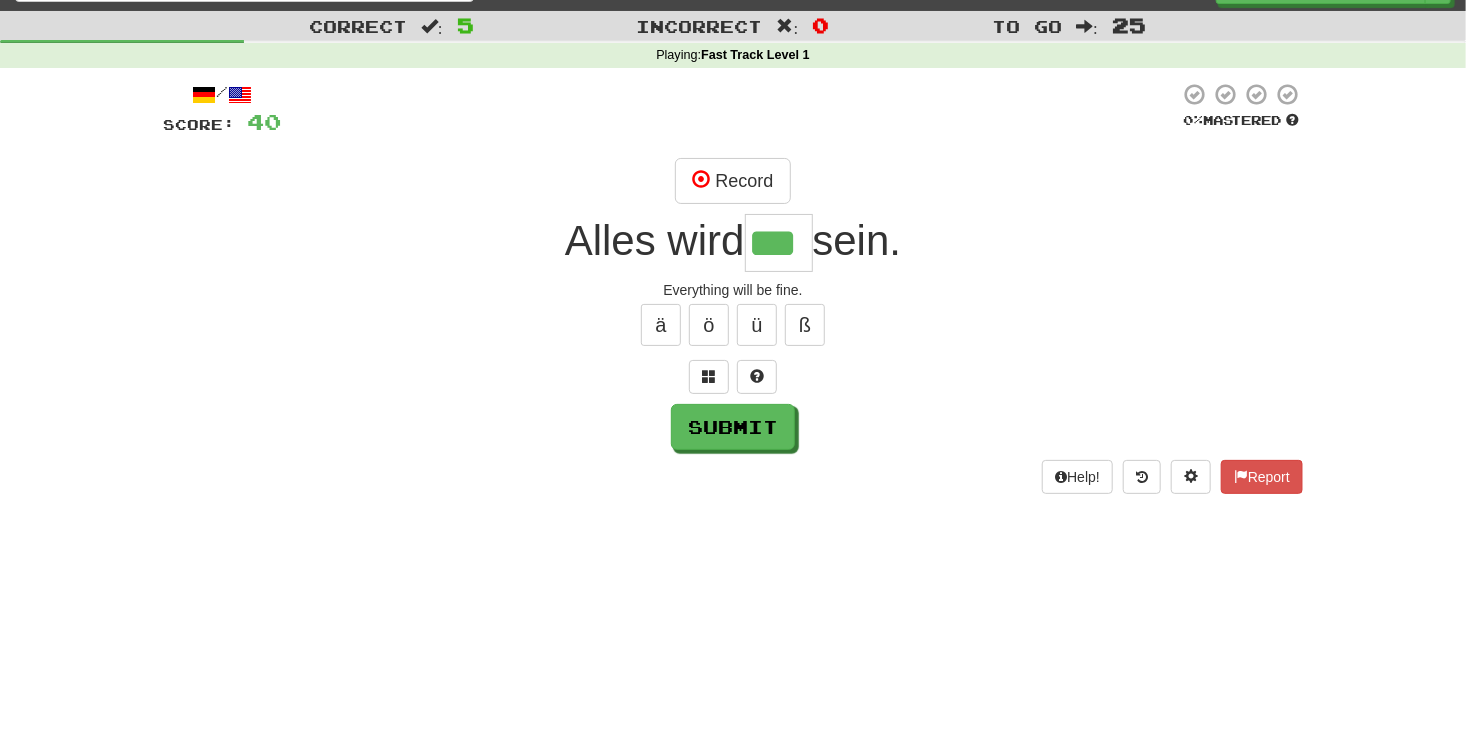 type on "***" 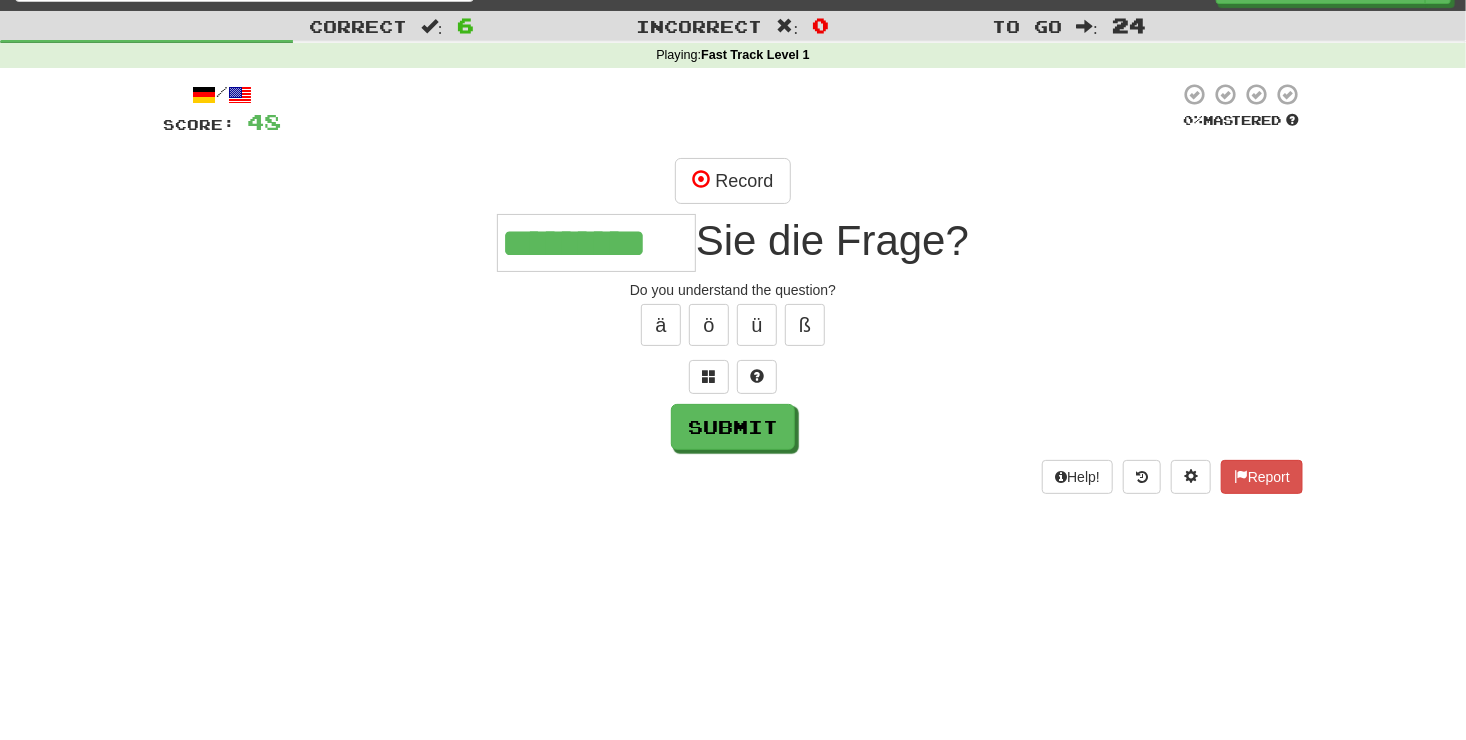 type on "*********" 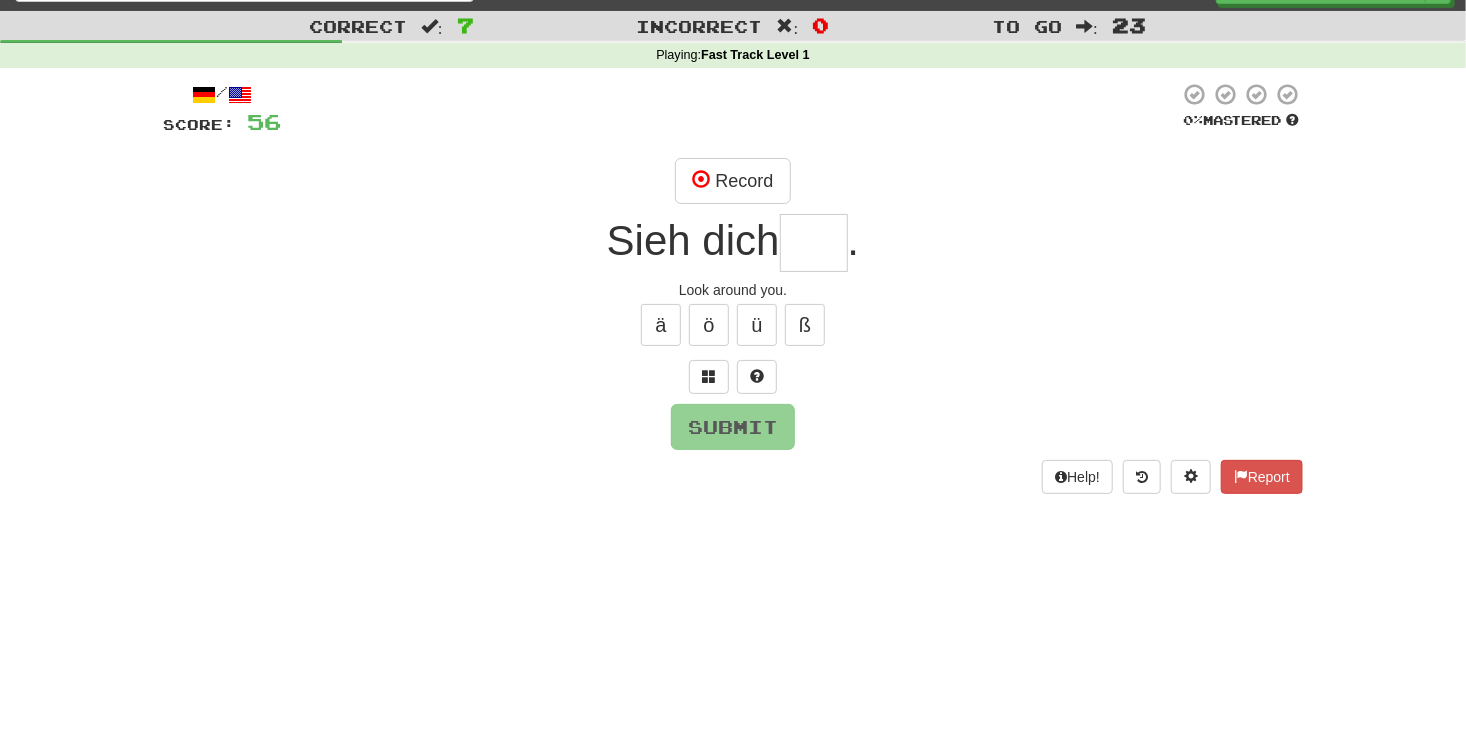 type on "*" 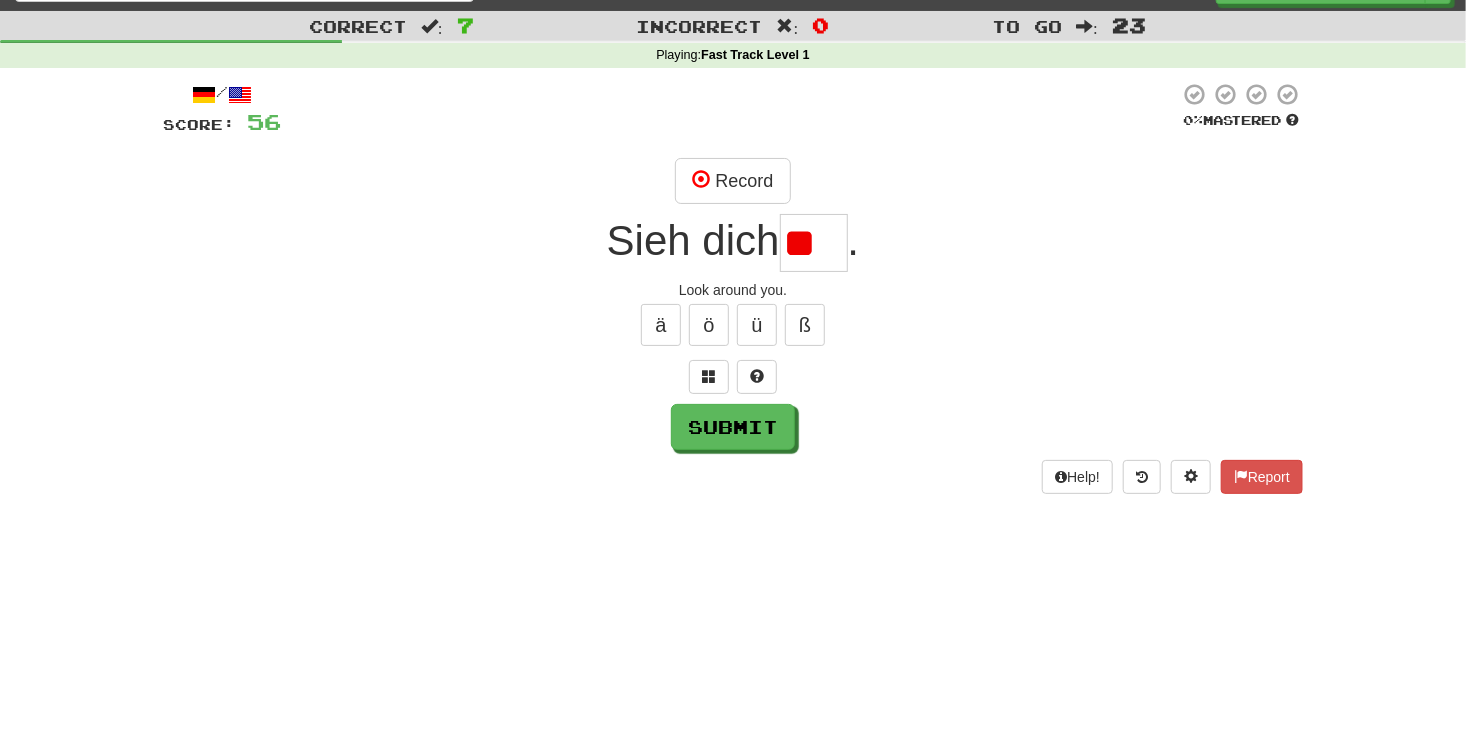 type on "*" 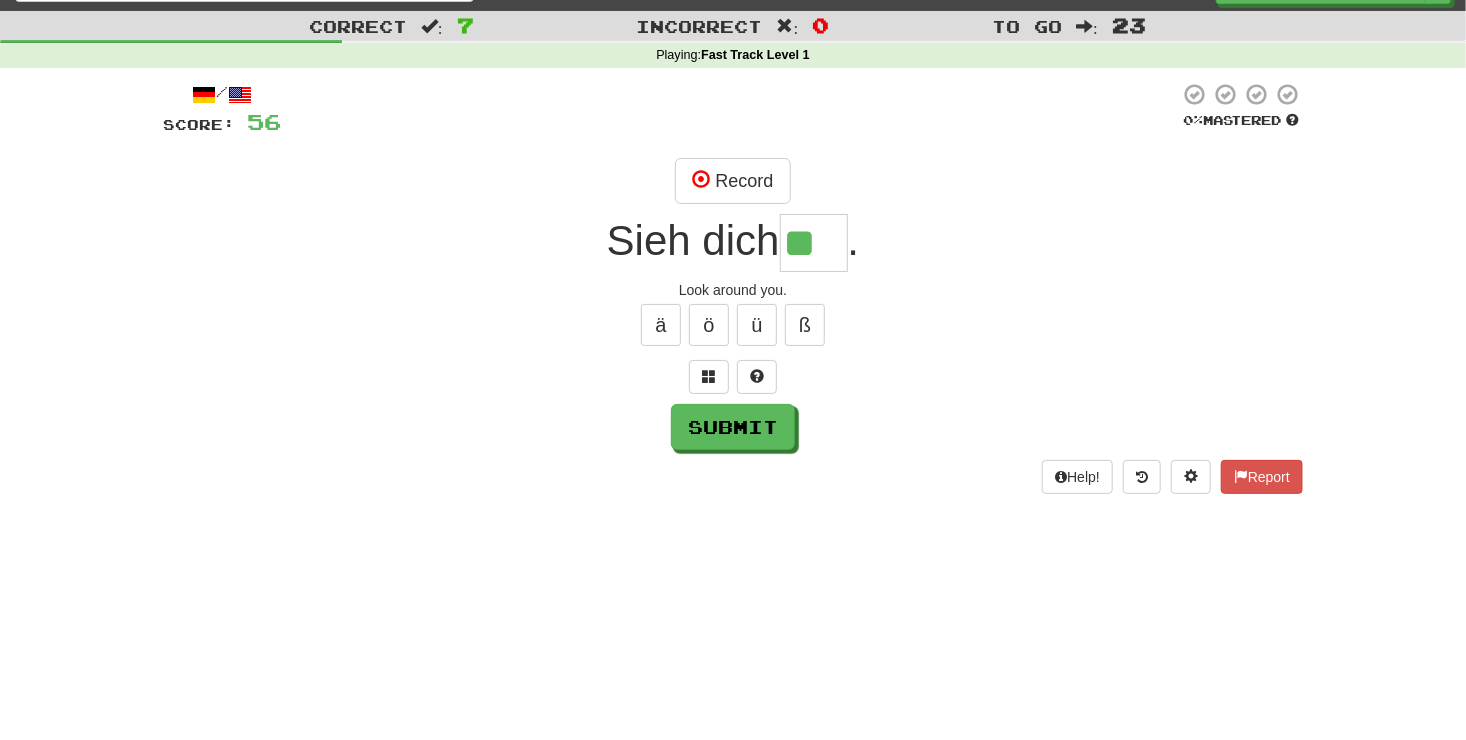 type on "**" 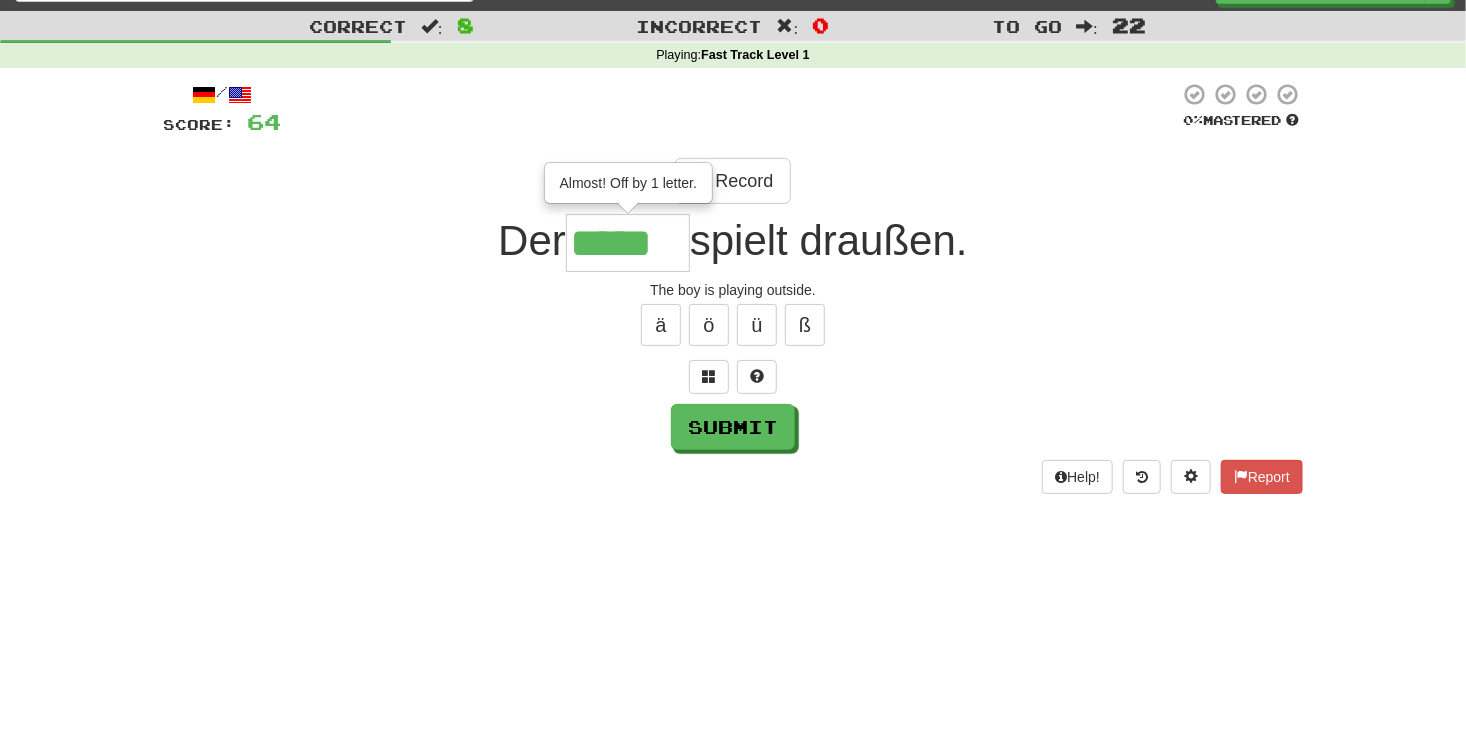 type on "*****" 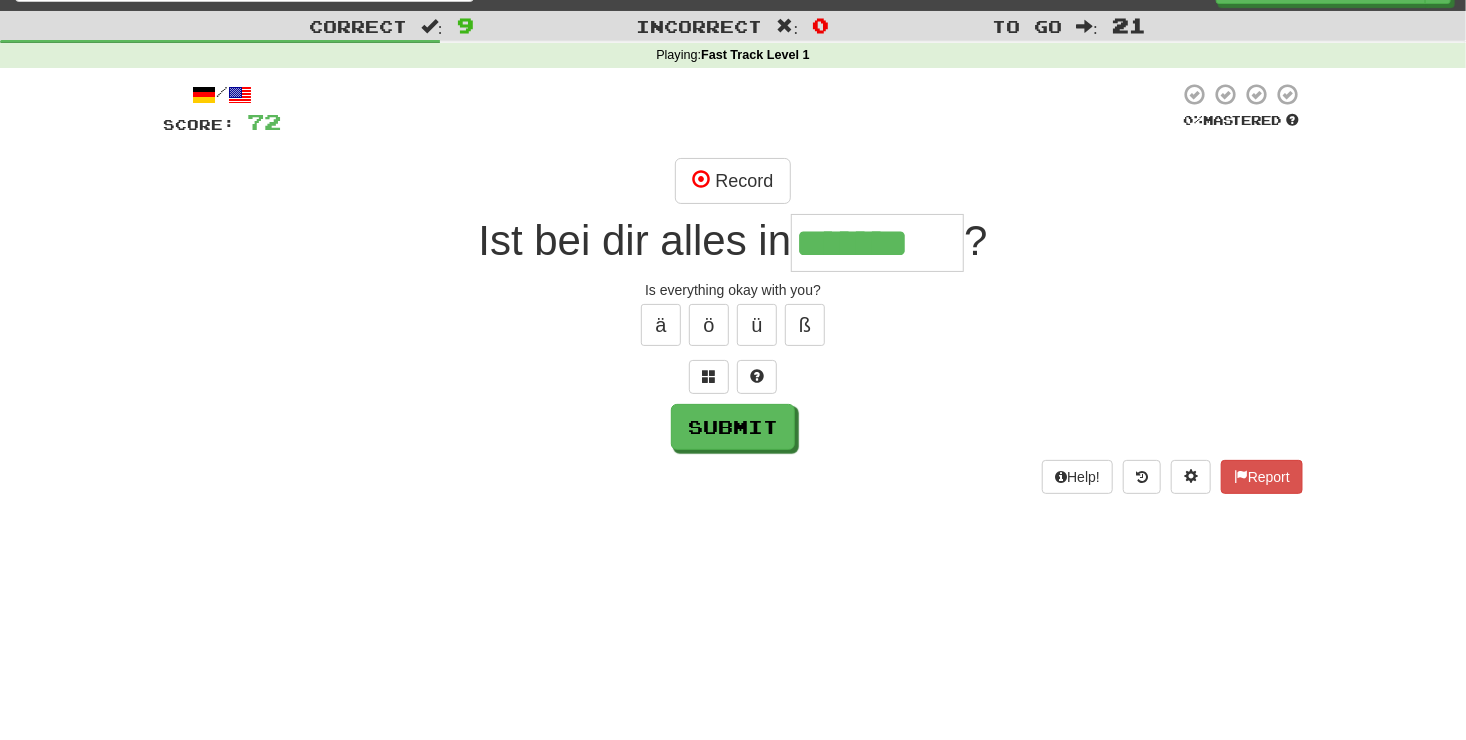 type on "*******" 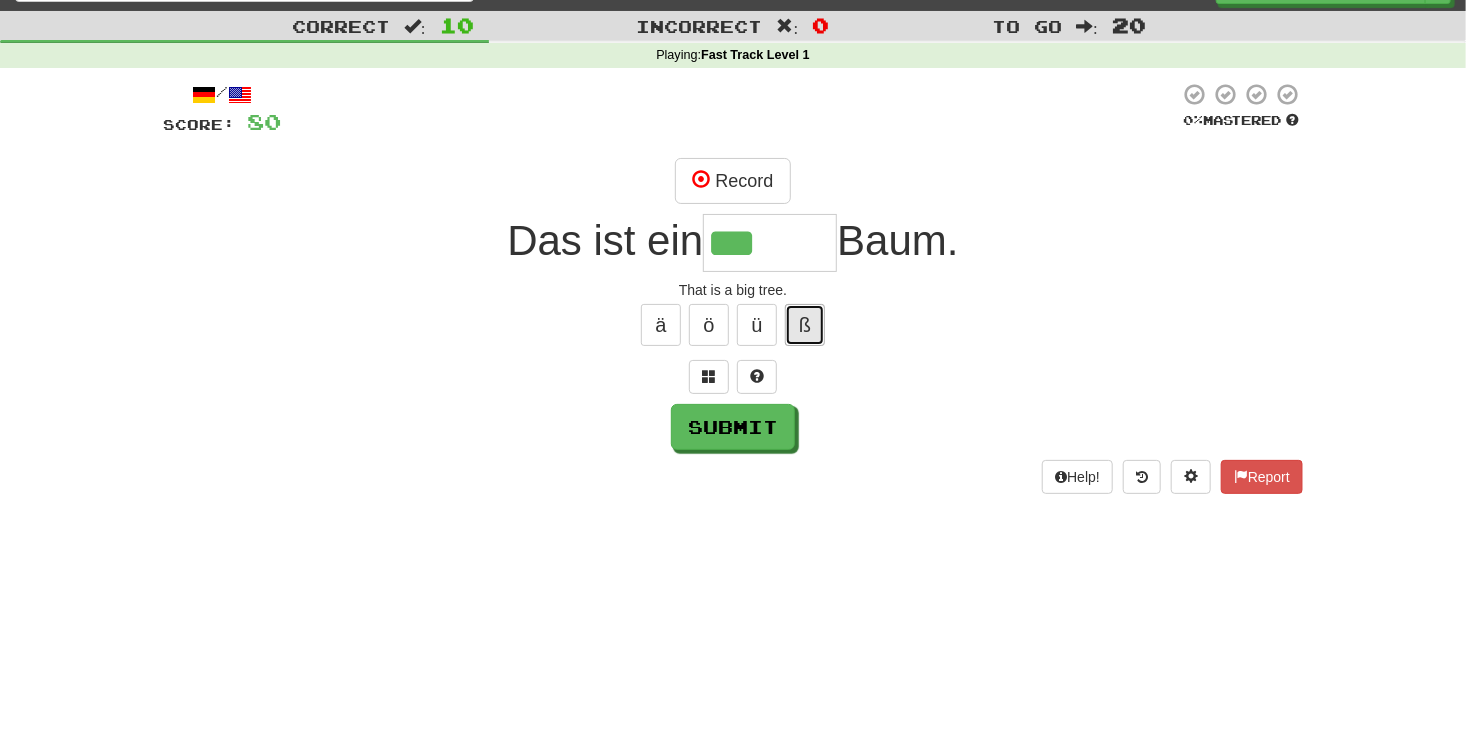 click on "ß" at bounding box center [805, 325] 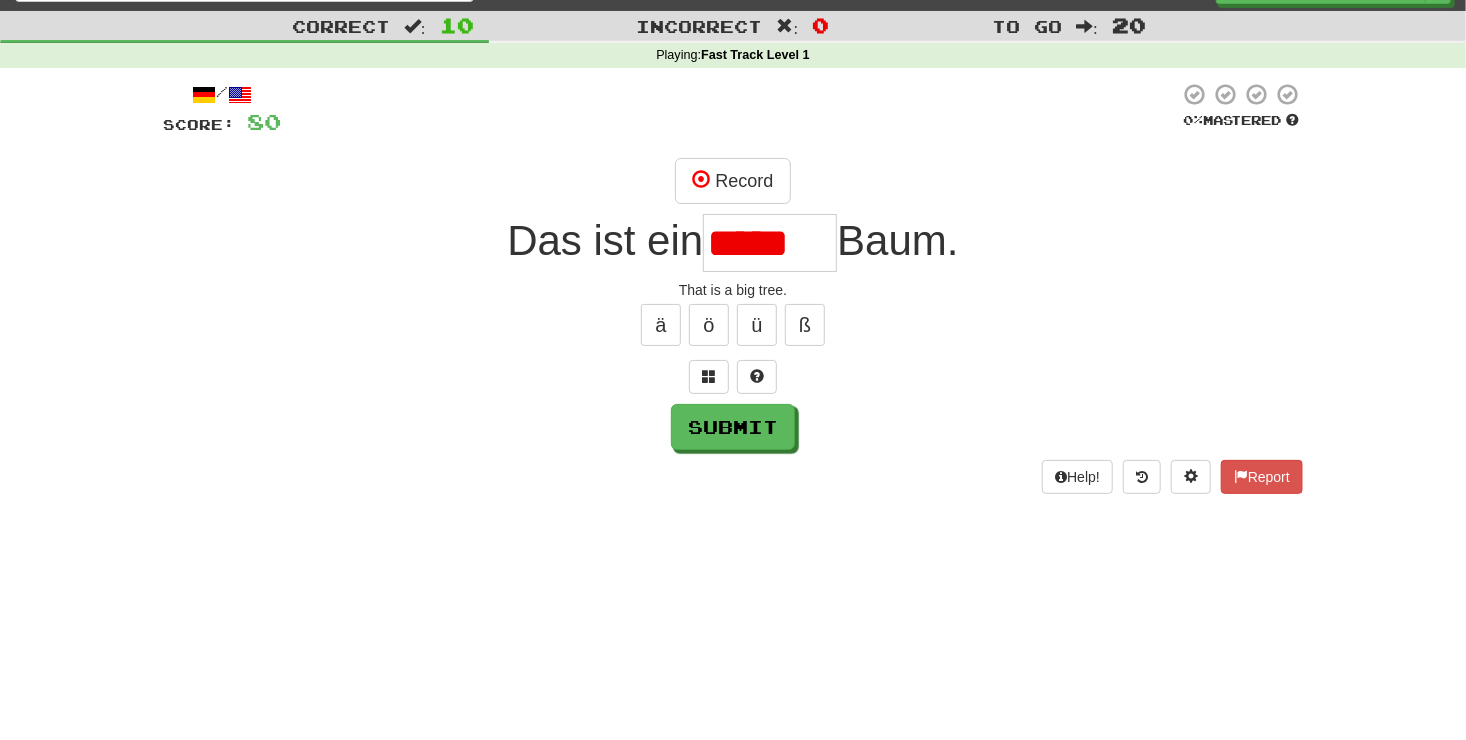 scroll, scrollTop: 0, scrollLeft: 0, axis: both 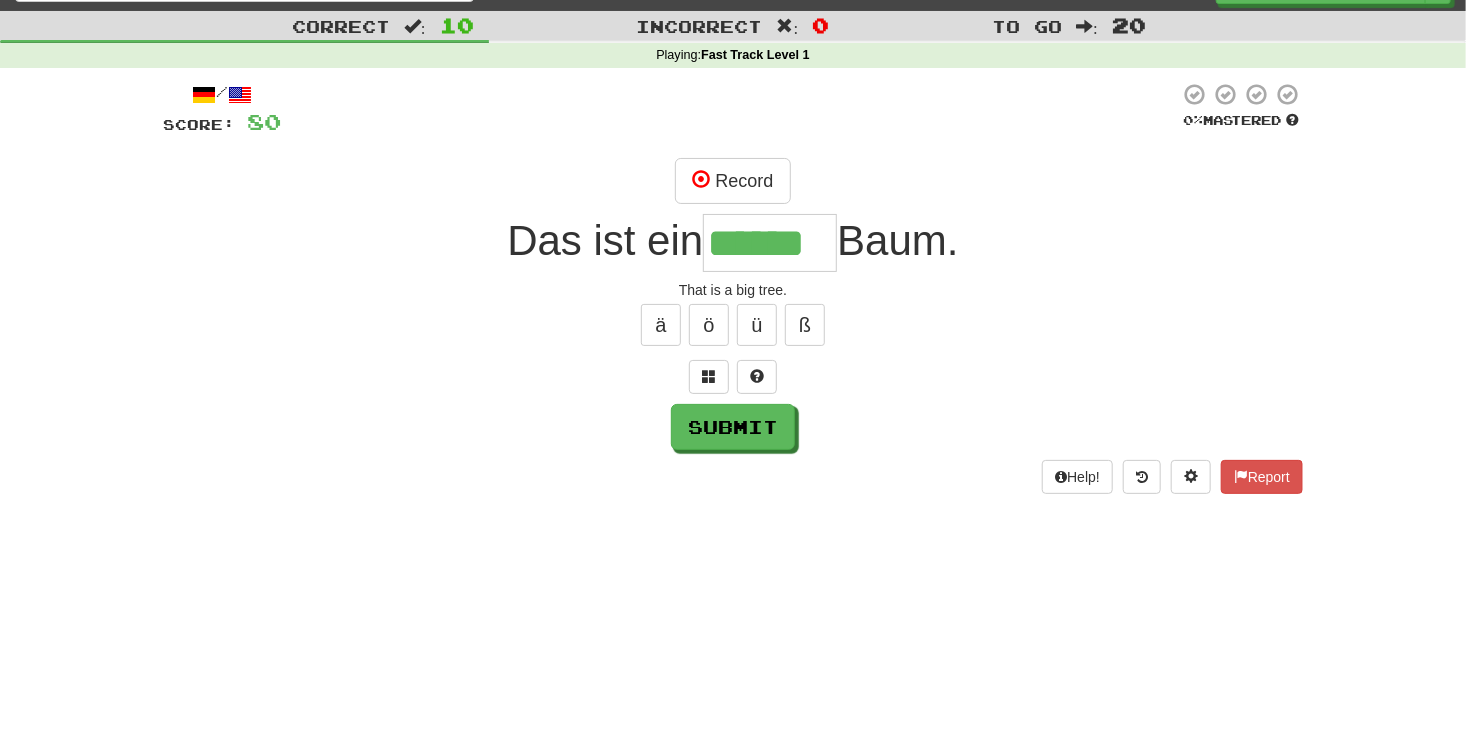 type on "******" 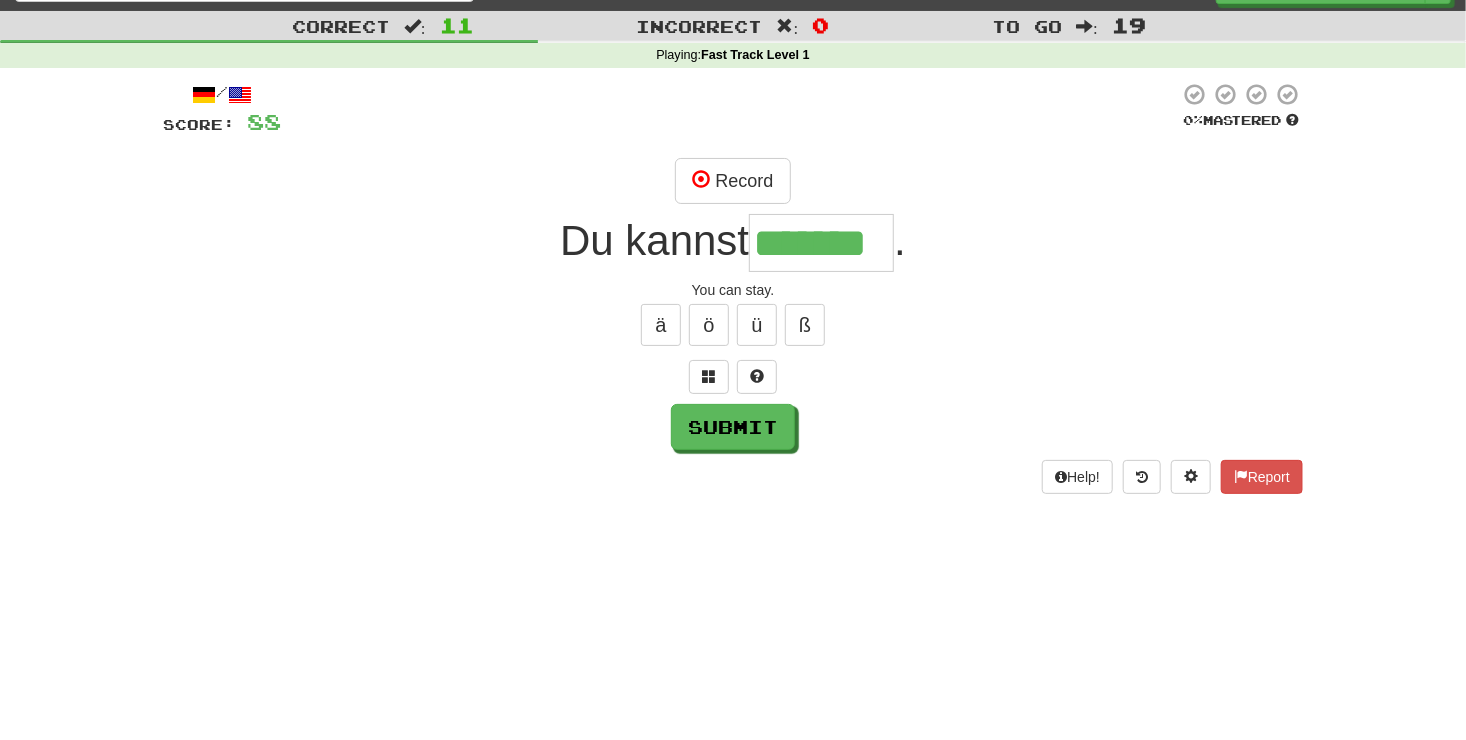 type on "*******" 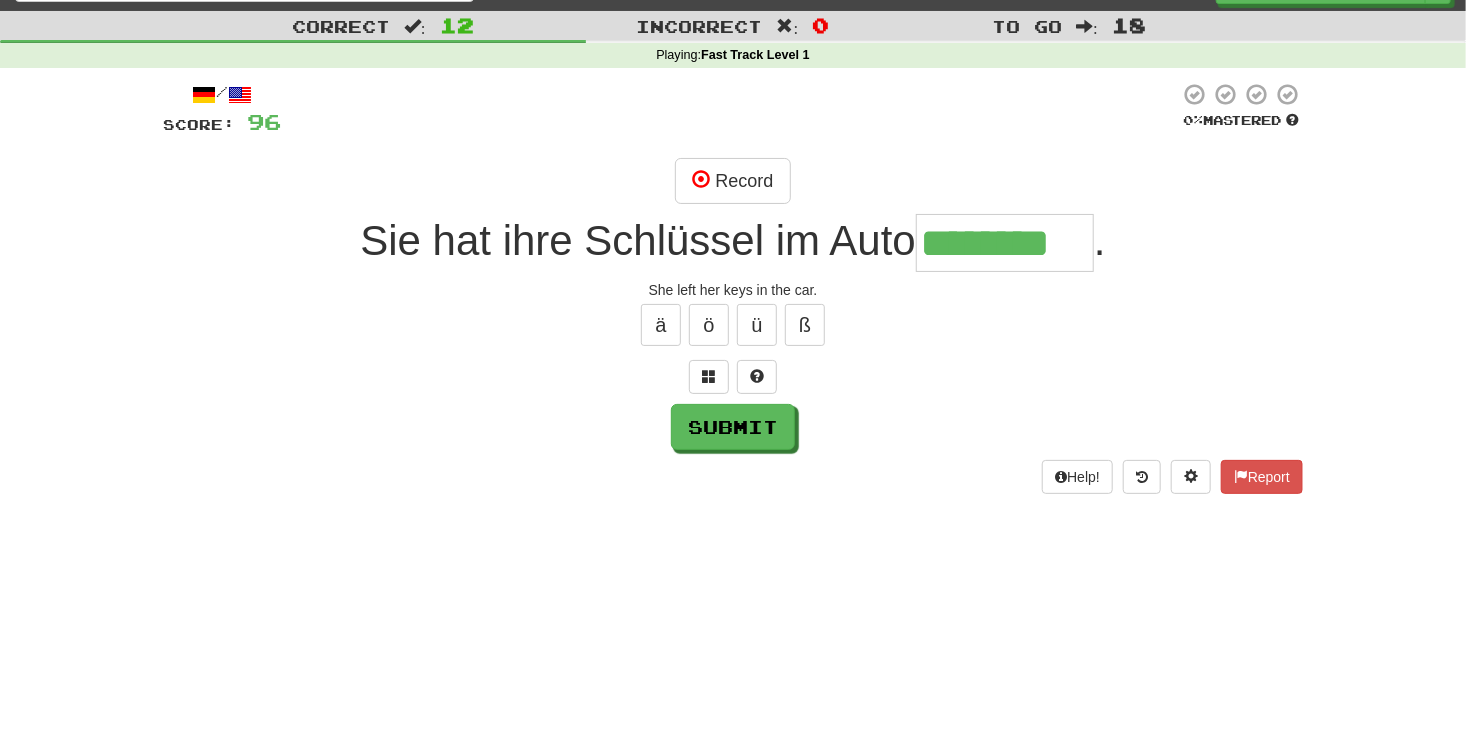 type on "********" 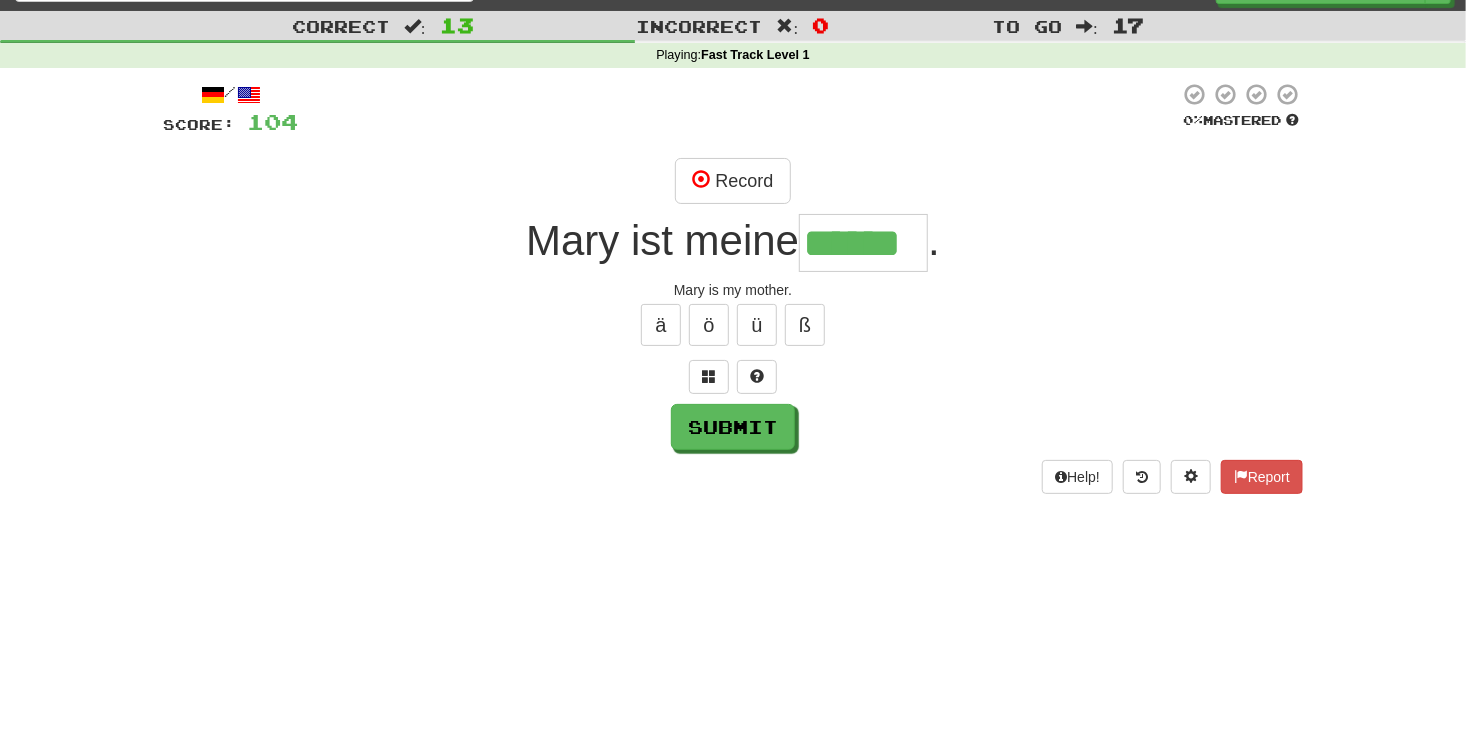 type 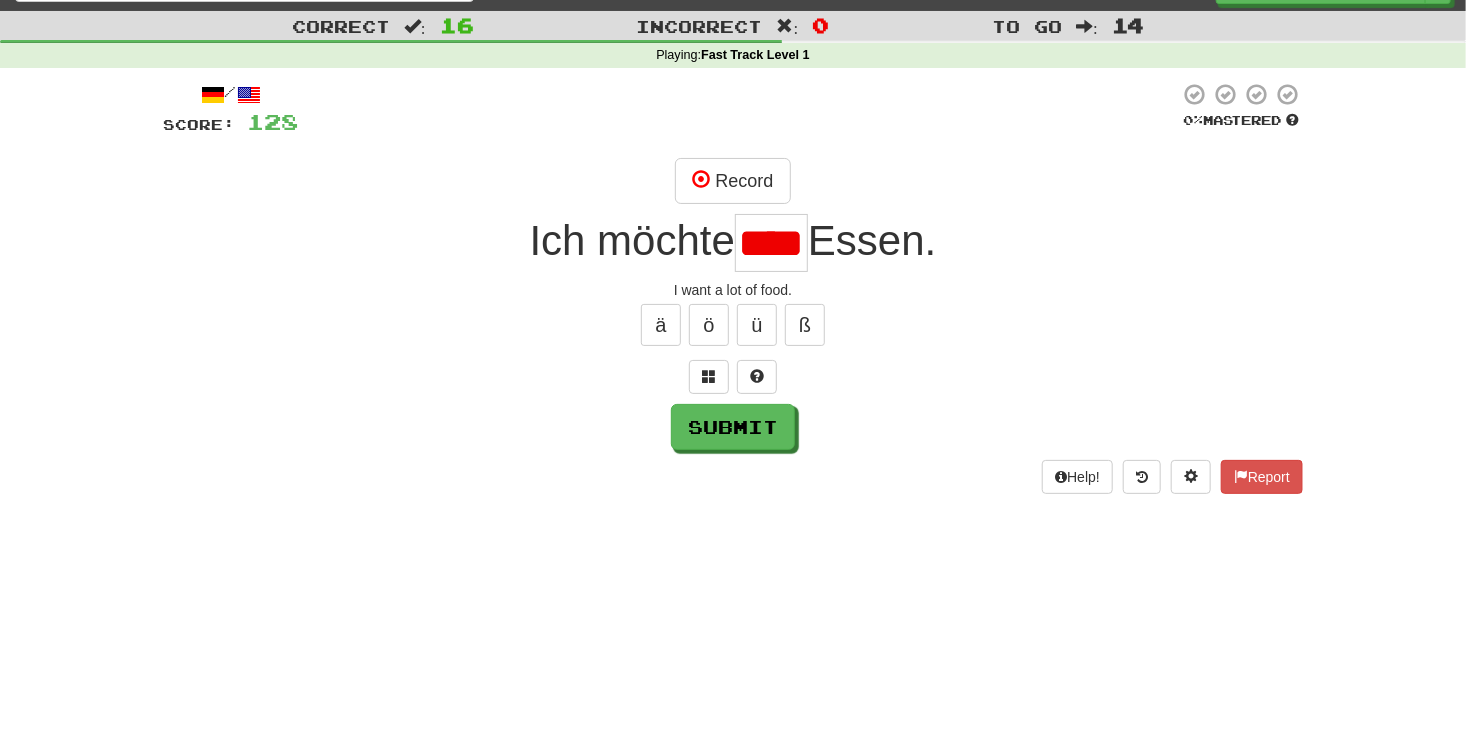 scroll, scrollTop: 0, scrollLeft: 0, axis: both 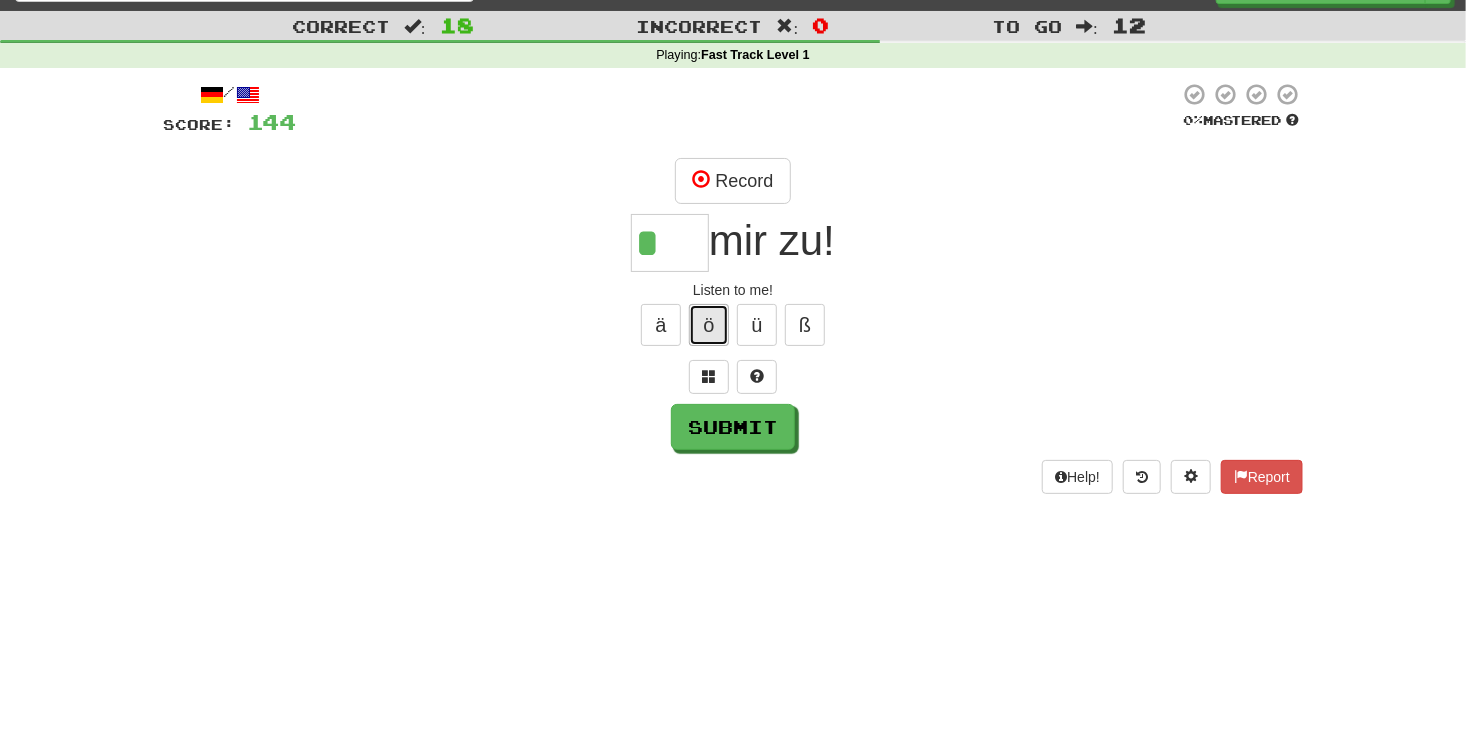 click on "ö" at bounding box center (709, 325) 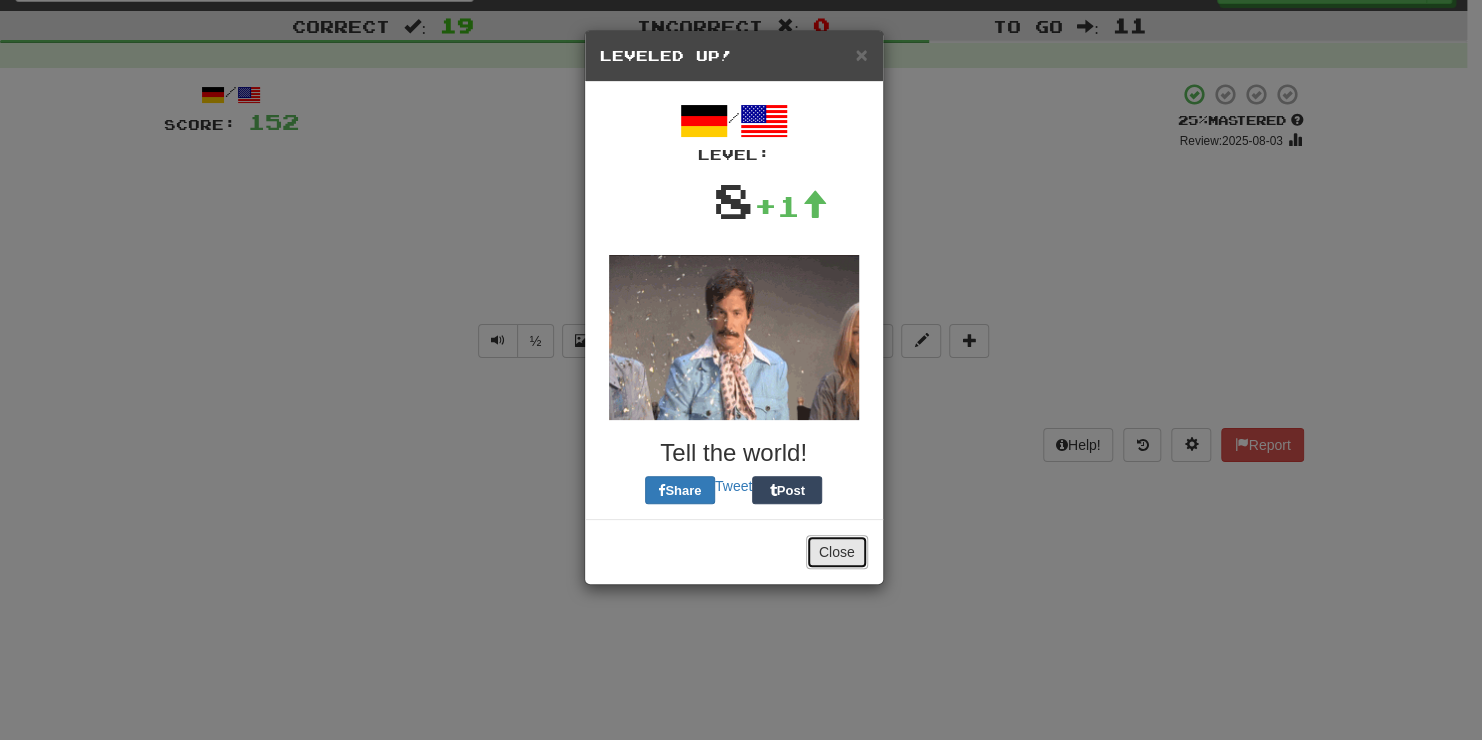 click on "Close" at bounding box center [837, 552] 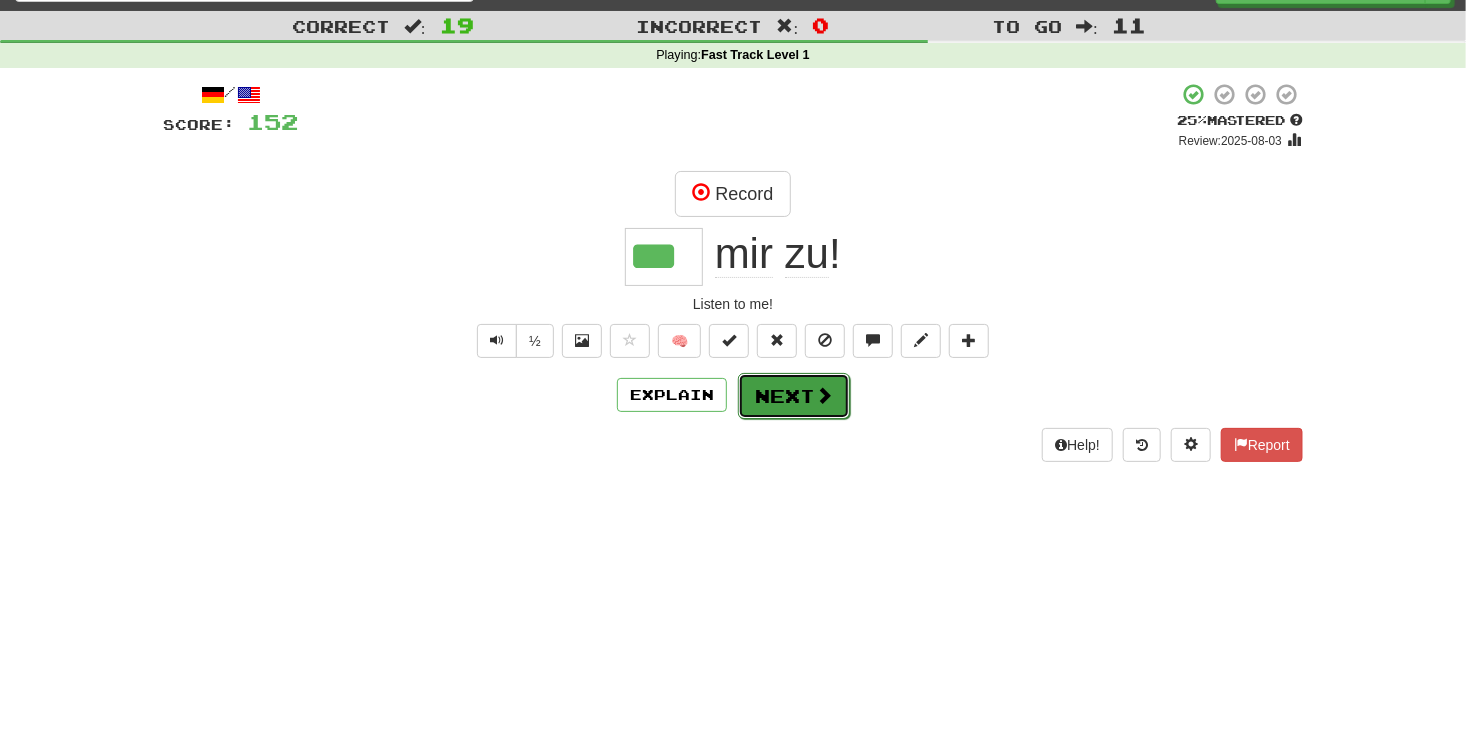 click at bounding box center (824, 395) 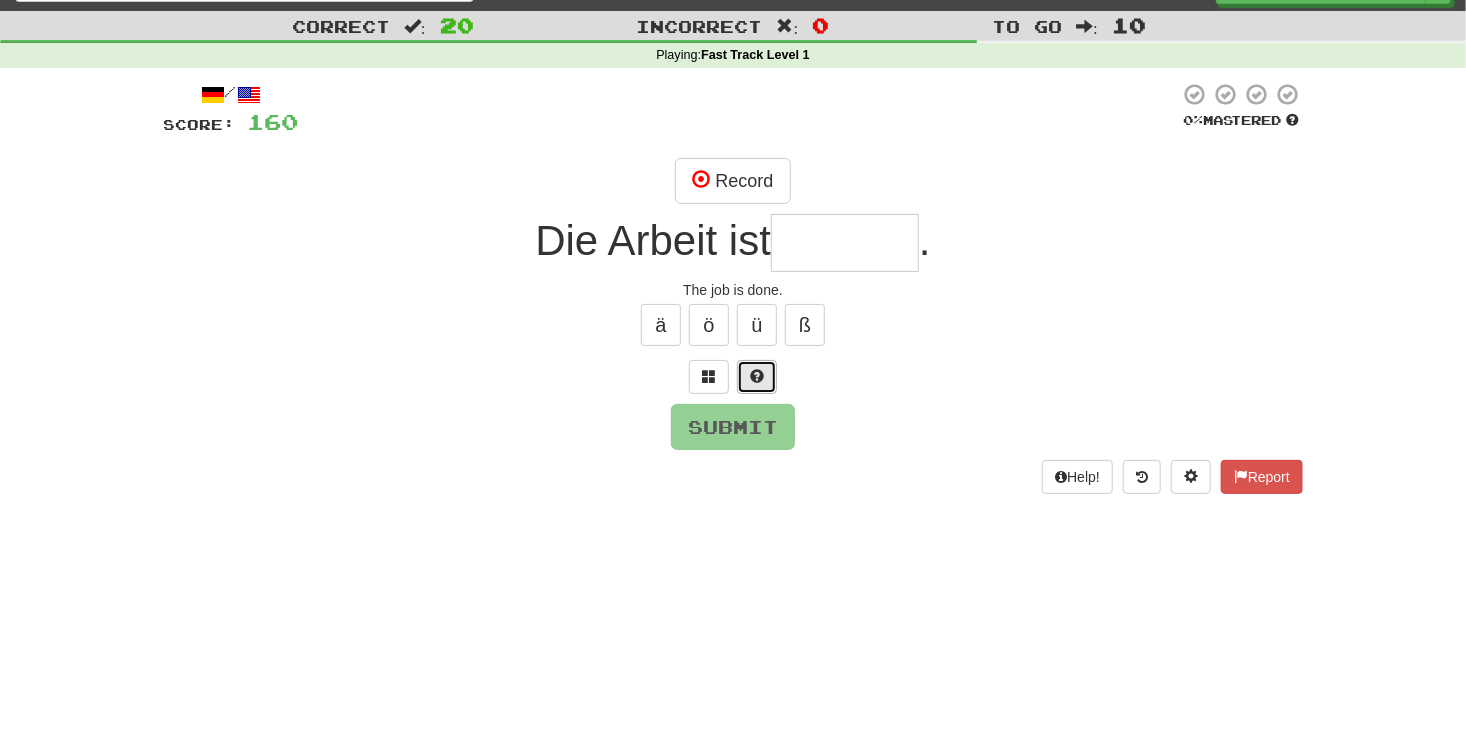click at bounding box center [757, 376] 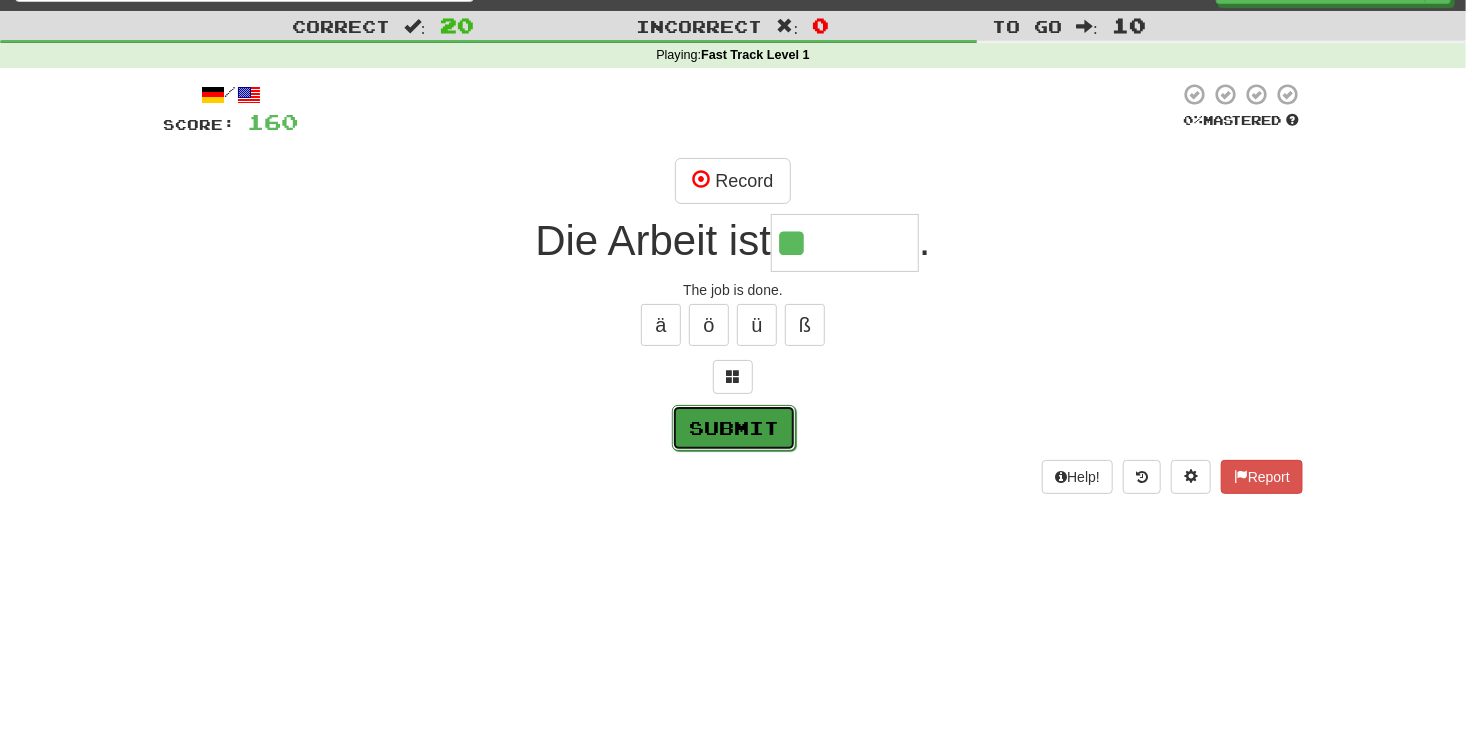 click on "Submit" at bounding box center (734, 428) 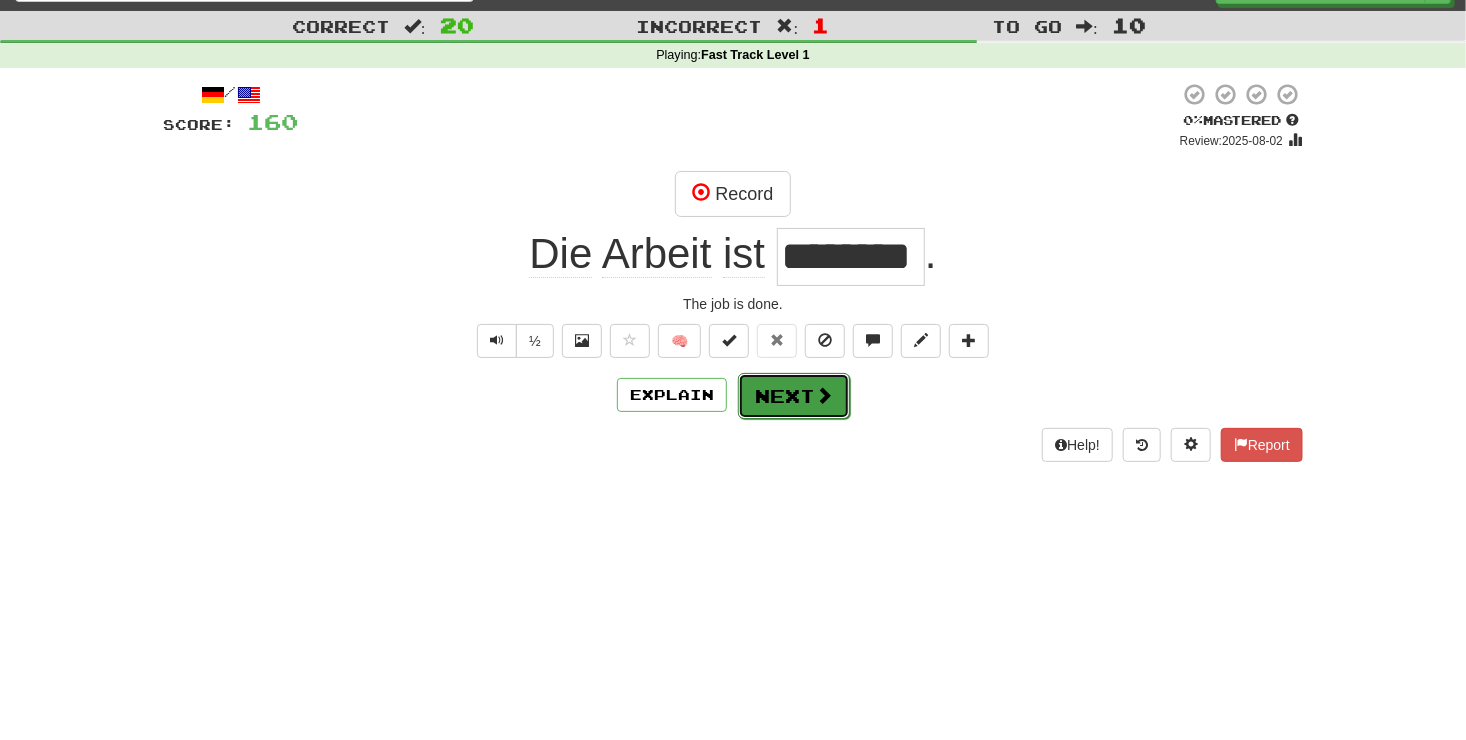 click on "Next" at bounding box center [794, 396] 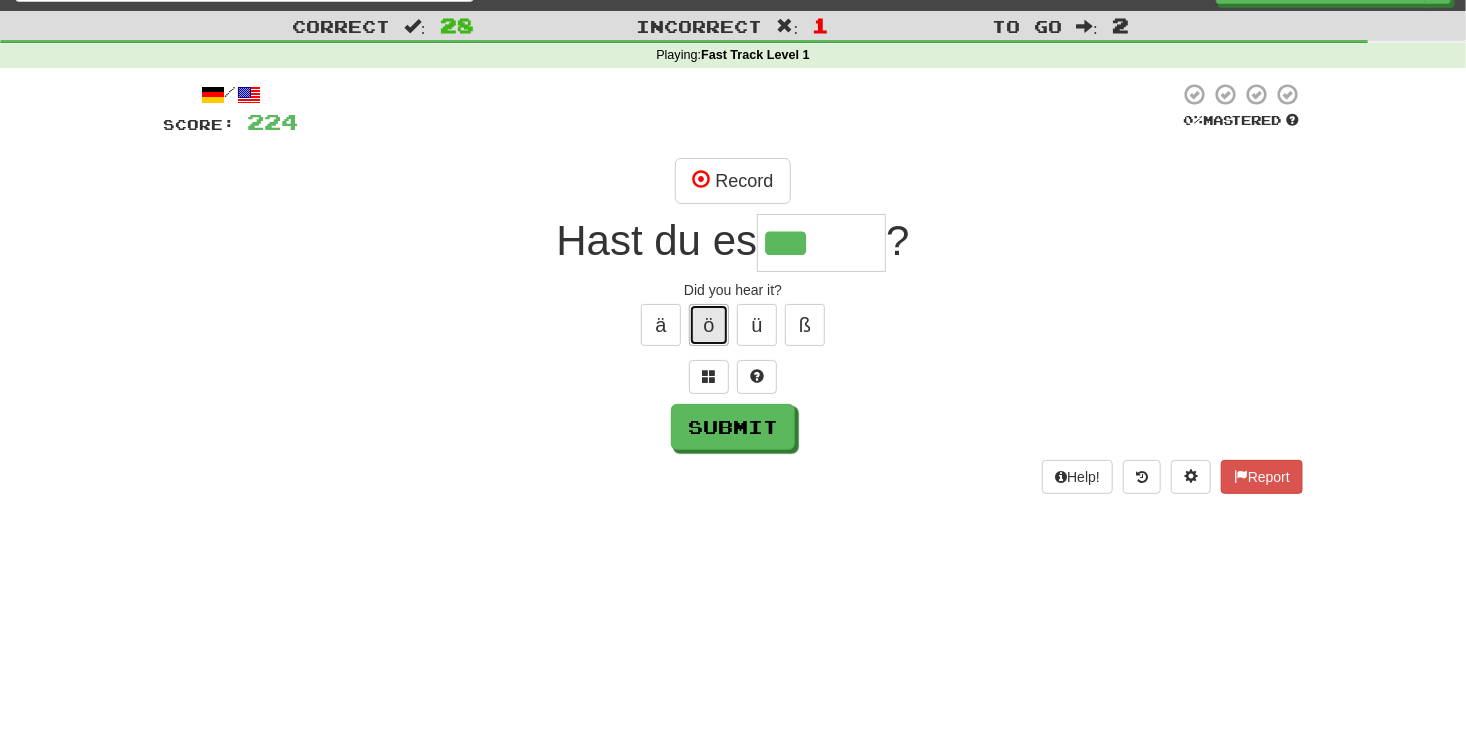 click on "ö" at bounding box center (709, 325) 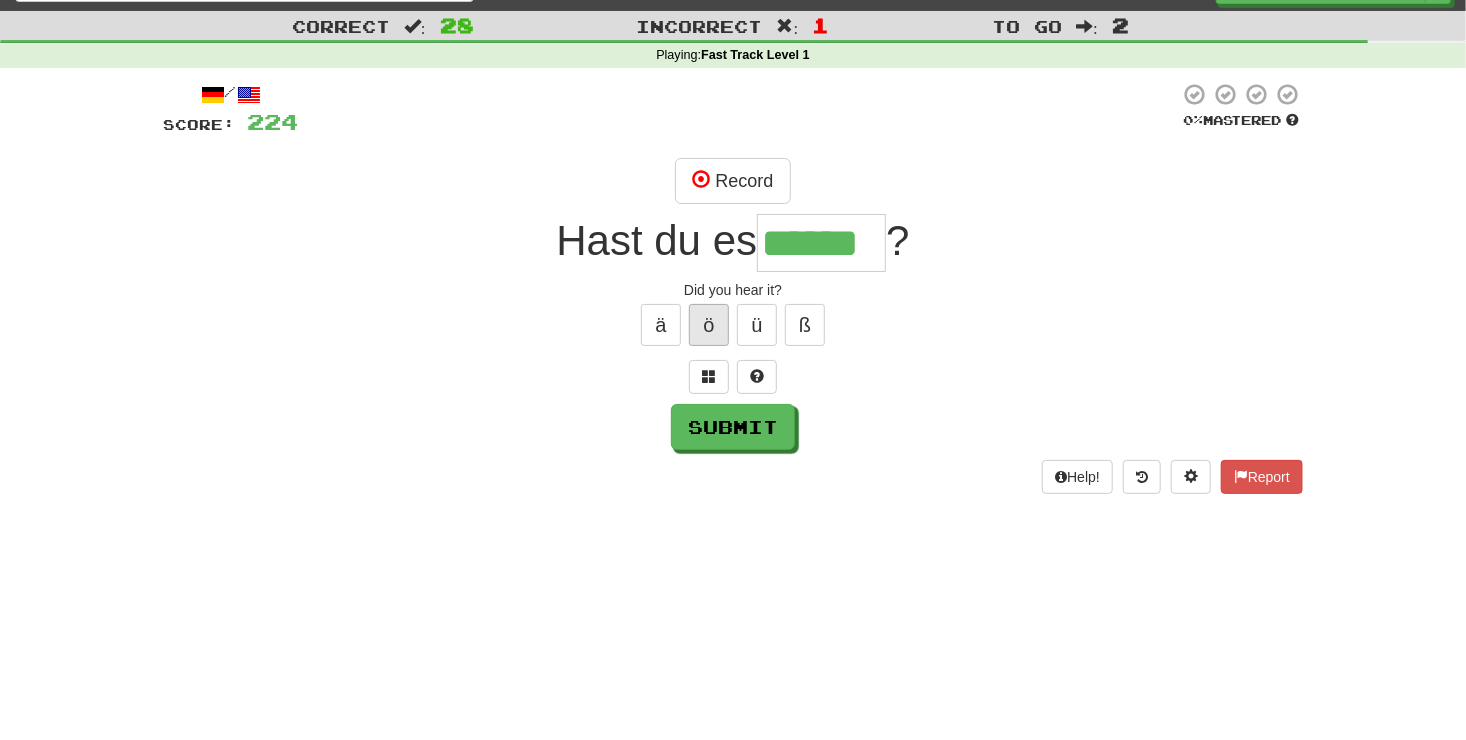scroll, scrollTop: 0, scrollLeft: 0, axis: both 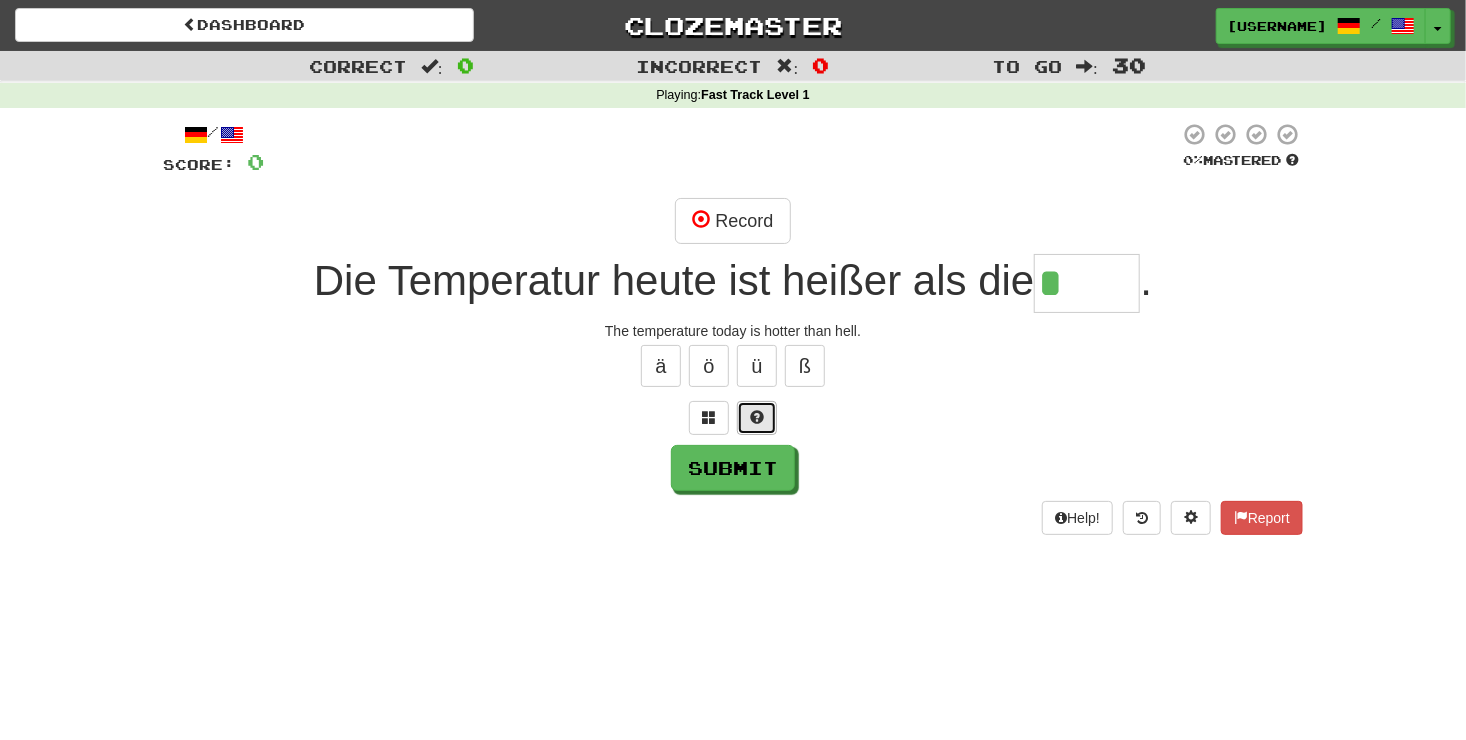 click at bounding box center [757, 418] 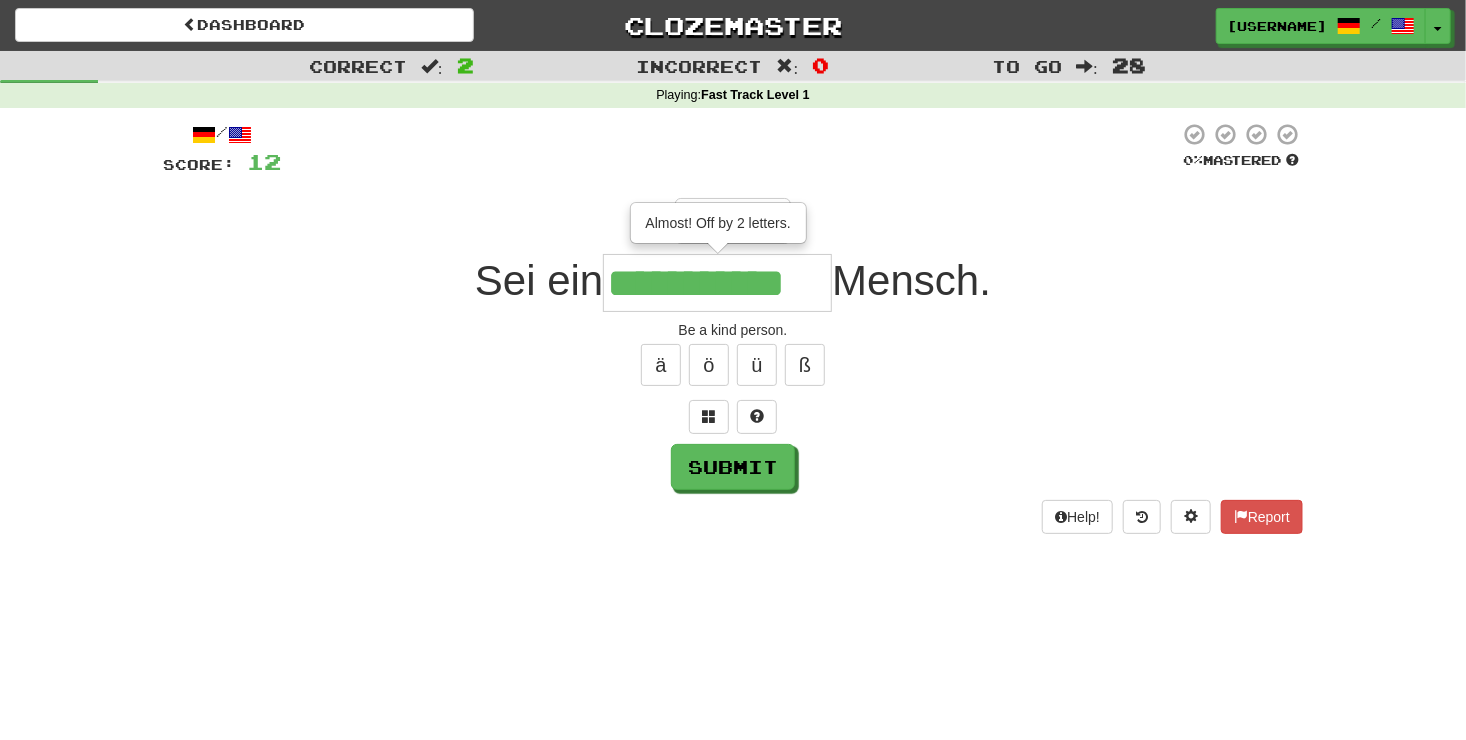 scroll, scrollTop: 0, scrollLeft: 0, axis: both 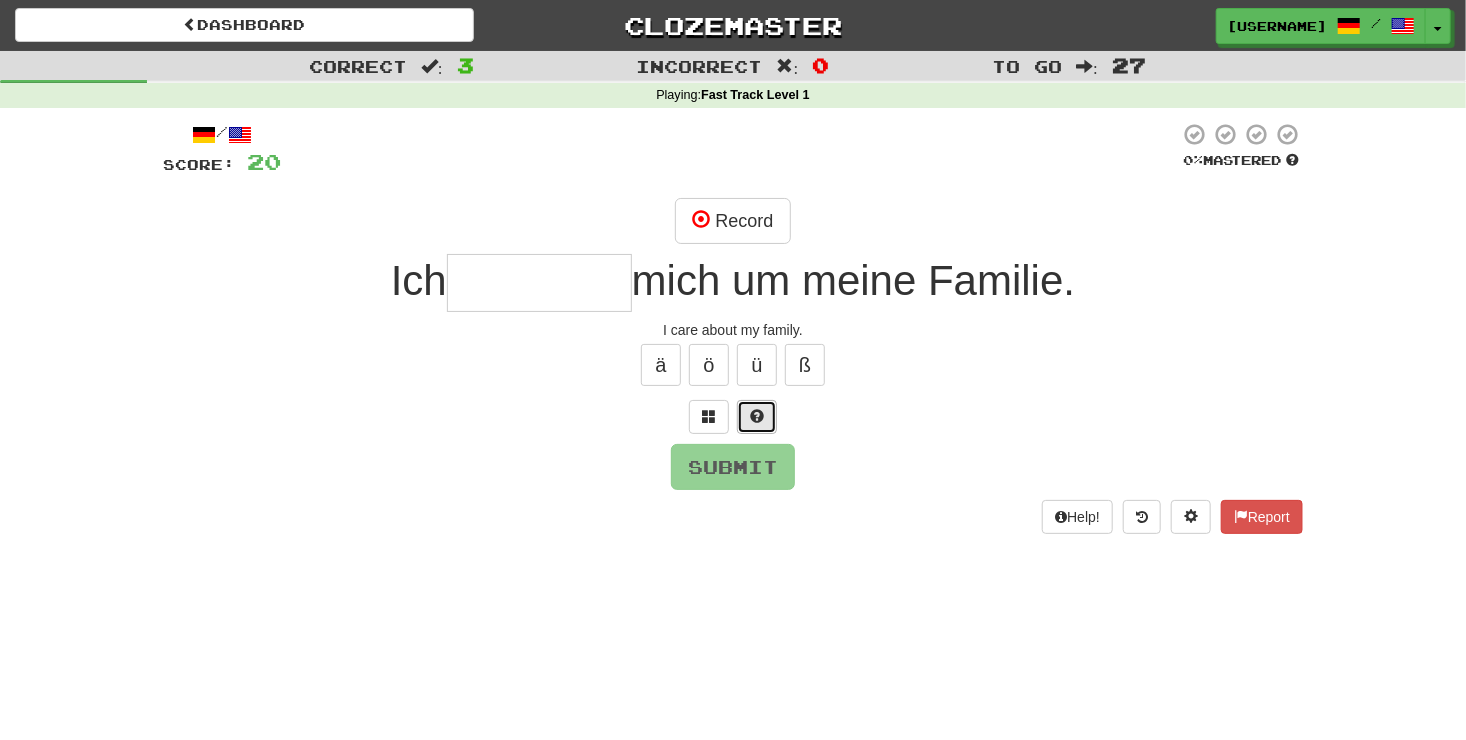 click at bounding box center (757, 416) 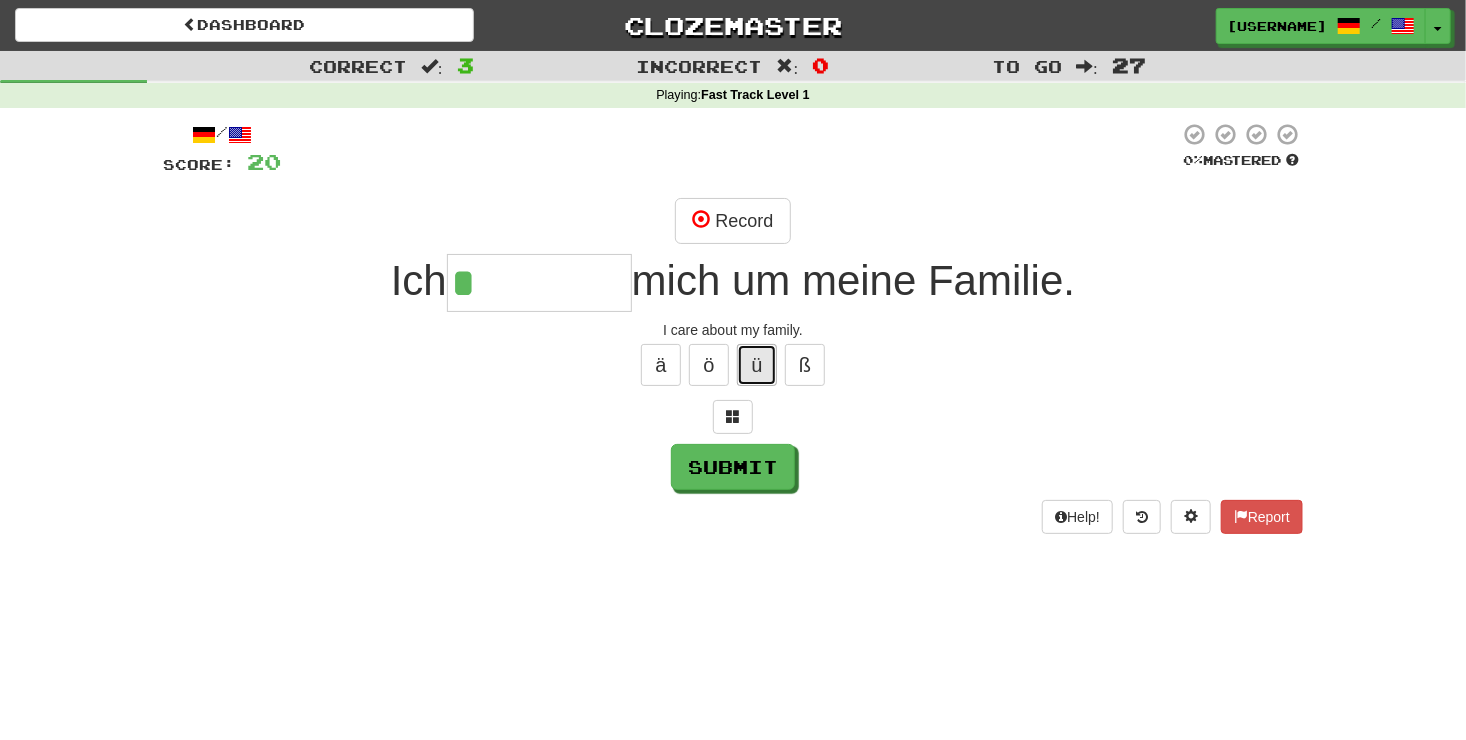 click on "ü" at bounding box center [757, 365] 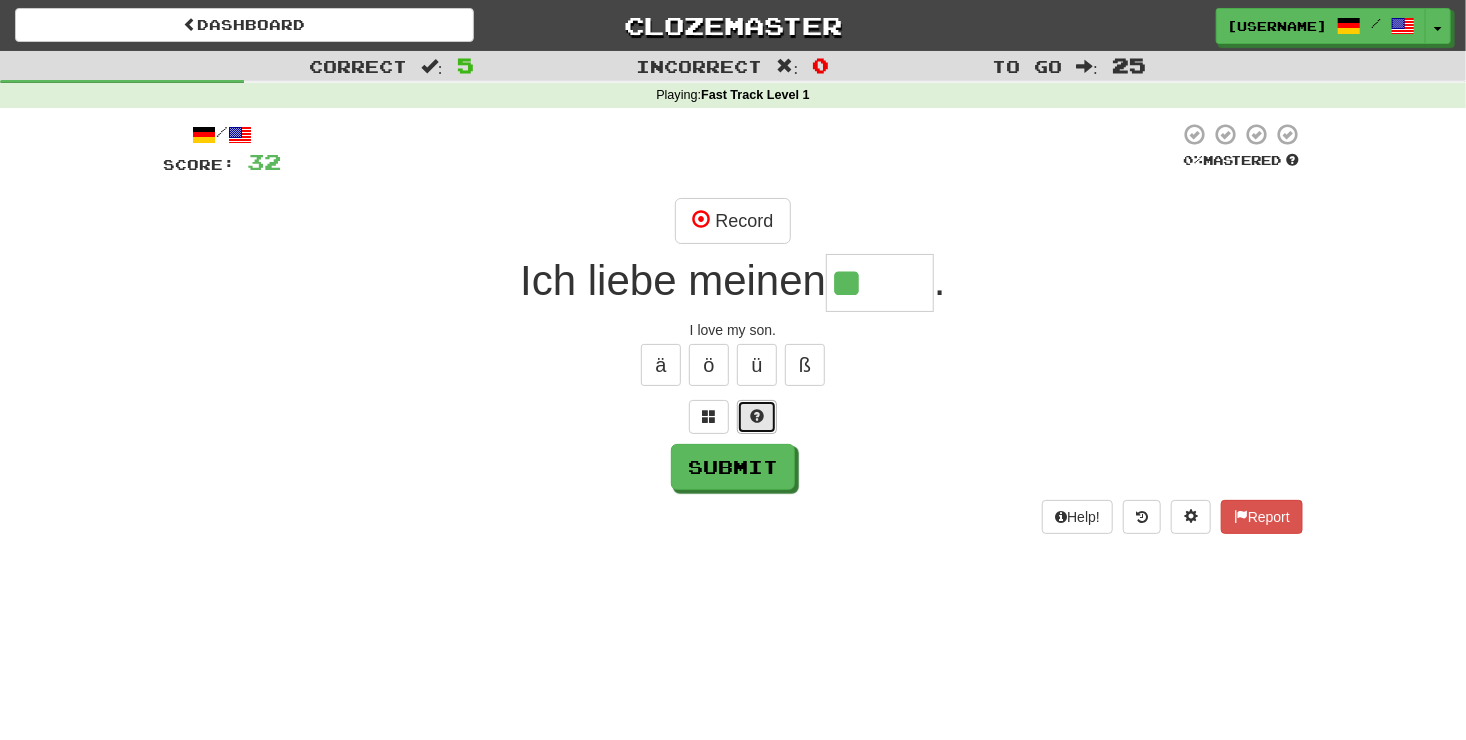 click at bounding box center (757, 416) 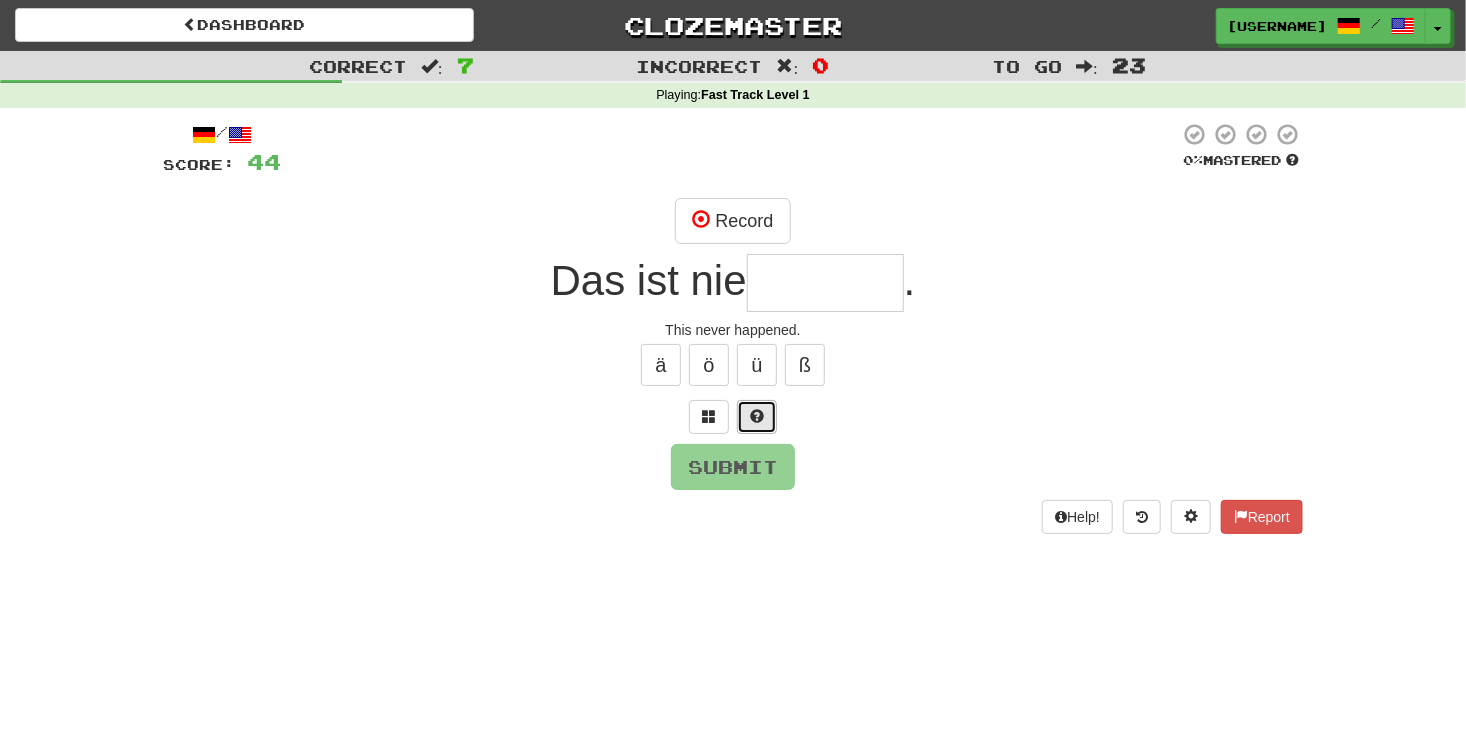 click at bounding box center [757, 417] 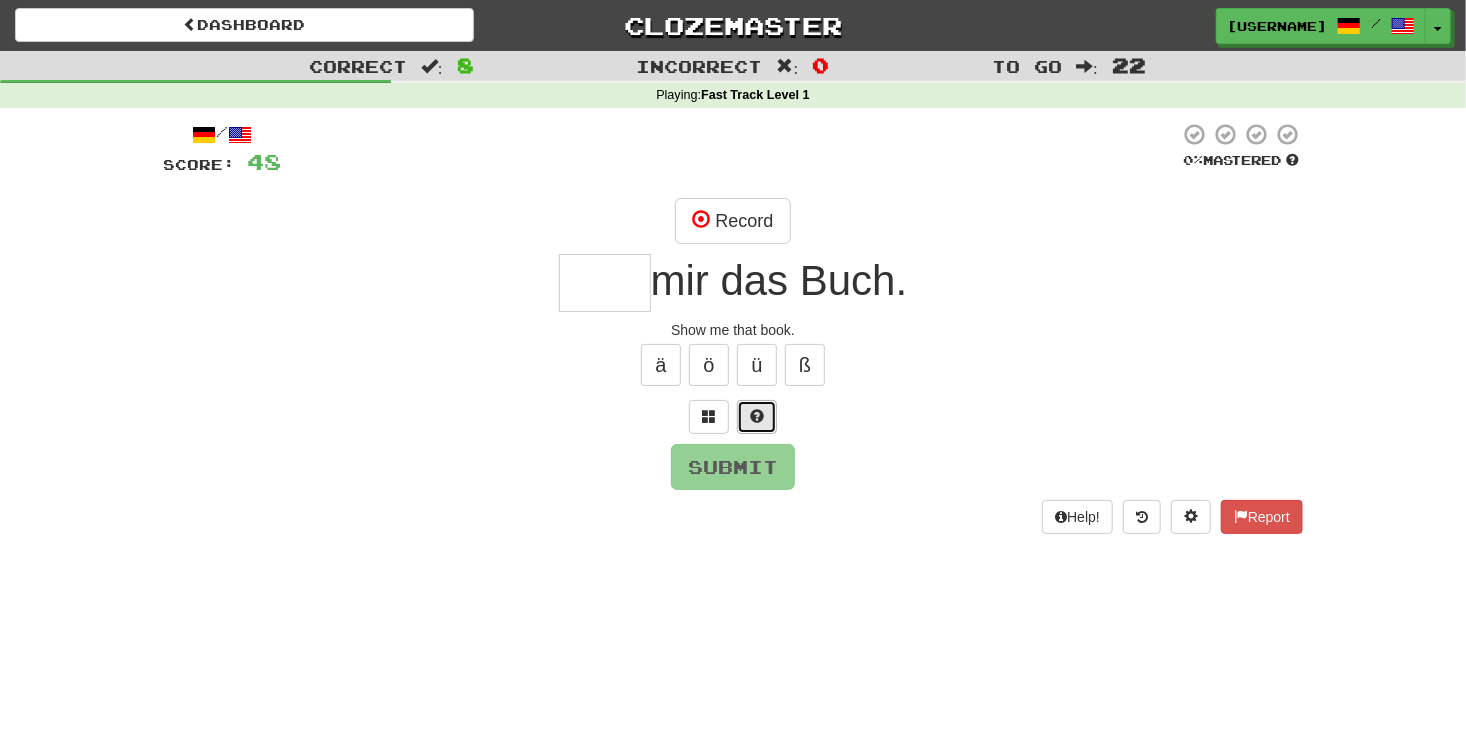 click at bounding box center [757, 416] 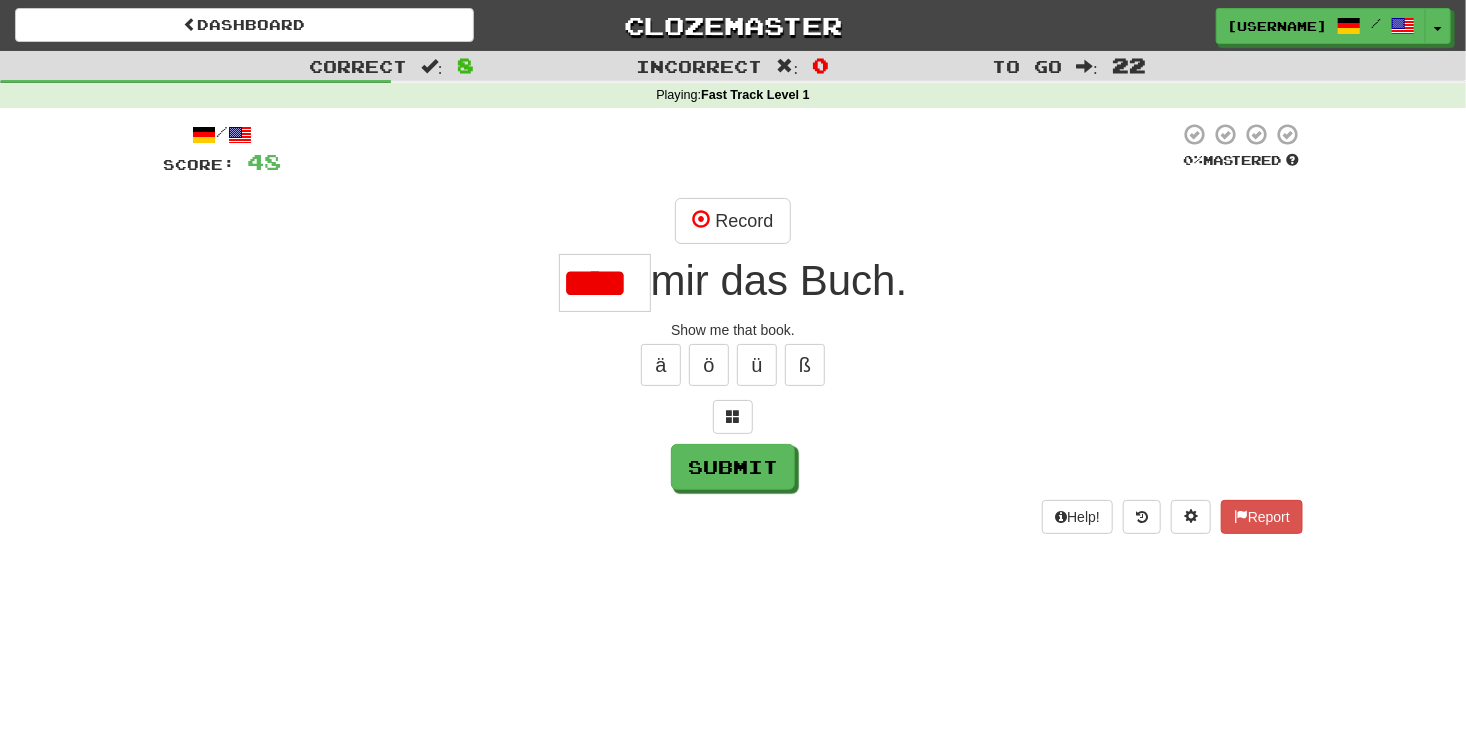 scroll, scrollTop: 0, scrollLeft: 0, axis: both 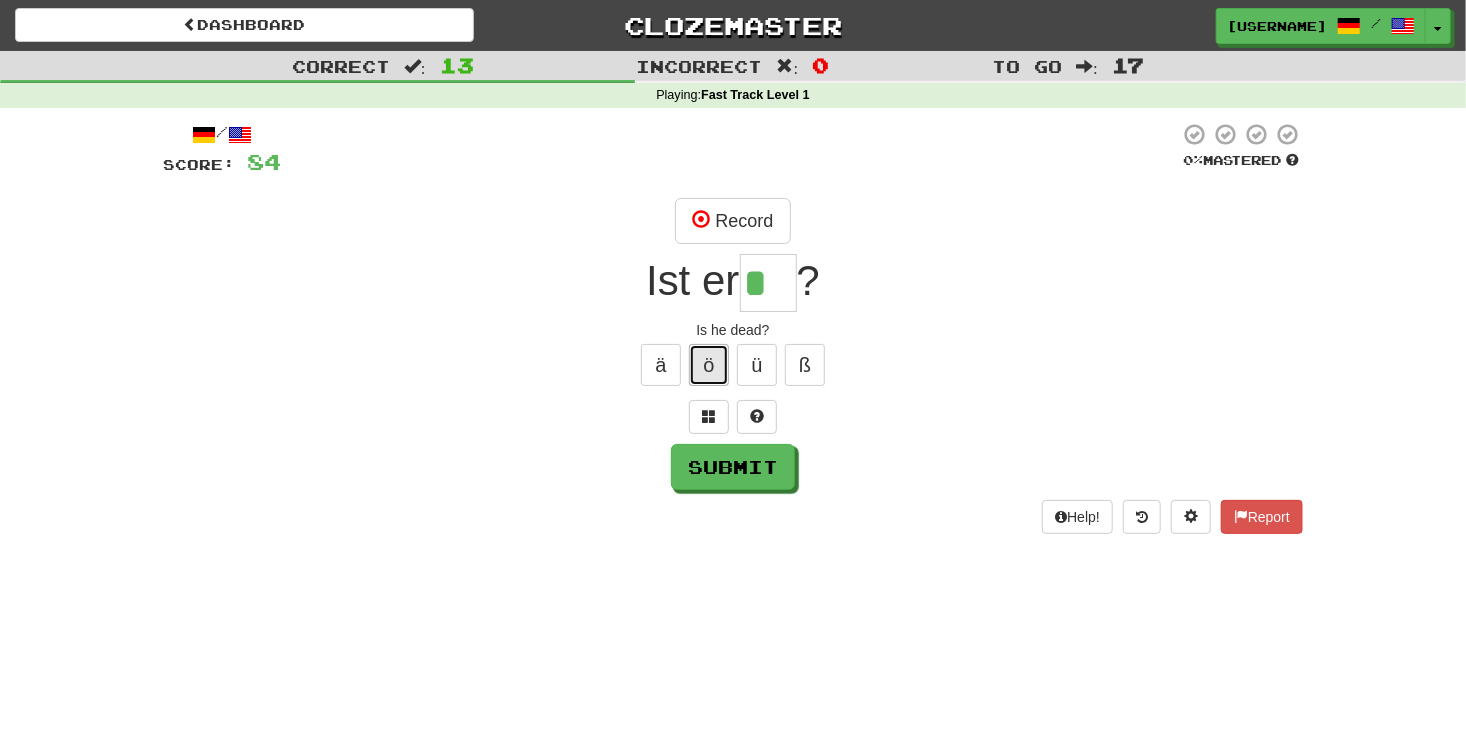 click on "ö" at bounding box center [709, 365] 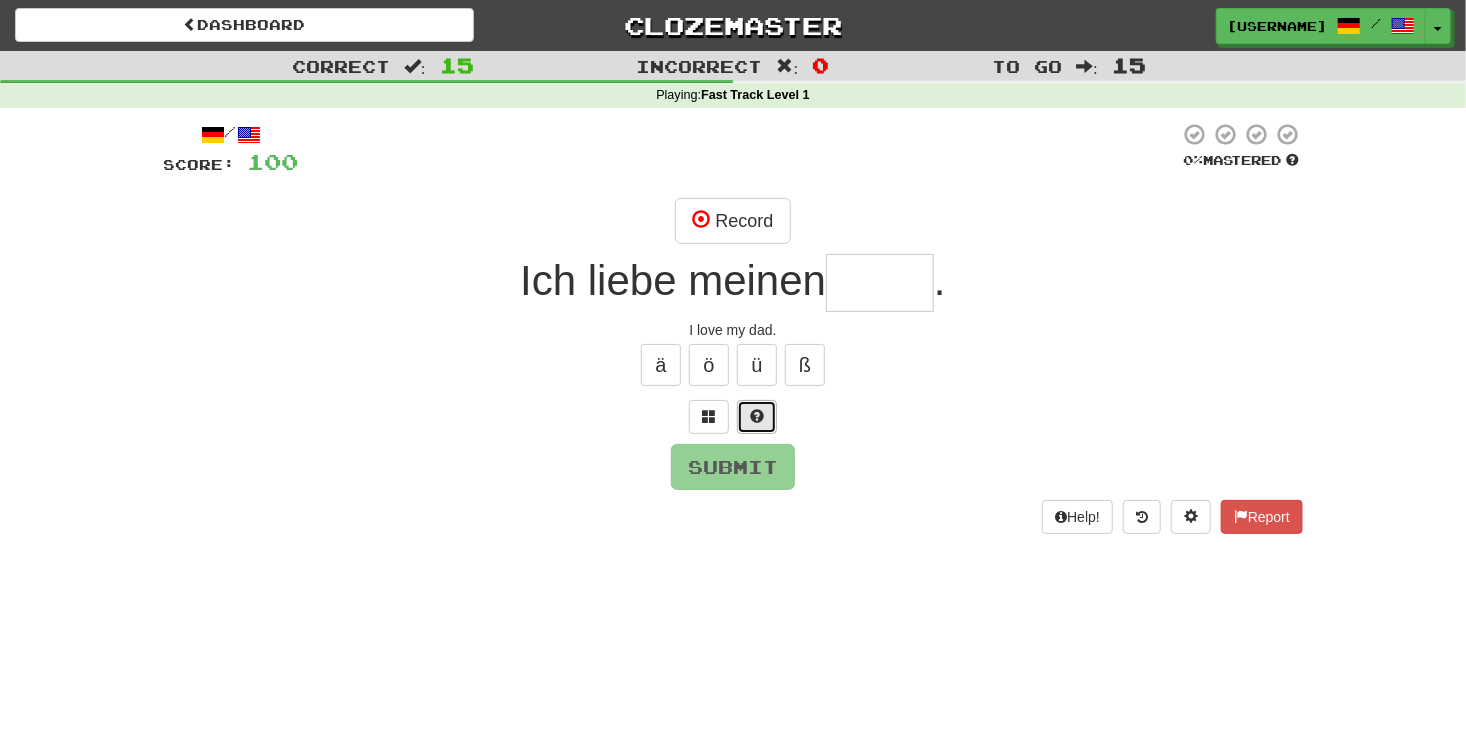 click at bounding box center [757, 417] 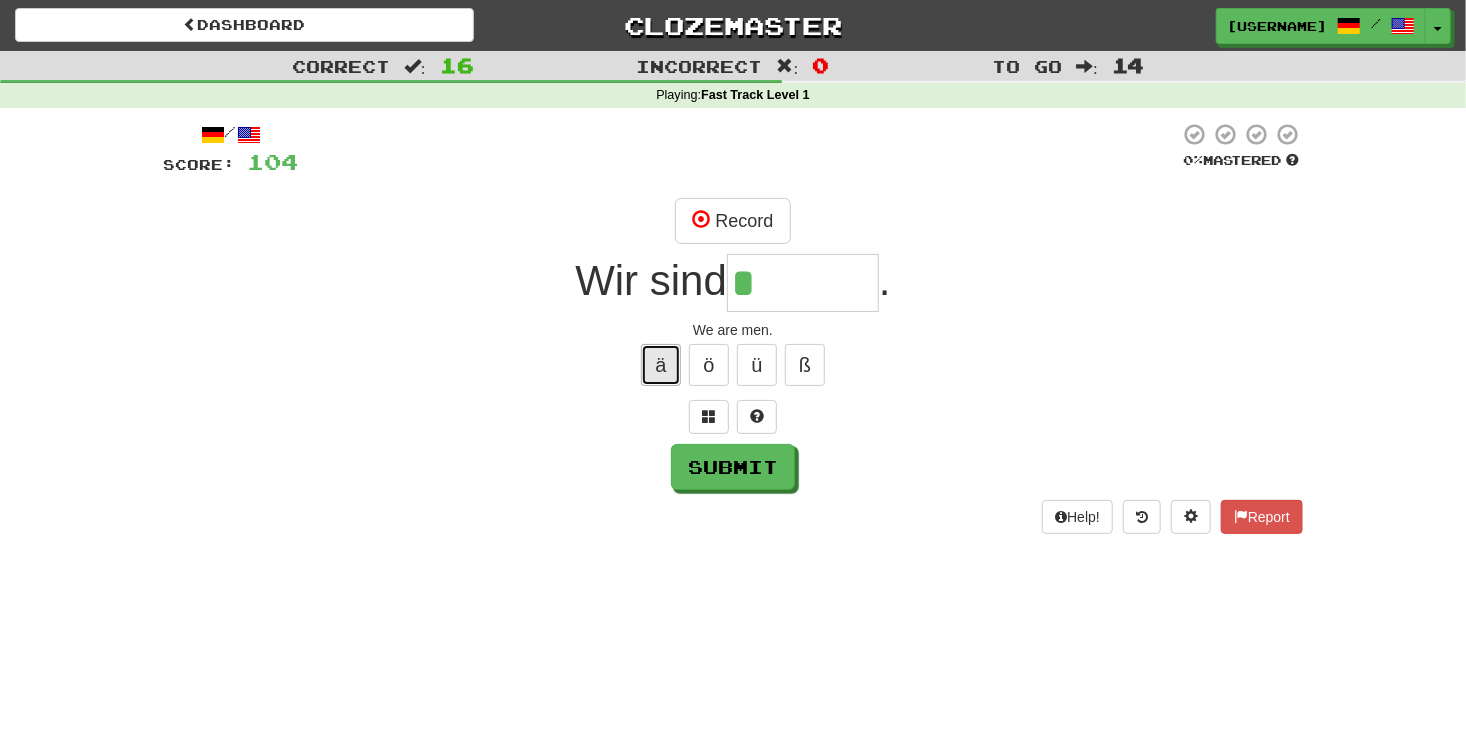 click on "ä" at bounding box center (661, 365) 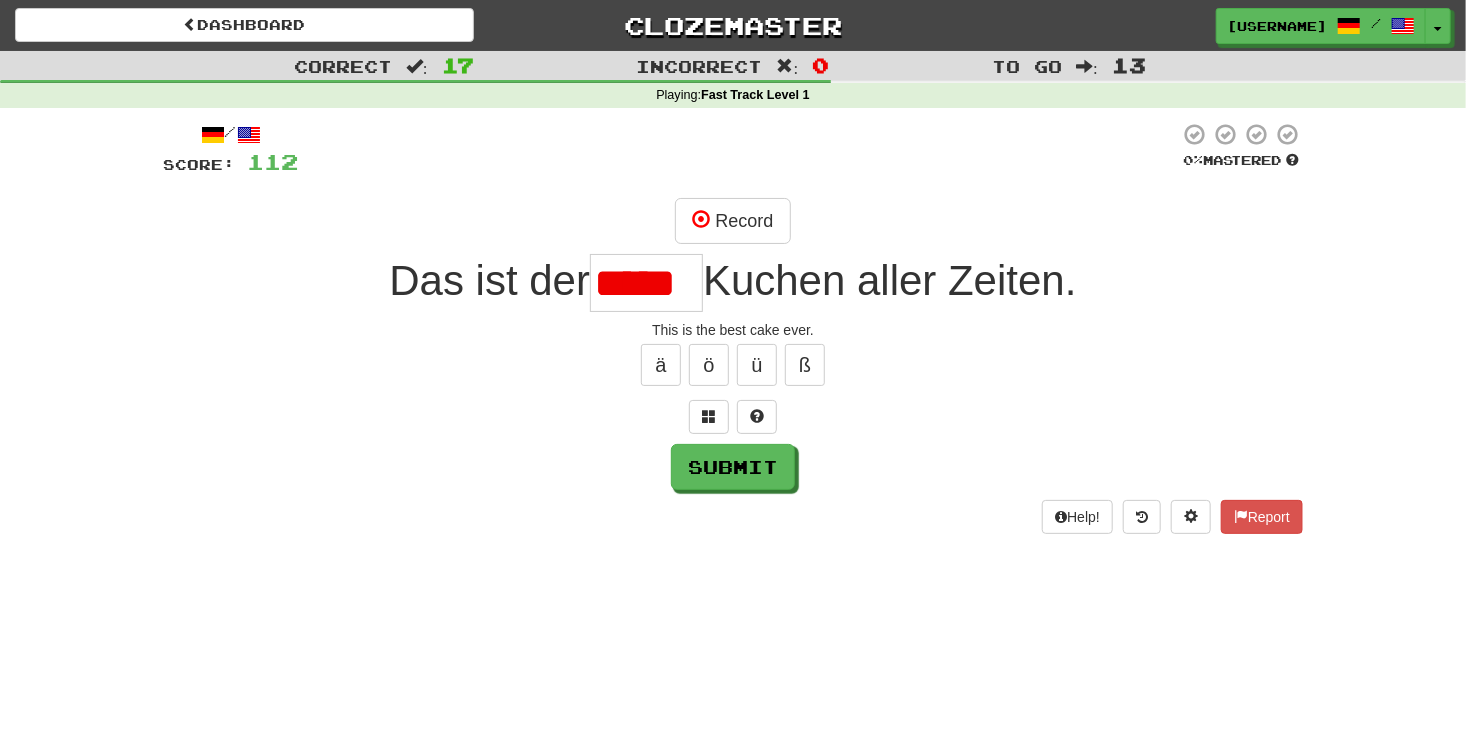 scroll, scrollTop: 0, scrollLeft: 0, axis: both 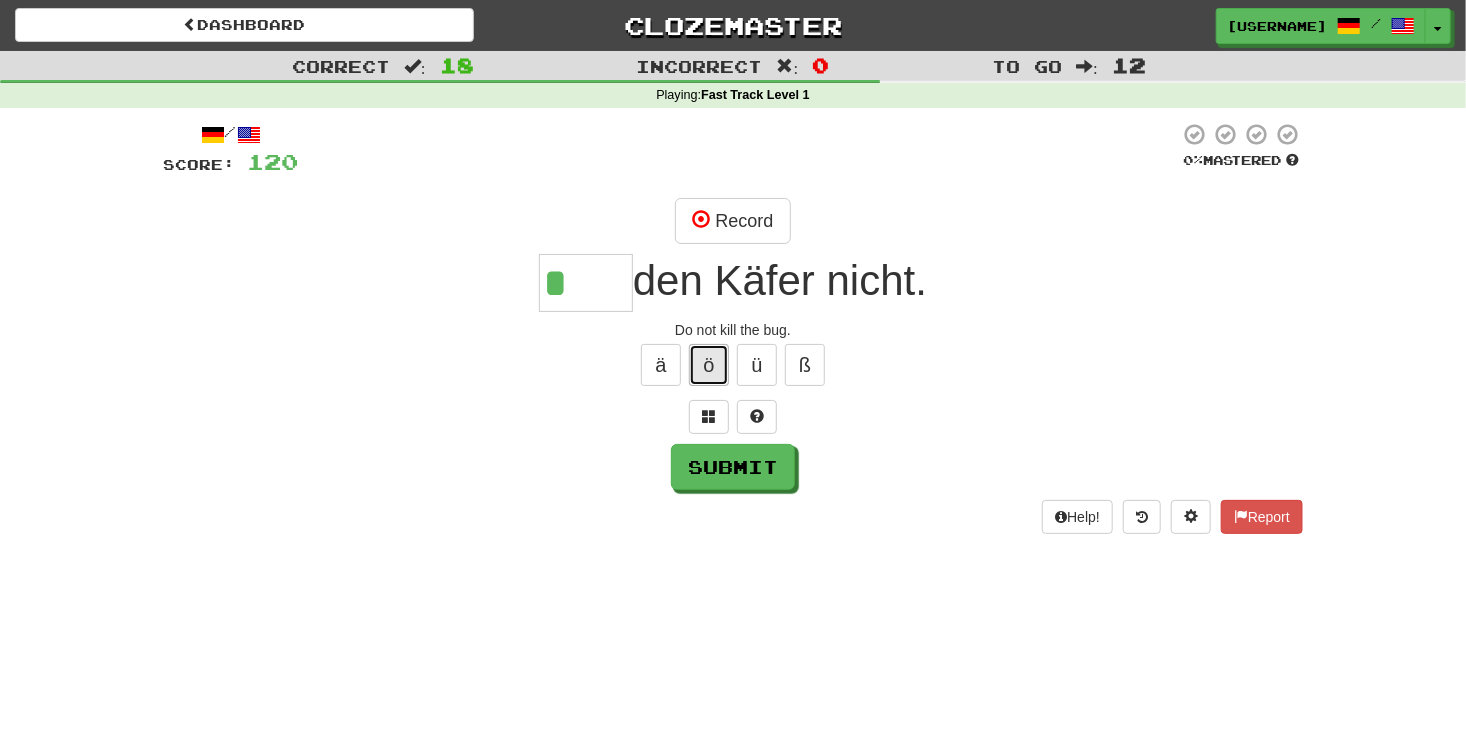 click on "ö" at bounding box center [709, 365] 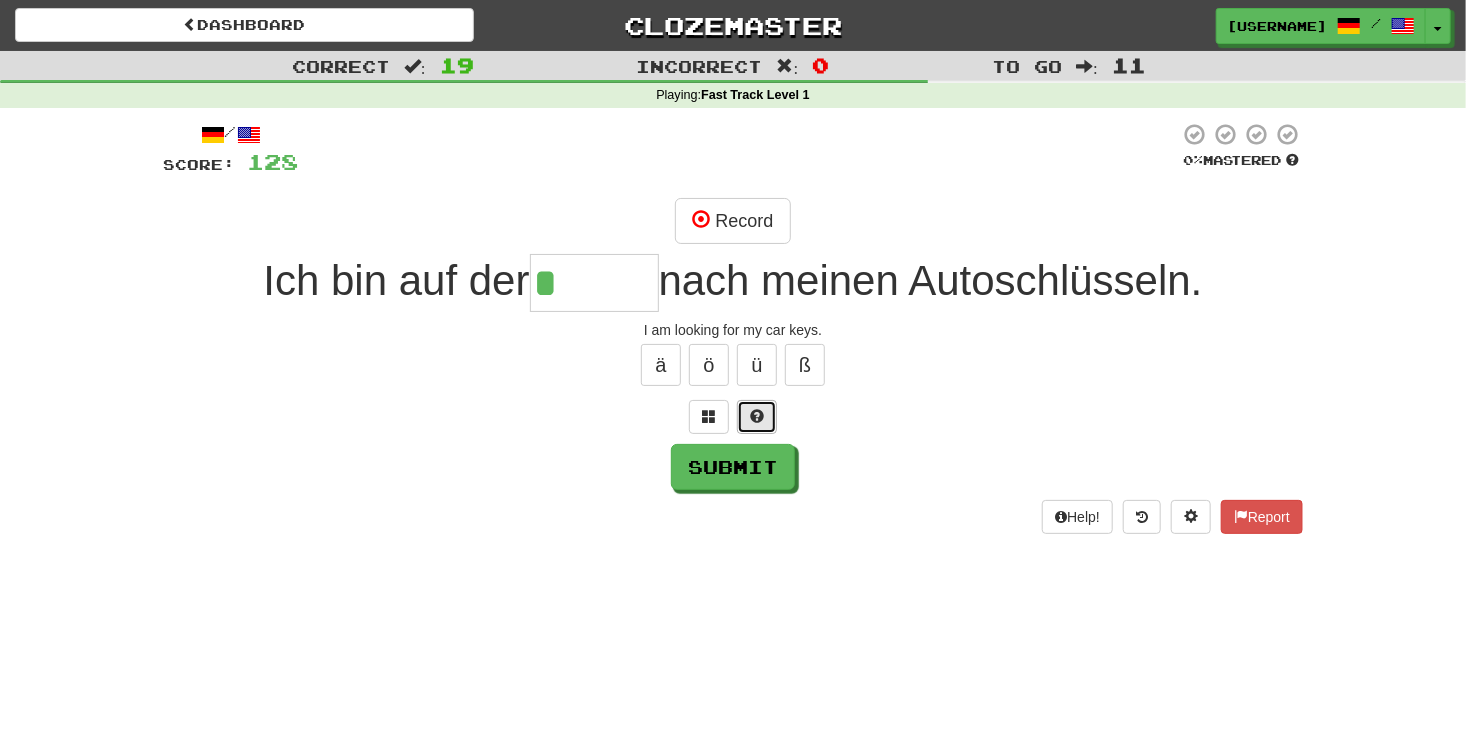 click at bounding box center (757, 416) 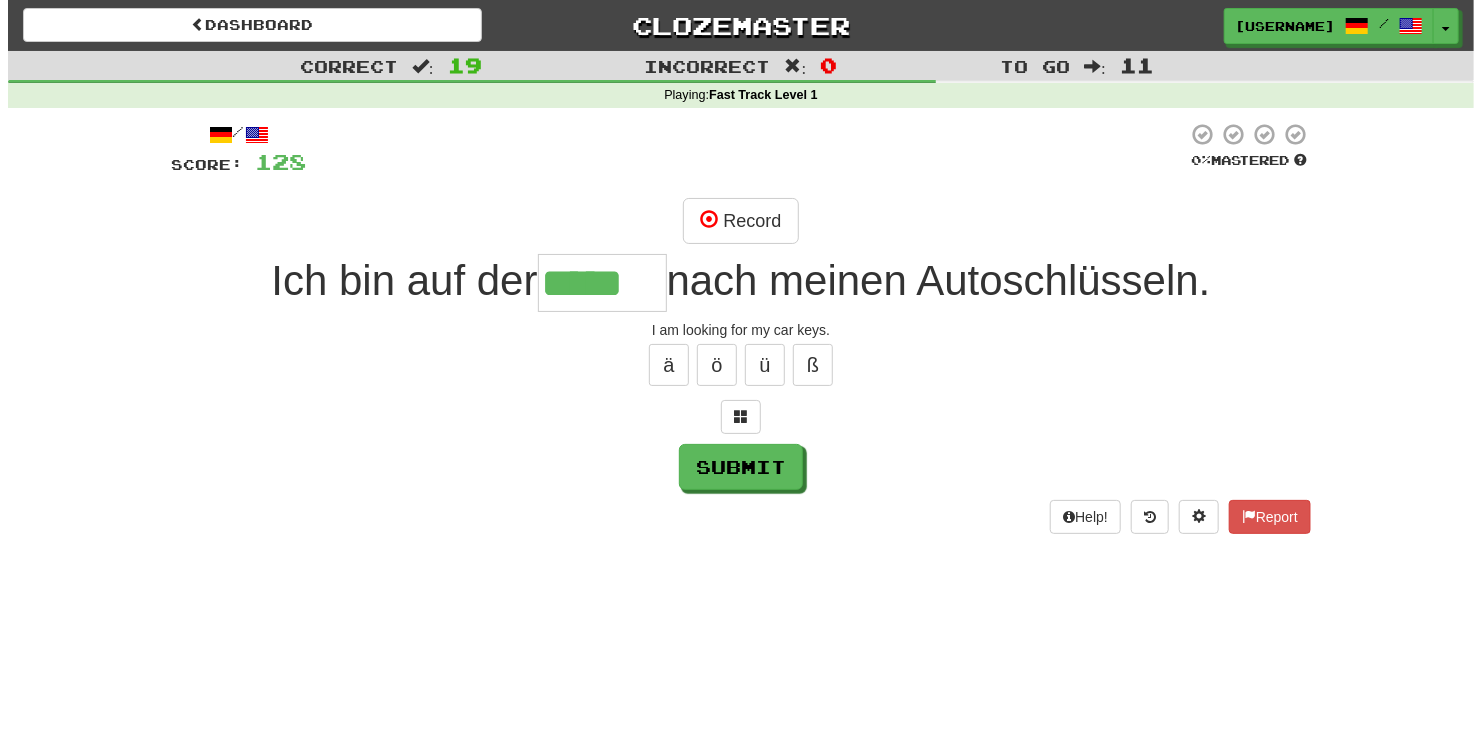 scroll, scrollTop: 0, scrollLeft: 0, axis: both 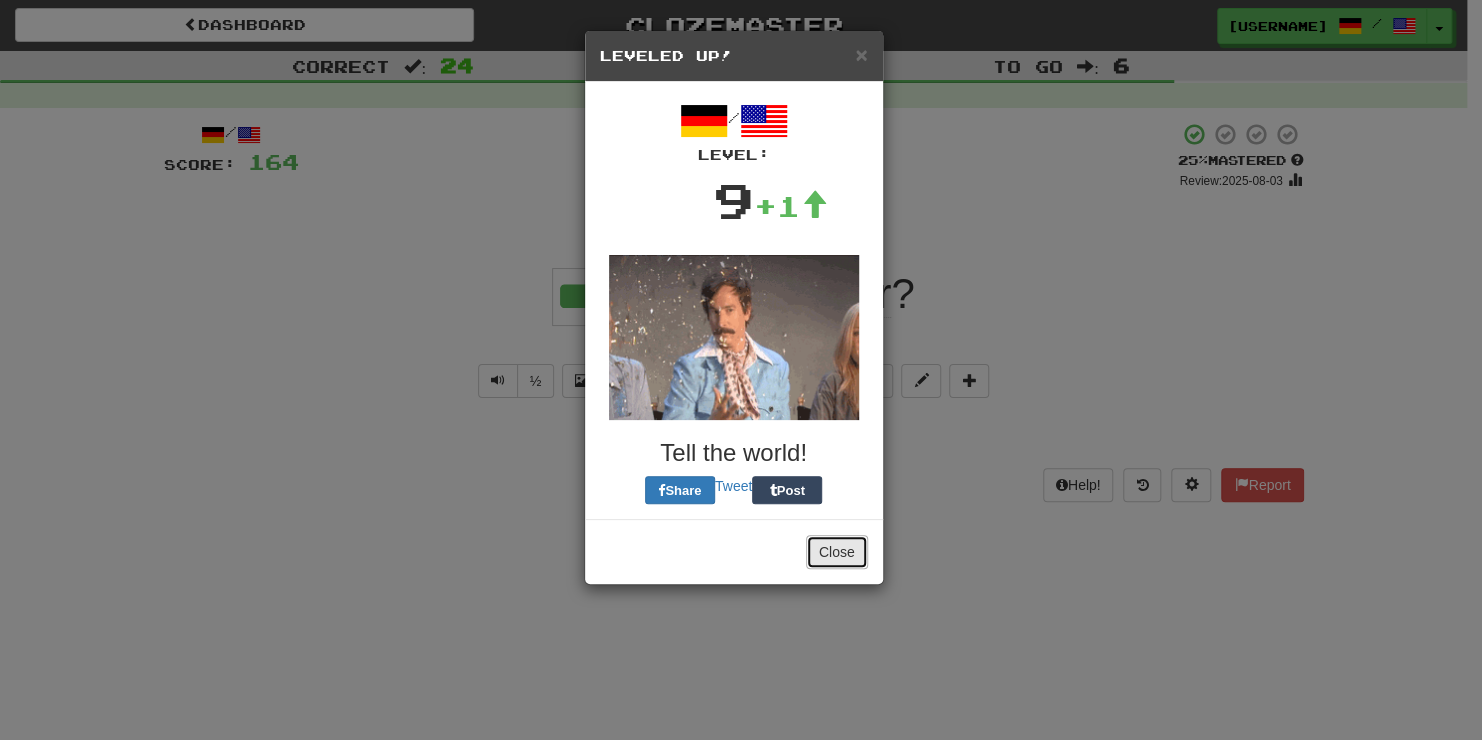 click on "Close" at bounding box center (837, 552) 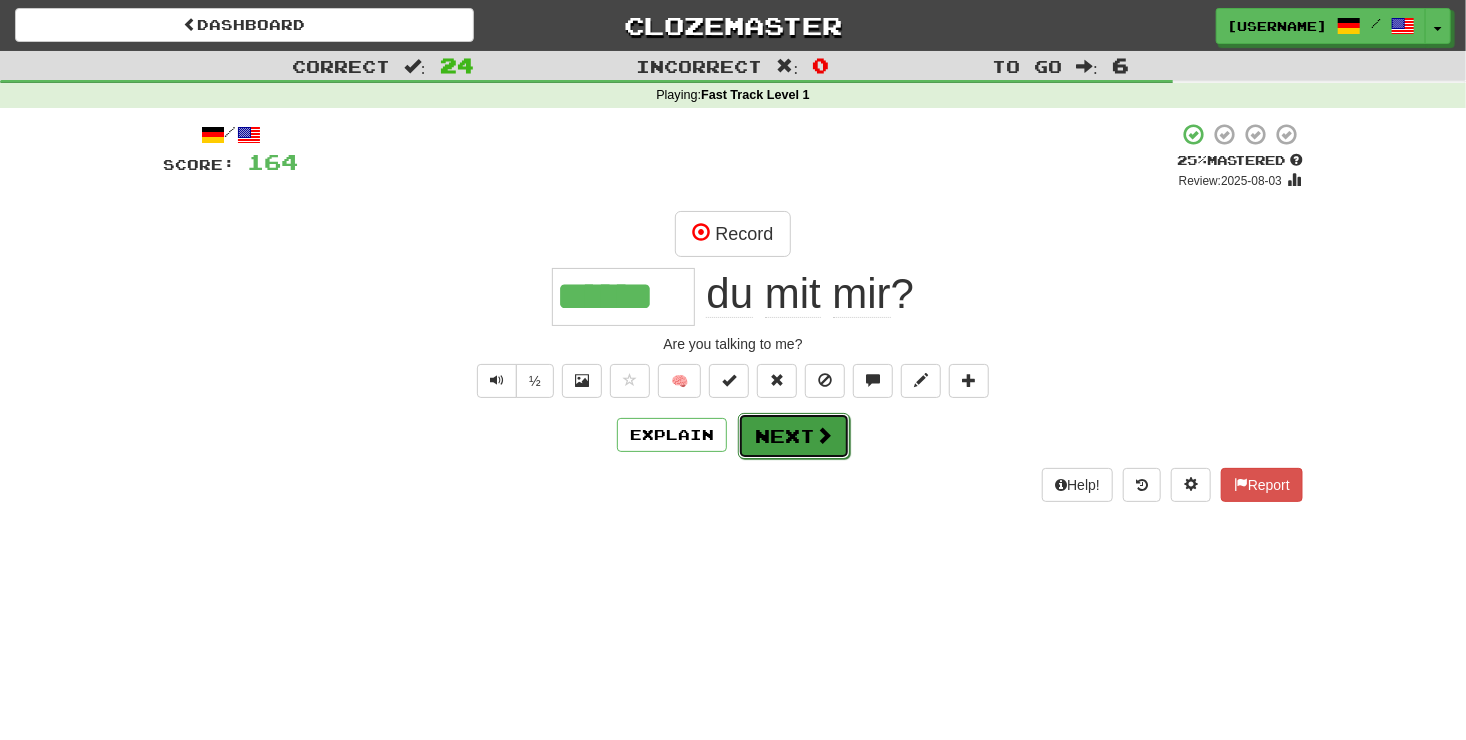 click at bounding box center (824, 435) 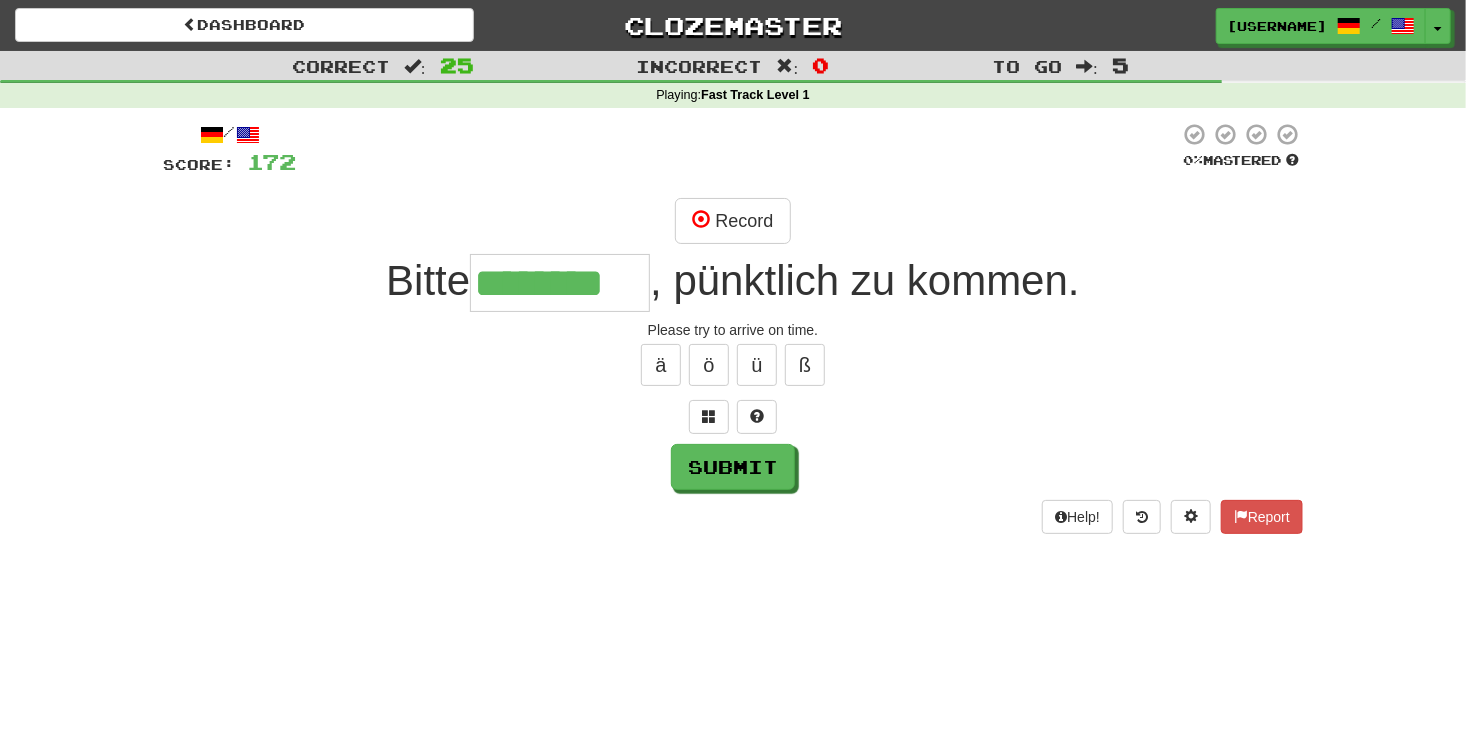 scroll, scrollTop: 0, scrollLeft: 0, axis: both 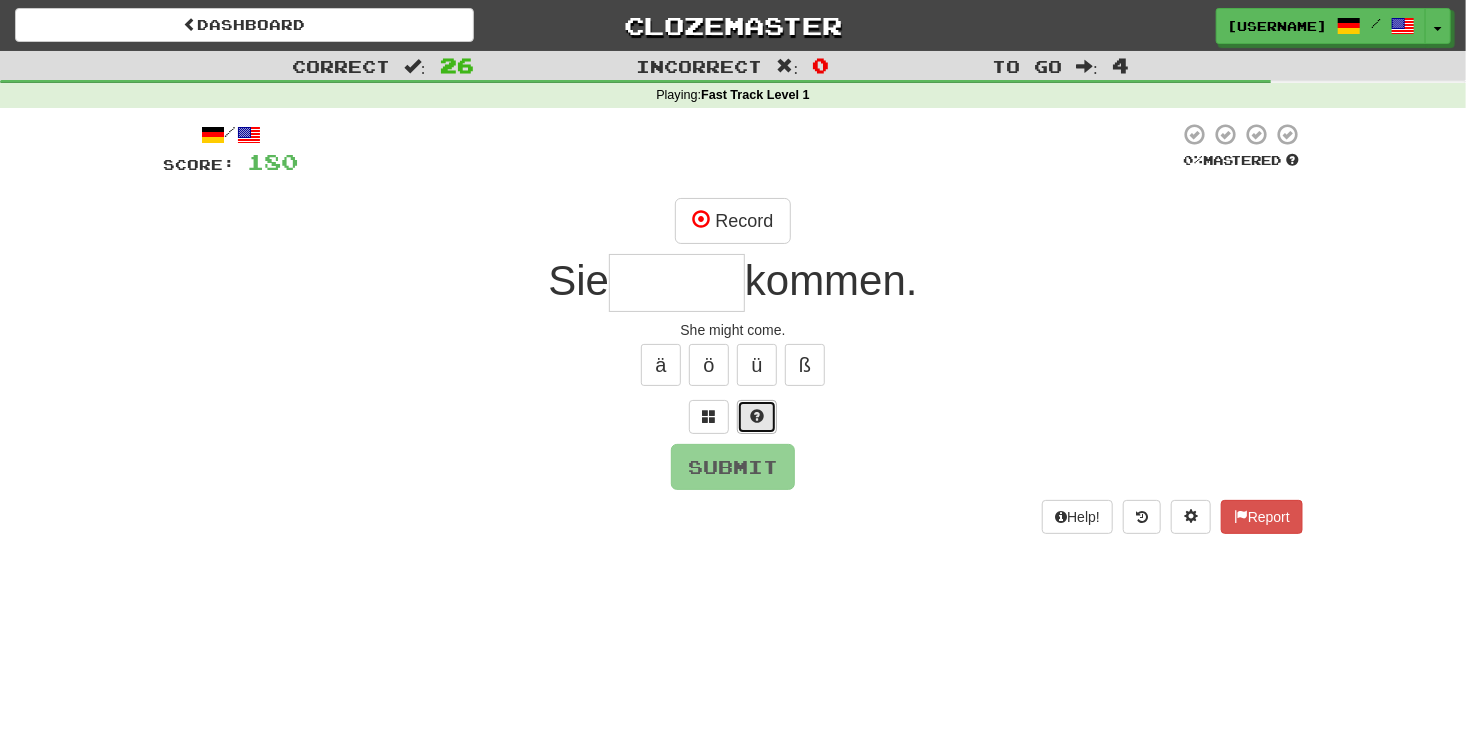 click at bounding box center (757, 417) 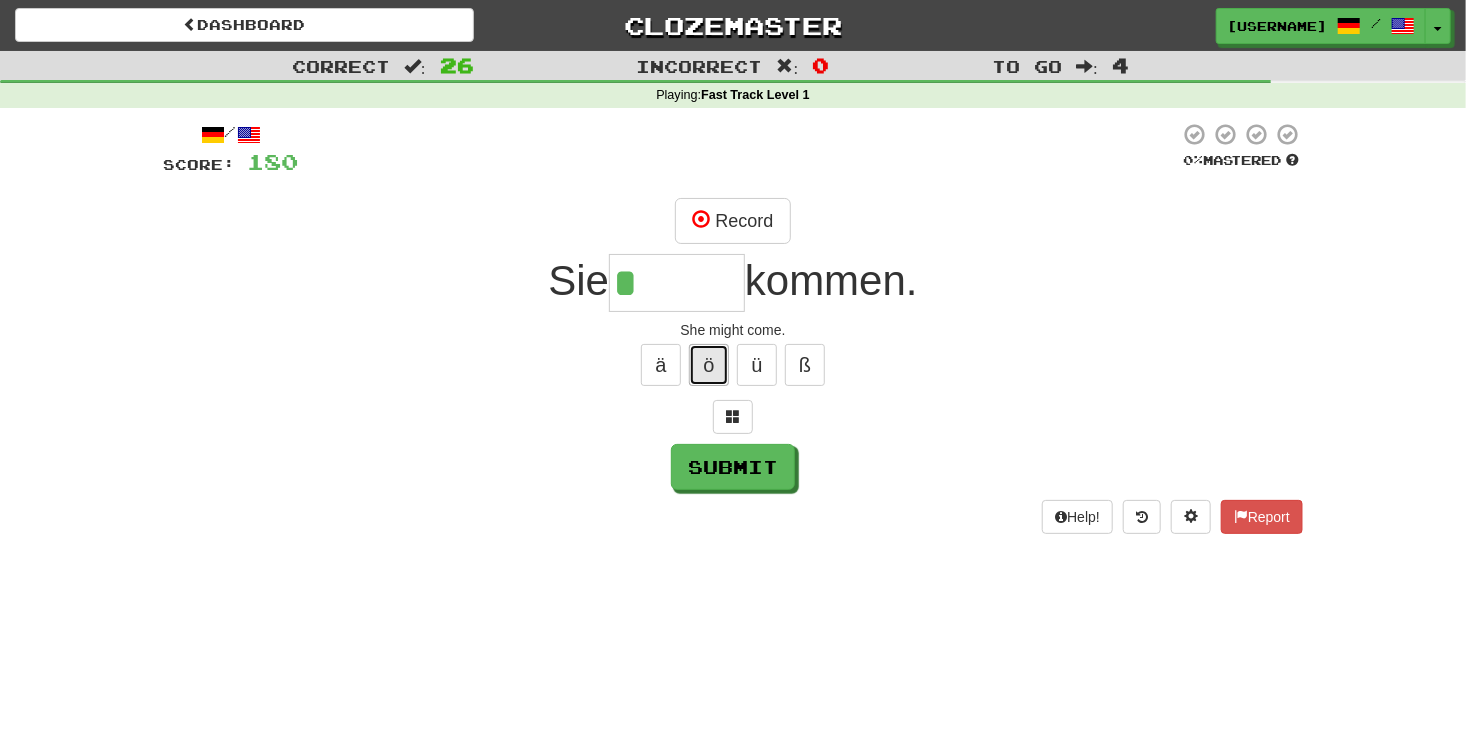 click on "ö" at bounding box center [709, 365] 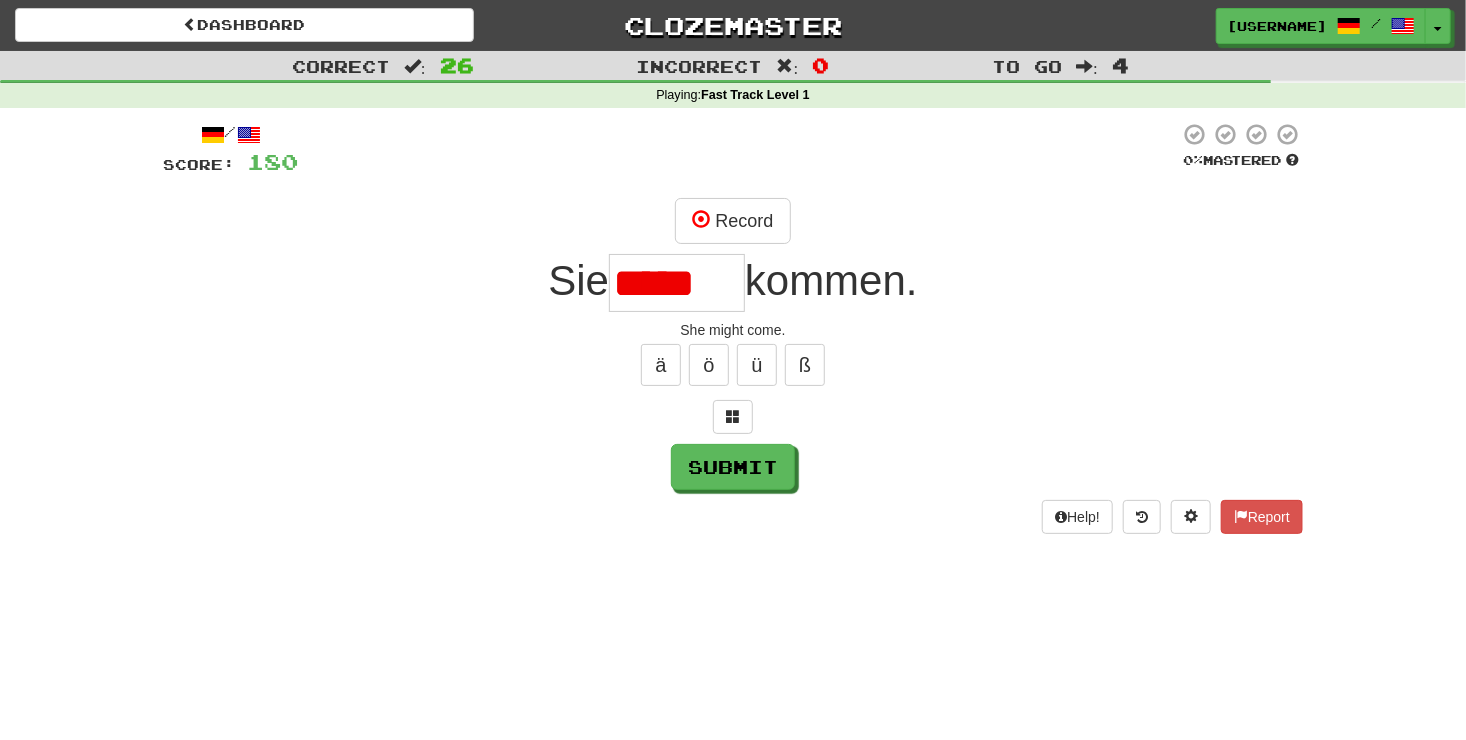 scroll, scrollTop: 0, scrollLeft: 0, axis: both 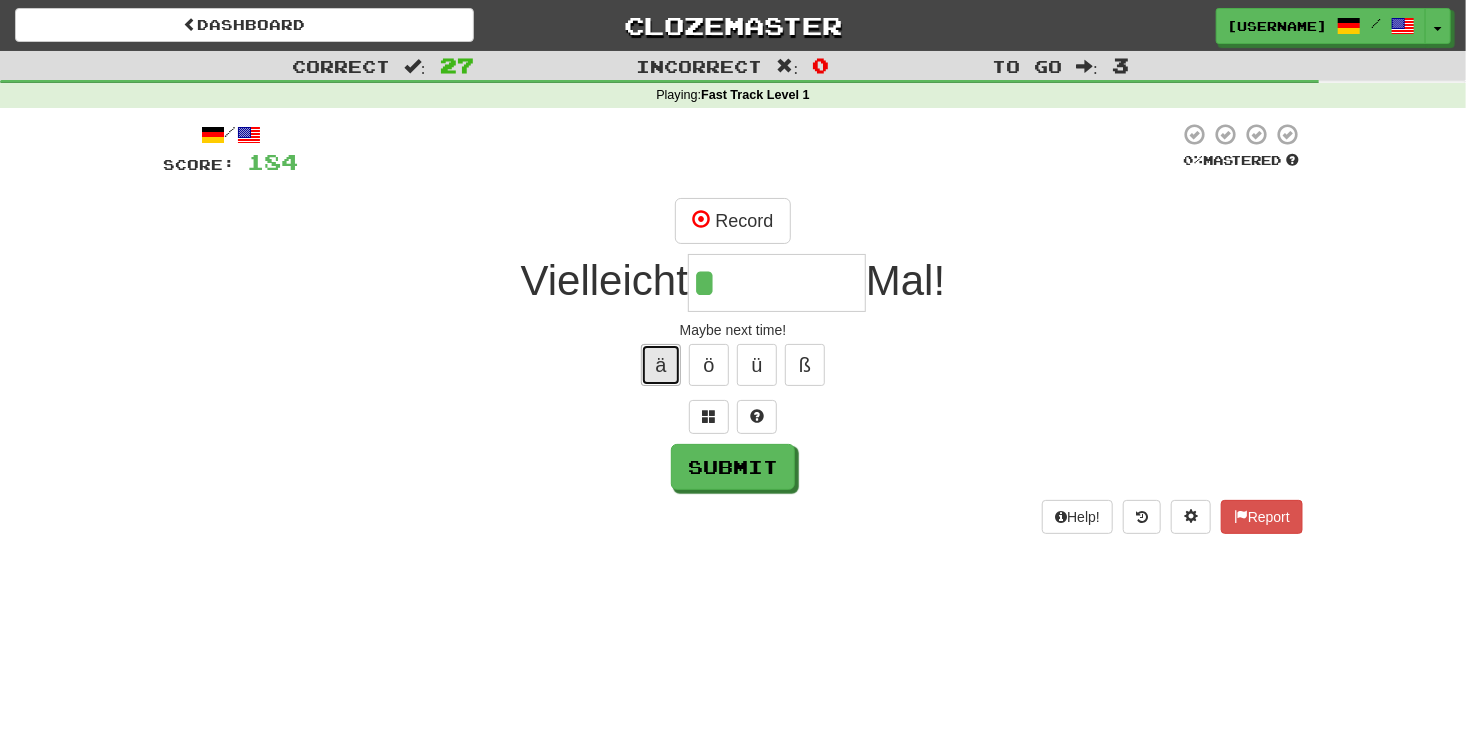 click on "ä" at bounding box center (661, 365) 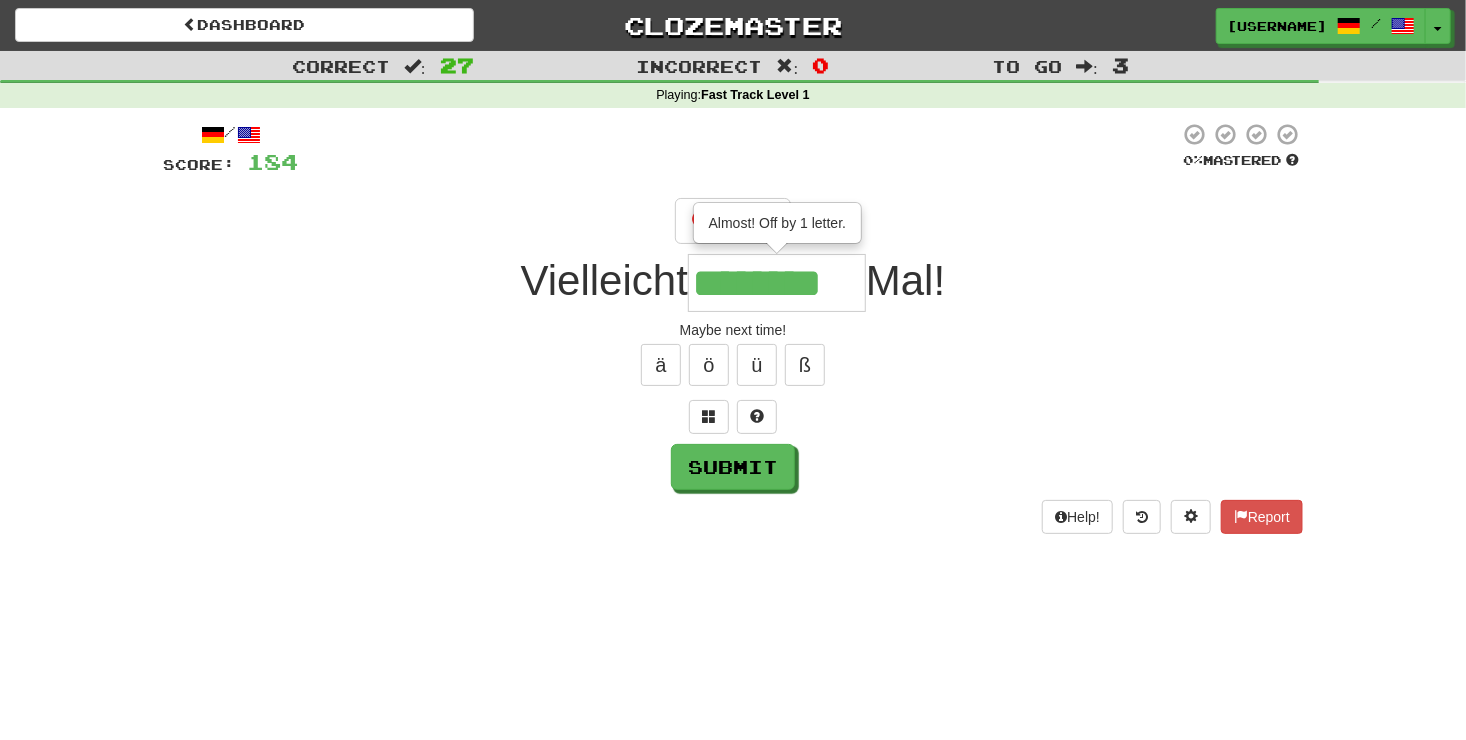 scroll, scrollTop: 0, scrollLeft: 0, axis: both 